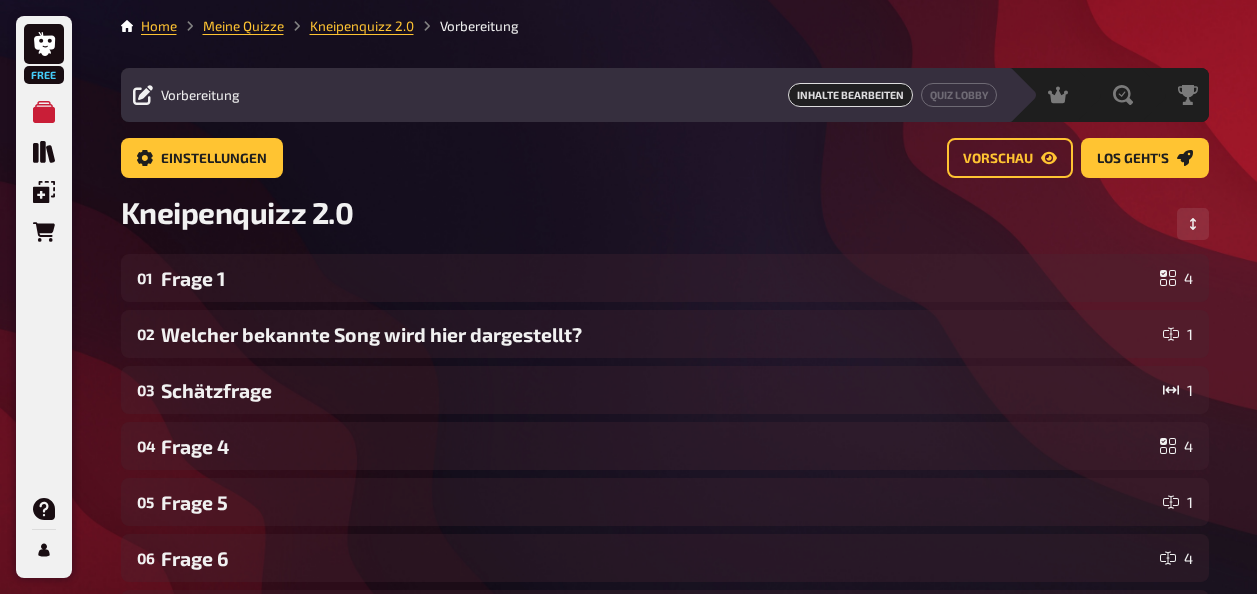 scroll, scrollTop: 0, scrollLeft: 0, axis: both 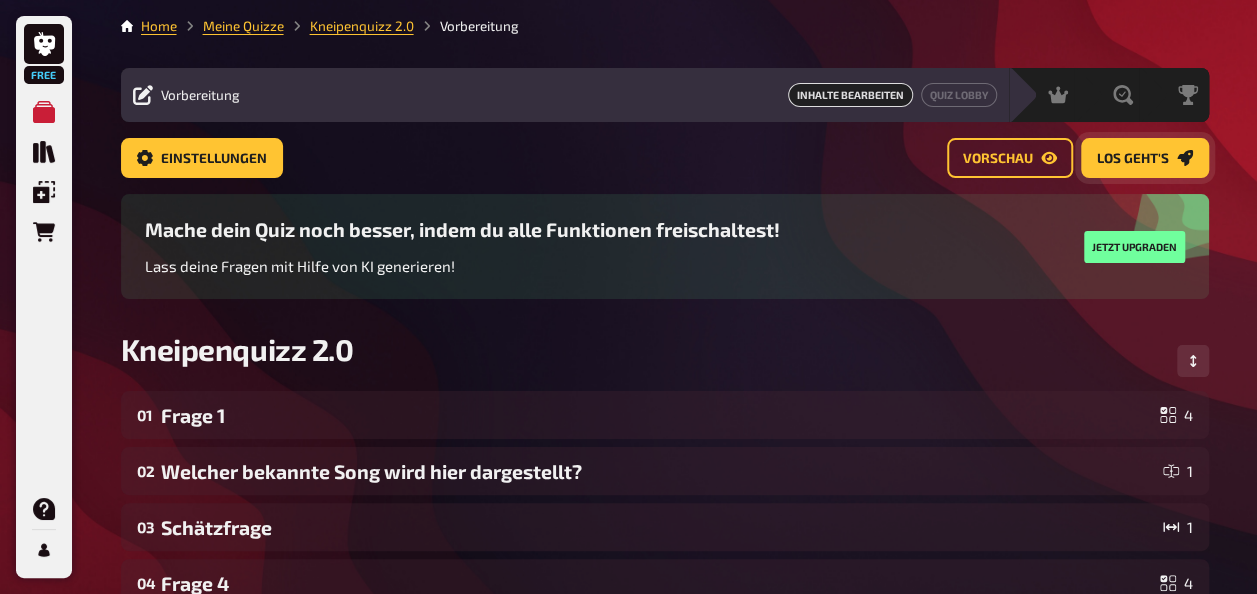 click on "Los geht's" at bounding box center [1133, 159] 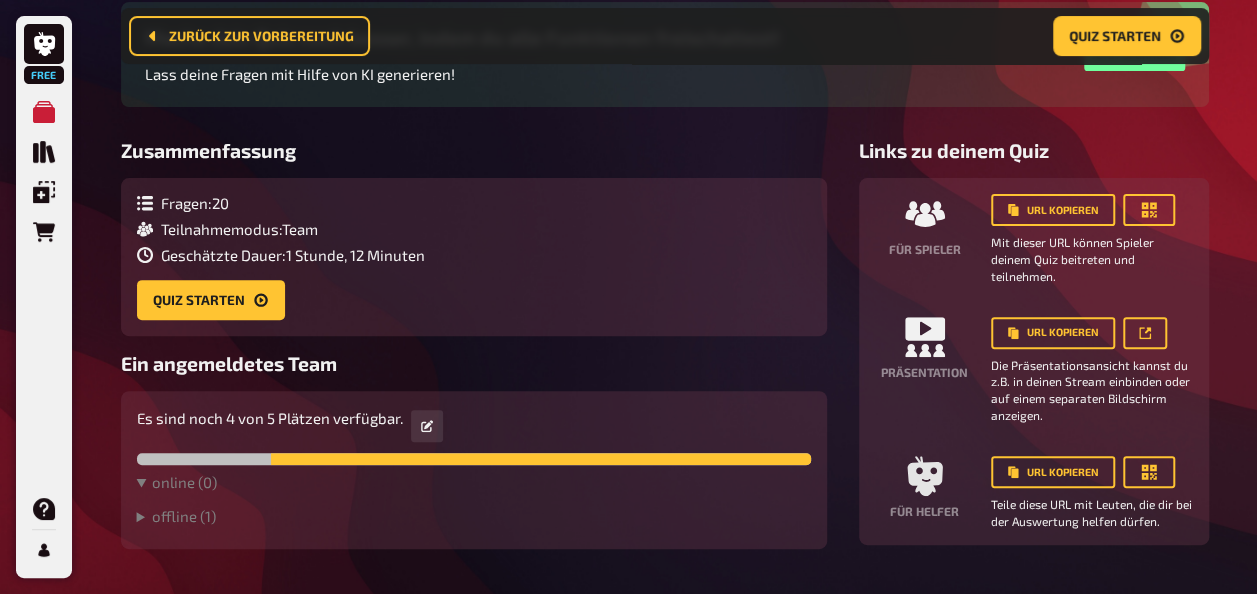 scroll, scrollTop: 216, scrollLeft: 0, axis: vertical 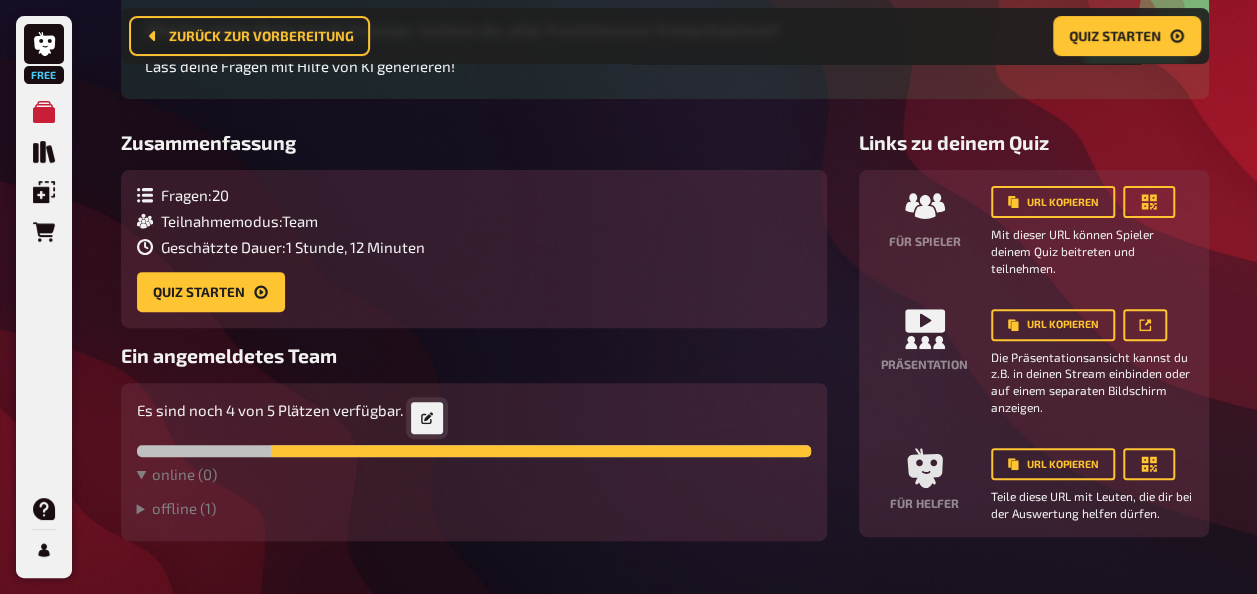 click 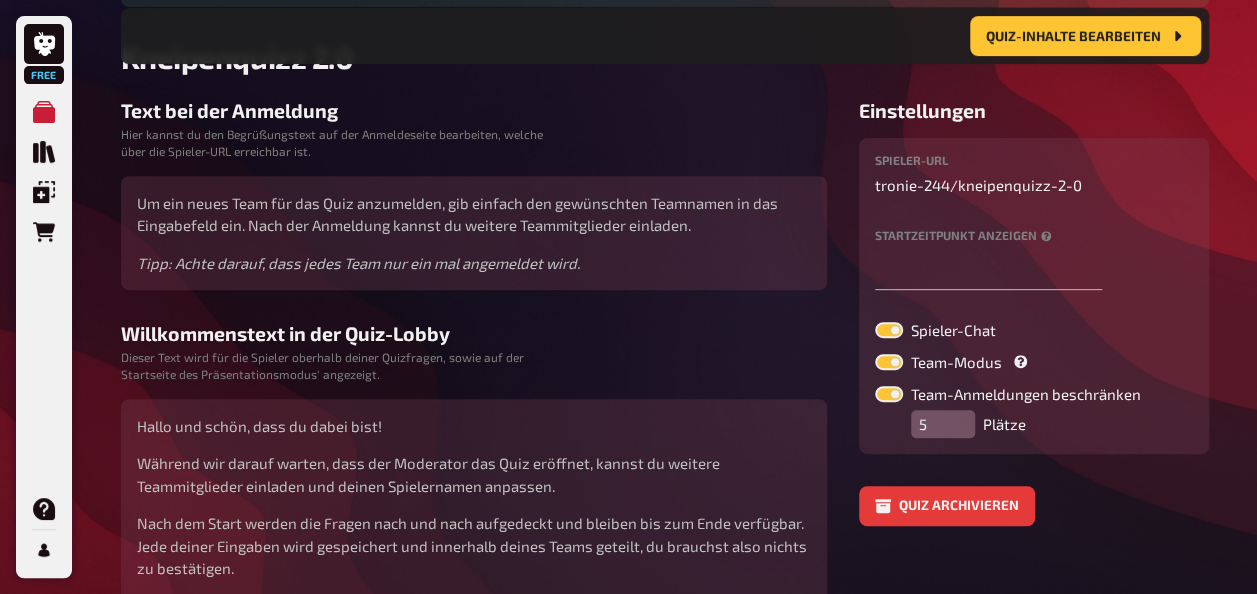 scroll, scrollTop: 316, scrollLeft: 0, axis: vertical 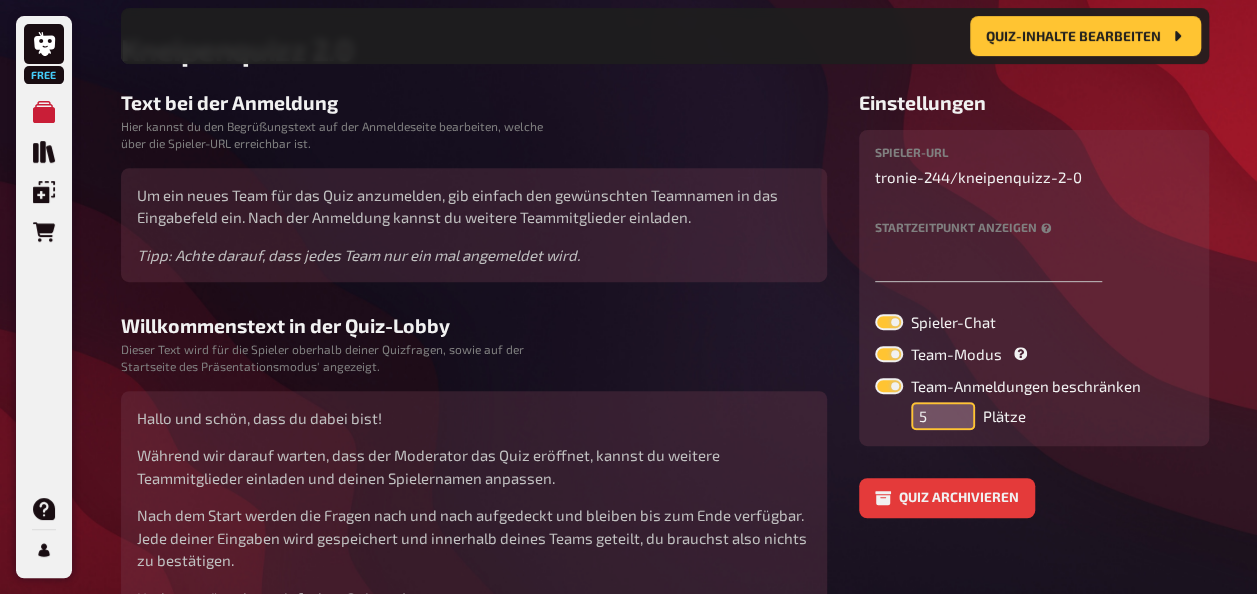 click on "5" at bounding box center (943, 416) 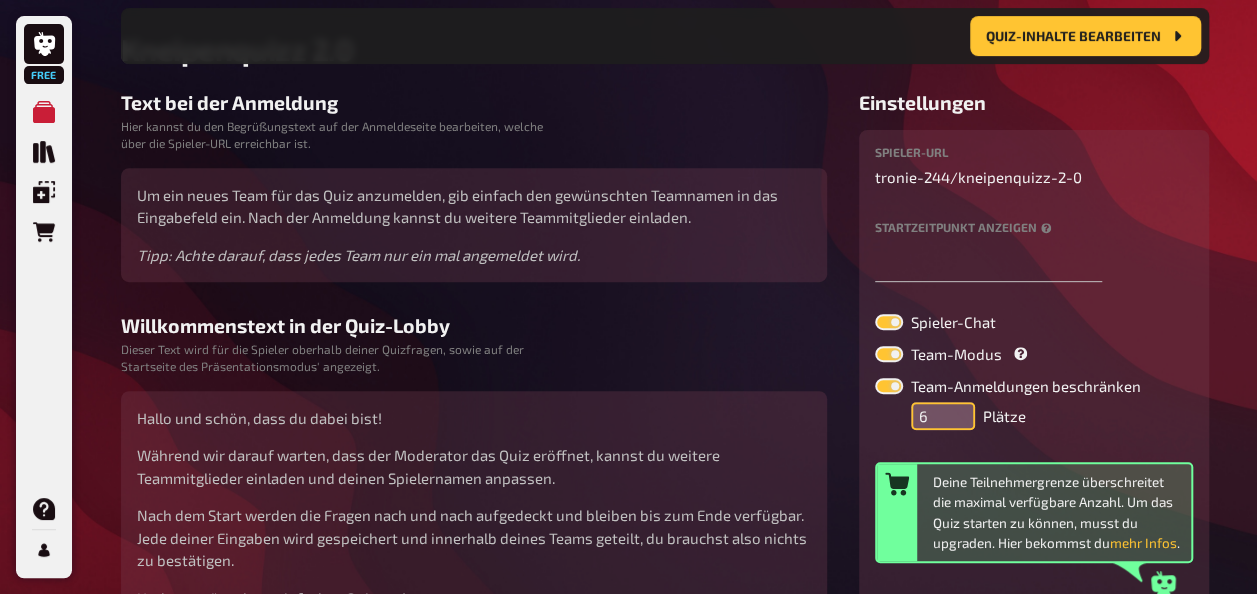 click on "6" at bounding box center (943, 416) 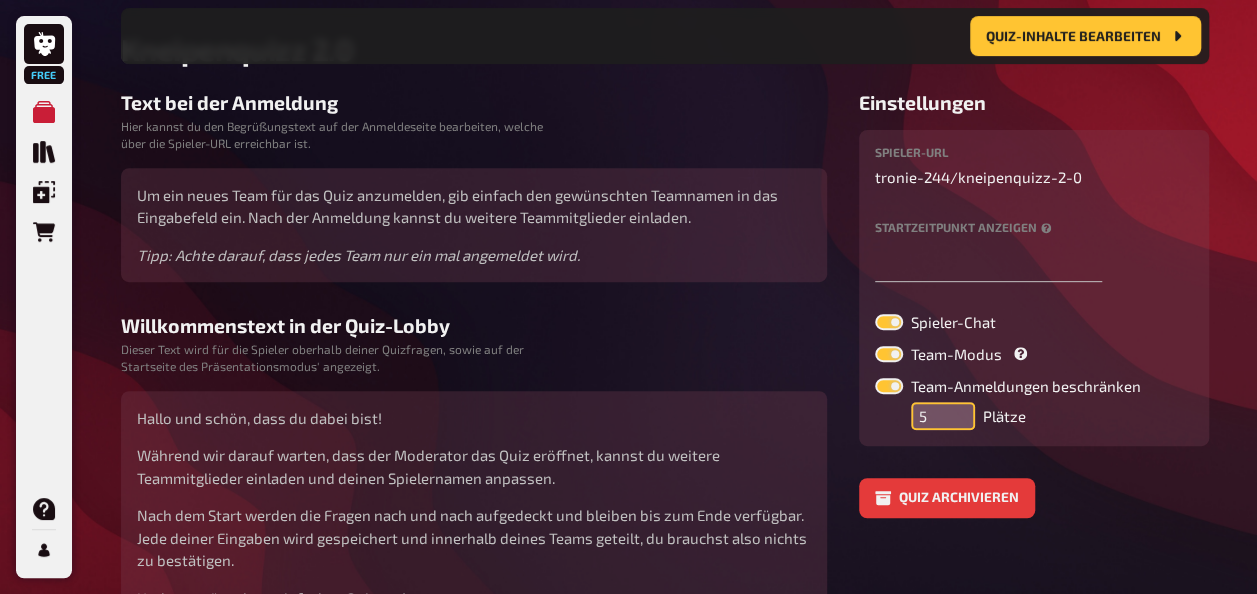 type on "5" 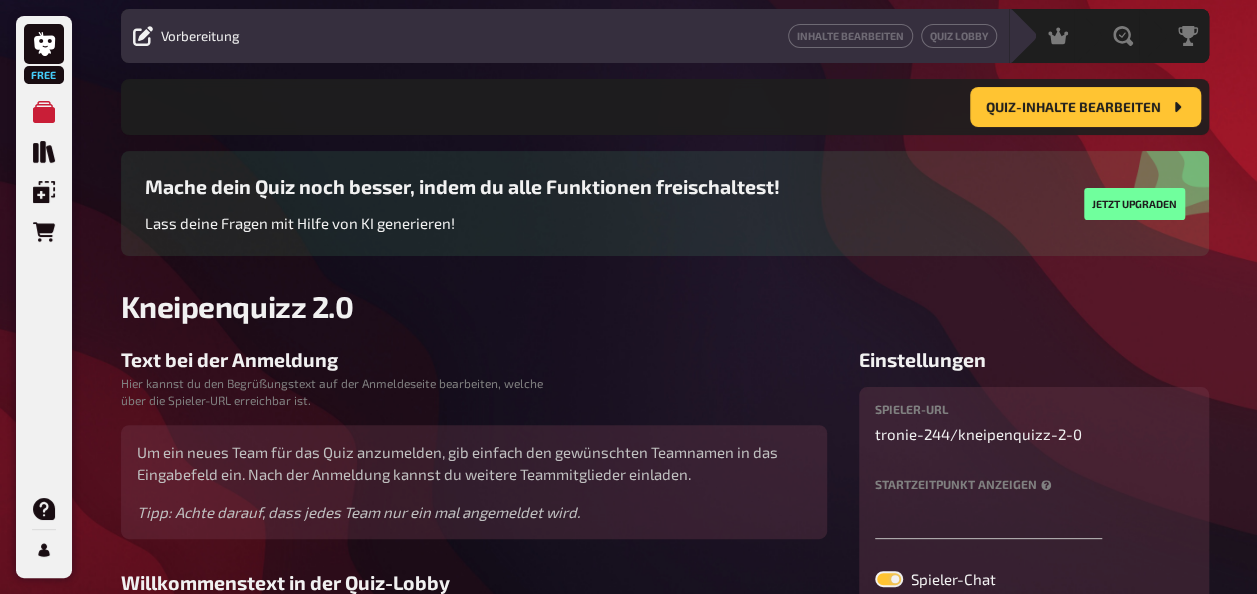 scroll, scrollTop: 16, scrollLeft: 0, axis: vertical 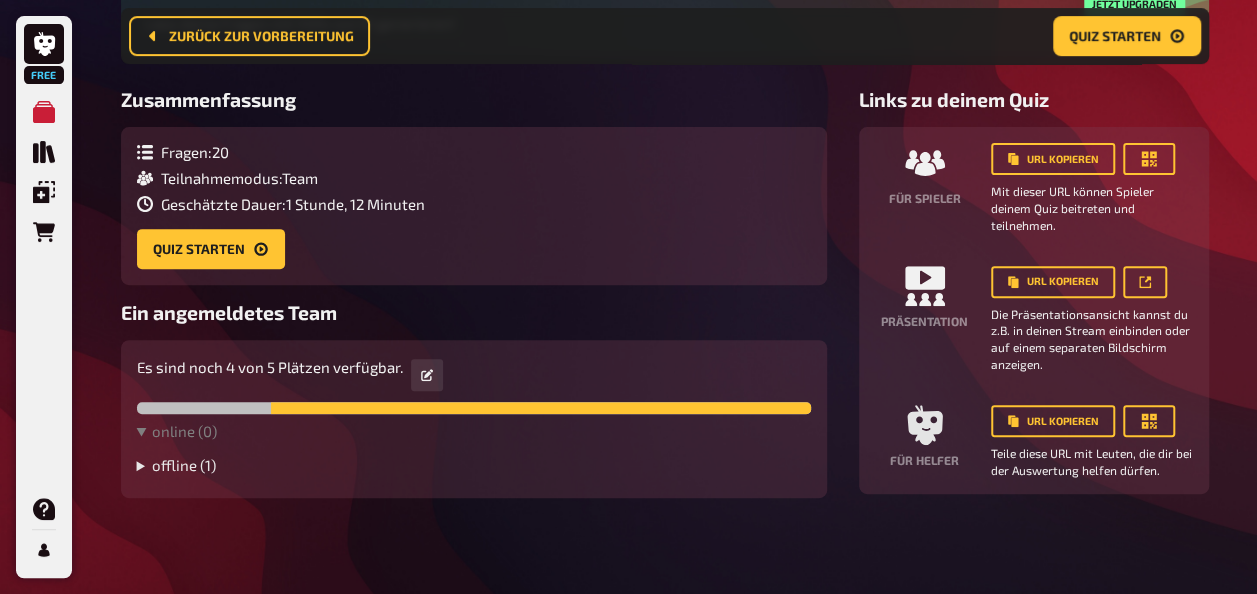 click on "offline ( 1 )" at bounding box center [474, 465] 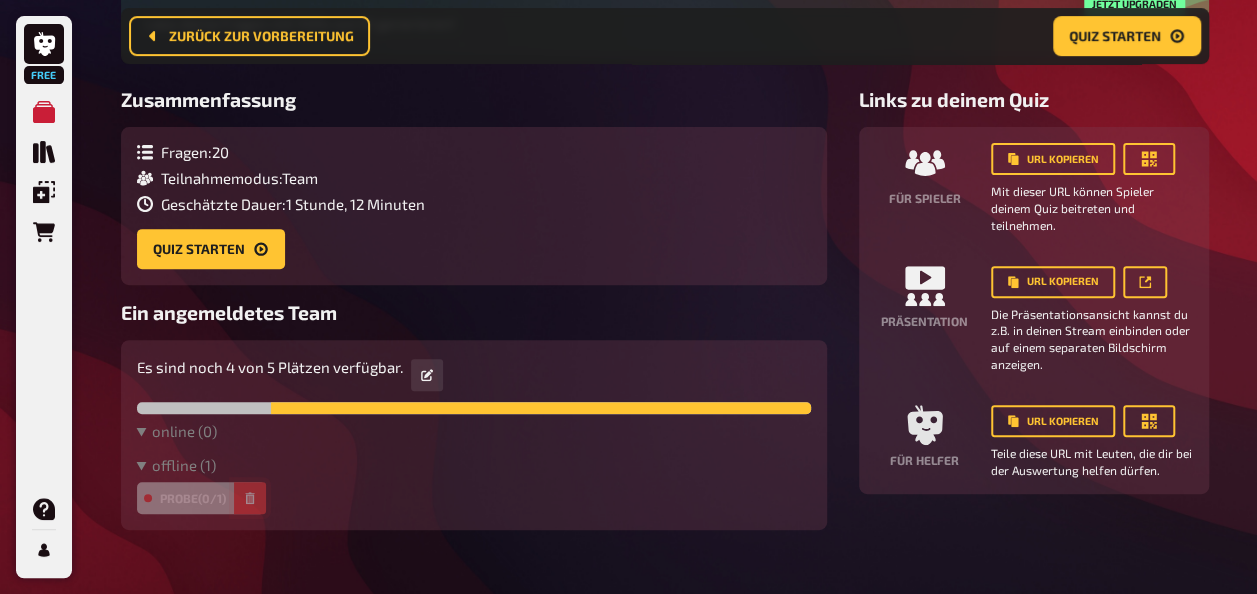 click 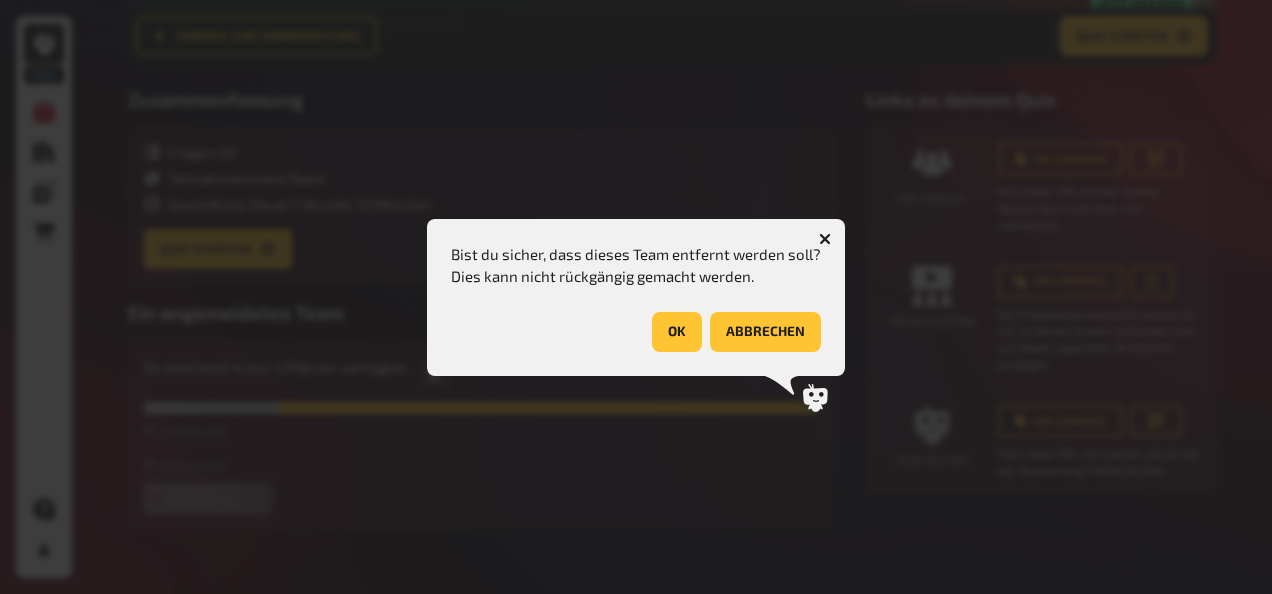 click on "OK" at bounding box center (677, 332) 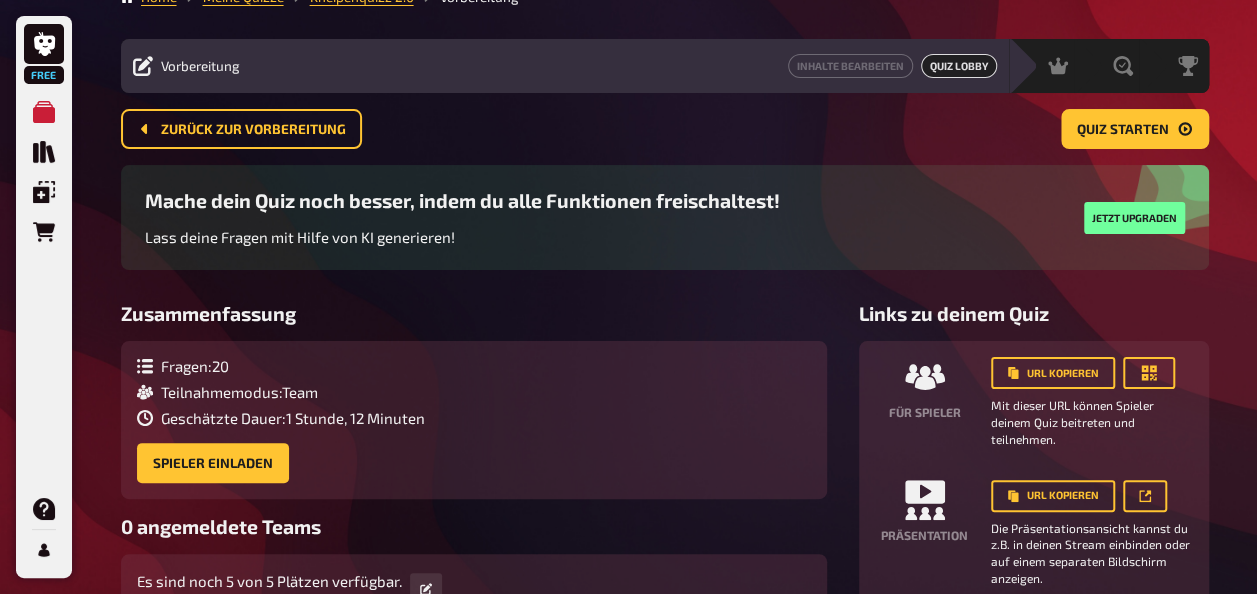 scroll, scrollTop: 0, scrollLeft: 0, axis: both 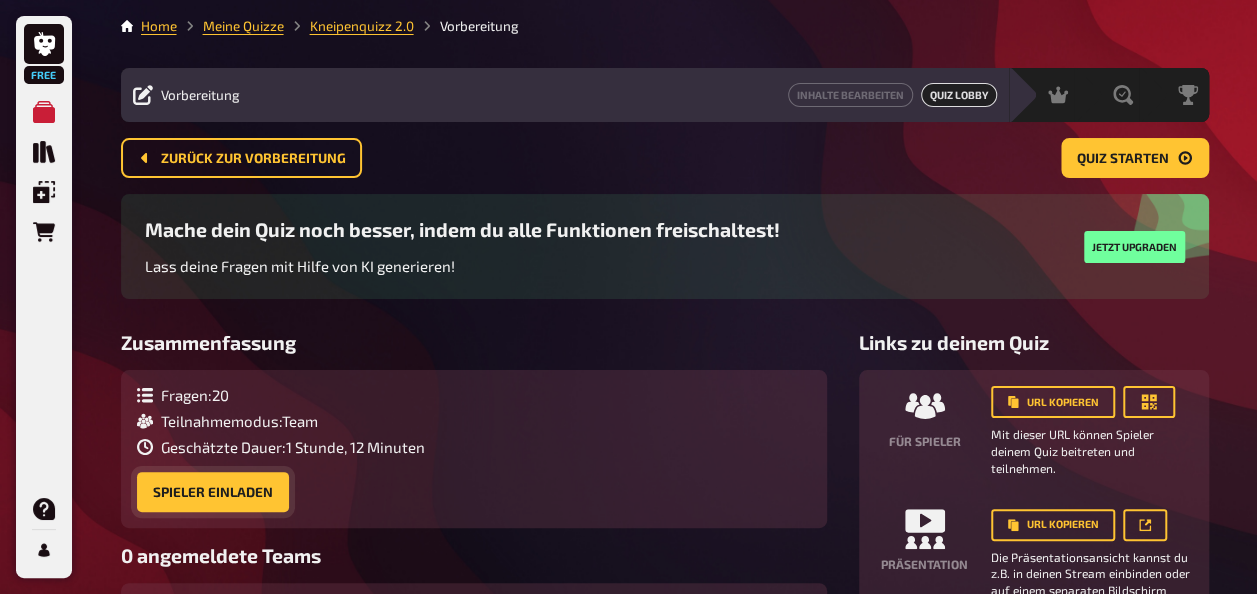 click on "Spieler einladen" at bounding box center (213, 492) 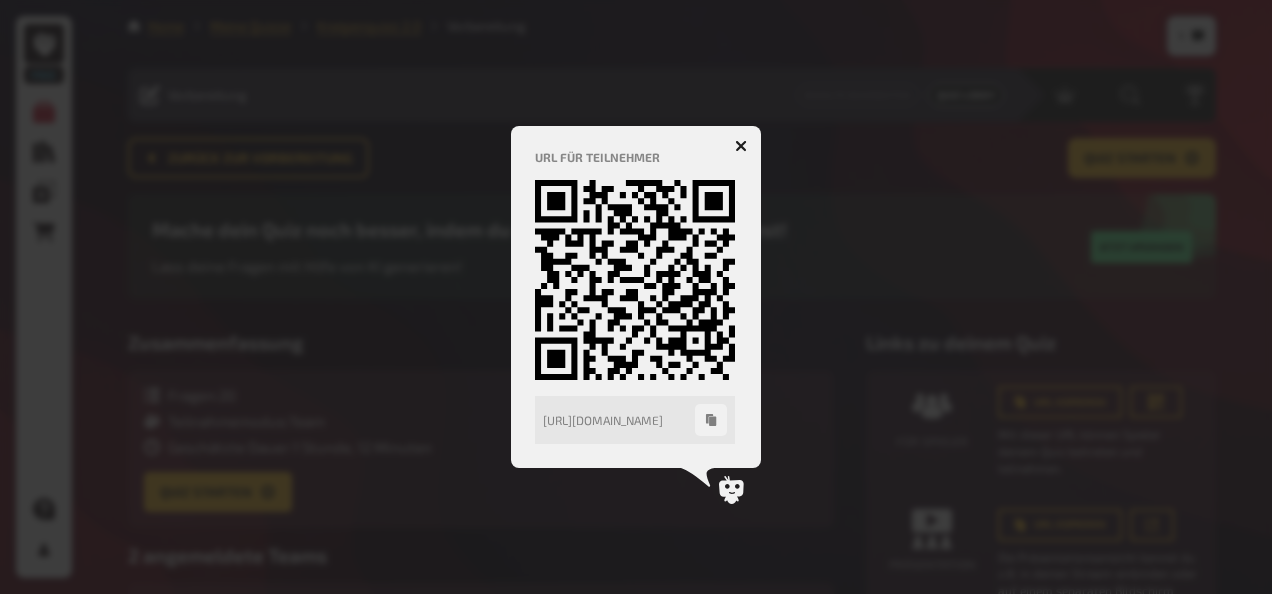 click 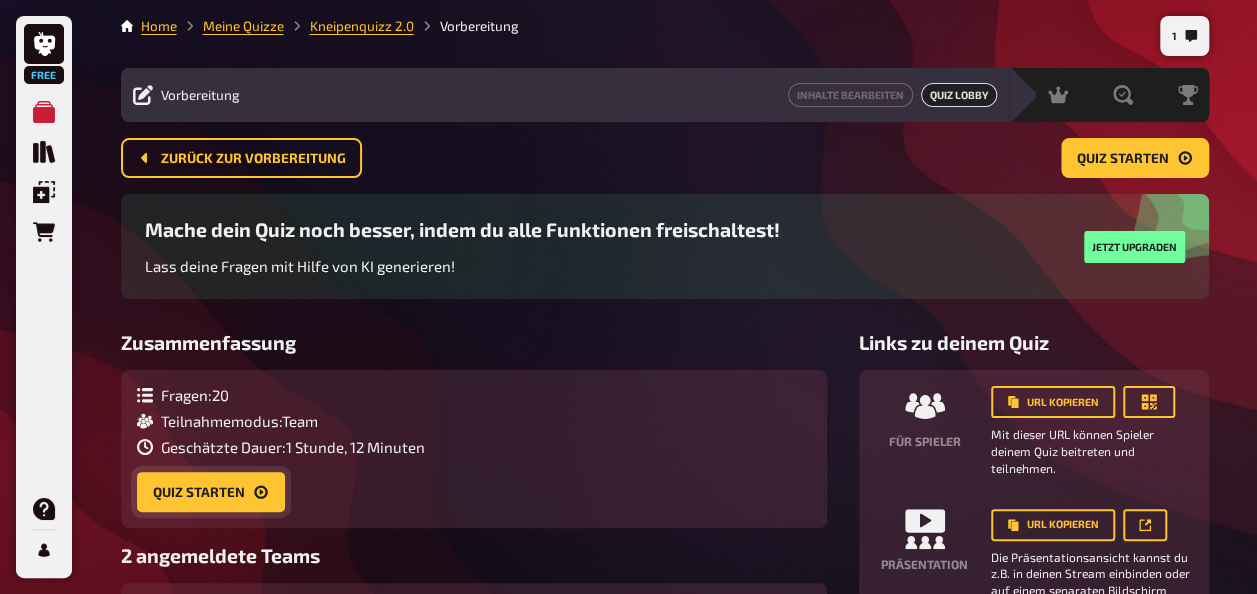 click 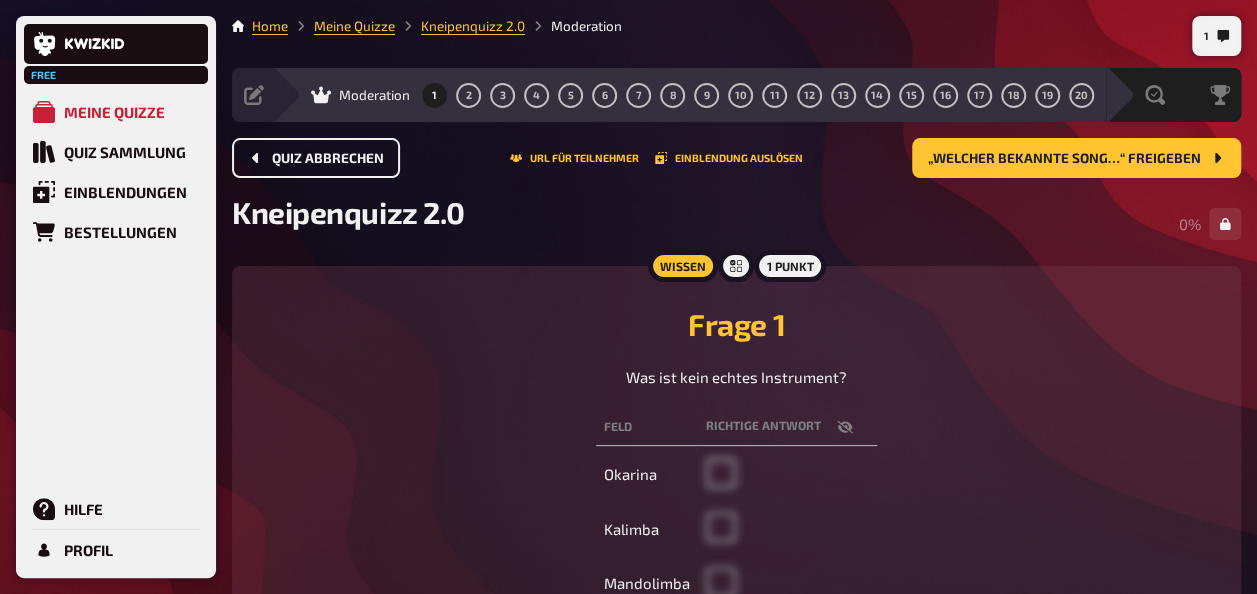 click 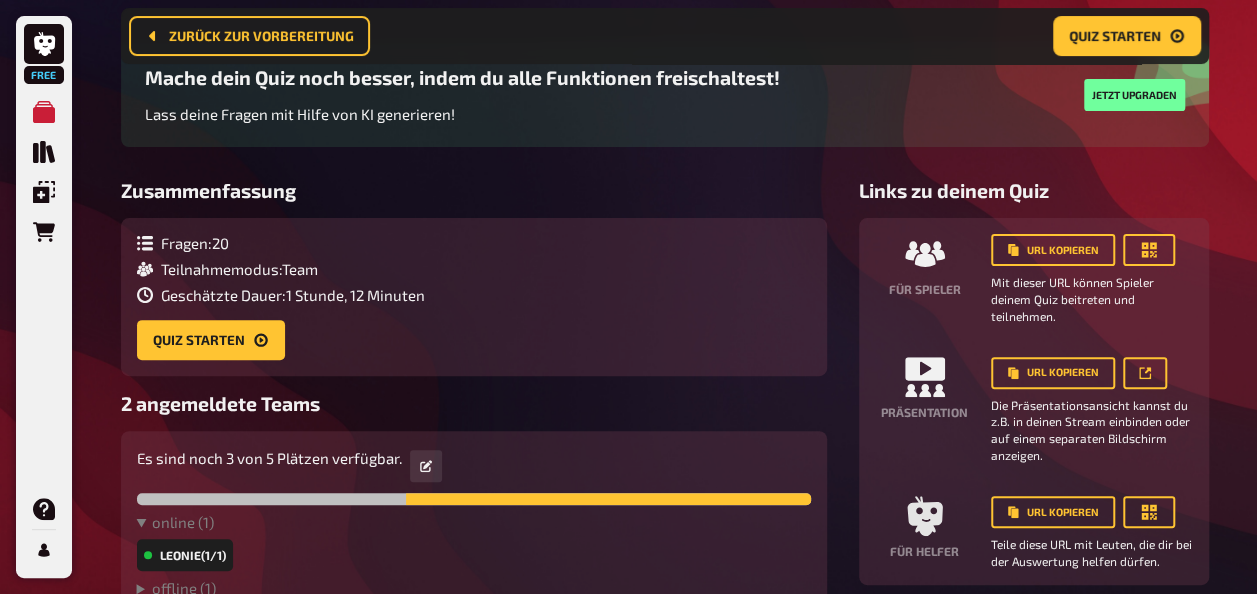scroll, scrollTop: 216, scrollLeft: 0, axis: vertical 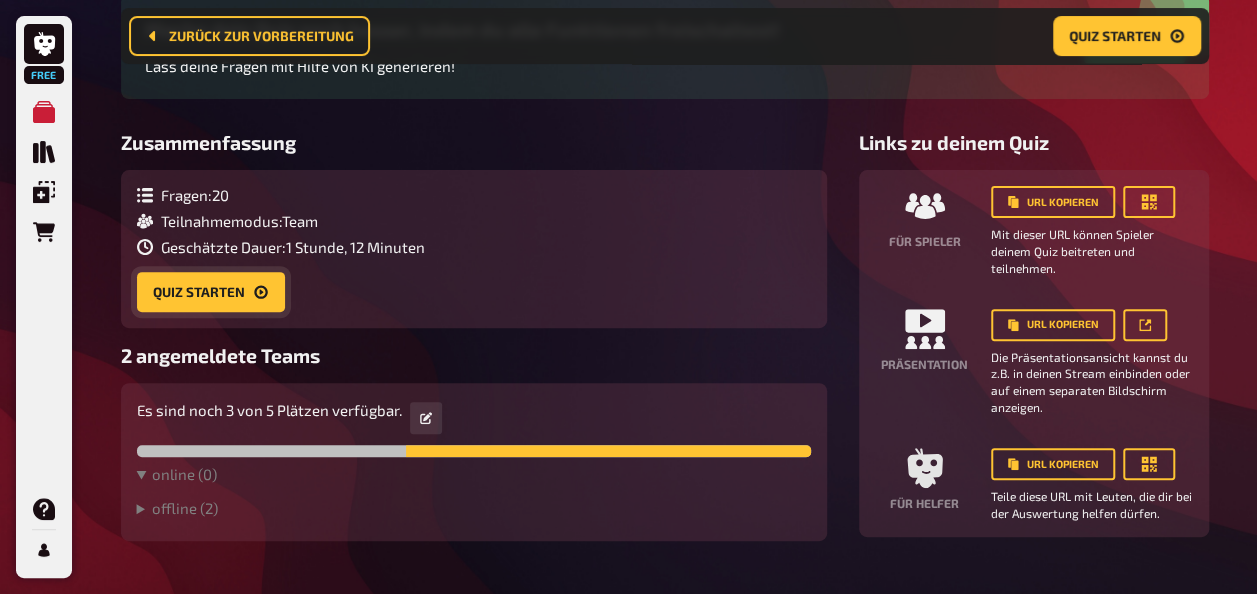click on "Quiz starten" at bounding box center [211, 292] 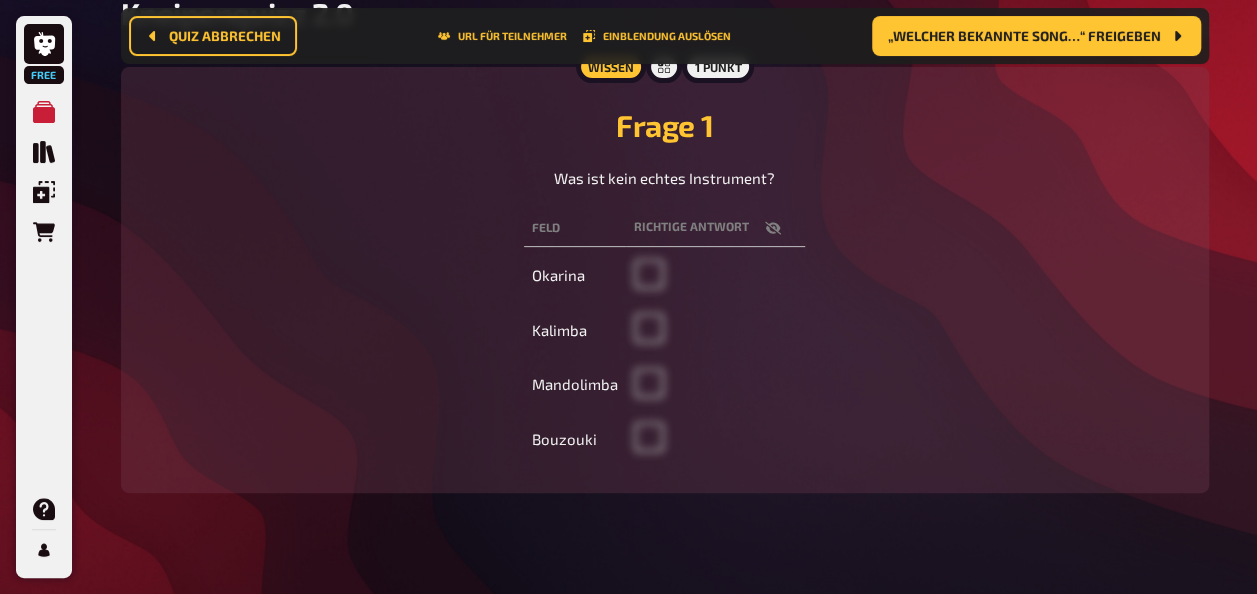 scroll, scrollTop: 216, scrollLeft: 0, axis: vertical 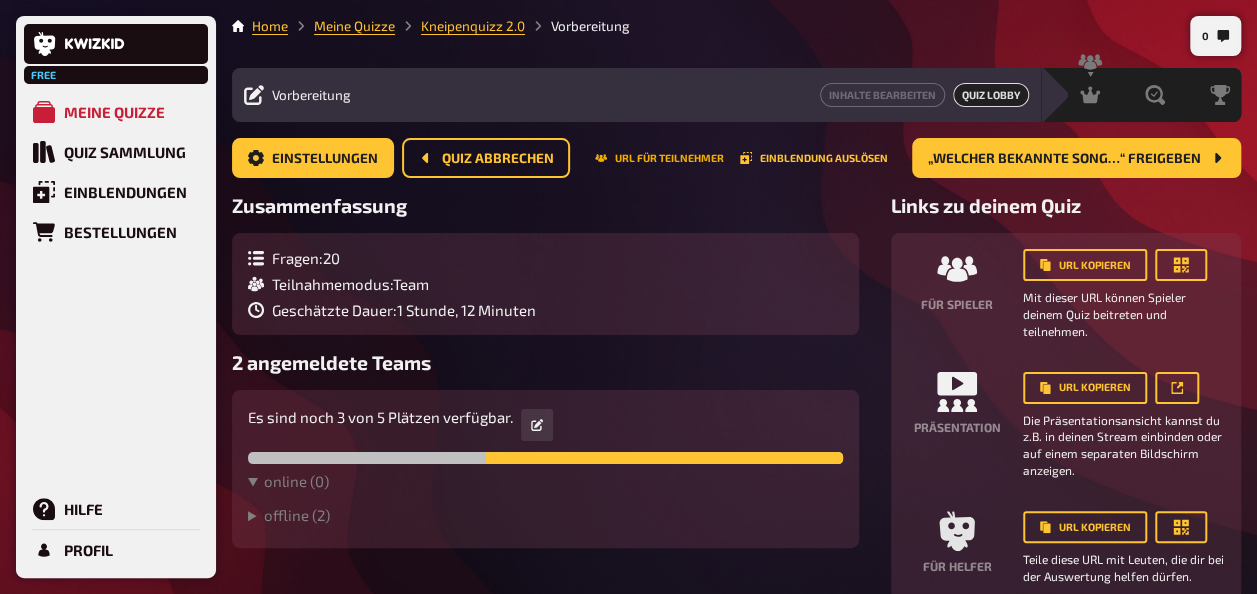 click on "URL für Teilnehmer" at bounding box center [659, 158] 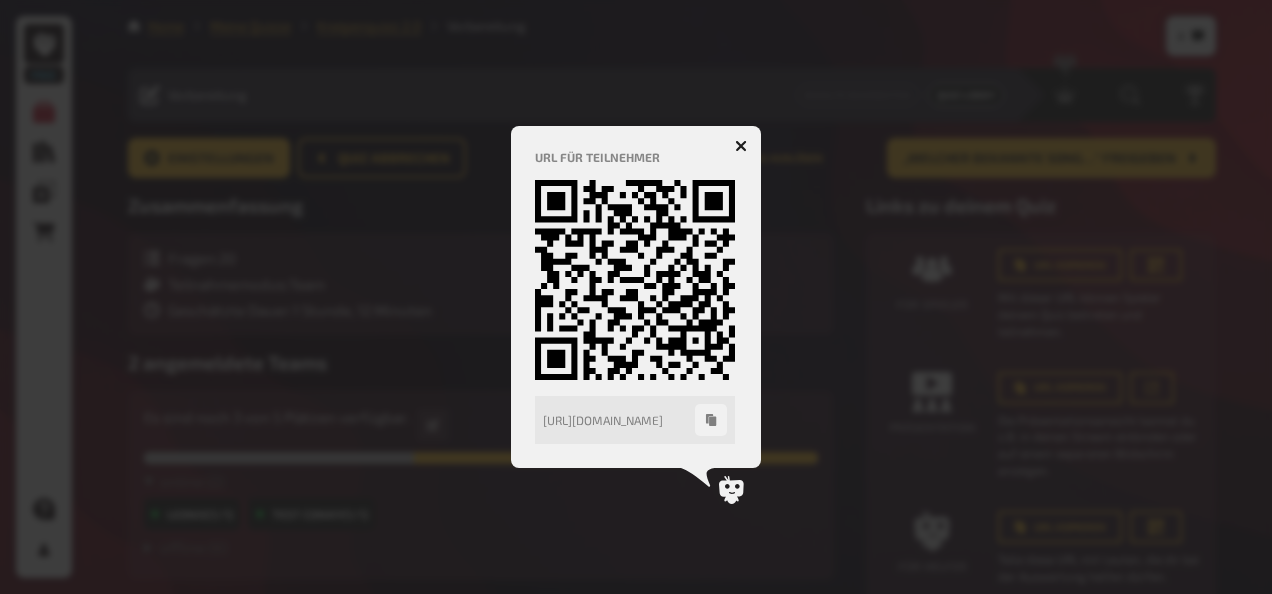 click at bounding box center [741, 146] 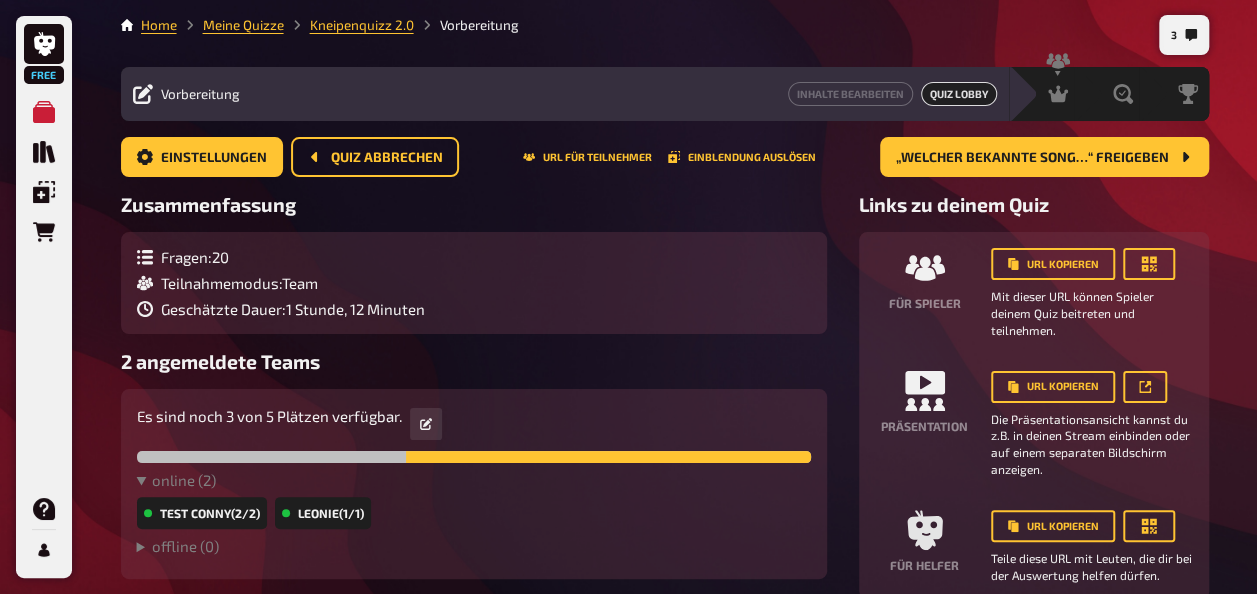 scroll, scrollTop: 0, scrollLeft: 0, axis: both 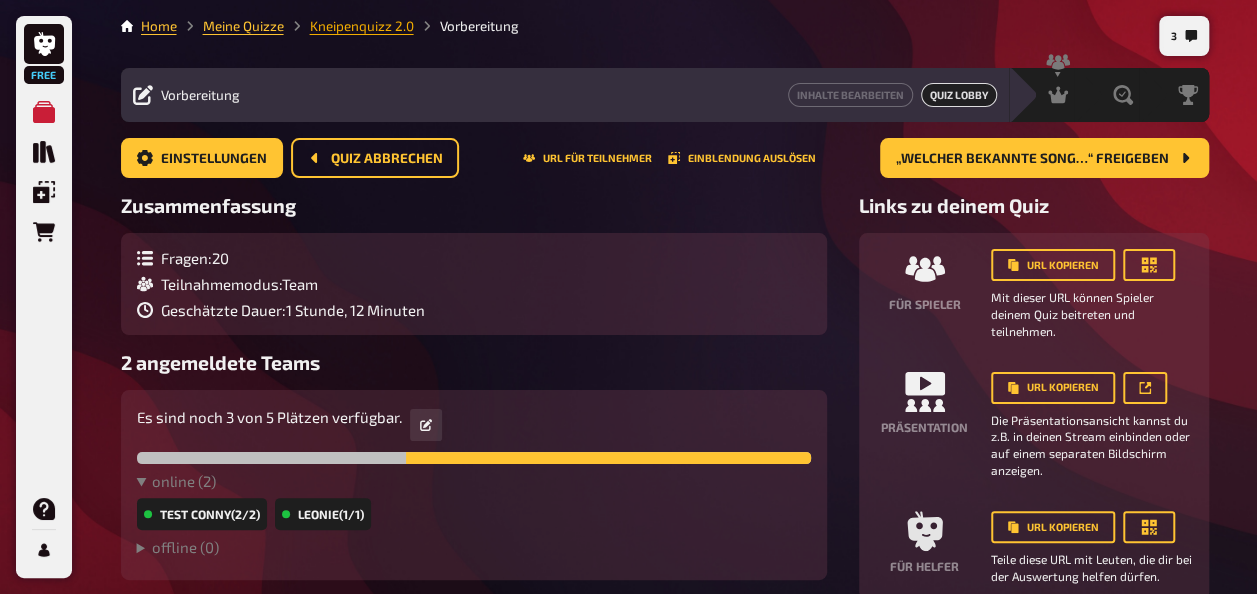 click on "Kneipenquizz 2.0" at bounding box center [362, 26] 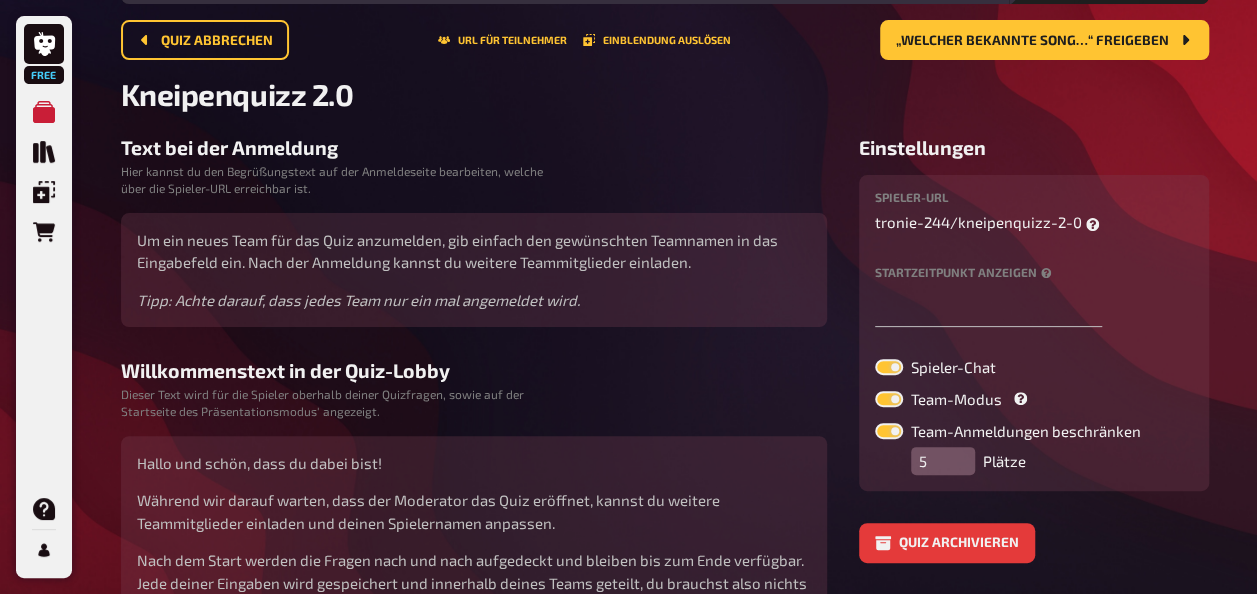 scroll, scrollTop: 16, scrollLeft: 0, axis: vertical 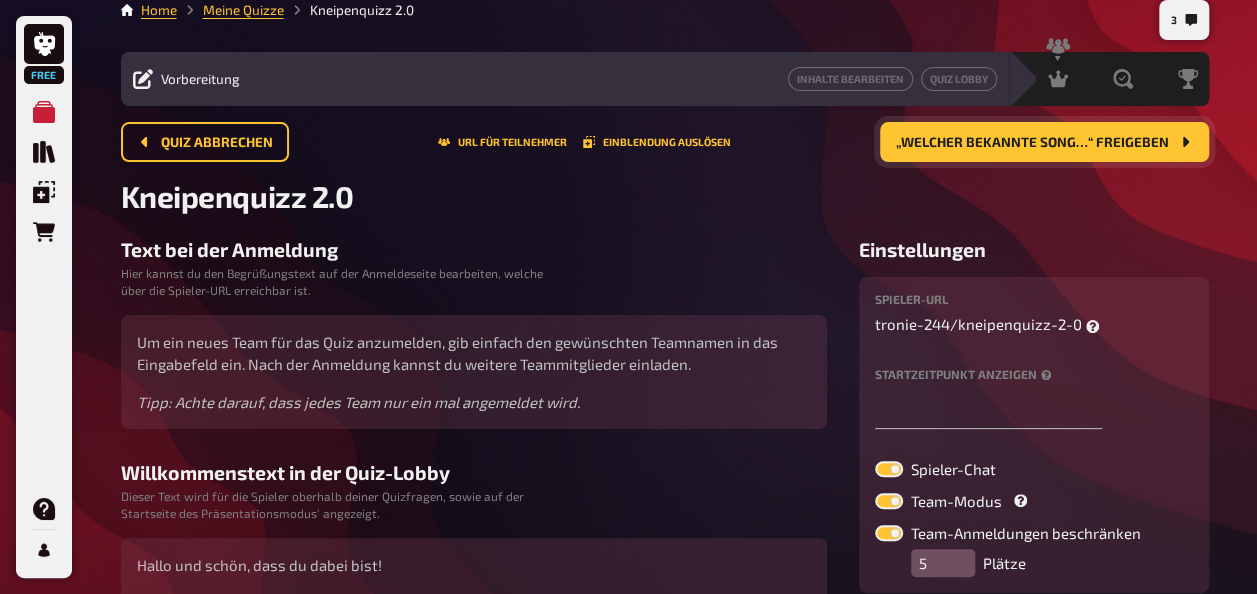 click on "„Welcher bekannte Song…“ freigeben" at bounding box center (1032, 143) 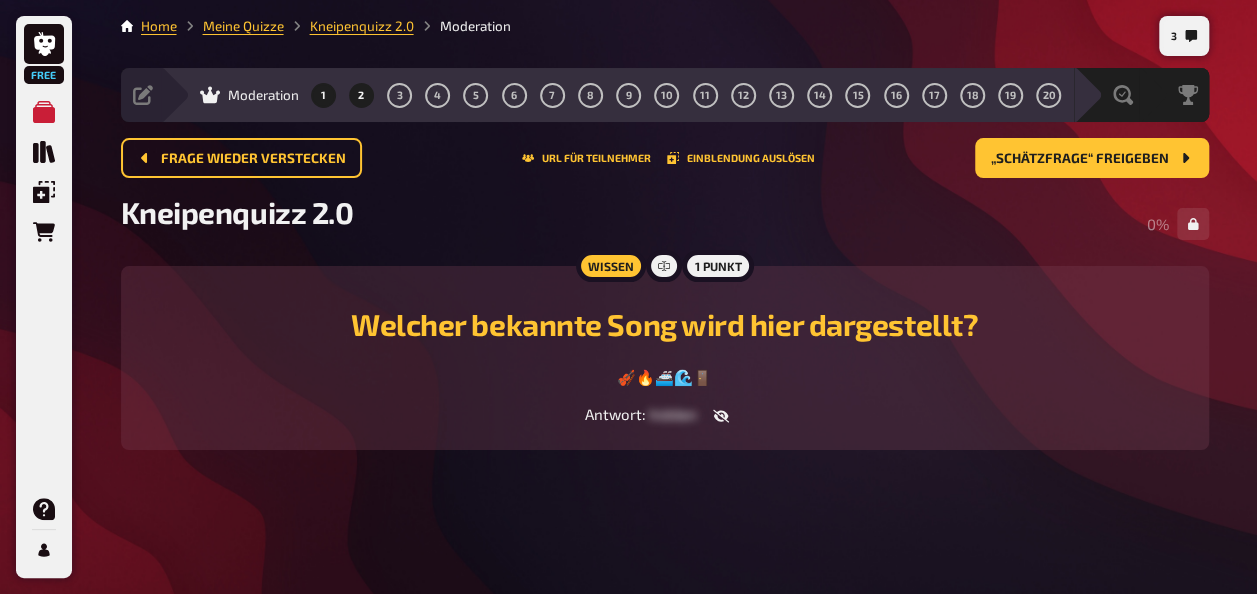 click on "1" at bounding box center (323, 95) 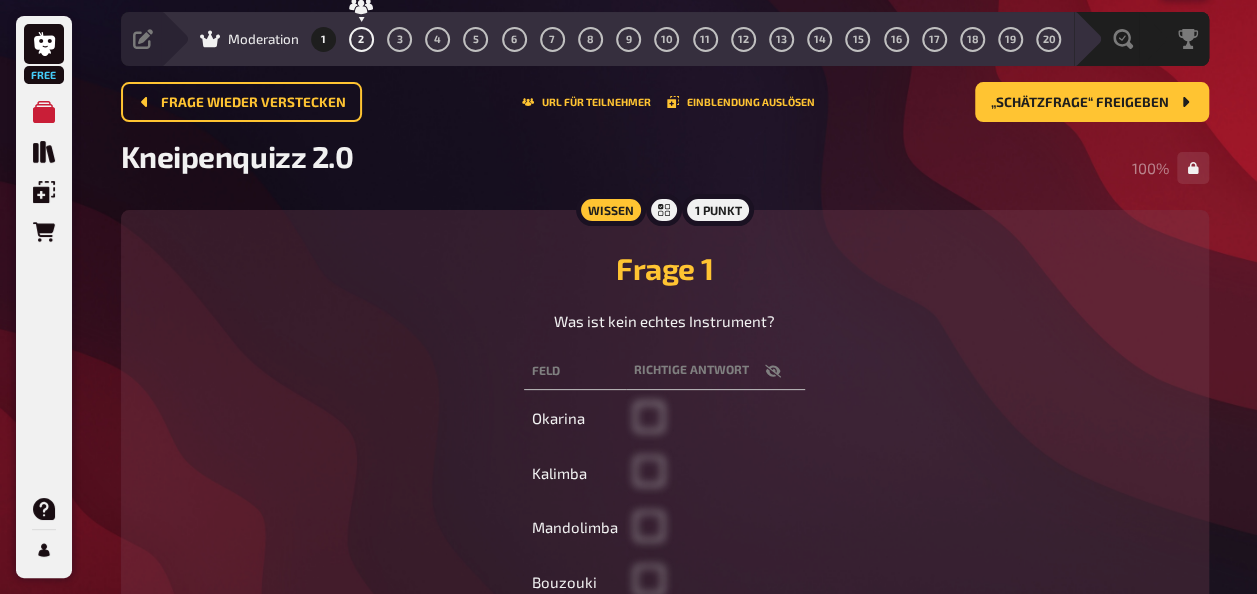 scroll, scrollTop: 100, scrollLeft: 0, axis: vertical 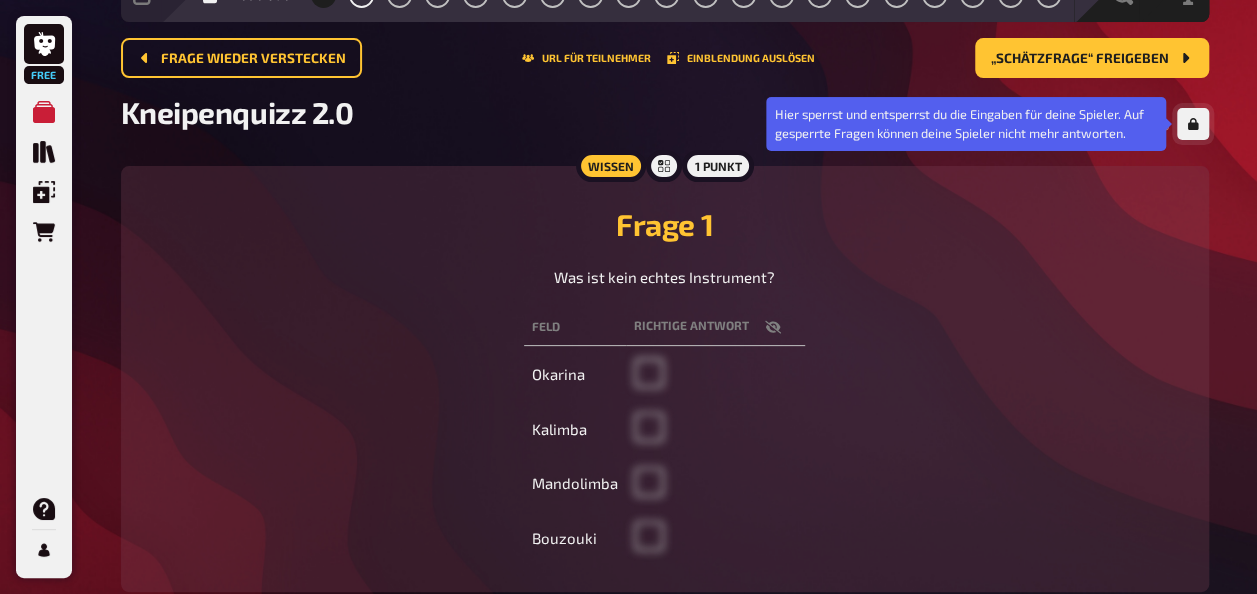click 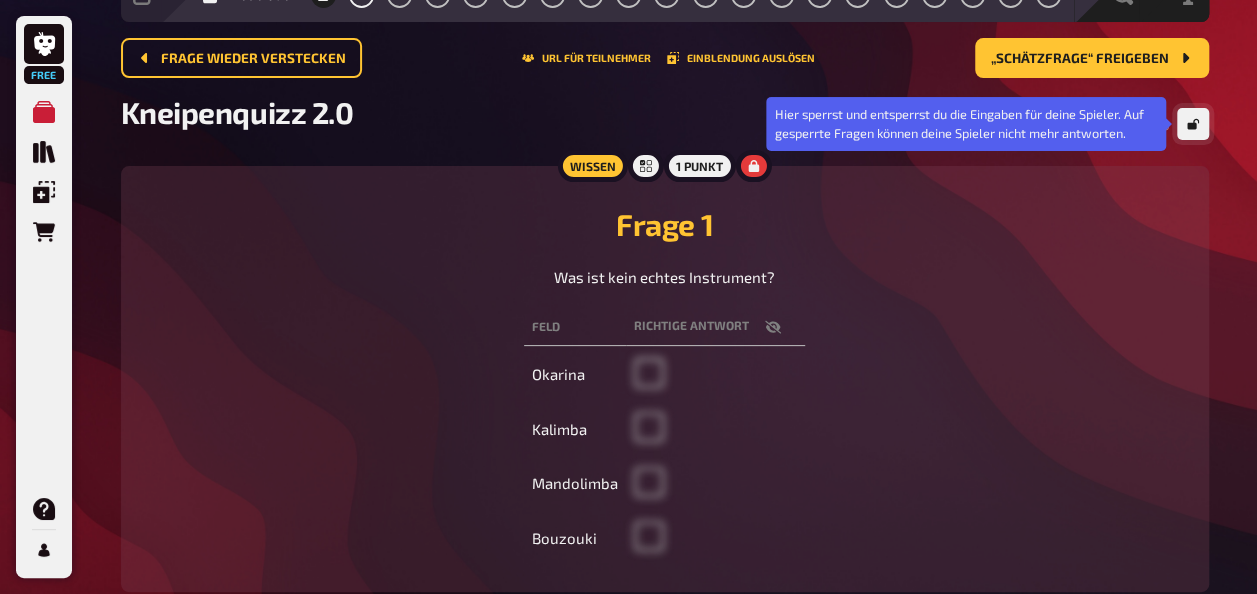 click at bounding box center [1193, 124] 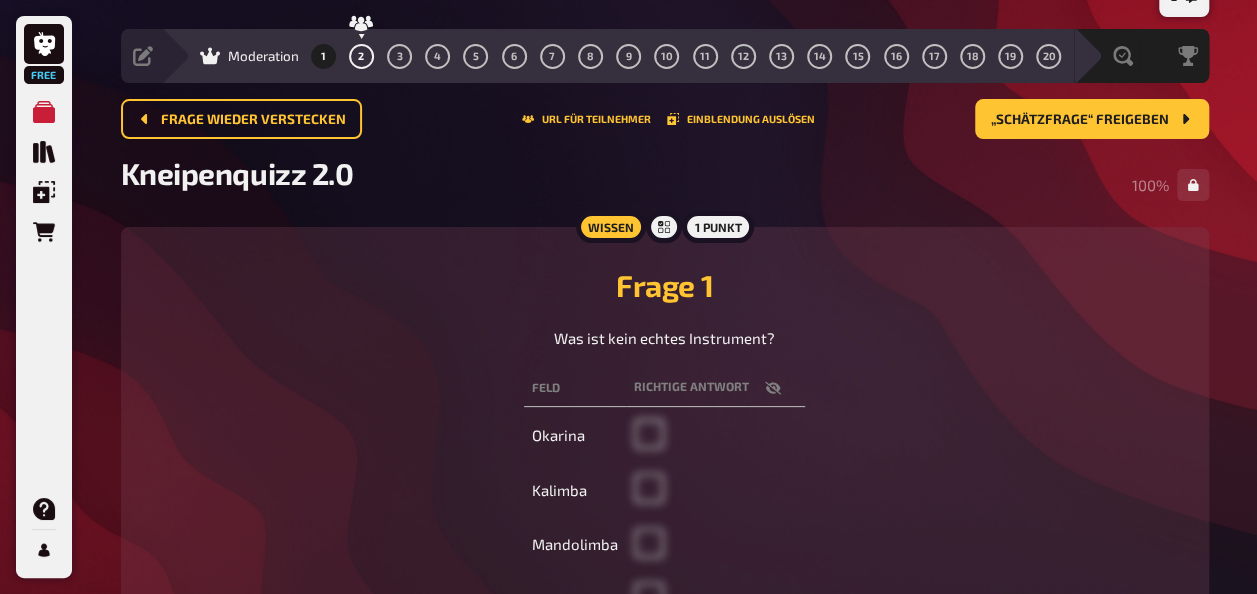 scroll, scrollTop: 7, scrollLeft: 0, axis: vertical 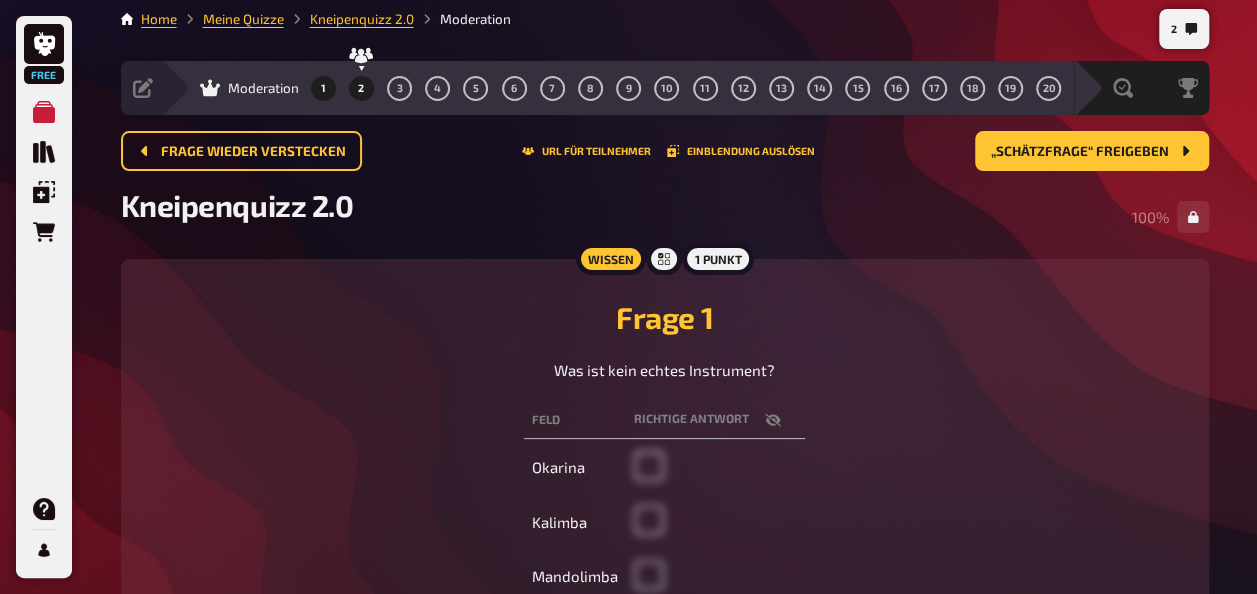 click on "2" at bounding box center [361, 88] 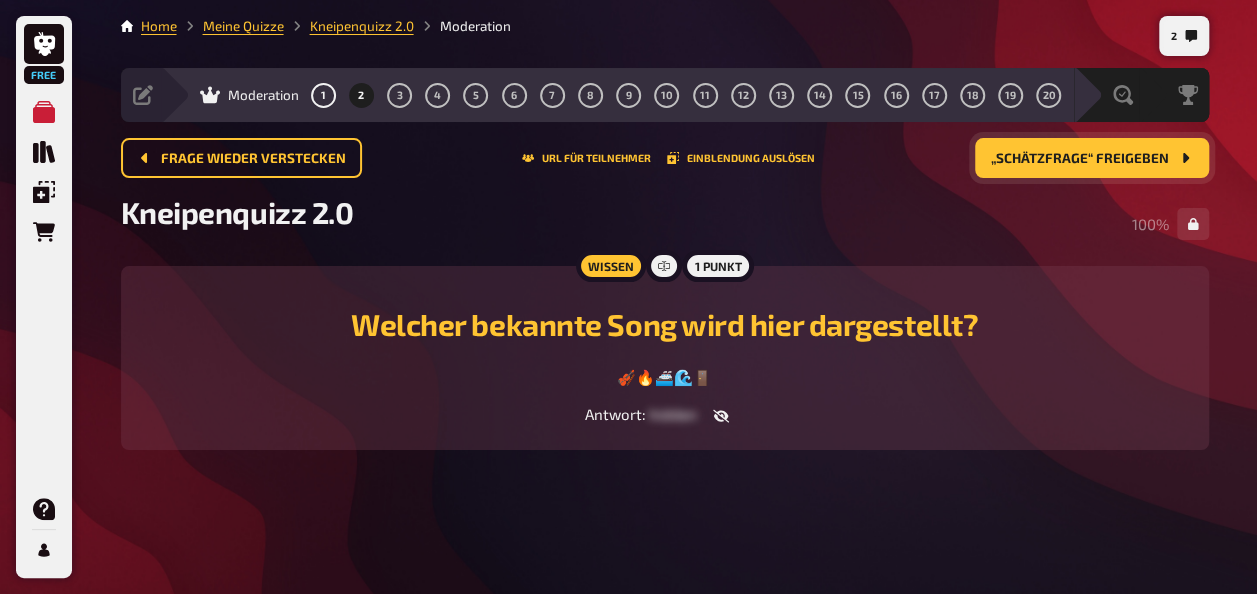 click on "„Schätzfrage“ freigeben" at bounding box center (1092, 158) 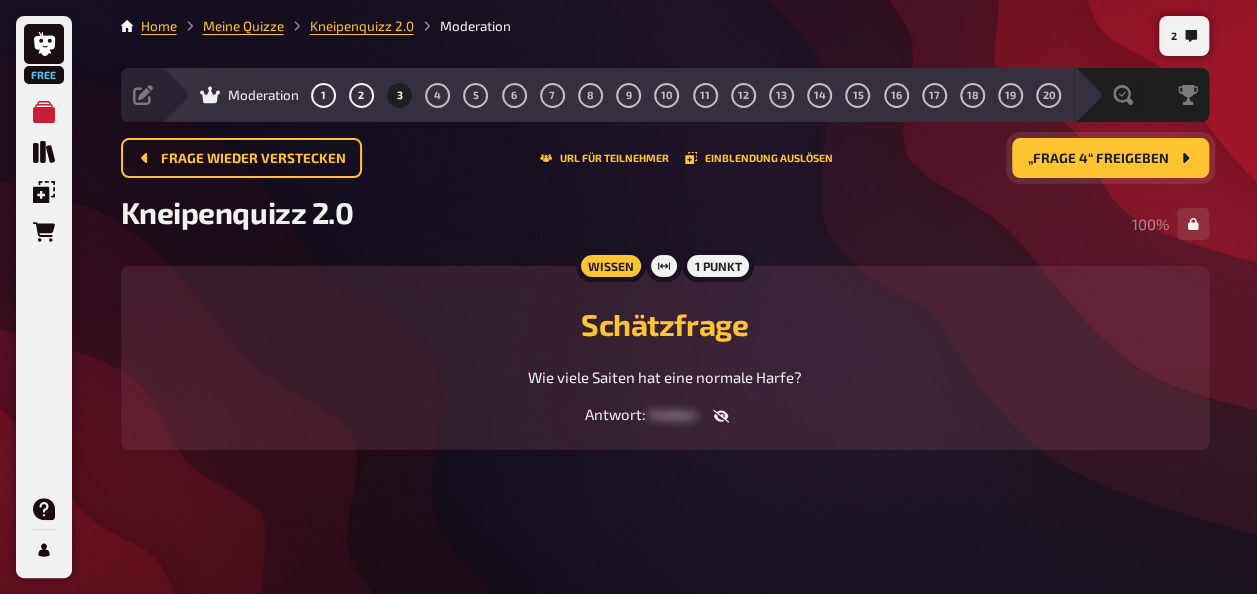 click on "„Frage 4“ freigeben" at bounding box center [1110, 158] 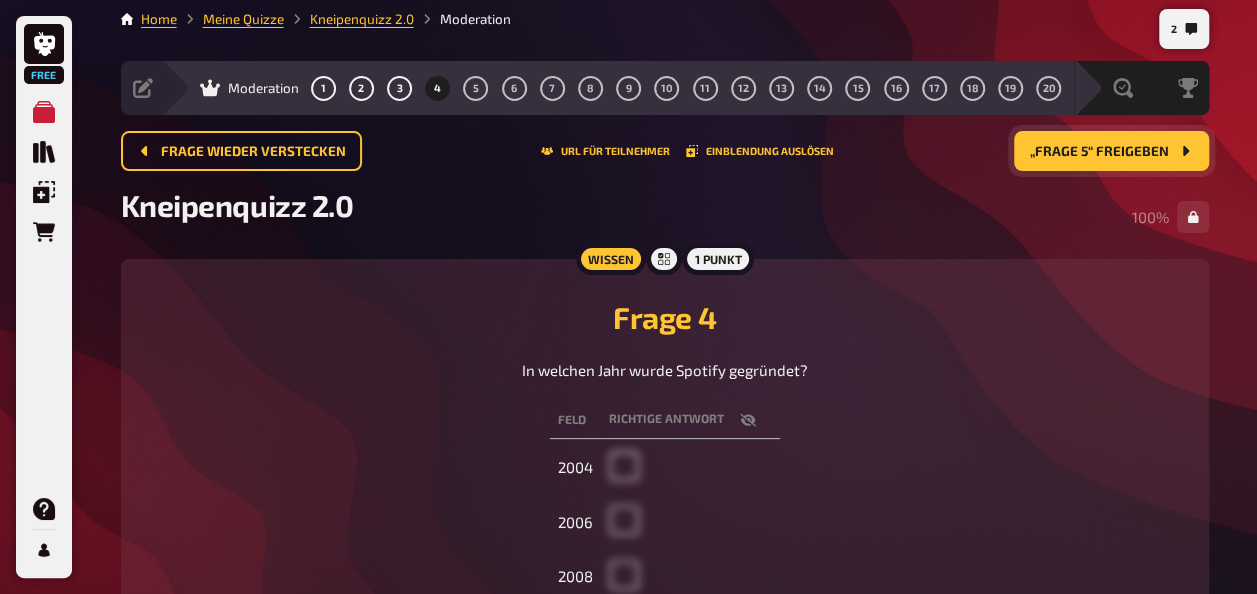 click on "„Frage 5“ freigeben" at bounding box center [1099, 152] 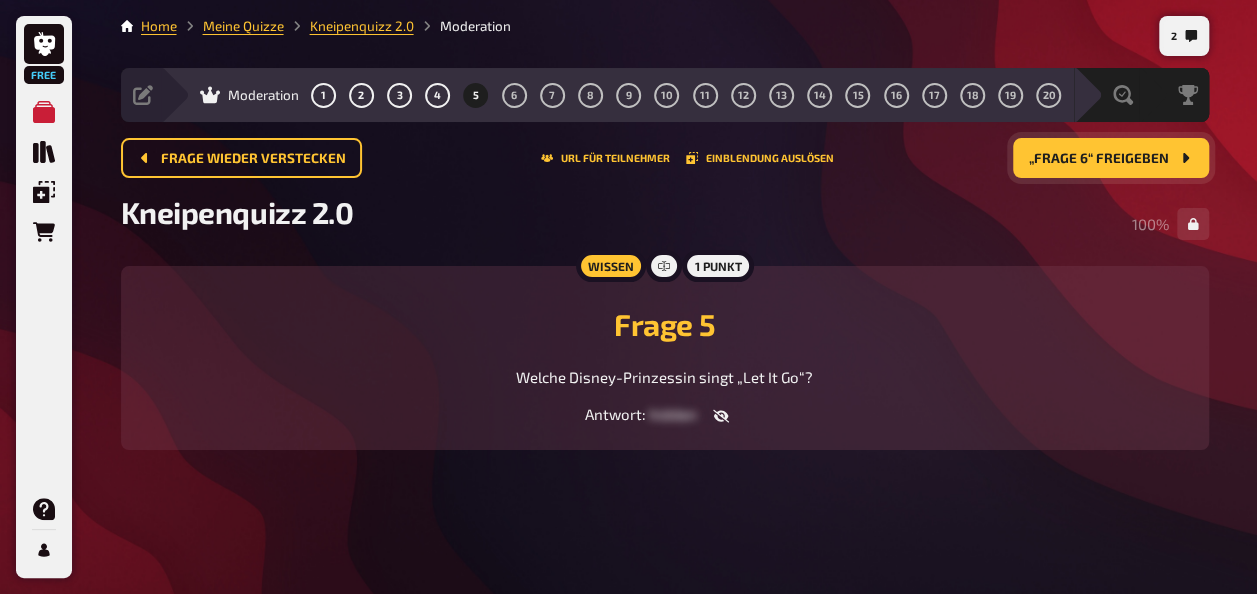 click on "„Frage 6“ freigeben" at bounding box center (1099, 159) 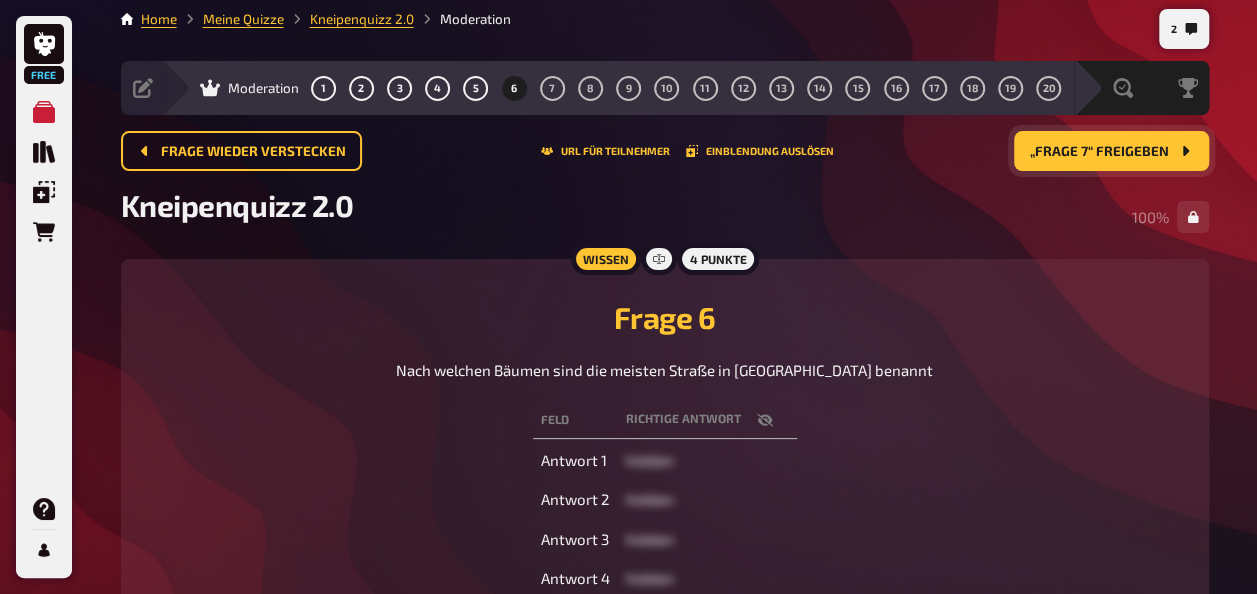 scroll, scrollTop: 107, scrollLeft: 0, axis: vertical 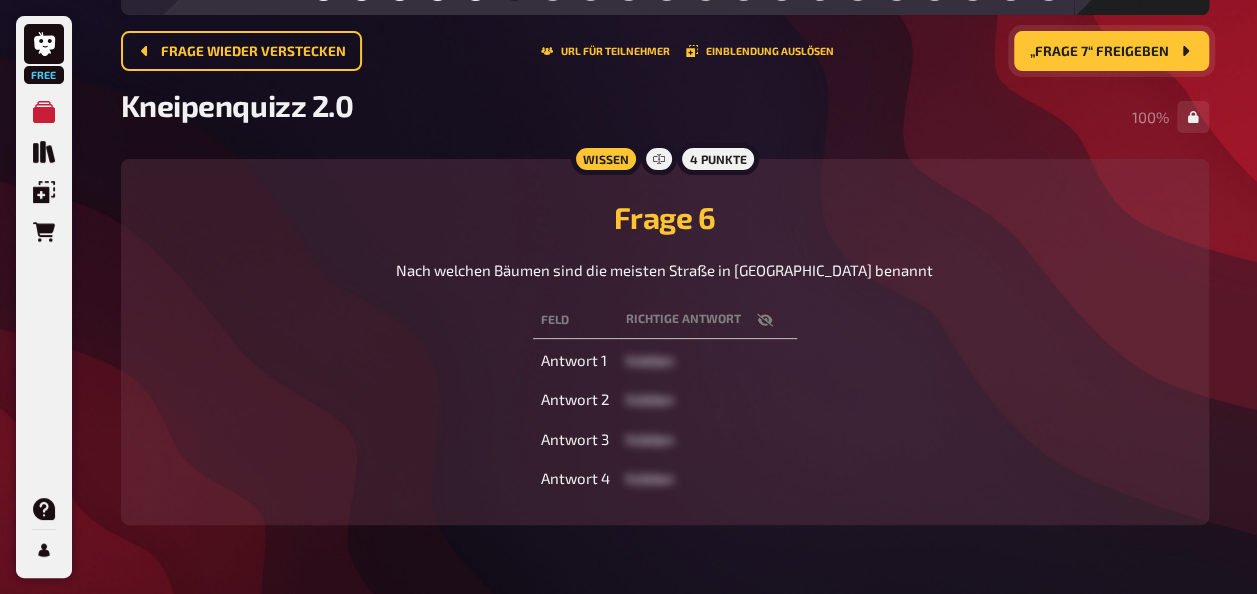click on "„Frage 7“ freigeben" at bounding box center (1099, 52) 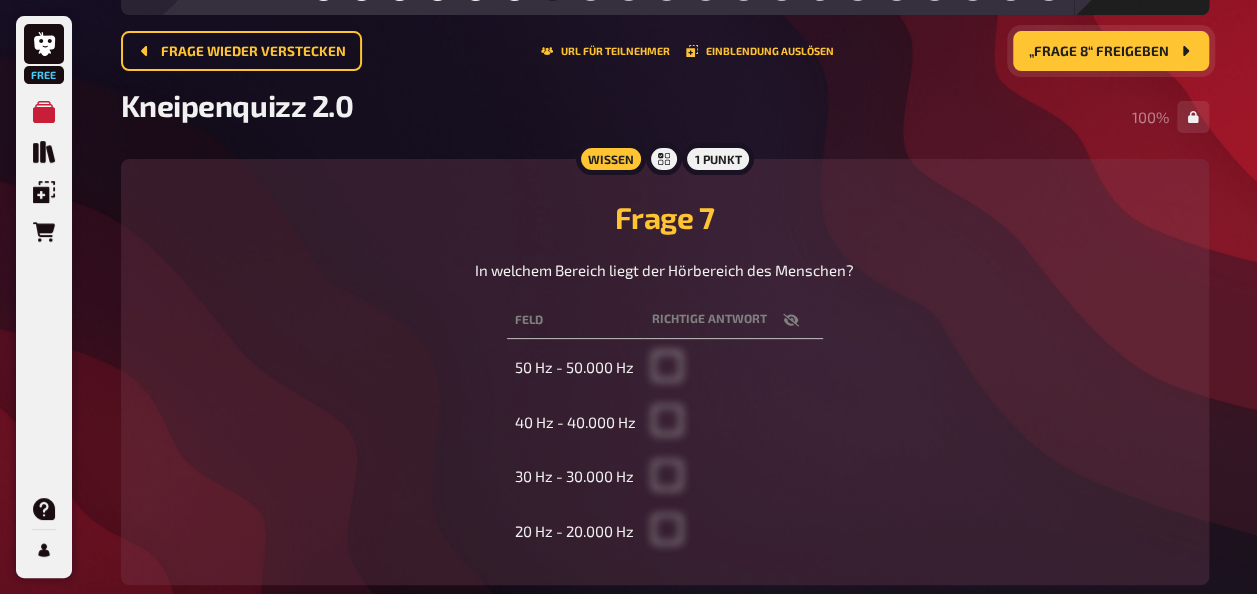 click on "„Frage 8“ freigeben" at bounding box center [1099, 52] 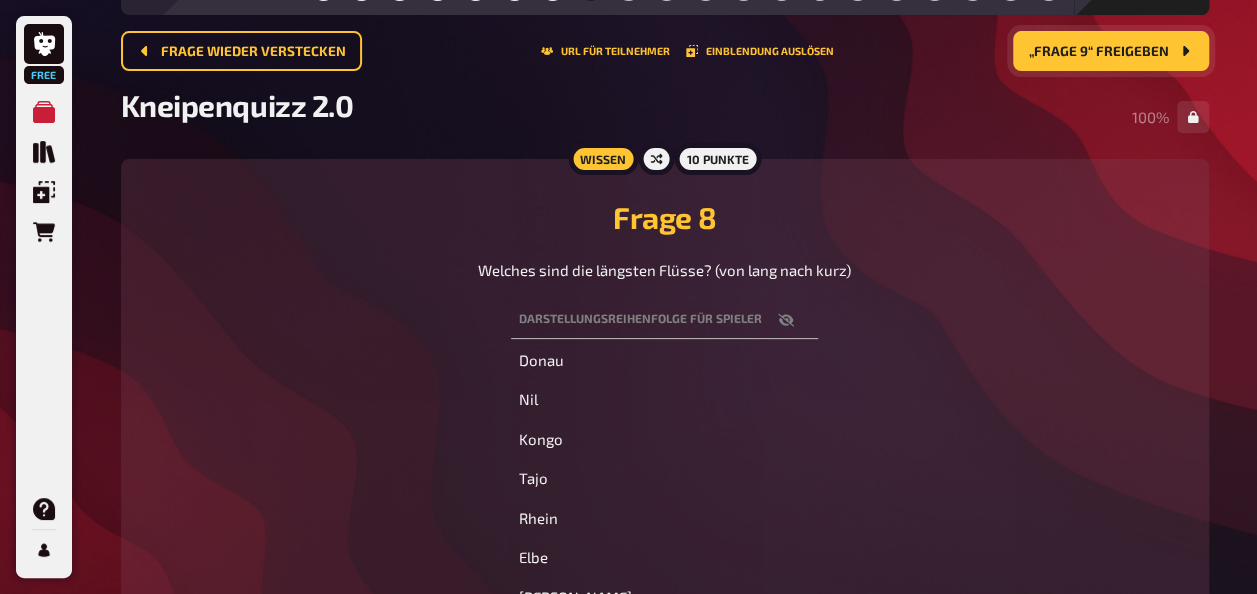 click on "„Frage 9“ freigeben" at bounding box center (1099, 52) 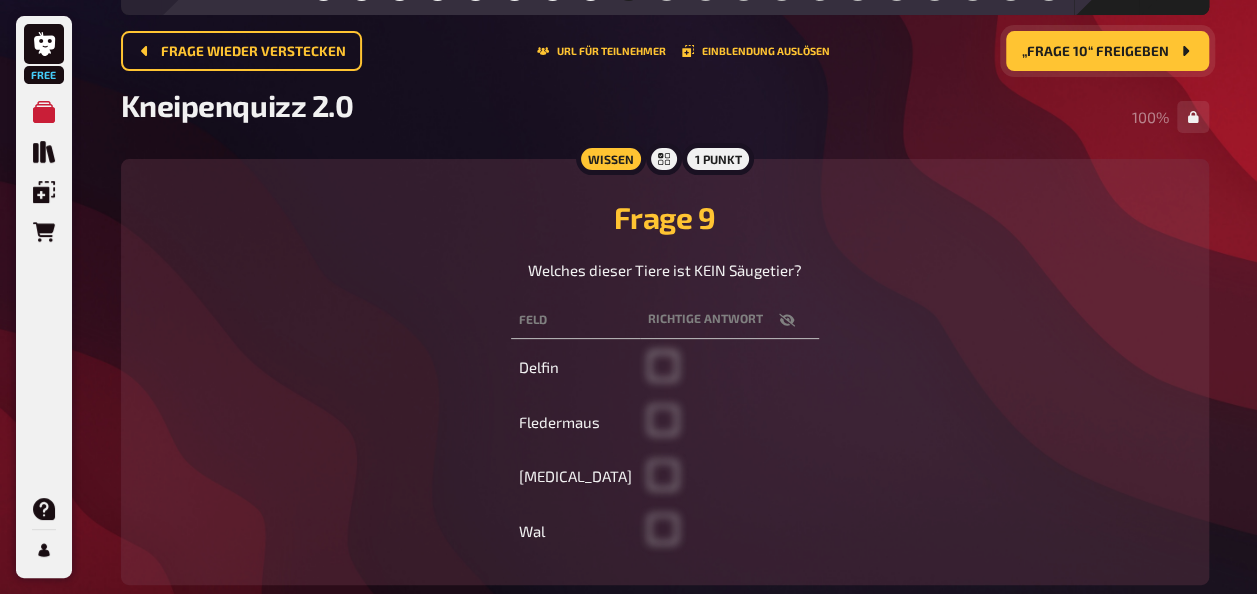 click on "„Frage 10“ freigeben" at bounding box center [1107, 51] 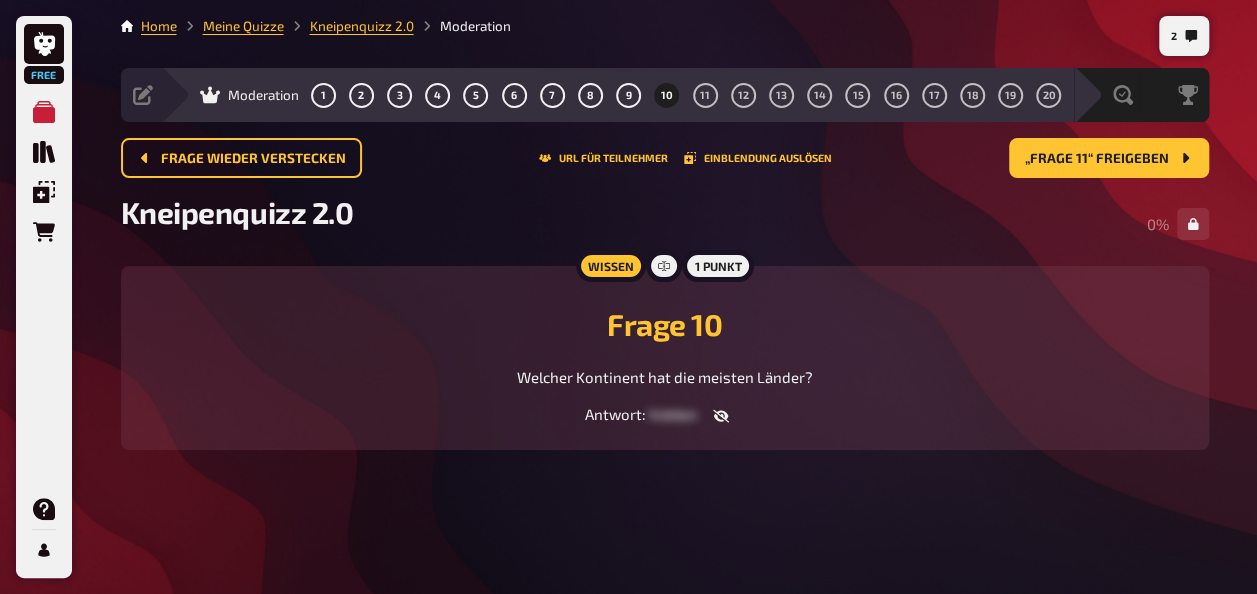 scroll, scrollTop: 0, scrollLeft: 0, axis: both 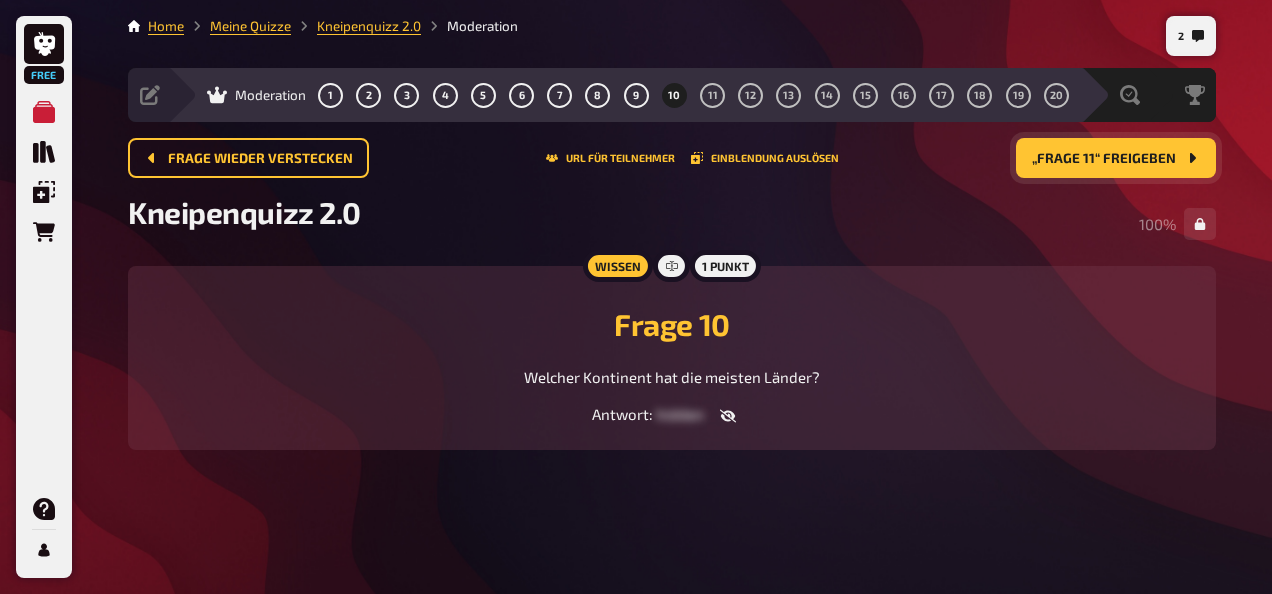 click on "„Frage 11“ freigeben" at bounding box center (1104, 159) 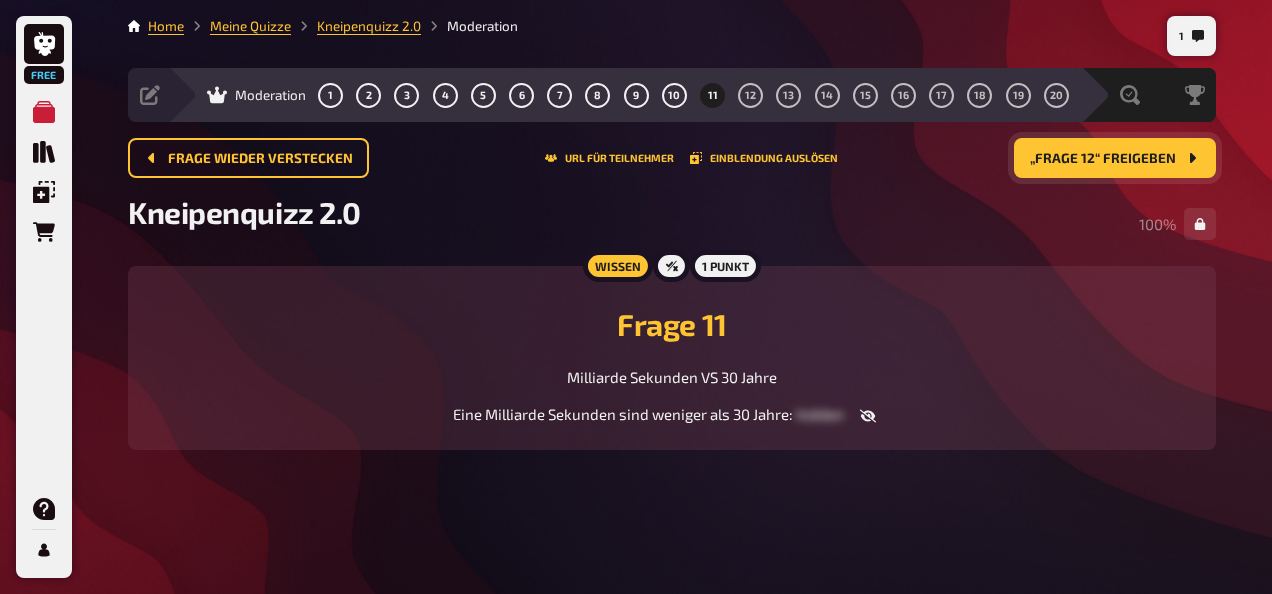 click on "„Frage 12“ freigeben" at bounding box center [1103, 159] 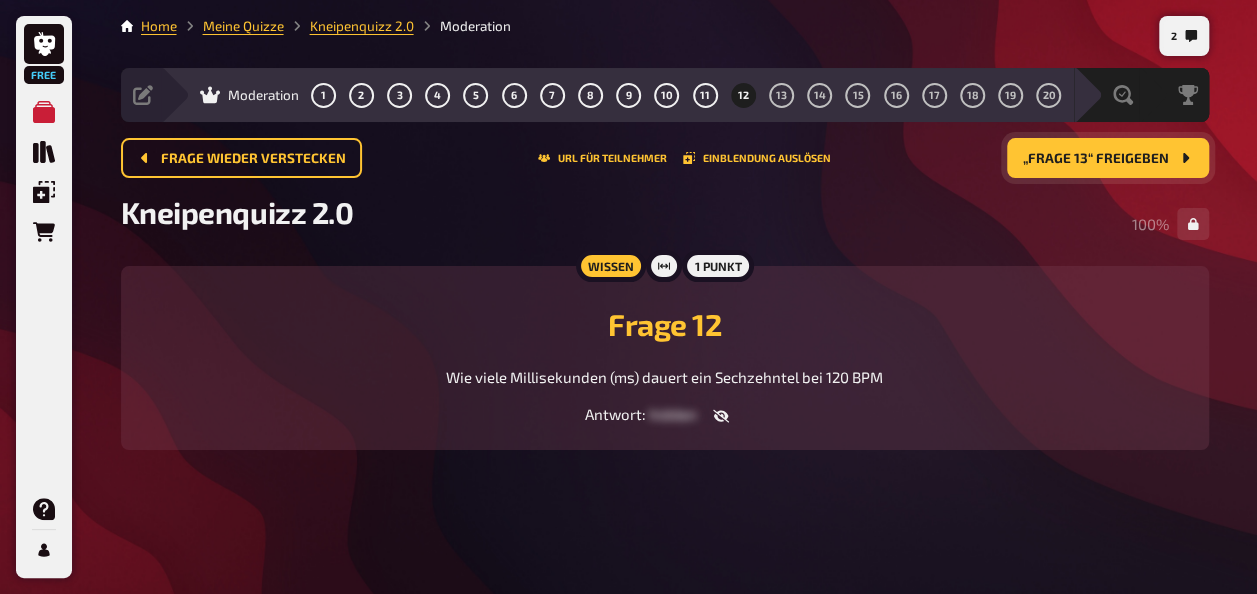 click on "„Frage 13“ freigeben" at bounding box center [1096, 159] 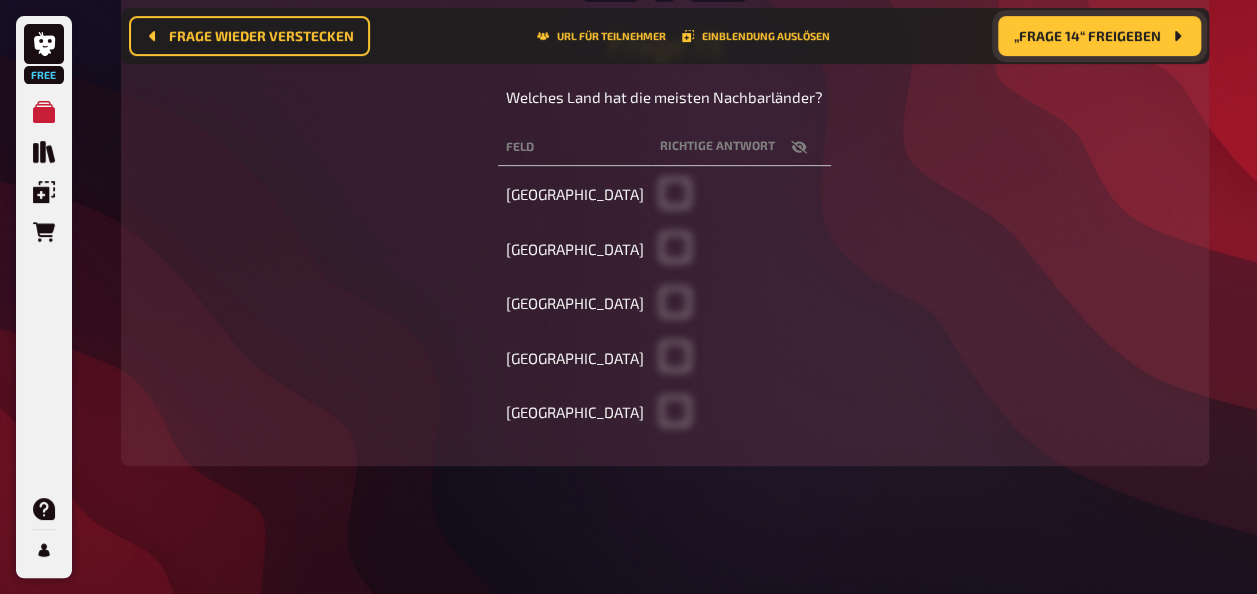 scroll, scrollTop: 316, scrollLeft: 0, axis: vertical 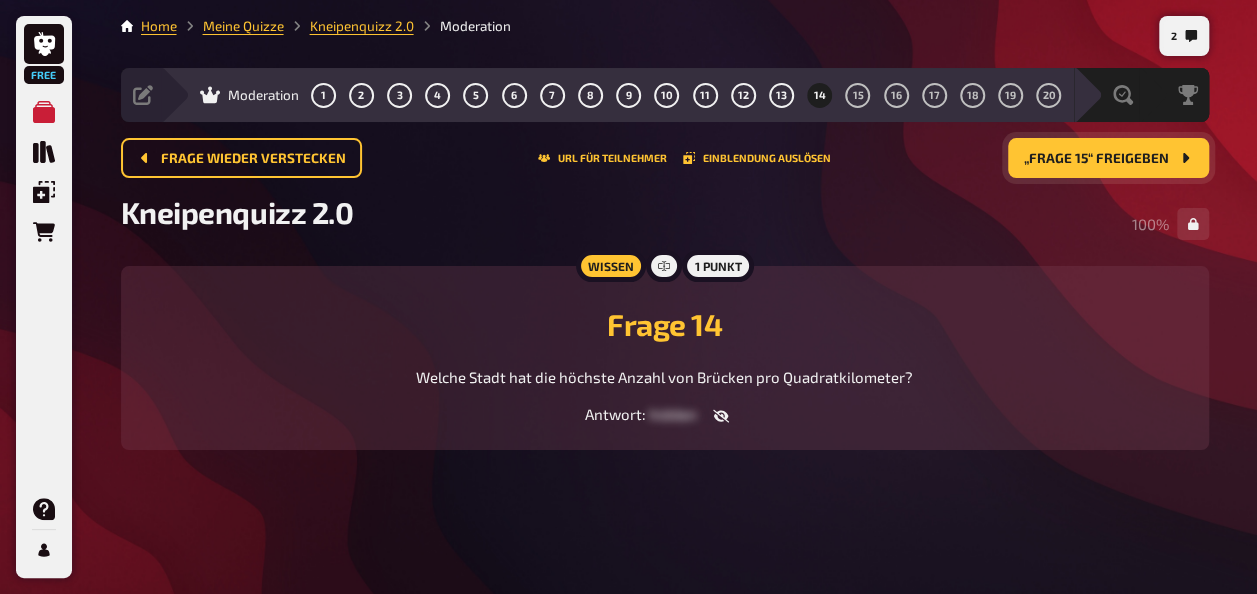click on "„Frage 15“ freigeben" at bounding box center [1096, 159] 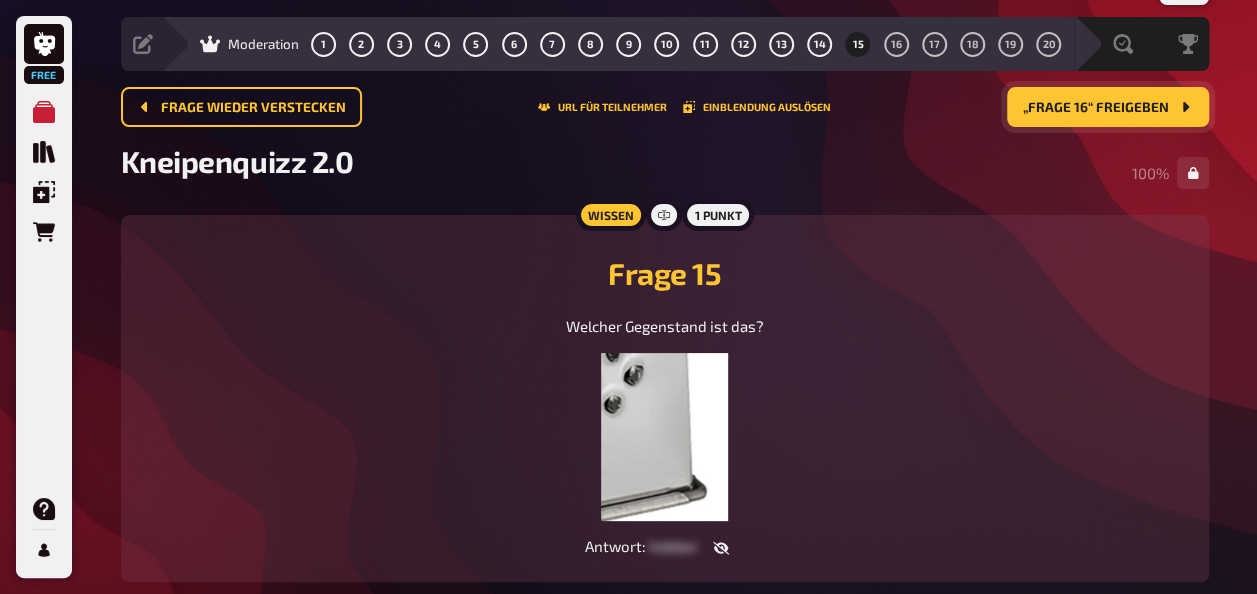 click on "„Frage 16“ freigeben" at bounding box center (1096, 108) 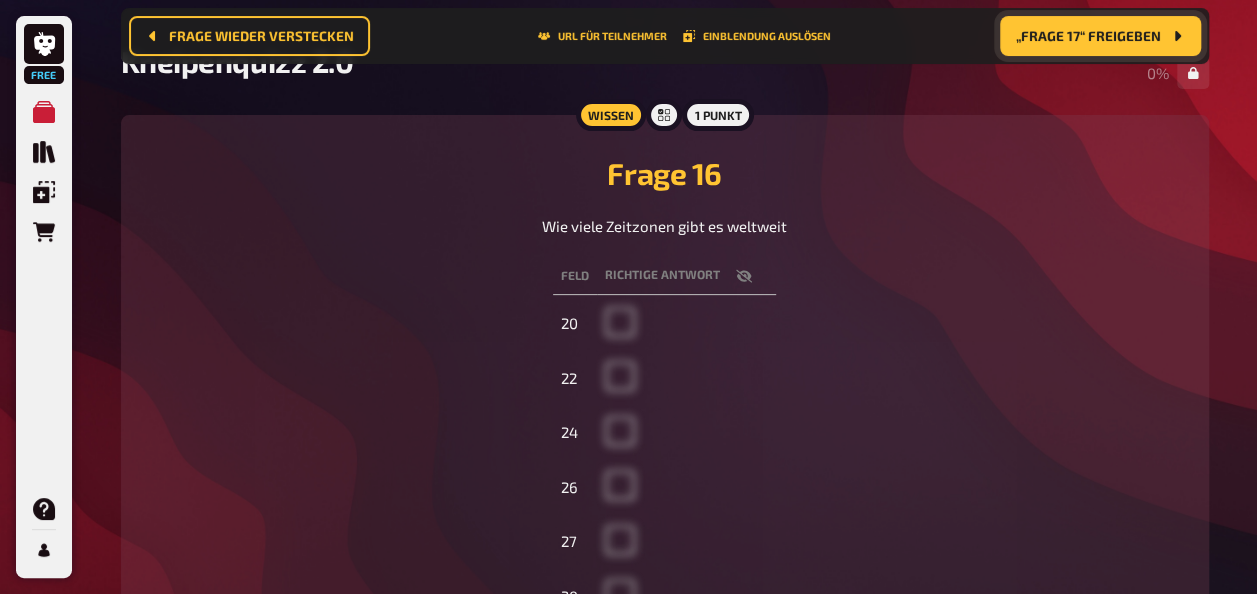 scroll, scrollTop: 267, scrollLeft: 0, axis: vertical 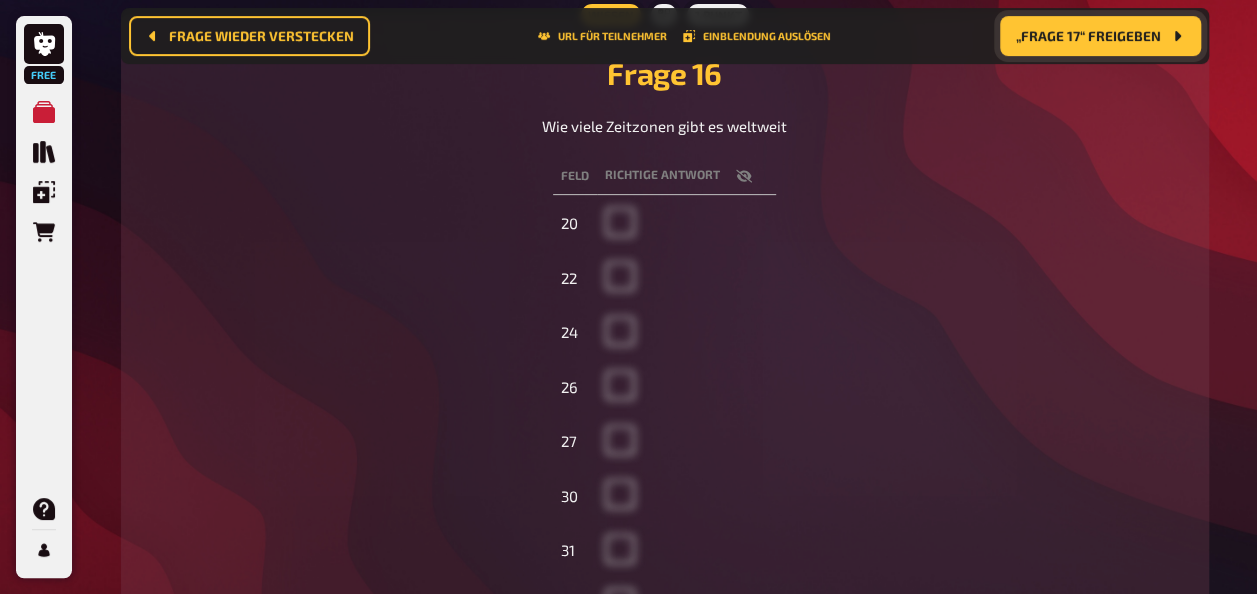 click on "„Frage 17“ freigeben" at bounding box center (1088, 36) 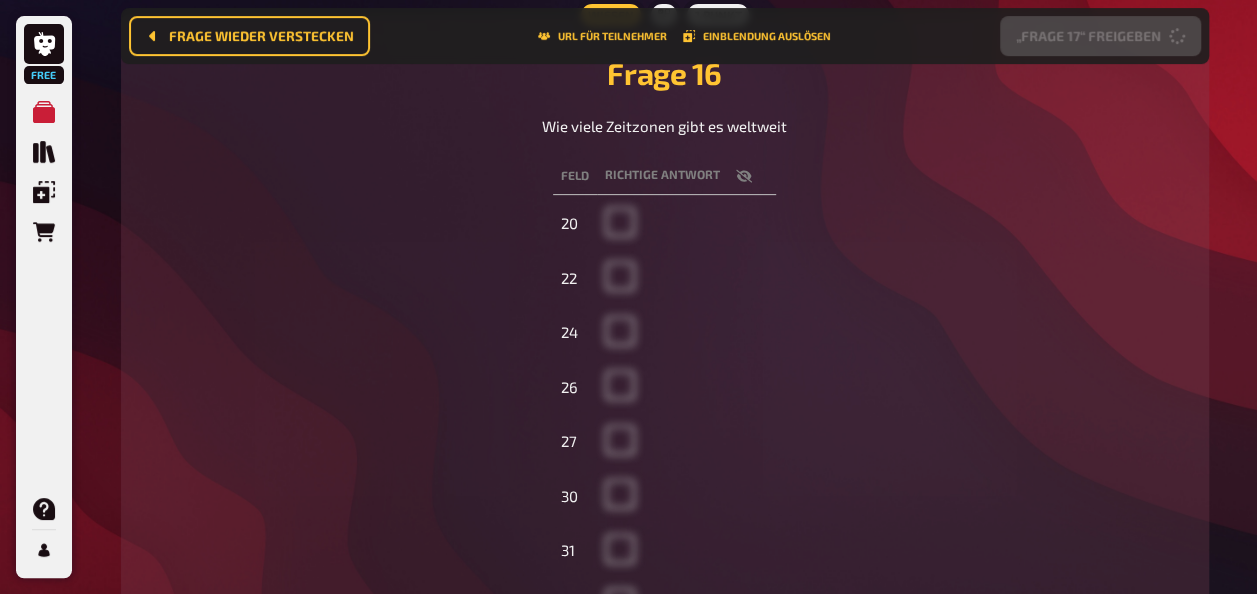 scroll, scrollTop: 170, scrollLeft: 0, axis: vertical 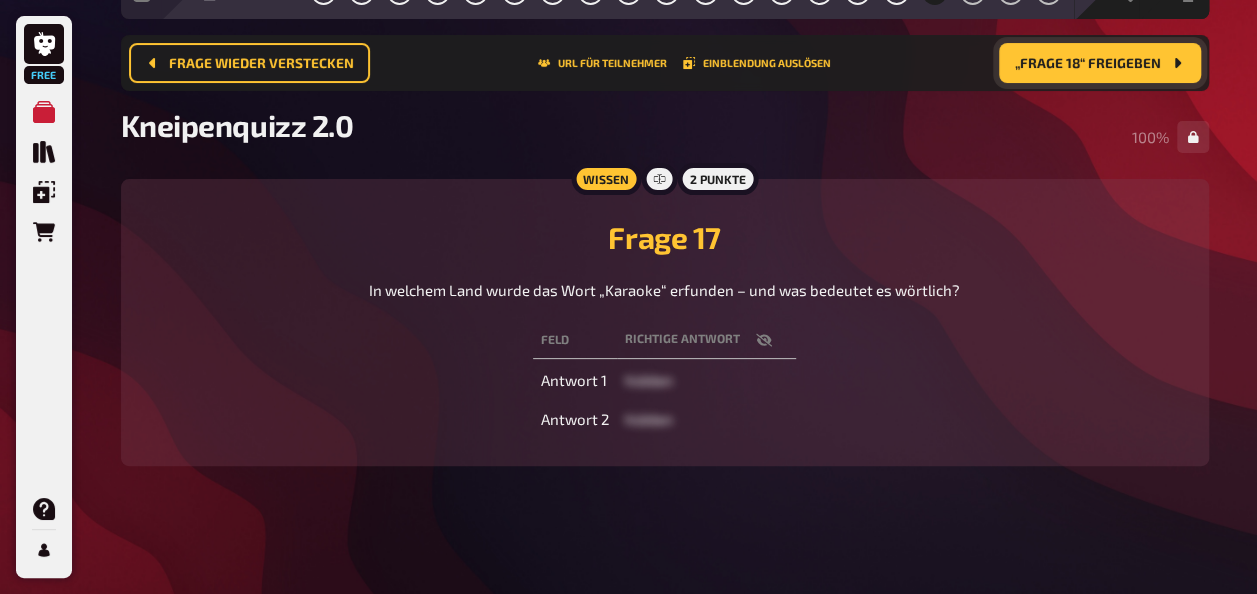 click on "„Frage 18“ freigeben" at bounding box center [1088, 64] 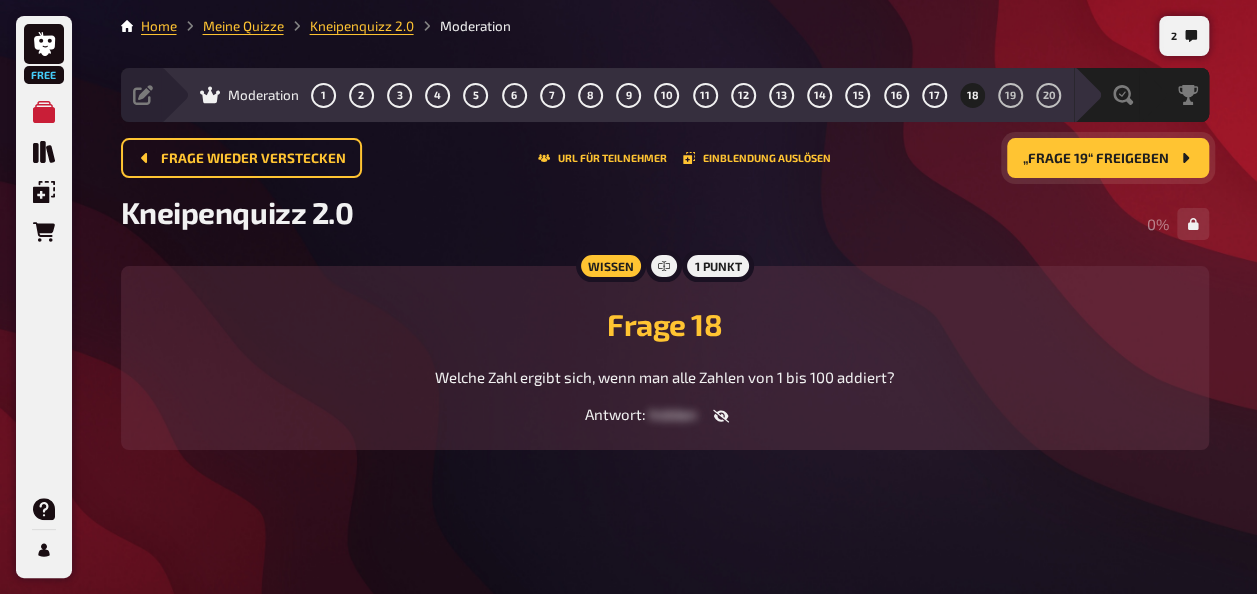scroll, scrollTop: 51, scrollLeft: 0, axis: vertical 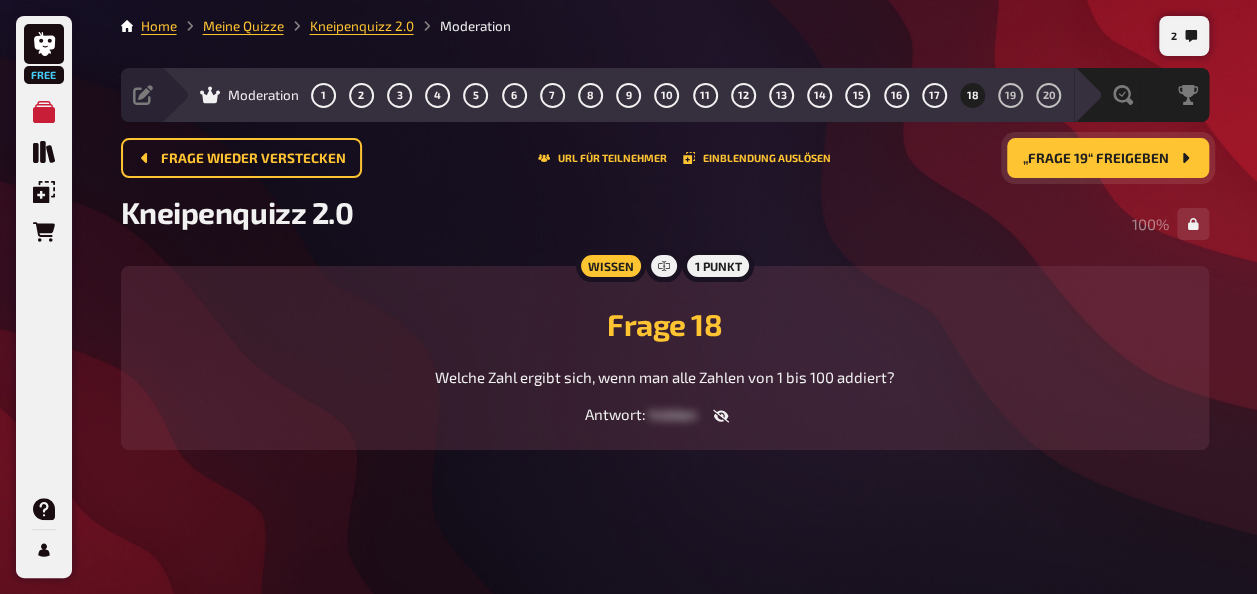 click on "„Frage 19“ freigeben" at bounding box center [1096, 159] 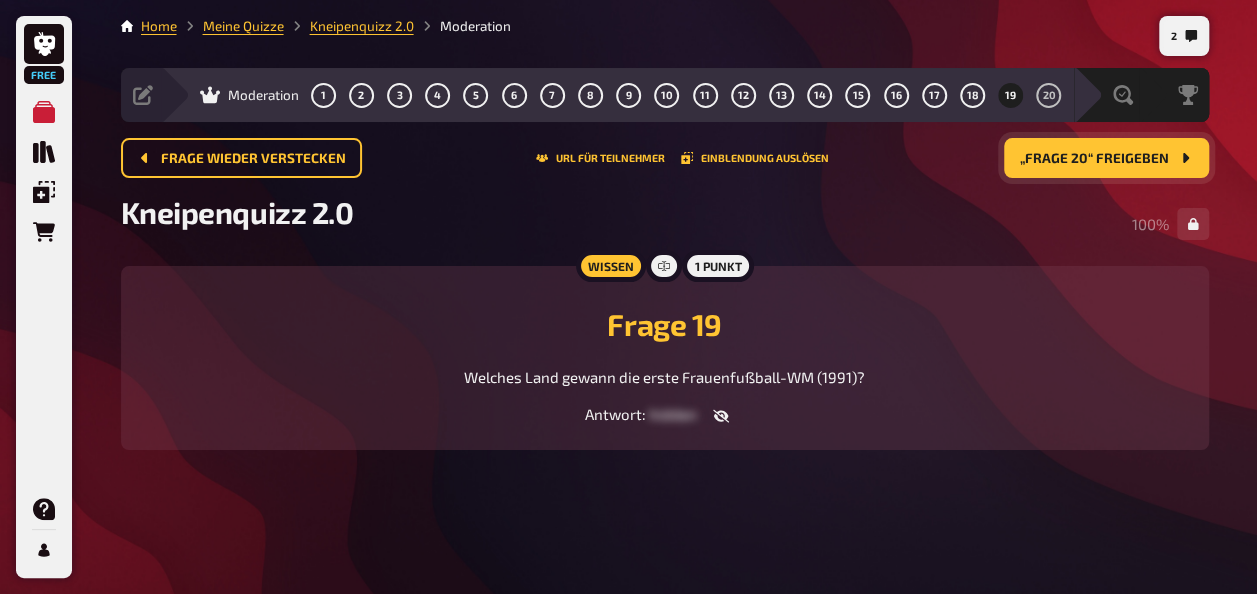 click on "„Frage 20“ freigeben" at bounding box center [1094, 159] 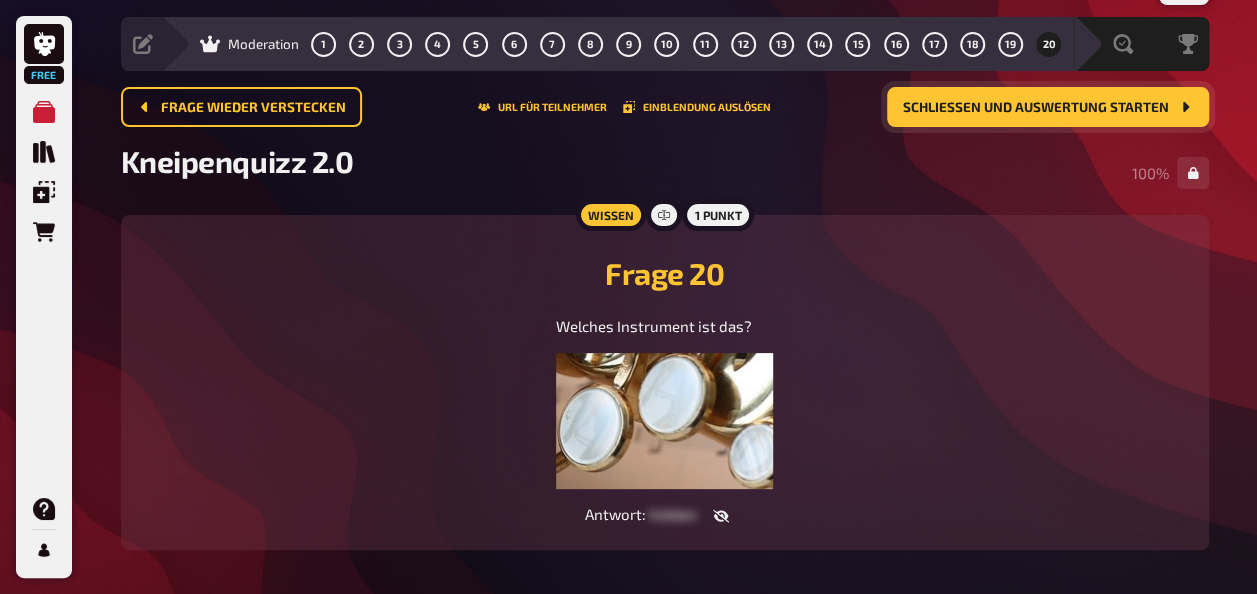 click on "Schließen und Auswertung starten" at bounding box center (1036, 108) 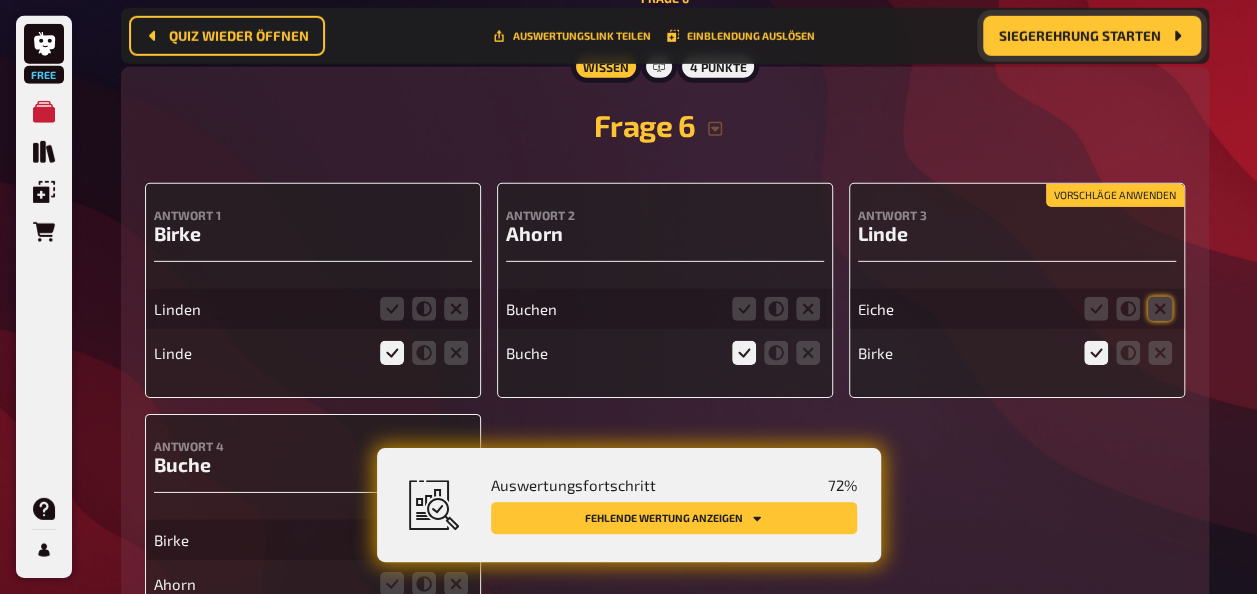 scroll, scrollTop: 3016, scrollLeft: 0, axis: vertical 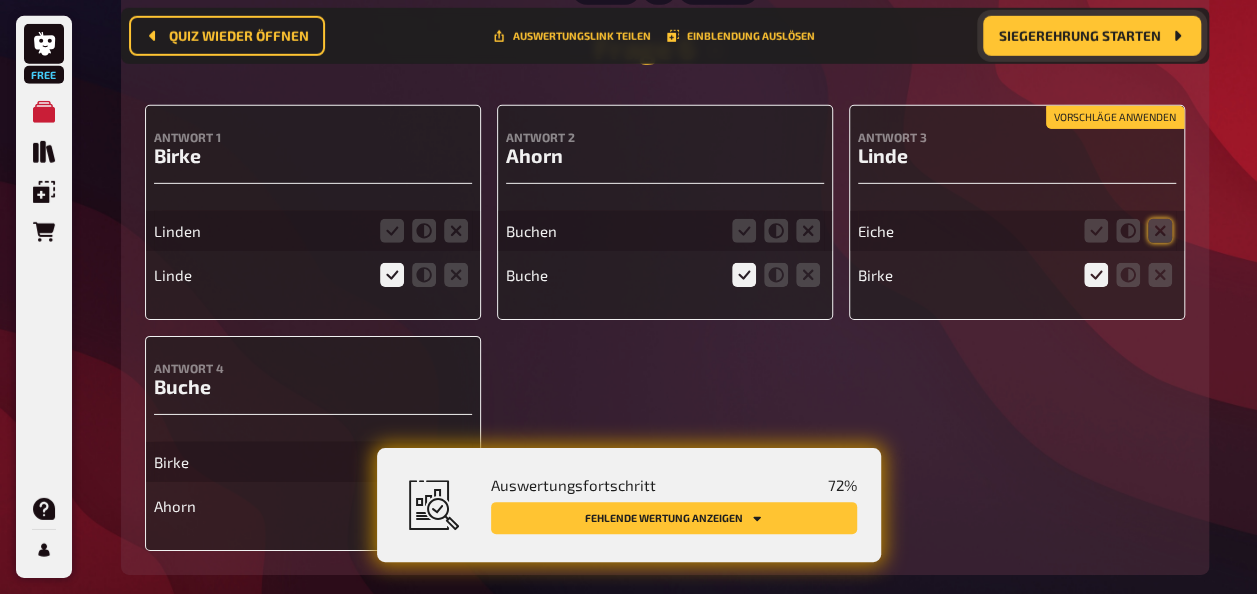 click 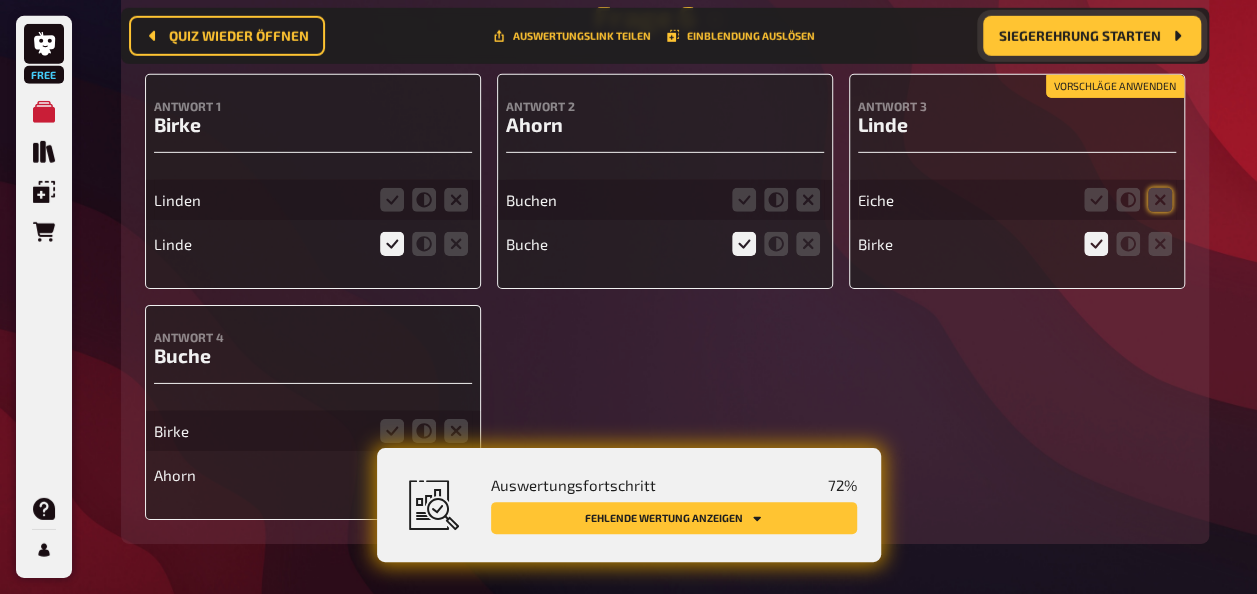 scroll, scrollTop: 3016, scrollLeft: 0, axis: vertical 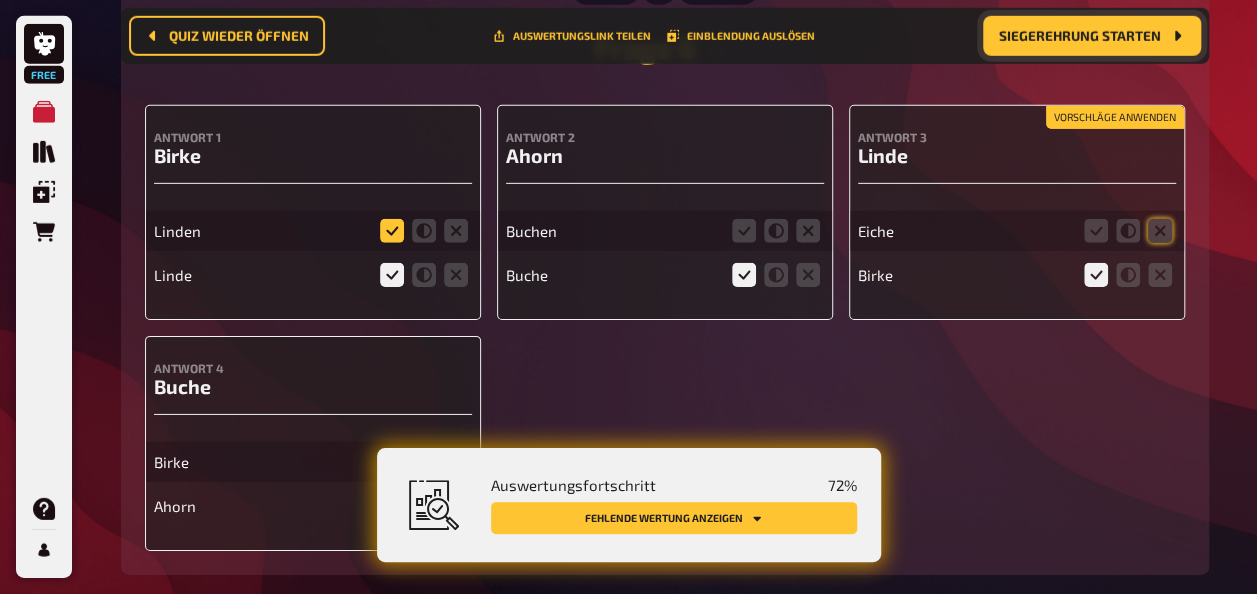 click 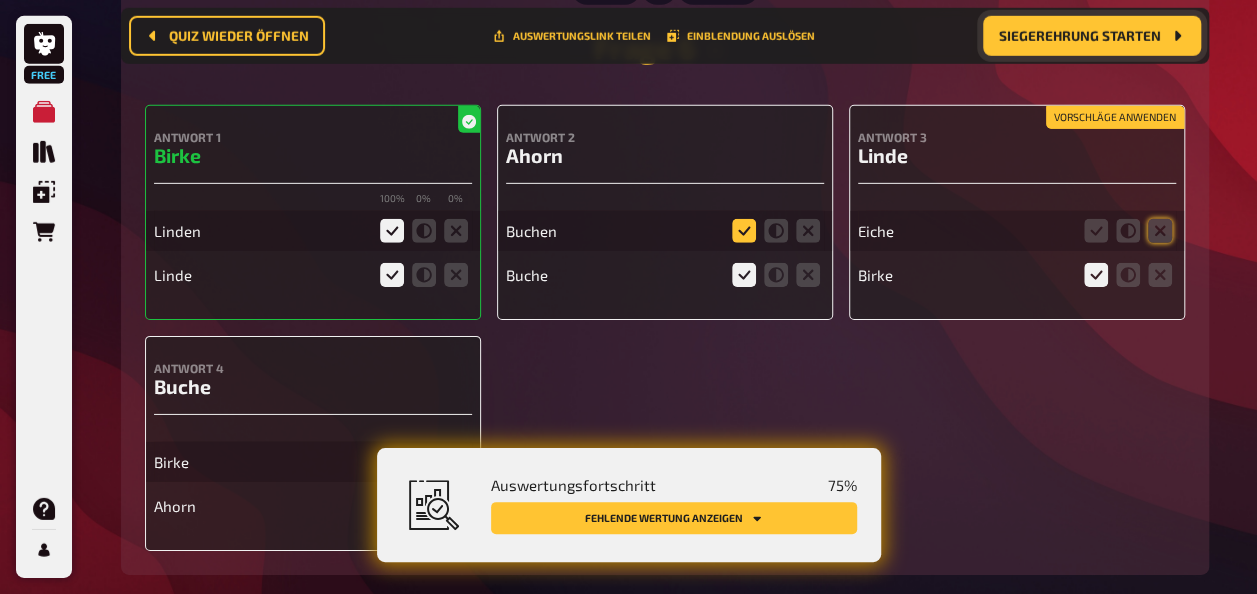 click 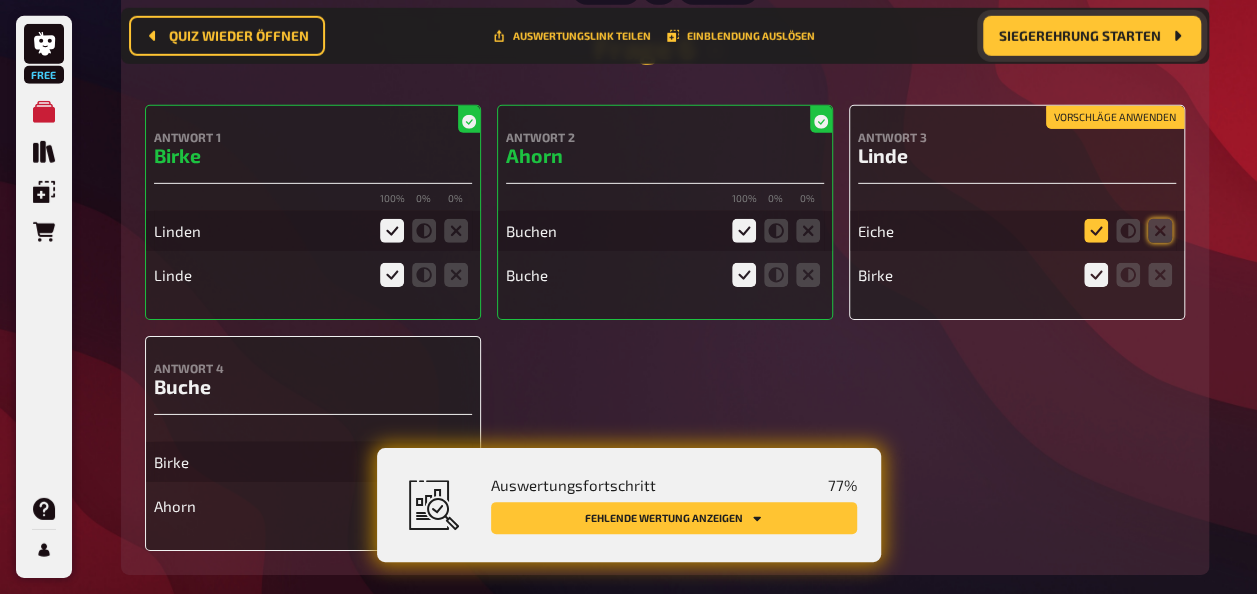 click 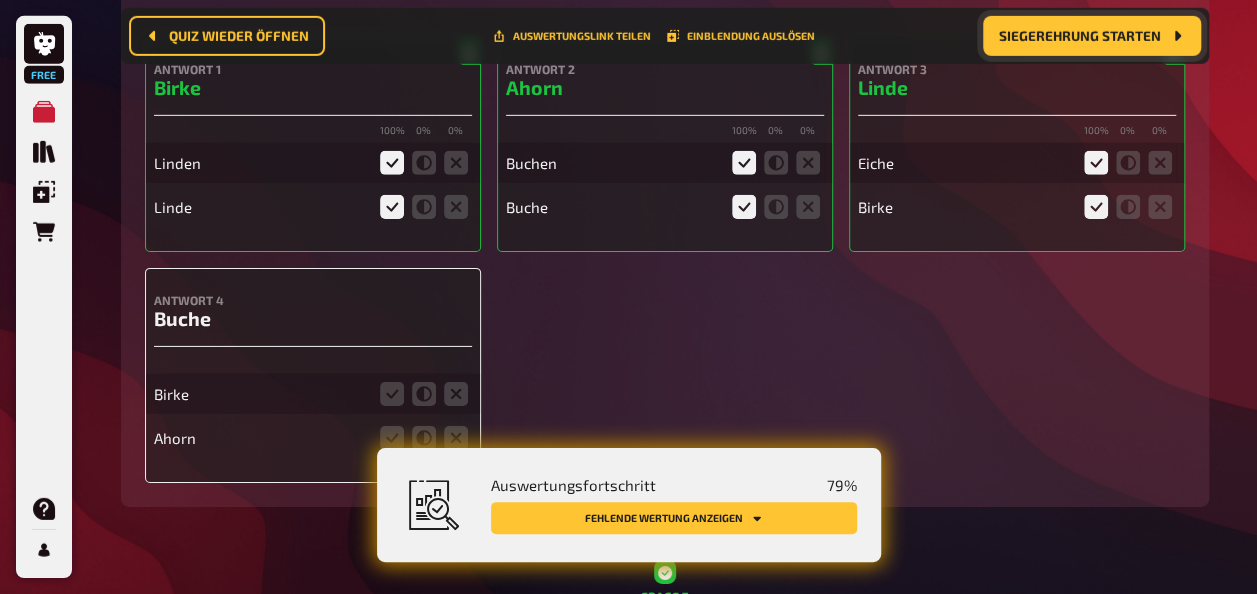 scroll, scrollTop: 3116, scrollLeft: 0, axis: vertical 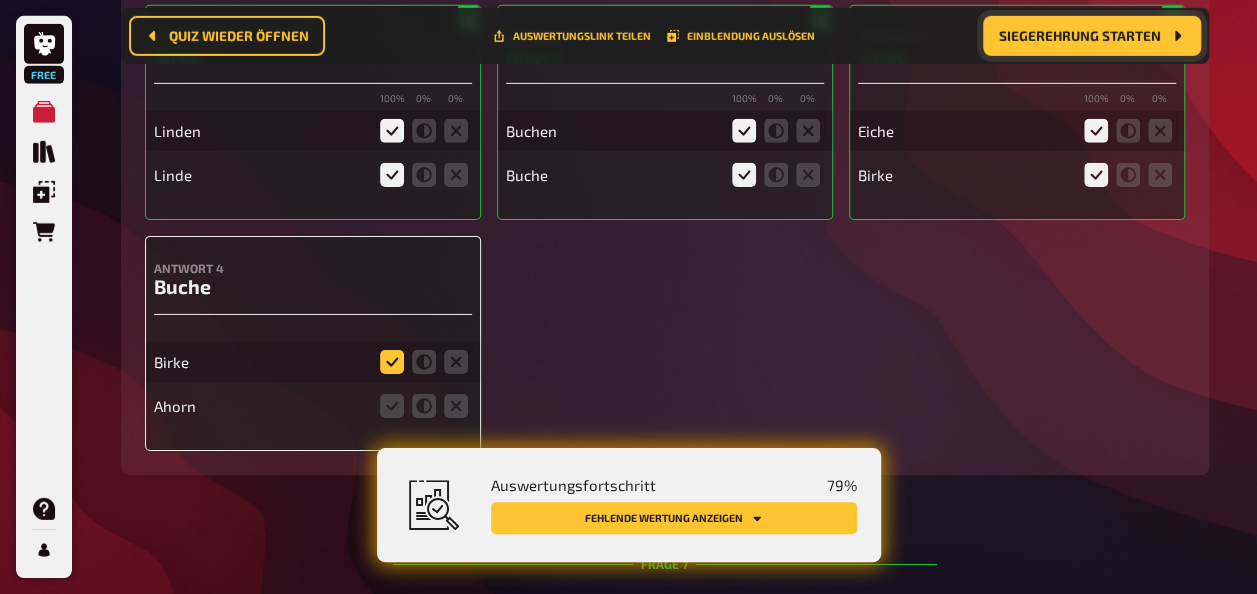 click 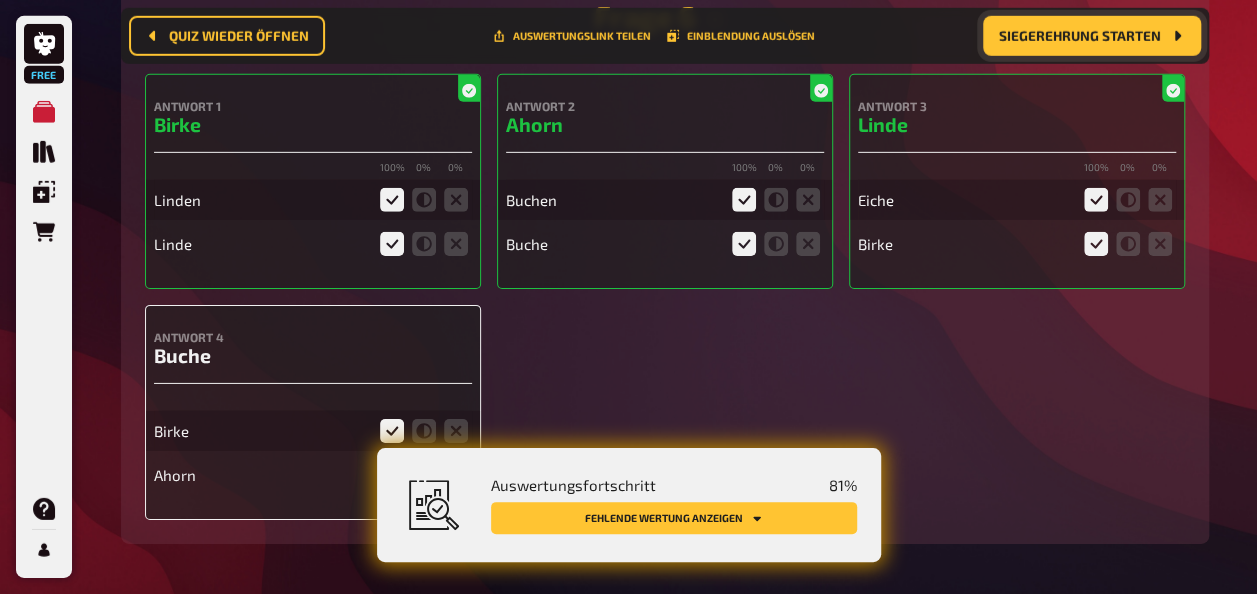 scroll, scrollTop: 3016, scrollLeft: 0, axis: vertical 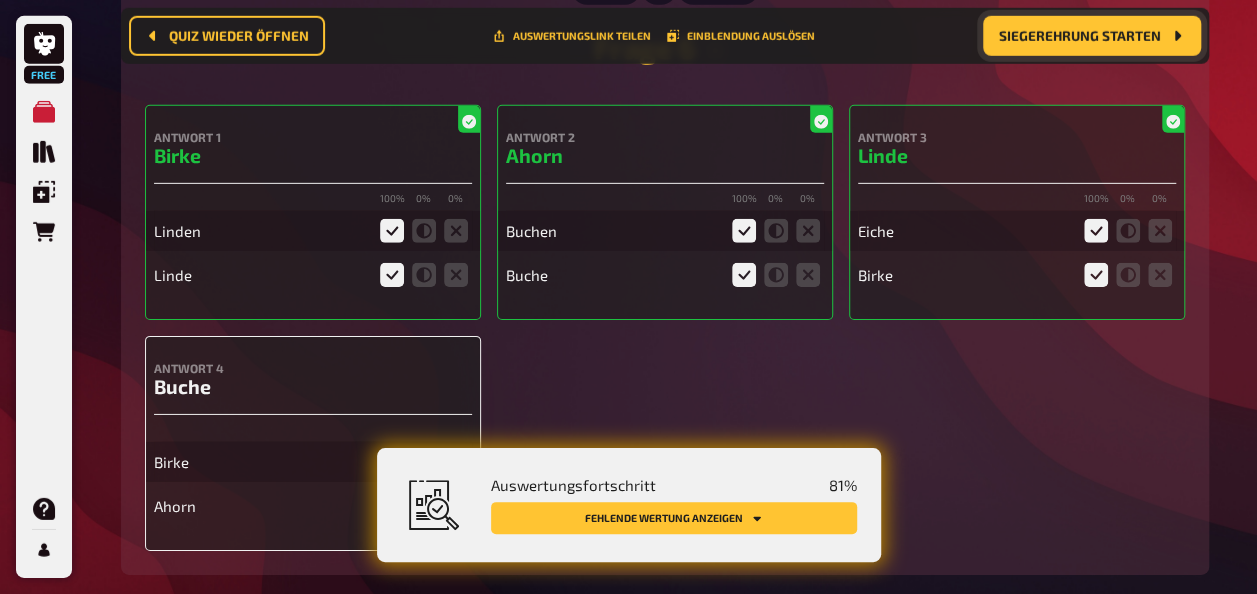 click 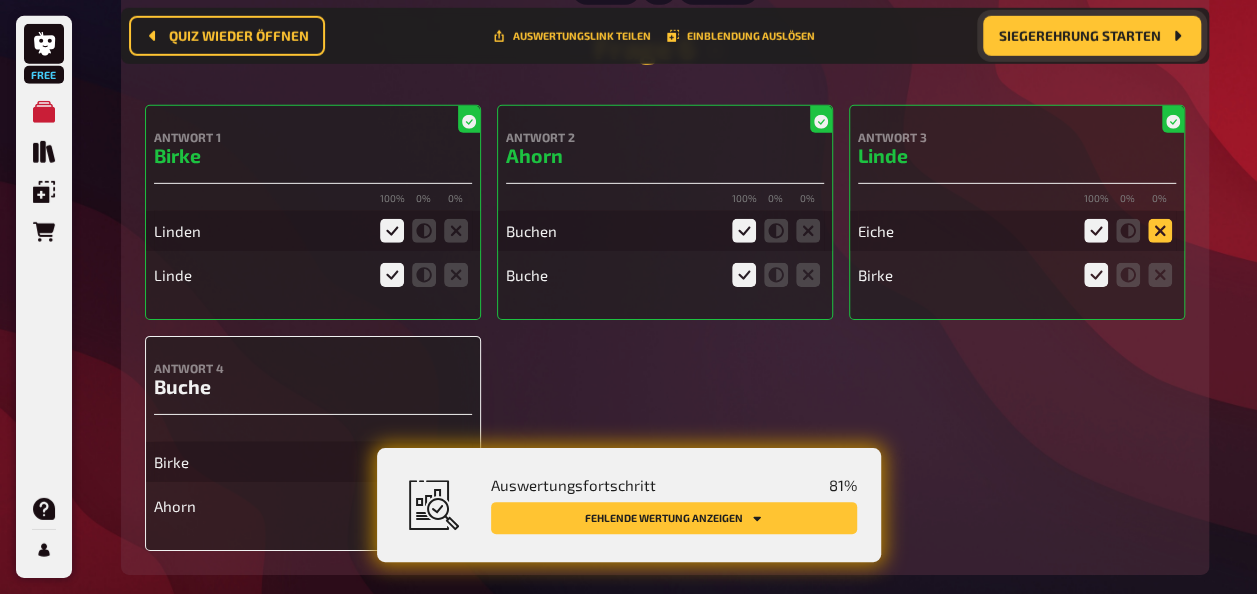 click 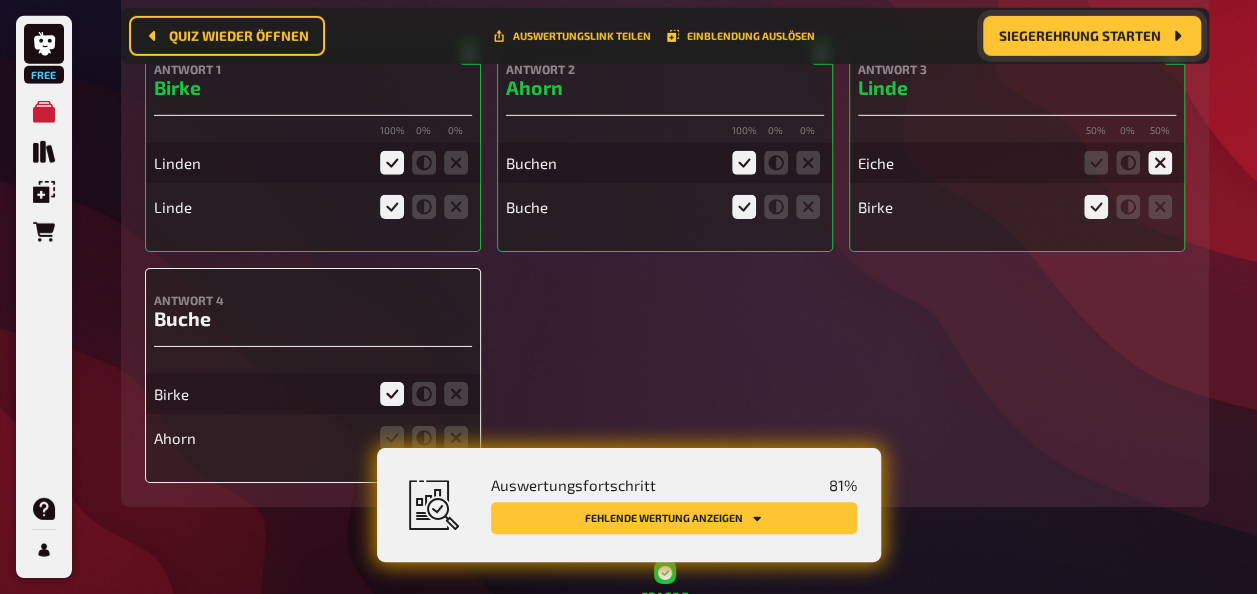 scroll, scrollTop: 3116, scrollLeft: 0, axis: vertical 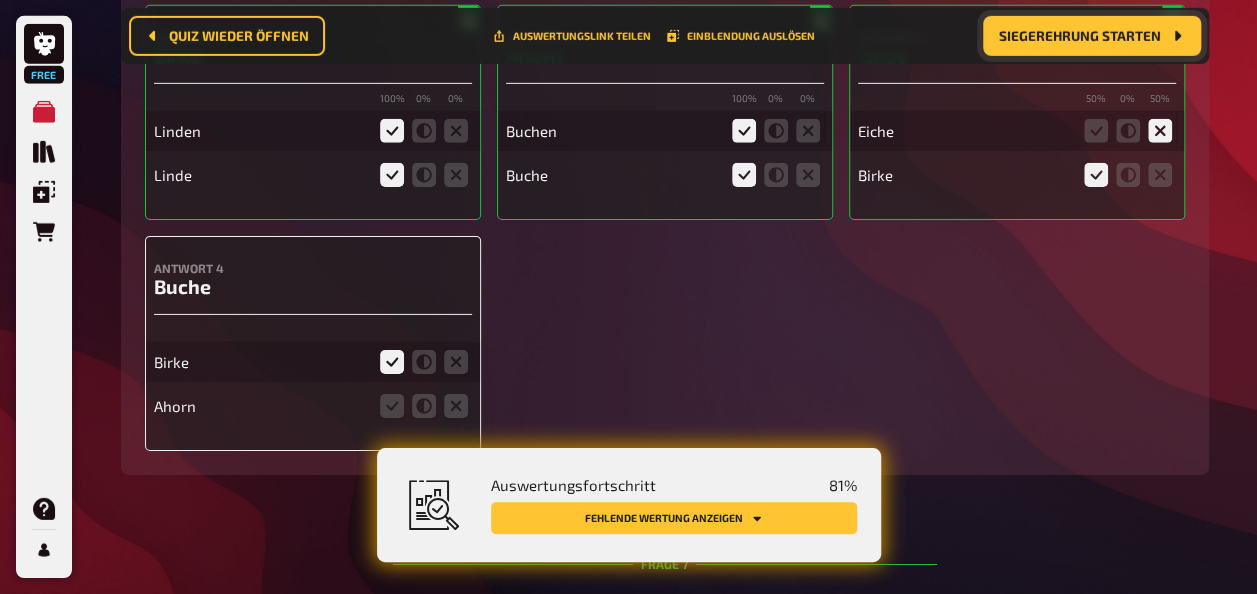 click at bounding box center (424, 362) 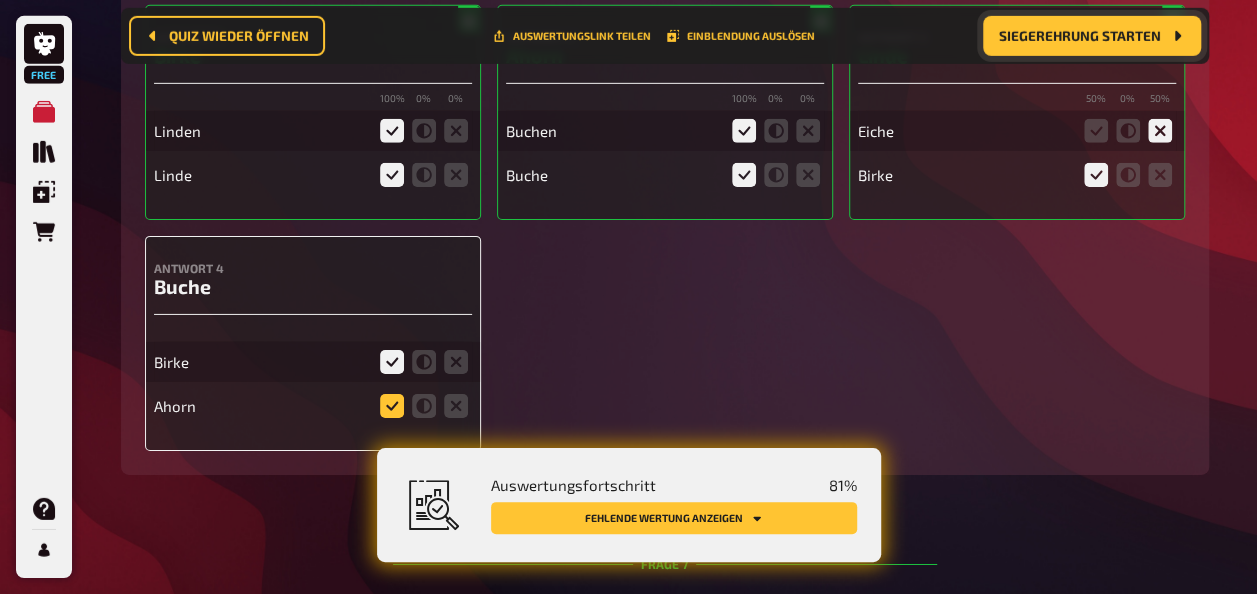 click 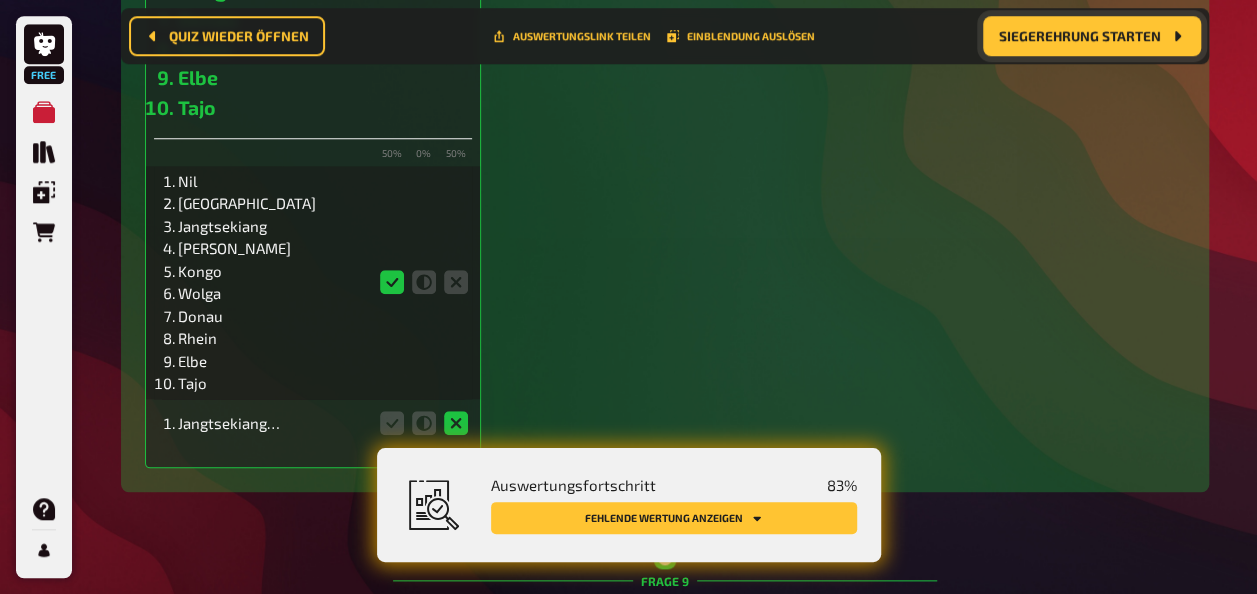 scroll, scrollTop: 4616, scrollLeft: 0, axis: vertical 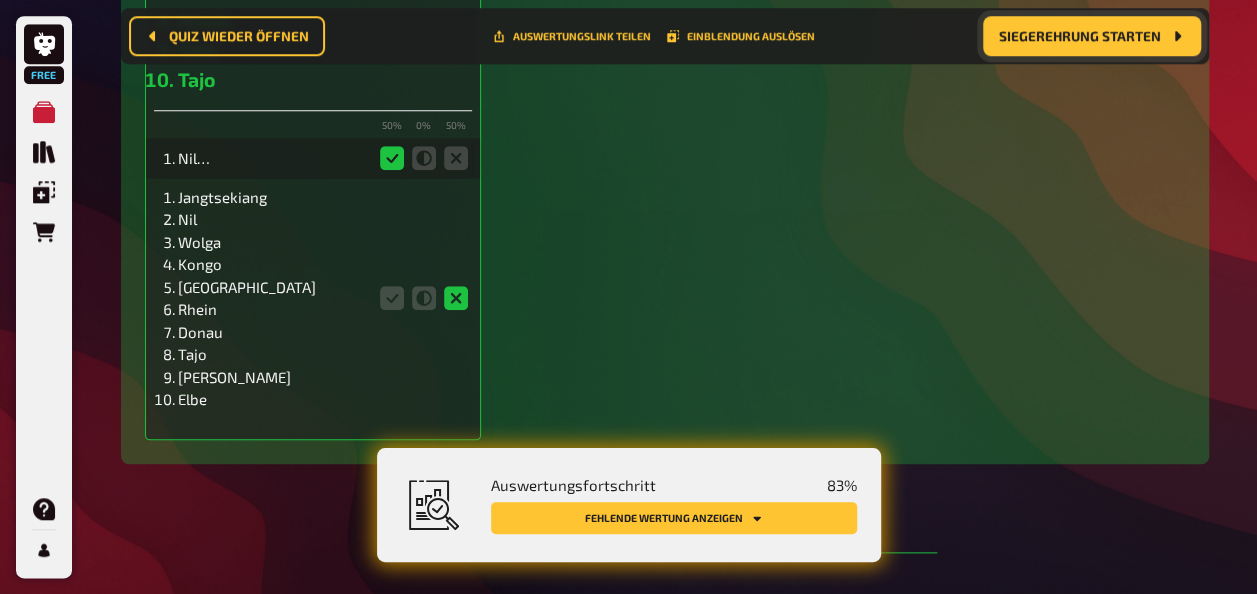 click on "Nil" at bounding box center (273, 219) 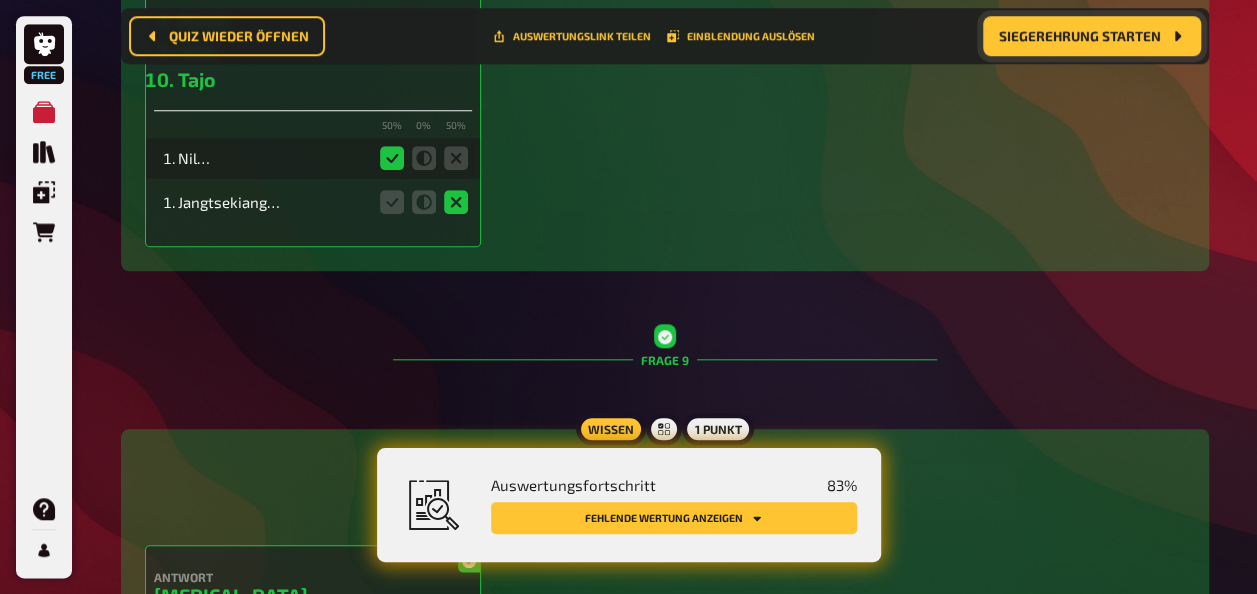 click 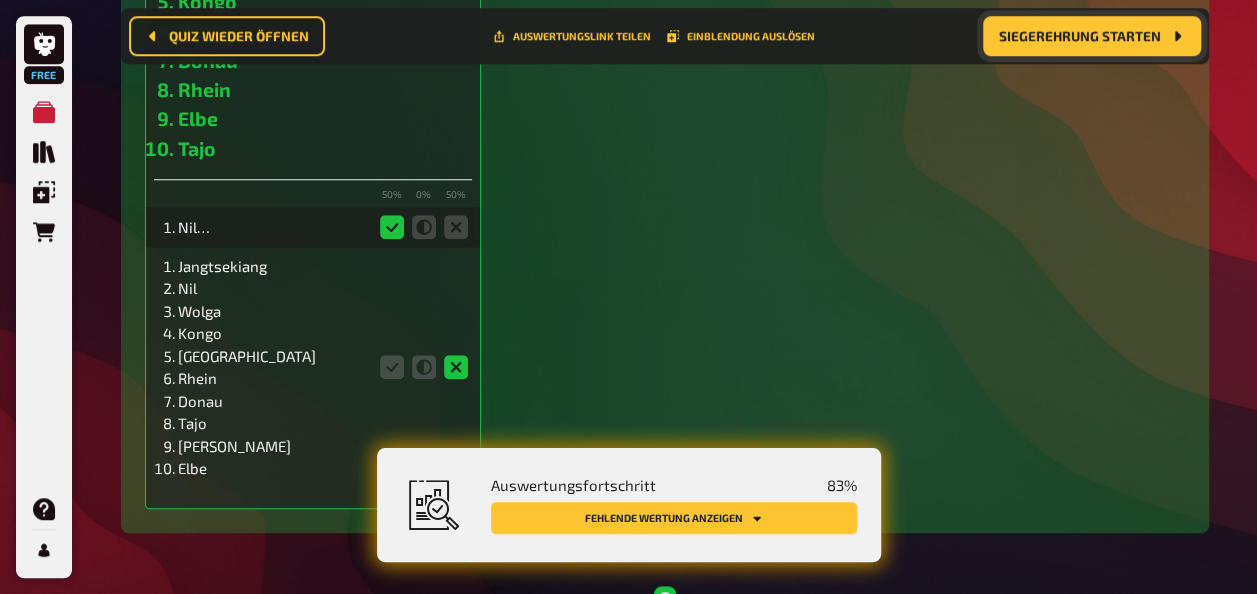 scroll, scrollTop: 4516, scrollLeft: 0, axis: vertical 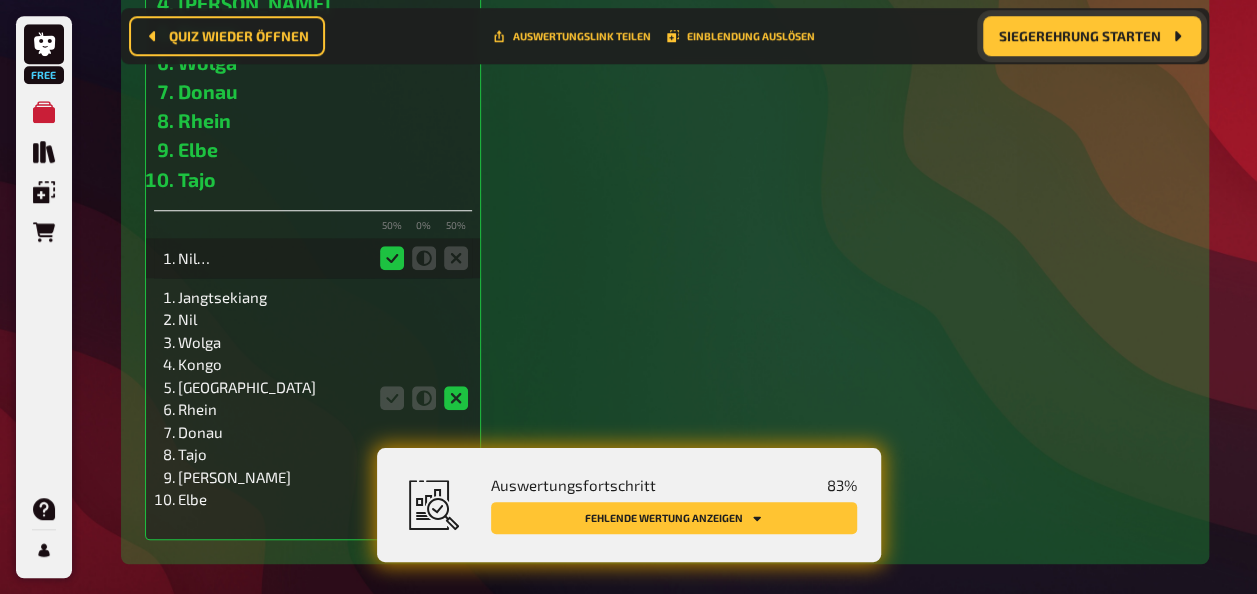click on "Donau" at bounding box center [273, 432] 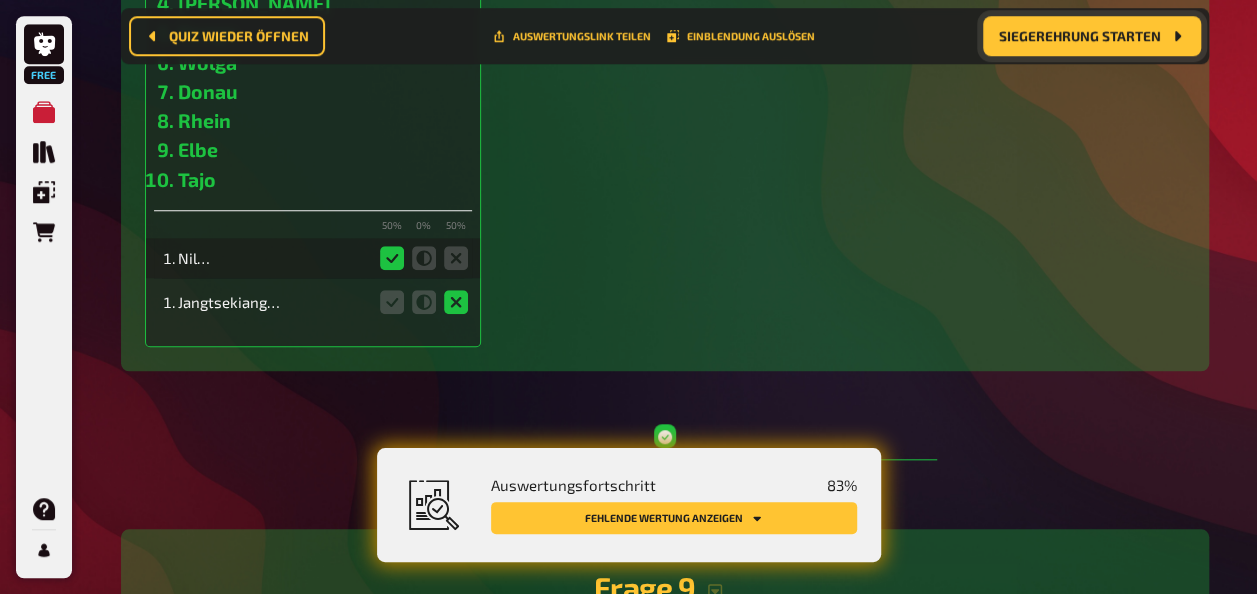 click 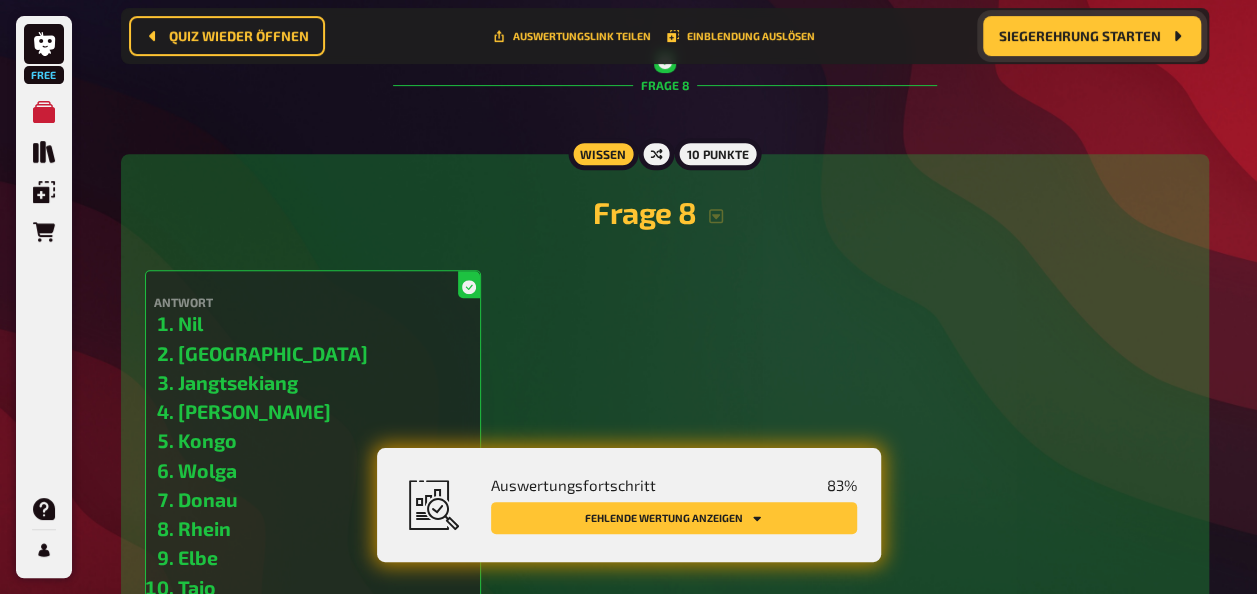 scroll, scrollTop: 4016, scrollLeft: 0, axis: vertical 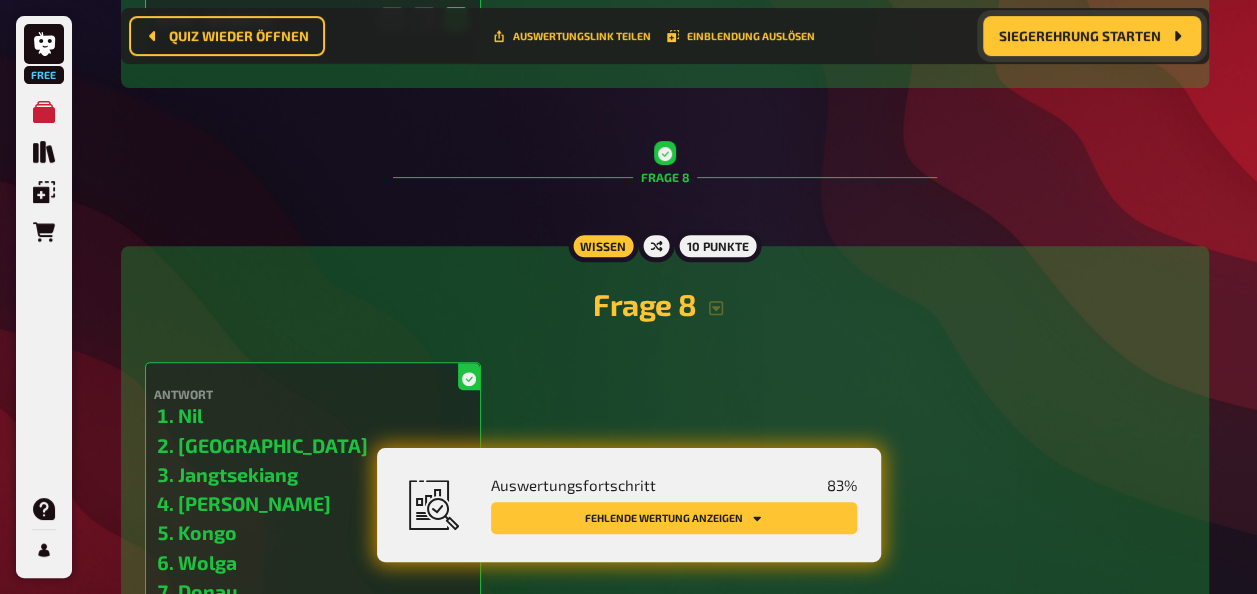 click 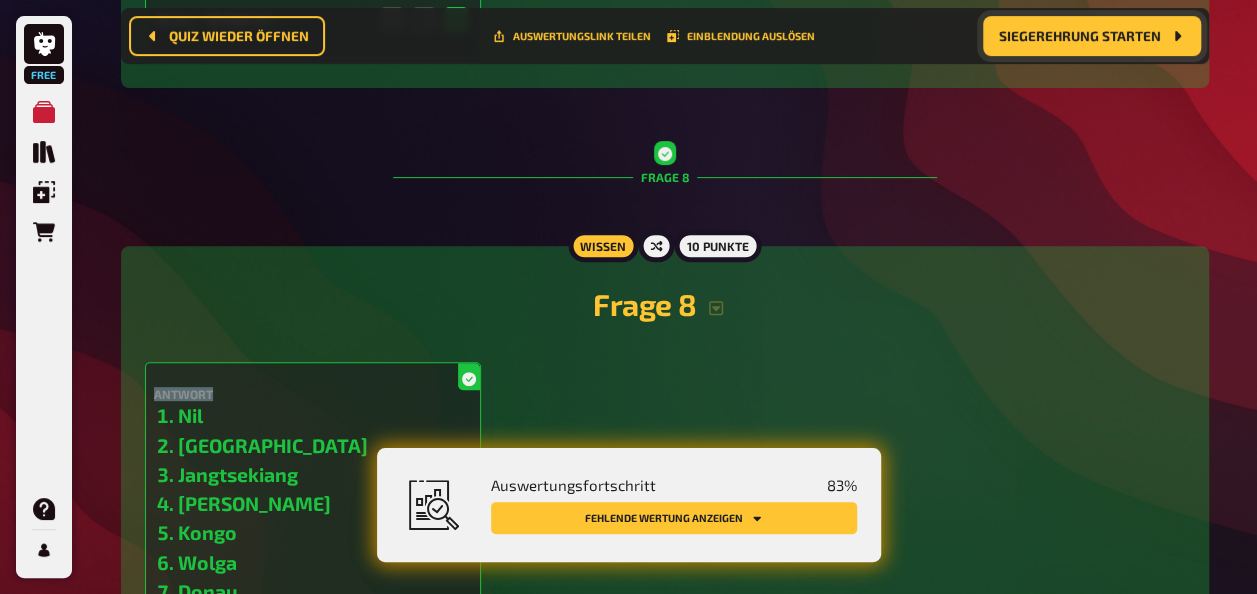 click at bounding box center [469, 376] 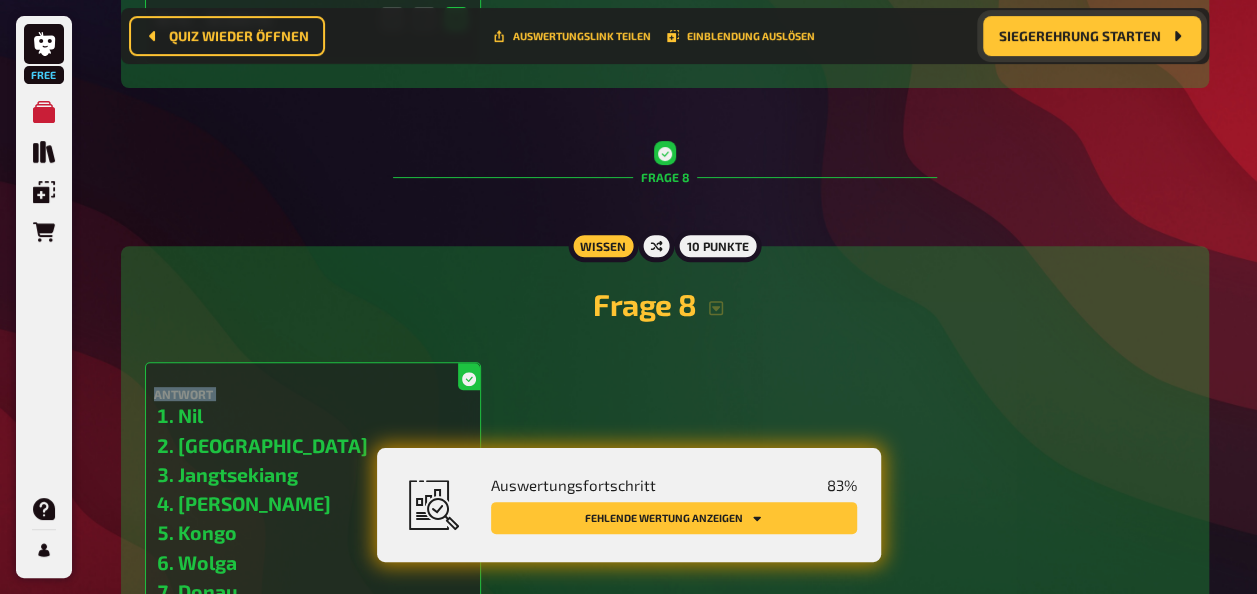 click at bounding box center (469, 376) 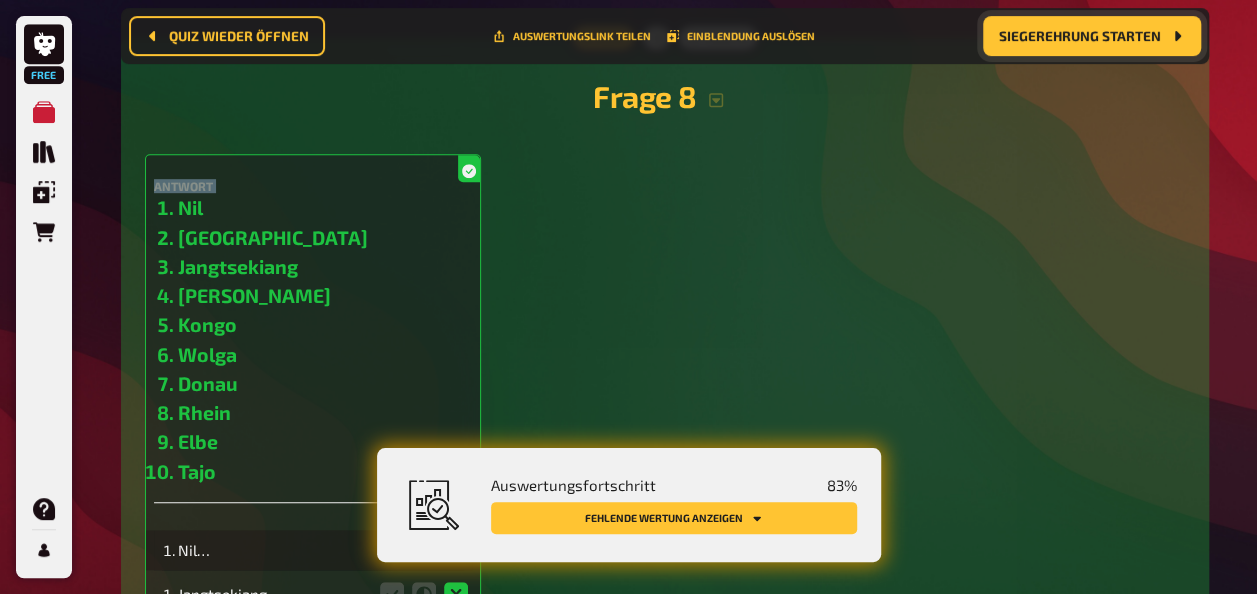scroll, scrollTop: 4216, scrollLeft: 0, axis: vertical 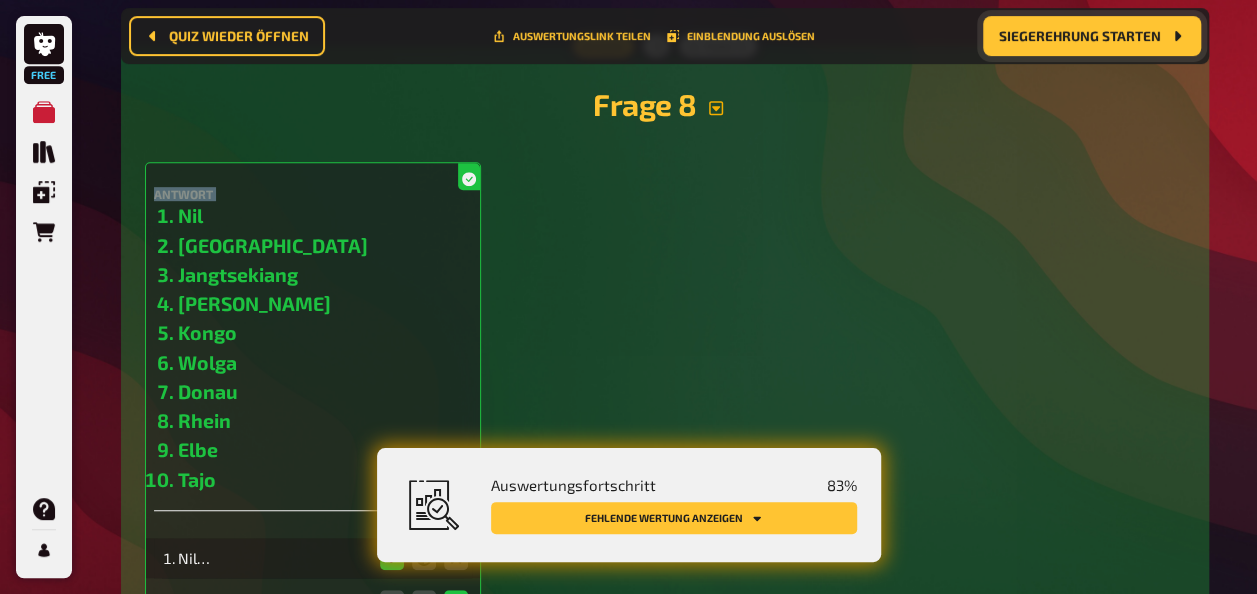 click 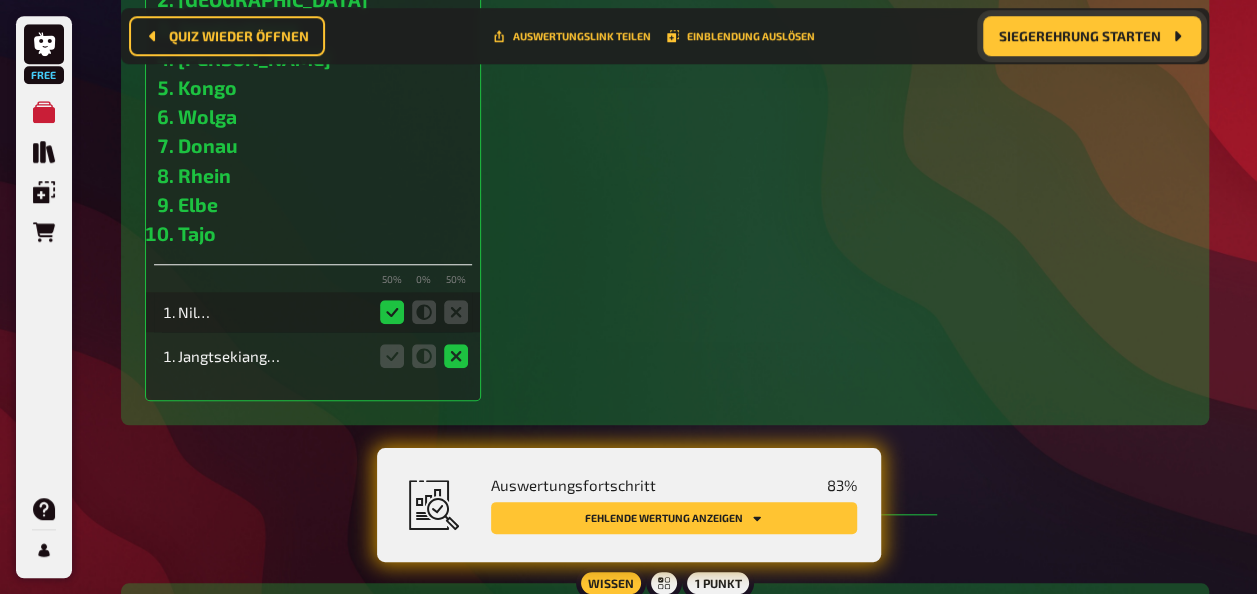 scroll, scrollTop: 4516, scrollLeft: 0, axis: vertical 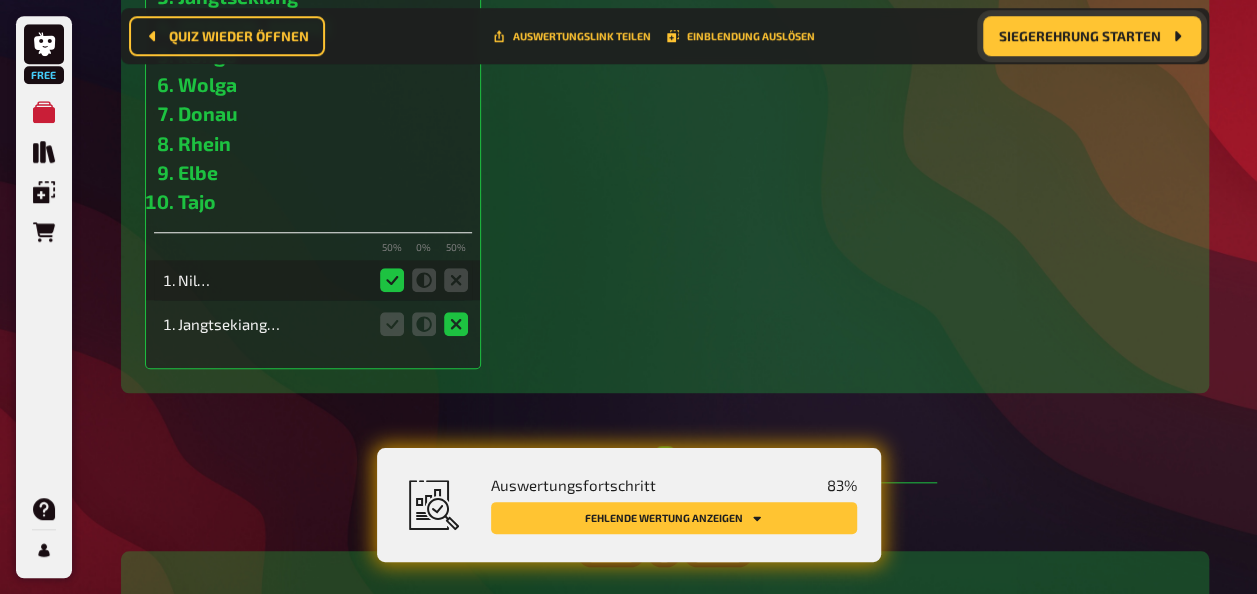 click 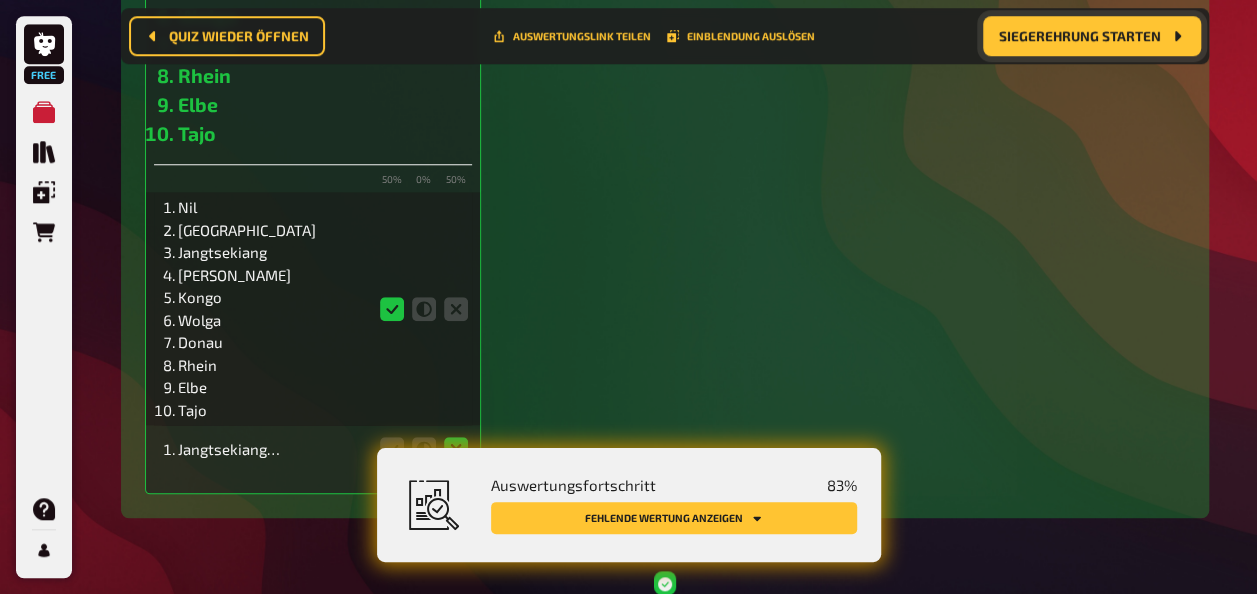 scroll, scrollTop: 4616, scrollLeft: 0, axis: vertical 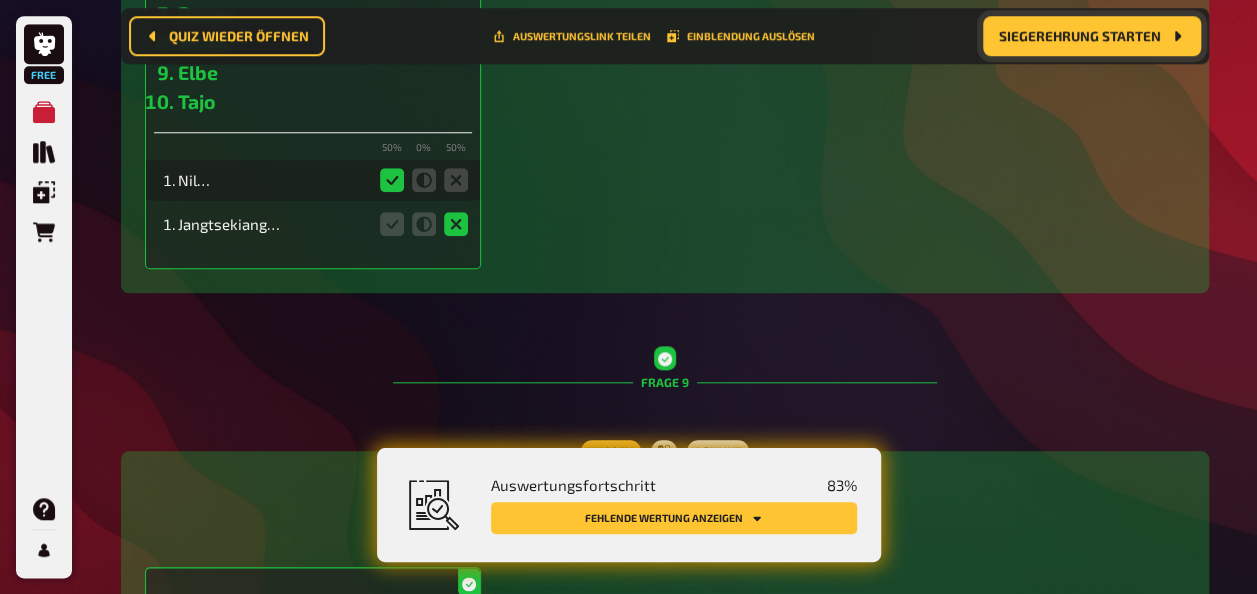 click 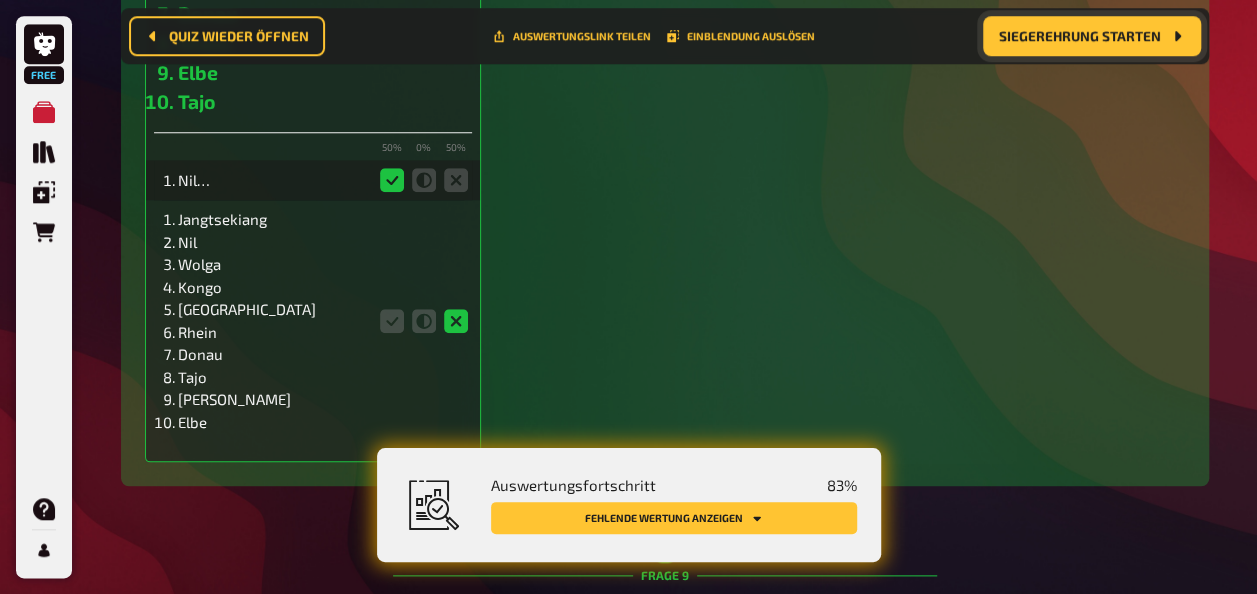 click on "Jangtsekiang" at bounding box center (273, 219) 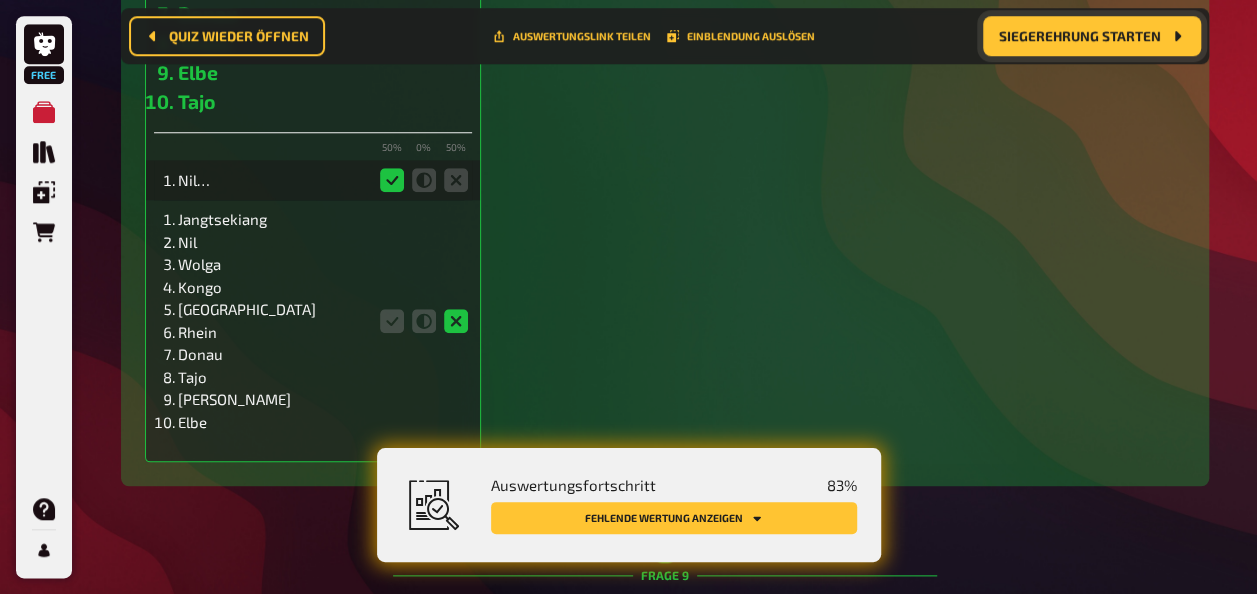 click on "Wolga" at bounding box center (273, 264) 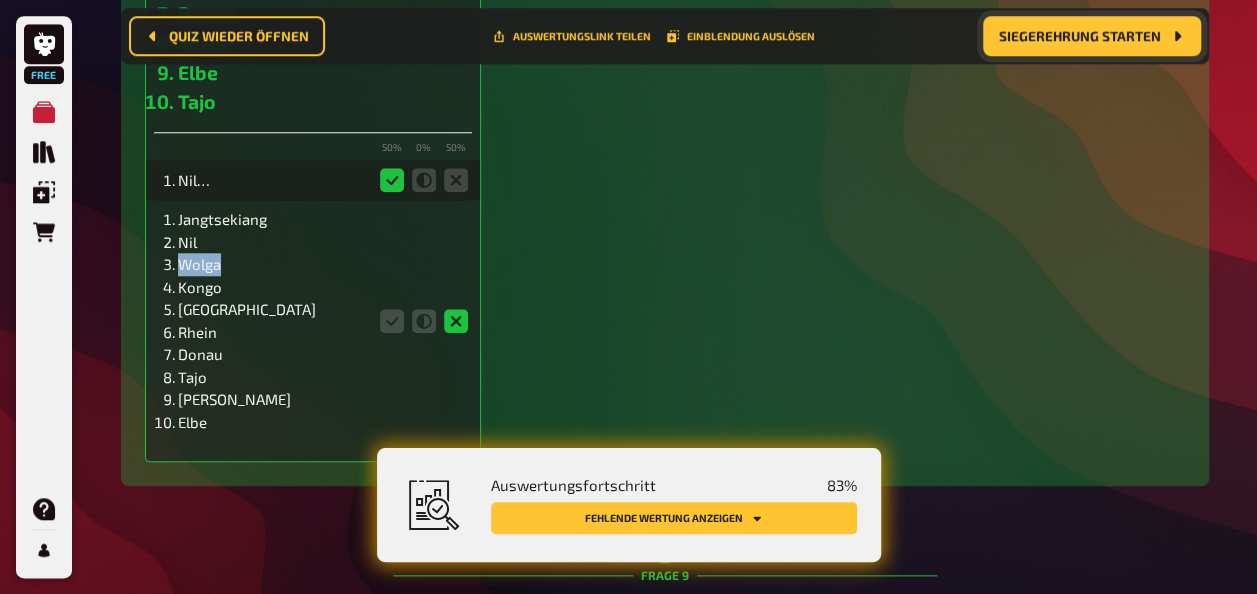 click on "Wolga" at bounding box center (273, 264) 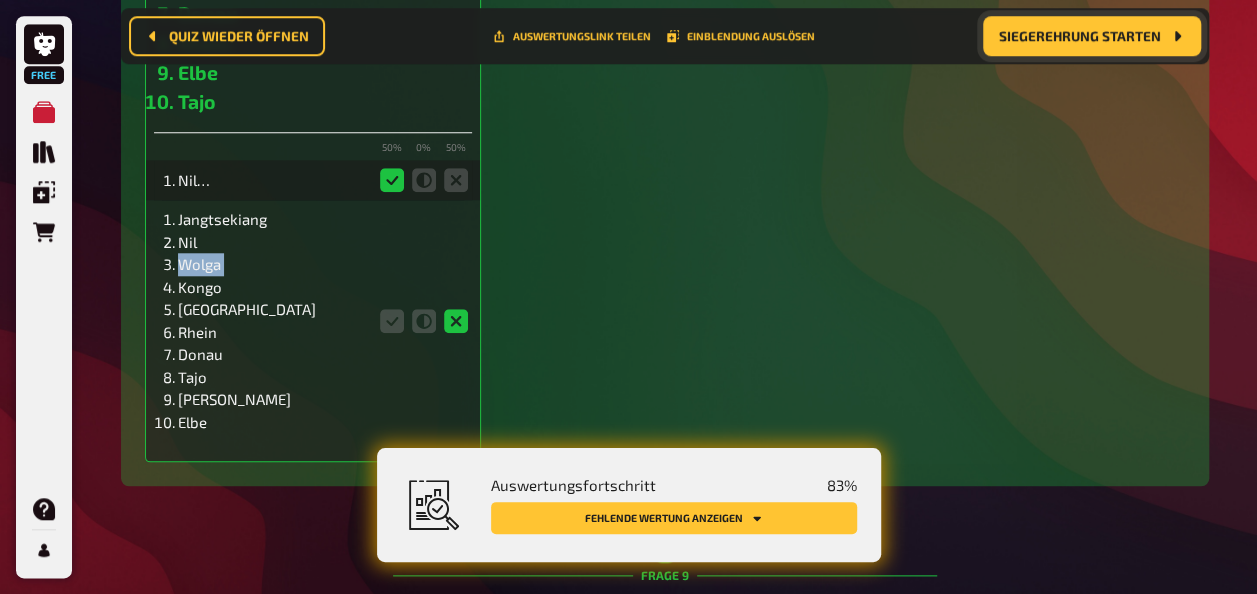 click on "Wolga" at bounding box center (273, 264) 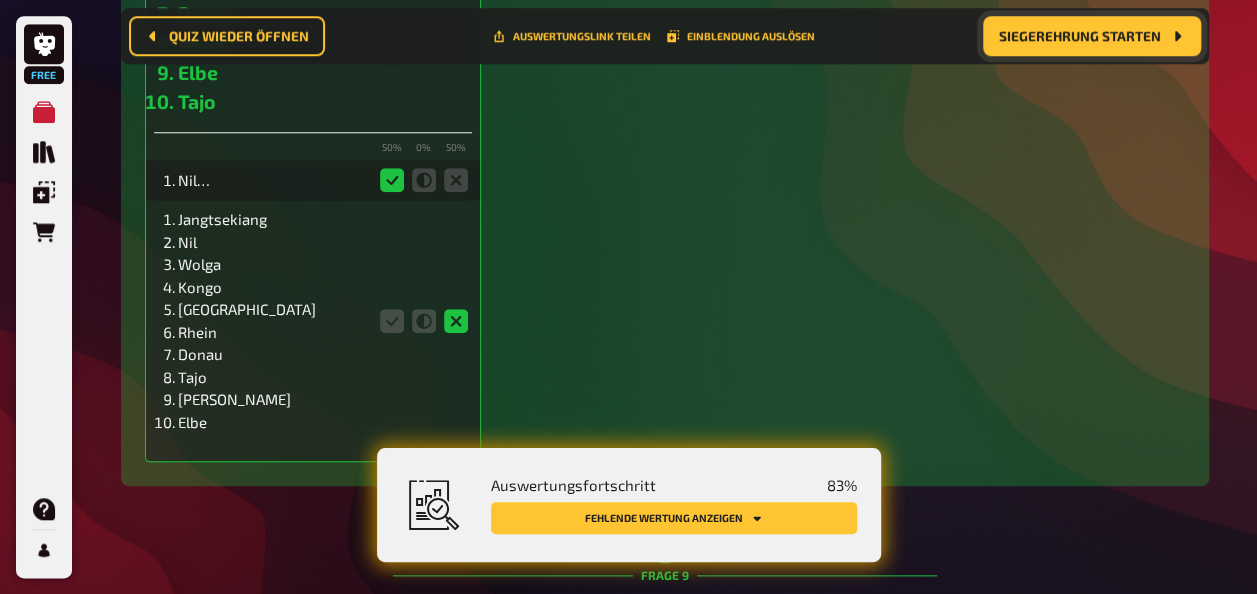 drag, startPoint x: 193, startPoint y: 275, endPoint x: 277, endPoint y: 338, distance: 105 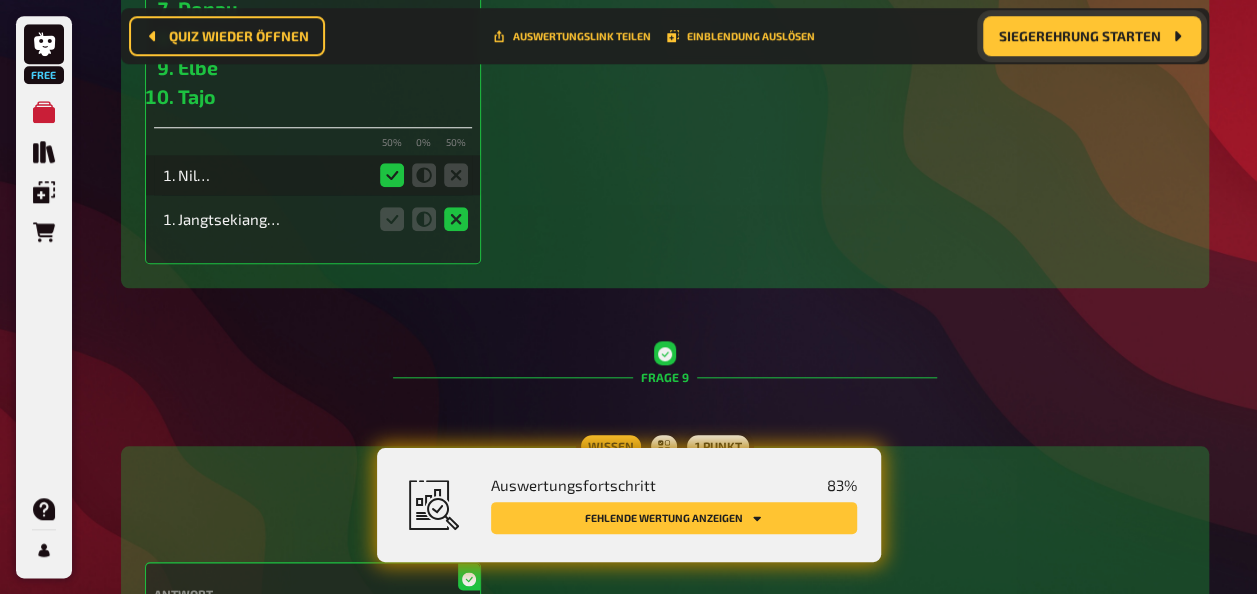scroll, scrollTop: 4521, scrollLeft: 0, axis: vertical 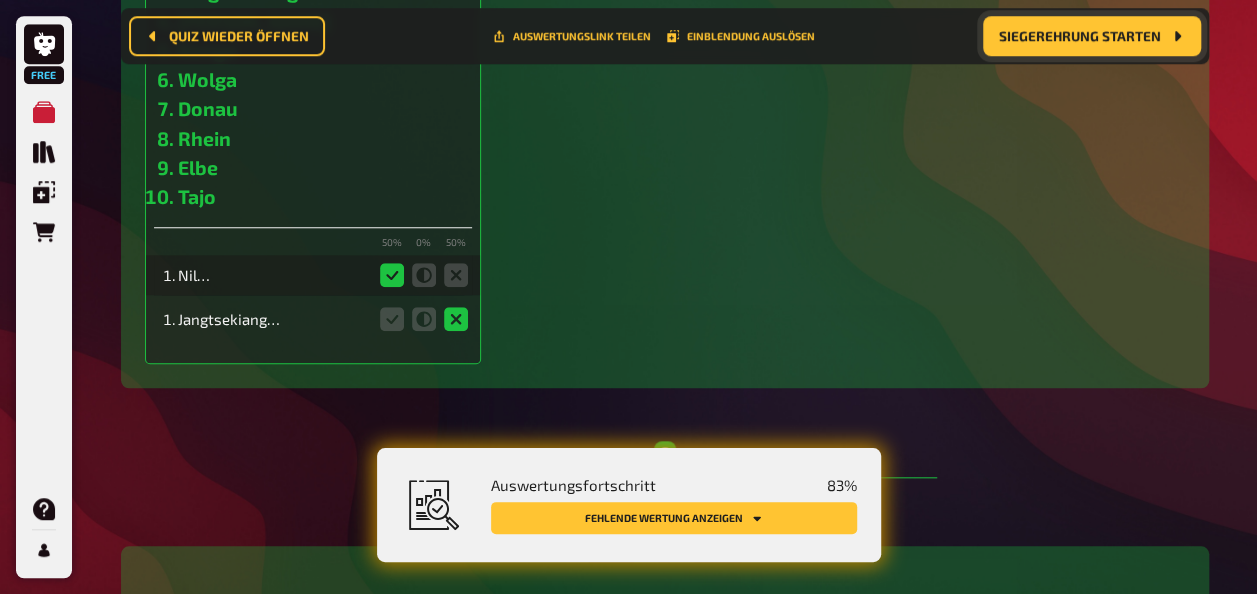 click 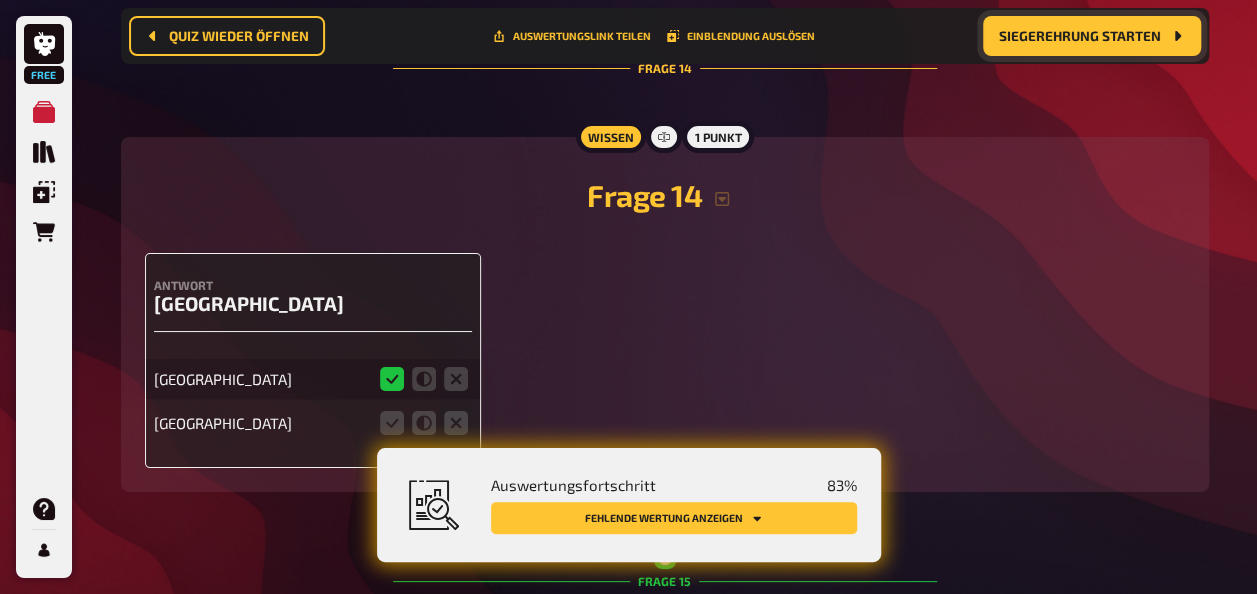 scroll, scrollTop: 7521, scrollLeft: 0, axis: vertical 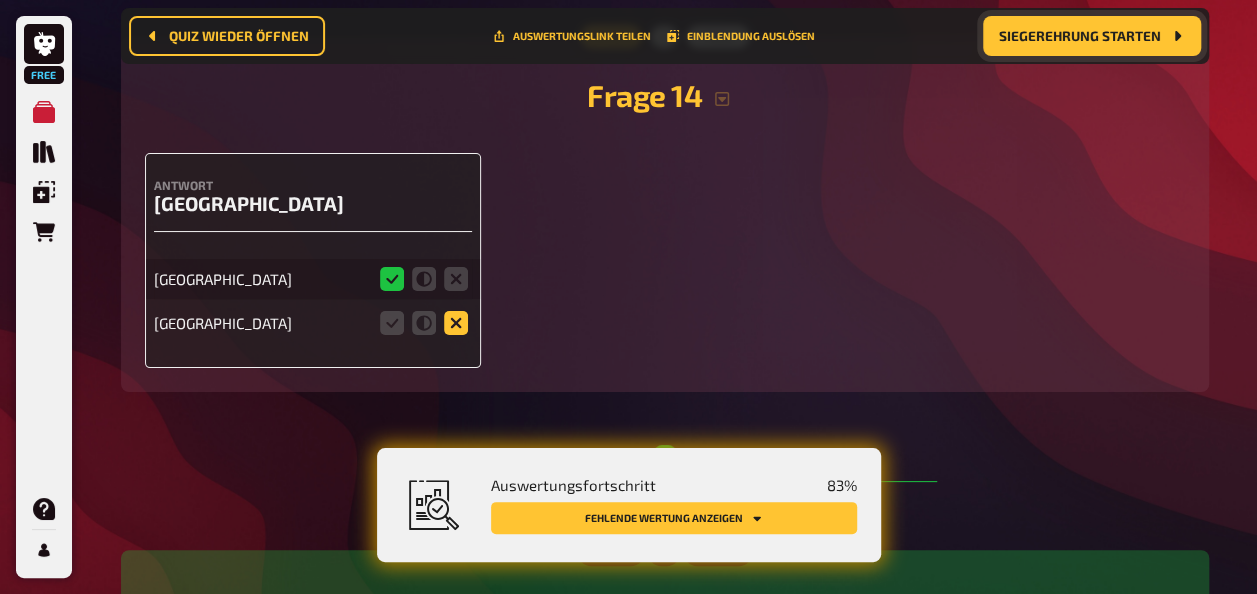 click 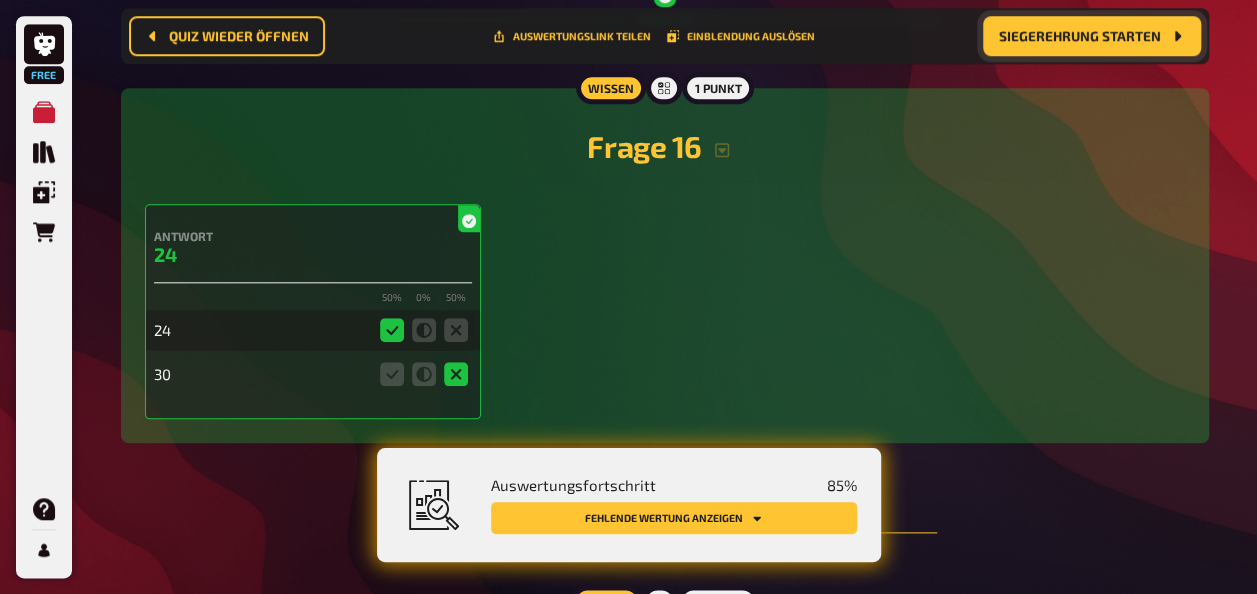 scroll, scrollTop: 8421, scrollLeft: 0, axis: vertical 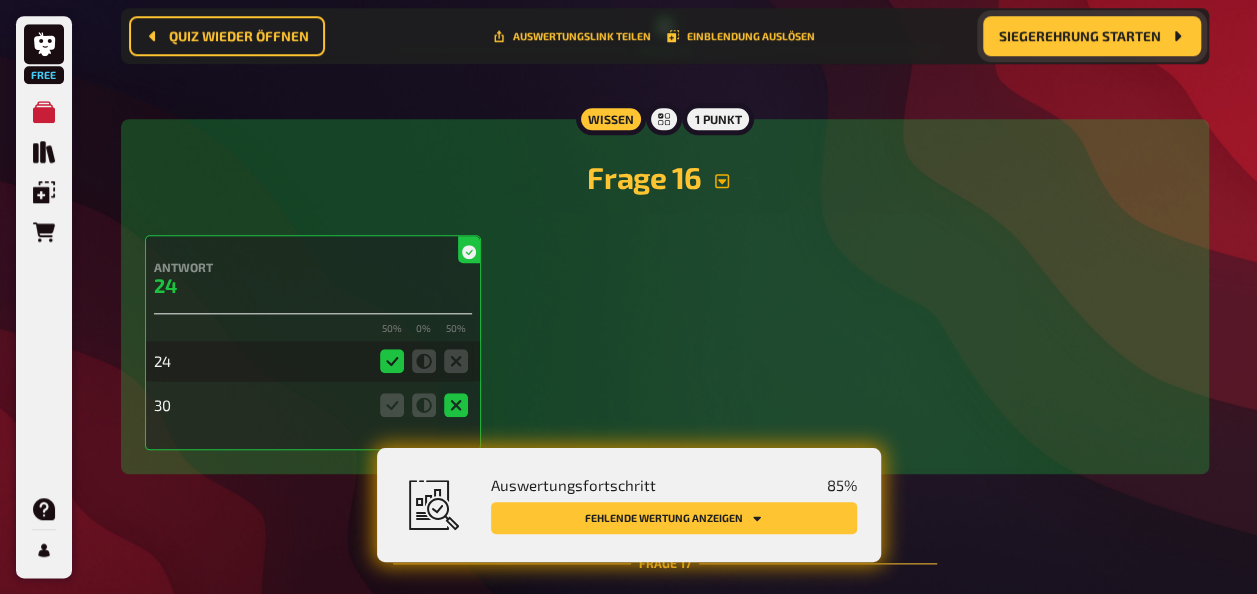 click 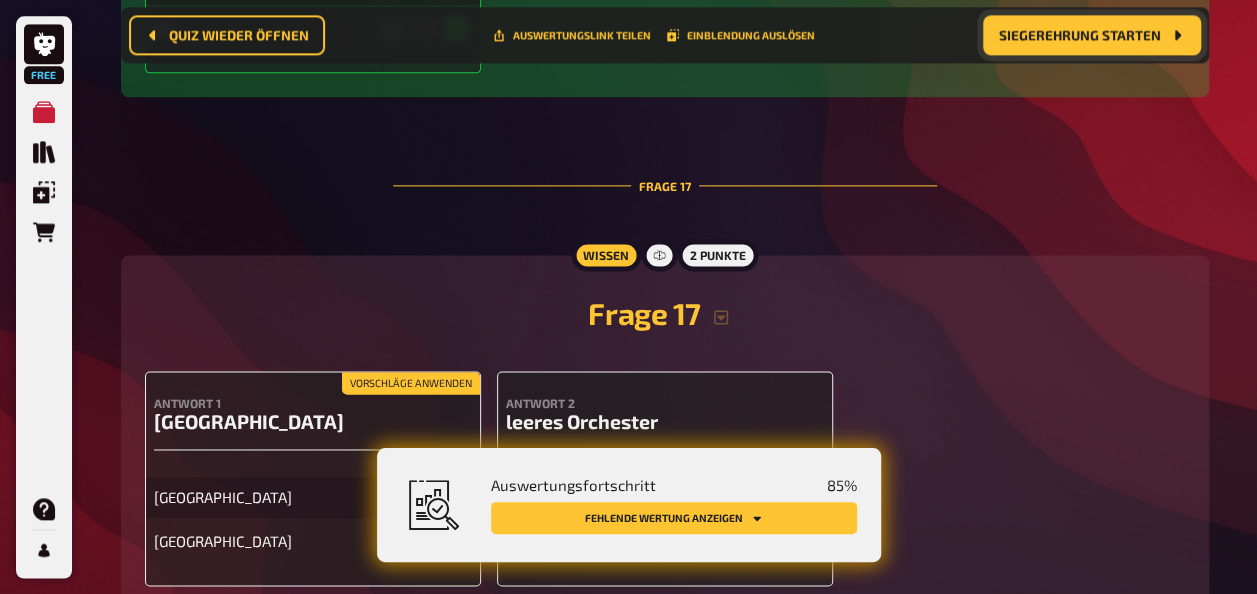 scroll, scrollTop: 9021, scrollLeft: 0, axis: vertical 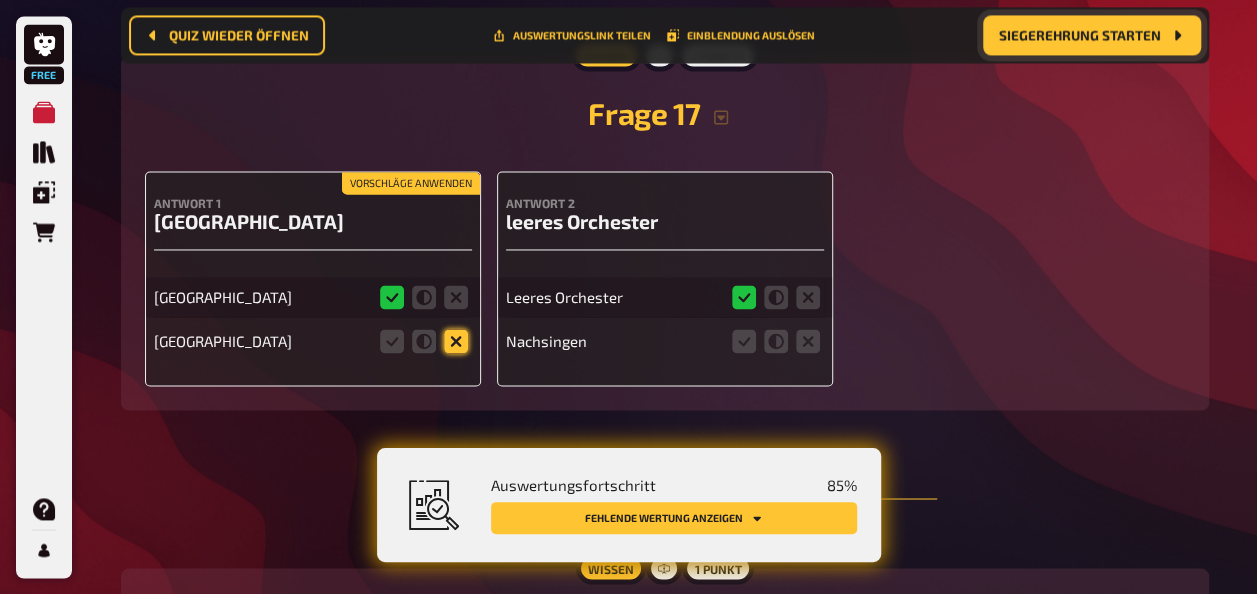 click 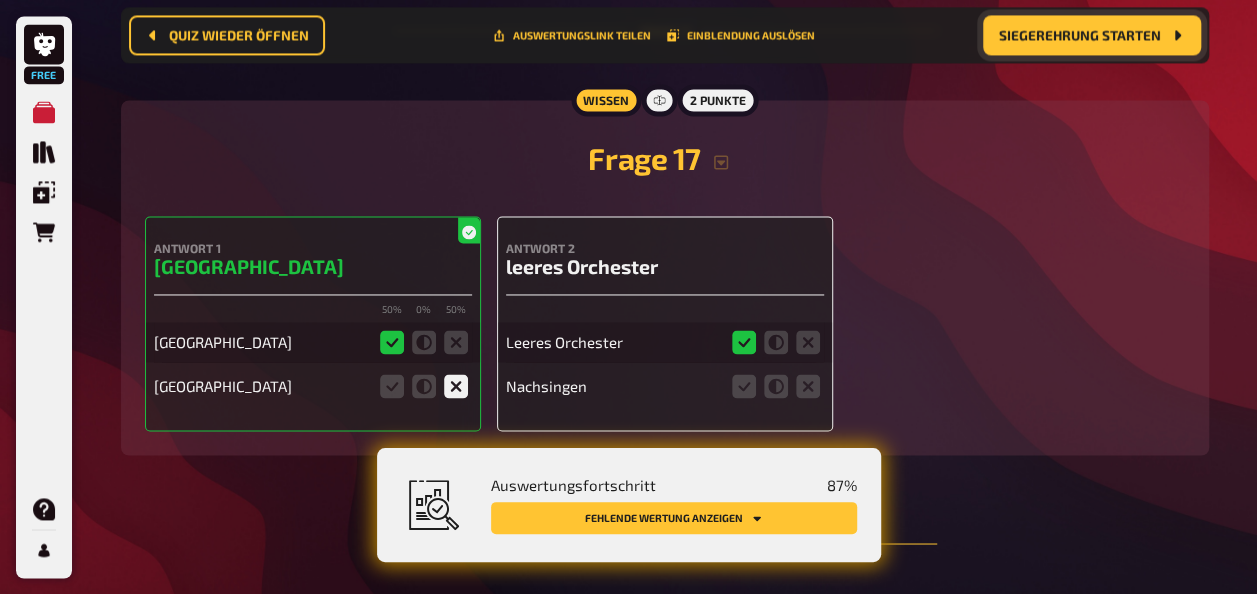 scroll, scrollTop: 9021, scrollLeft: 0, axis: vertical 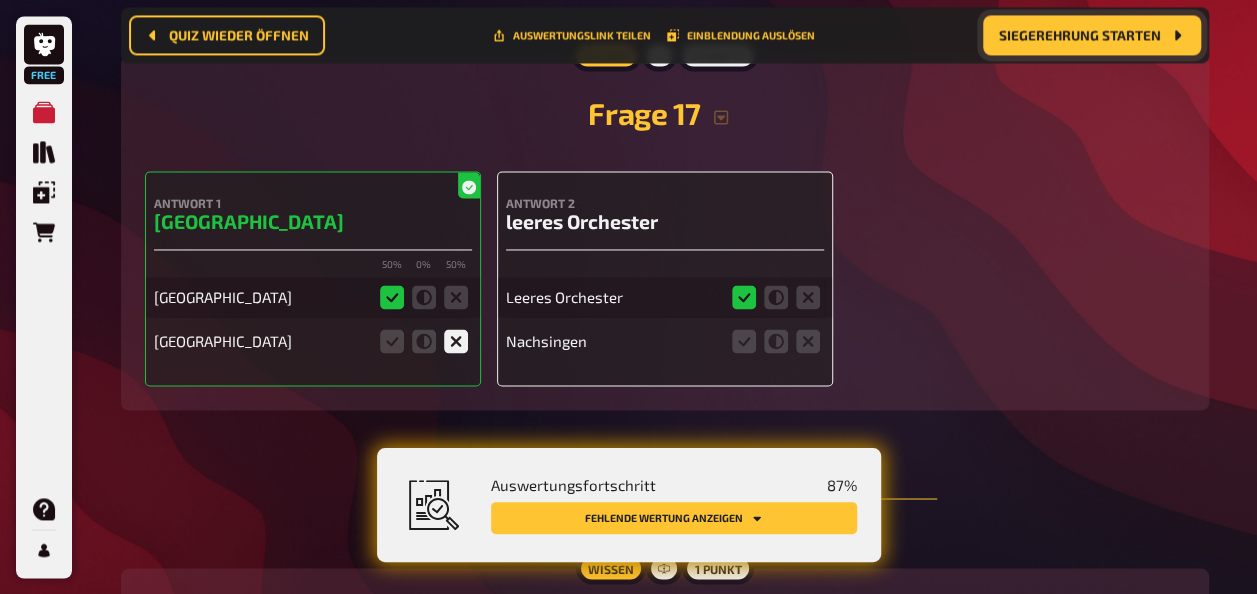 click 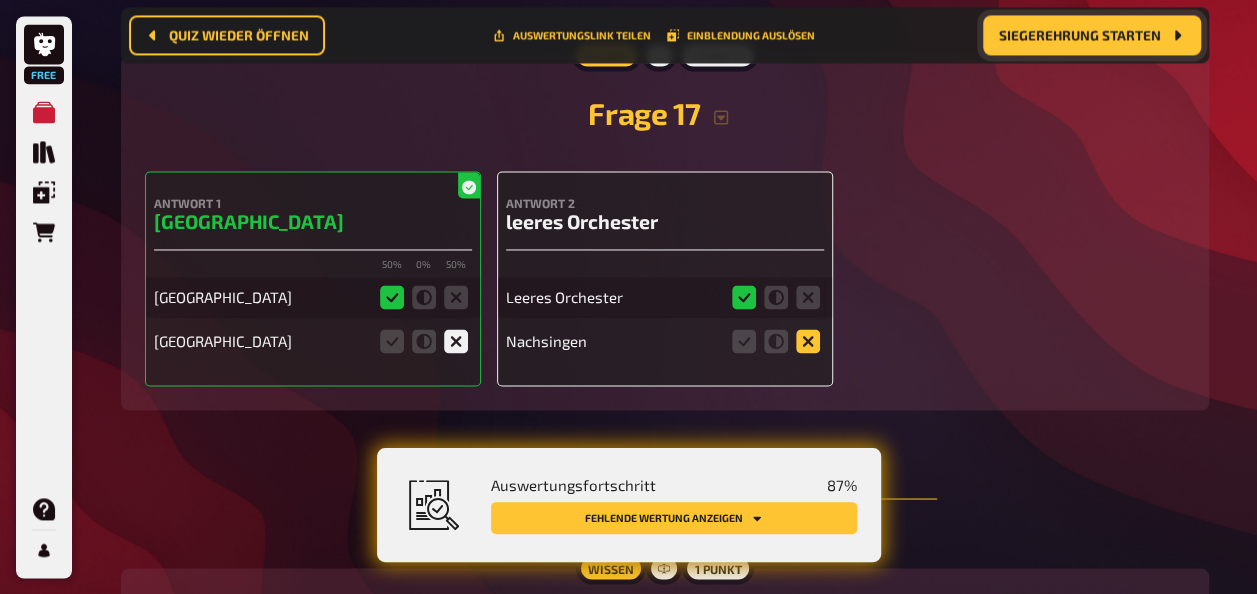 click 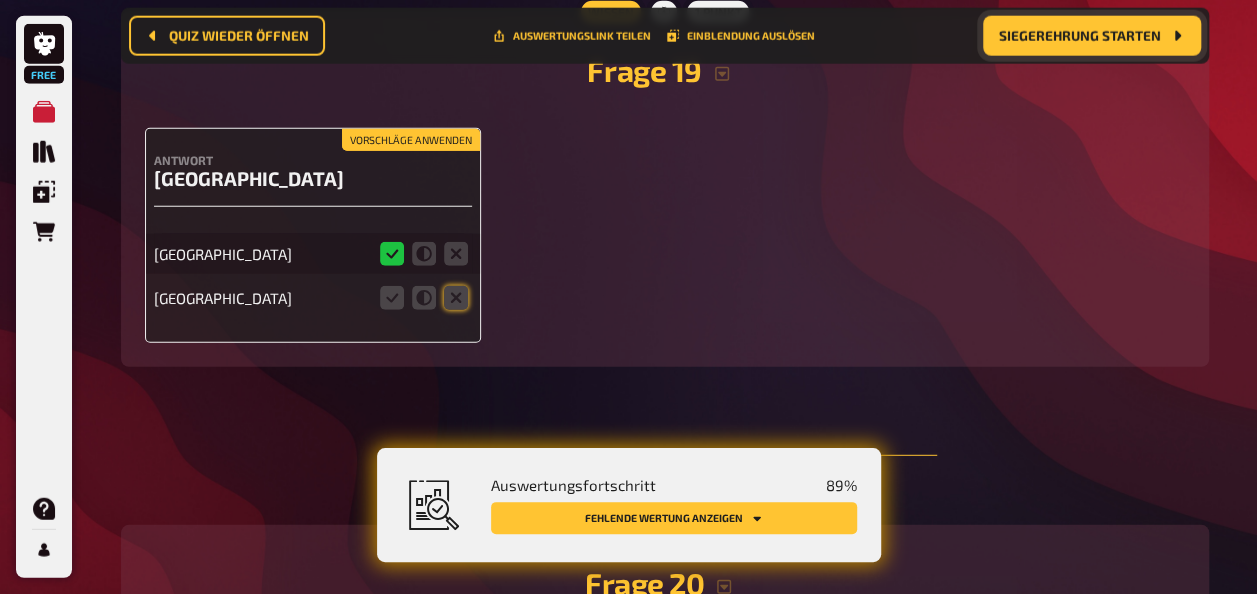 scroll, scrollTop: 10121, scrollLeft: 0, axis: vertical 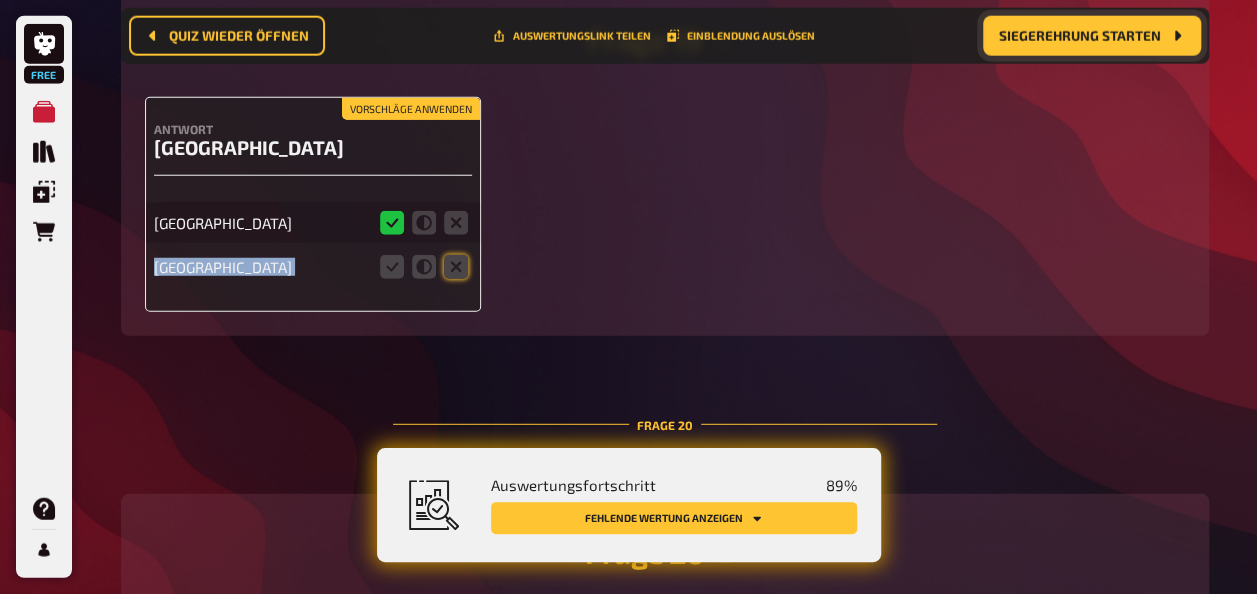 drag, startPoint x: 462, startPoint y: 255, endPoint x: 460, endPoint y: 266, distance: 11.18034 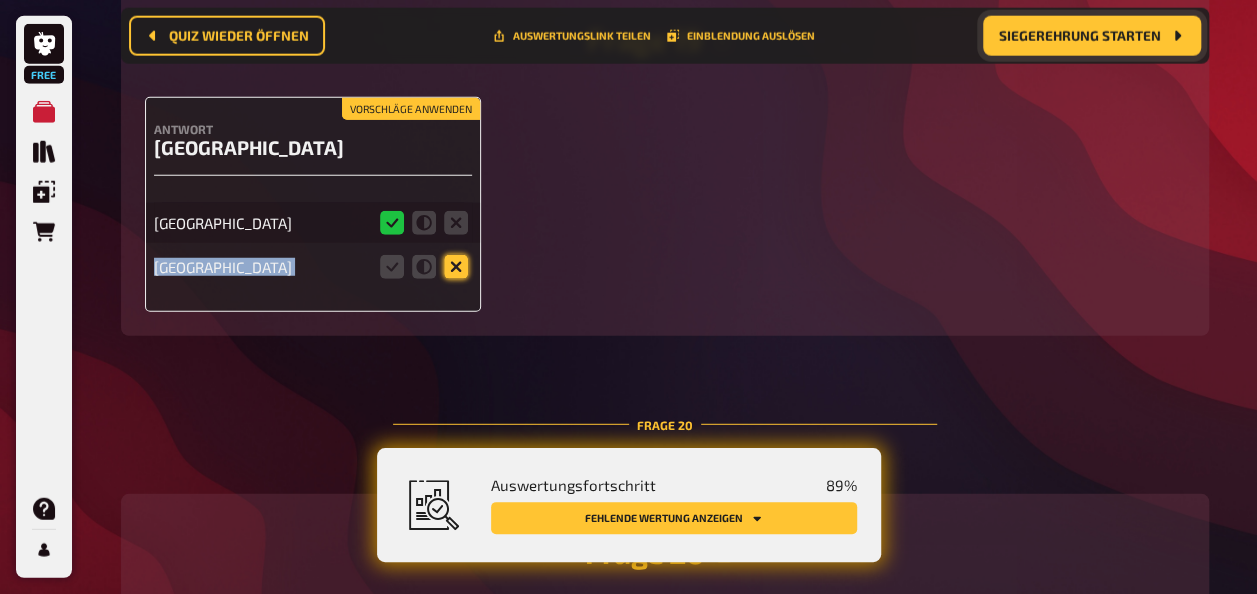 click 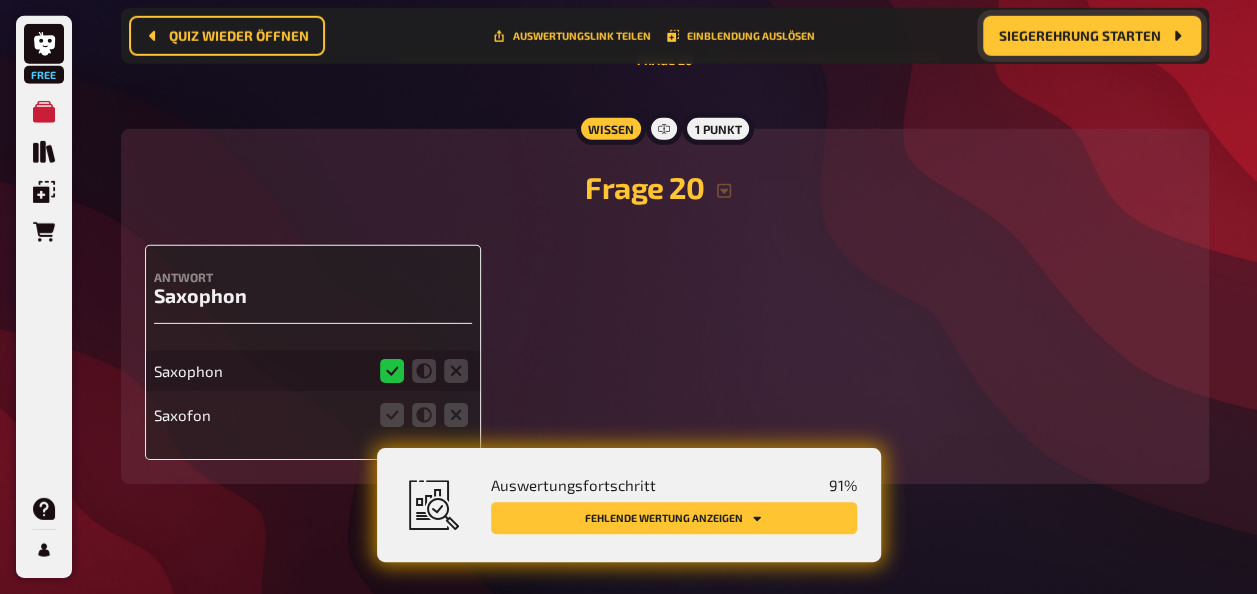 scroll, scrollTop: 10517, scrollLeft: 0, axis: vertical 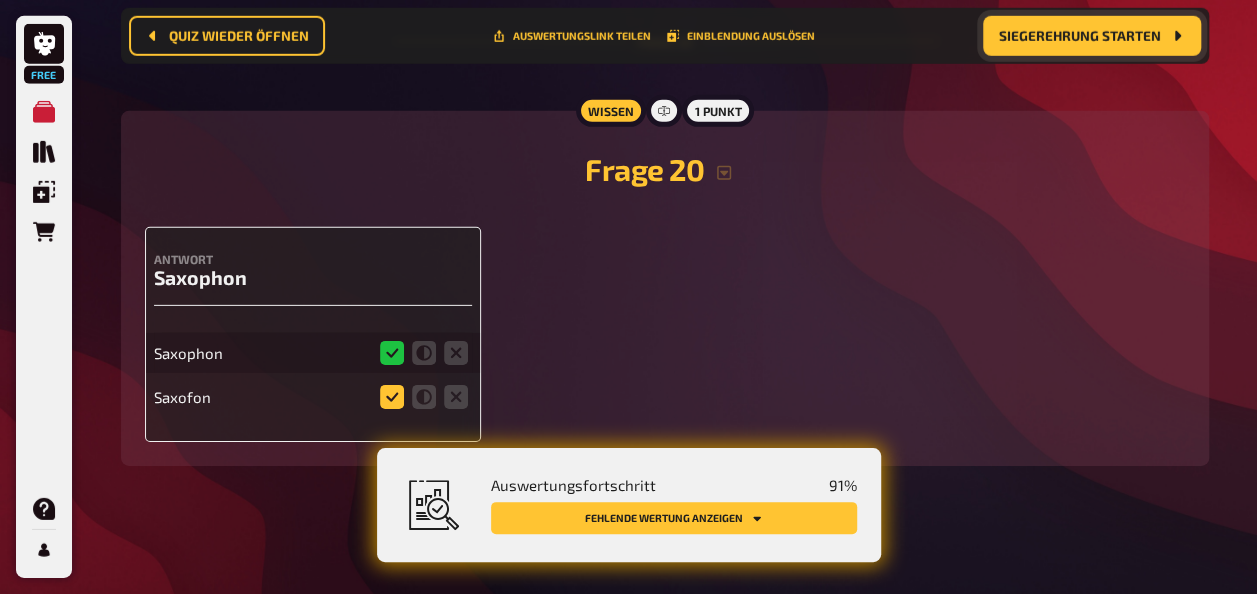 click 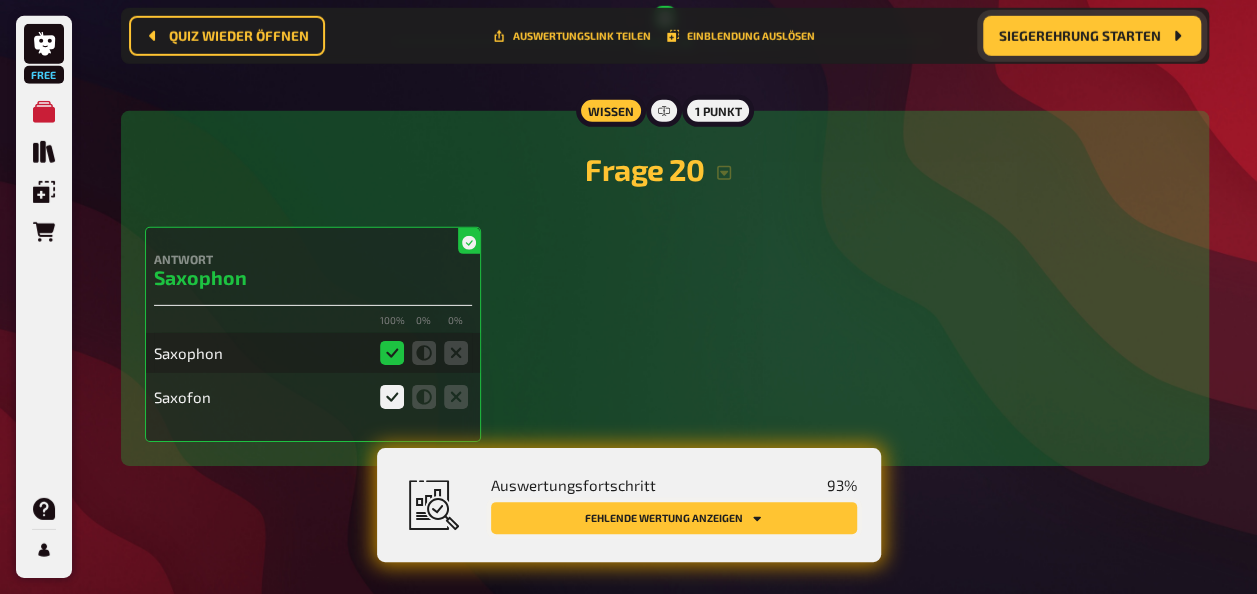 click on "Fehlende Wertung anzeigen" at bounding box center [674, 518] 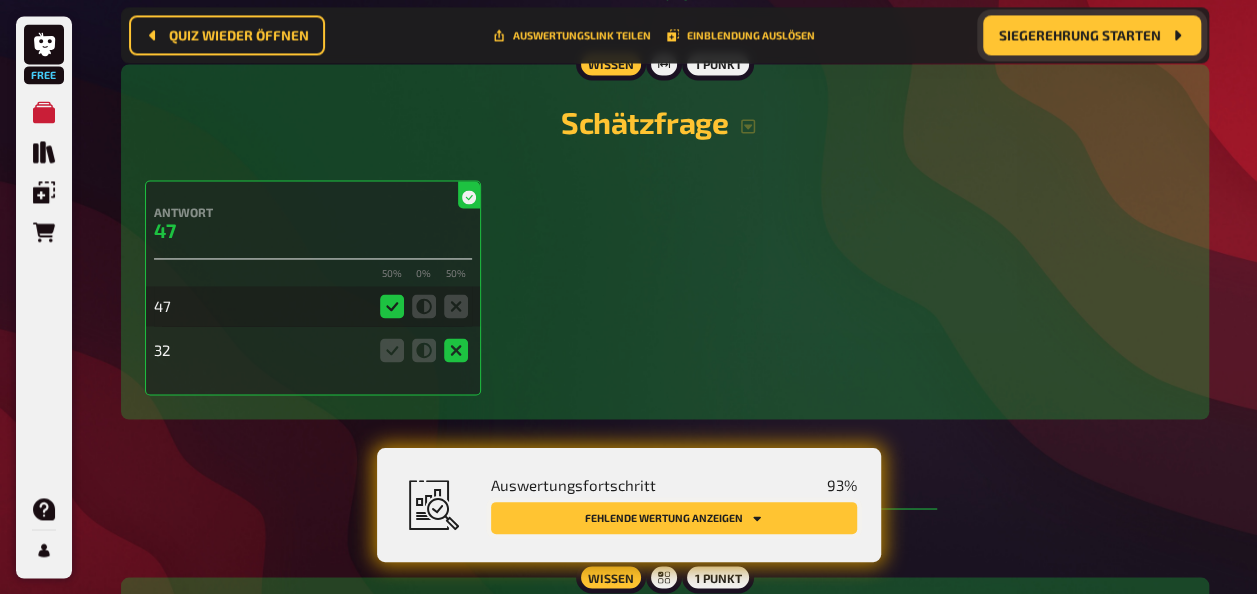 scroll, scrollTop: 908, scrollLeft: 0, axis: vertical 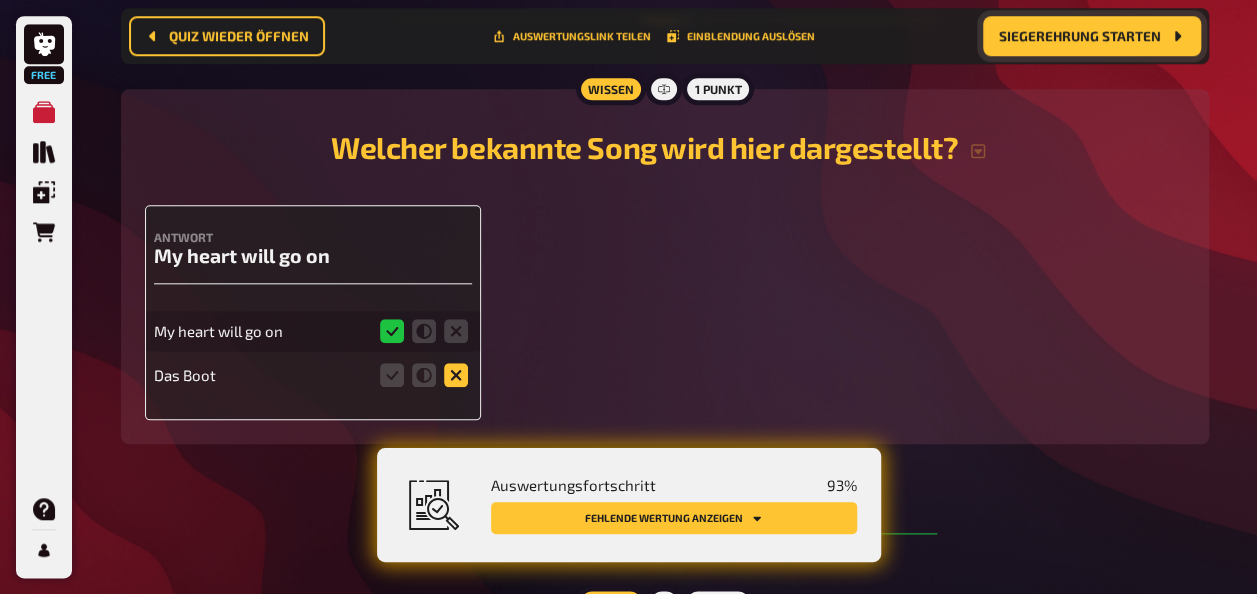 click 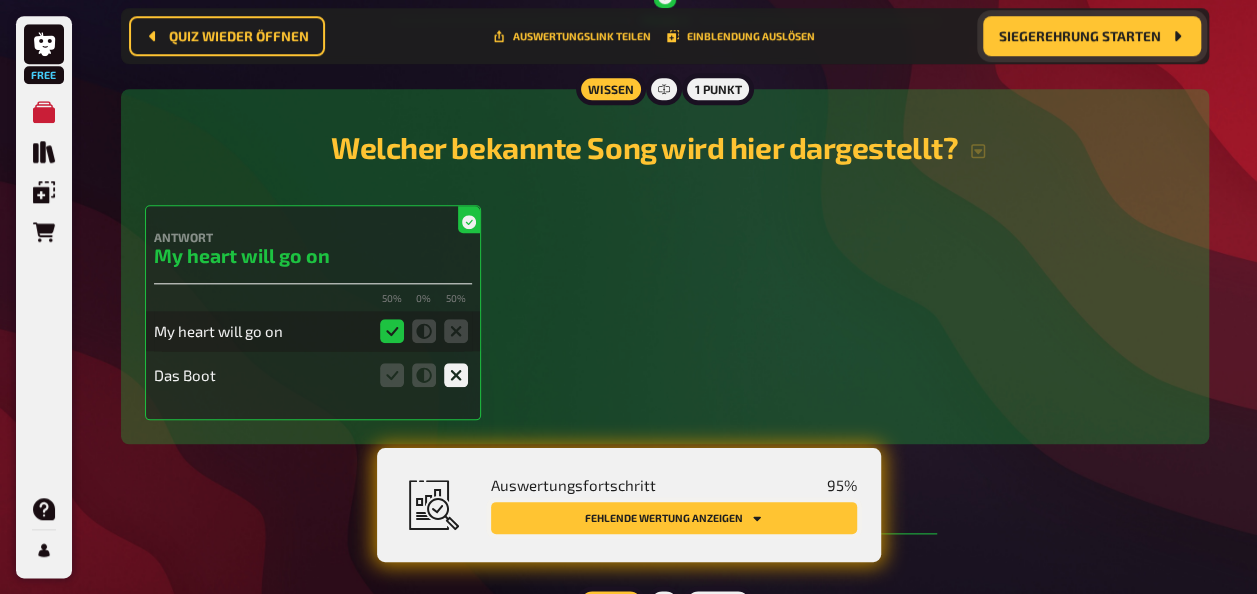 click on "Fehlende Wertung anzeigen" at bounding box center (674, 518) 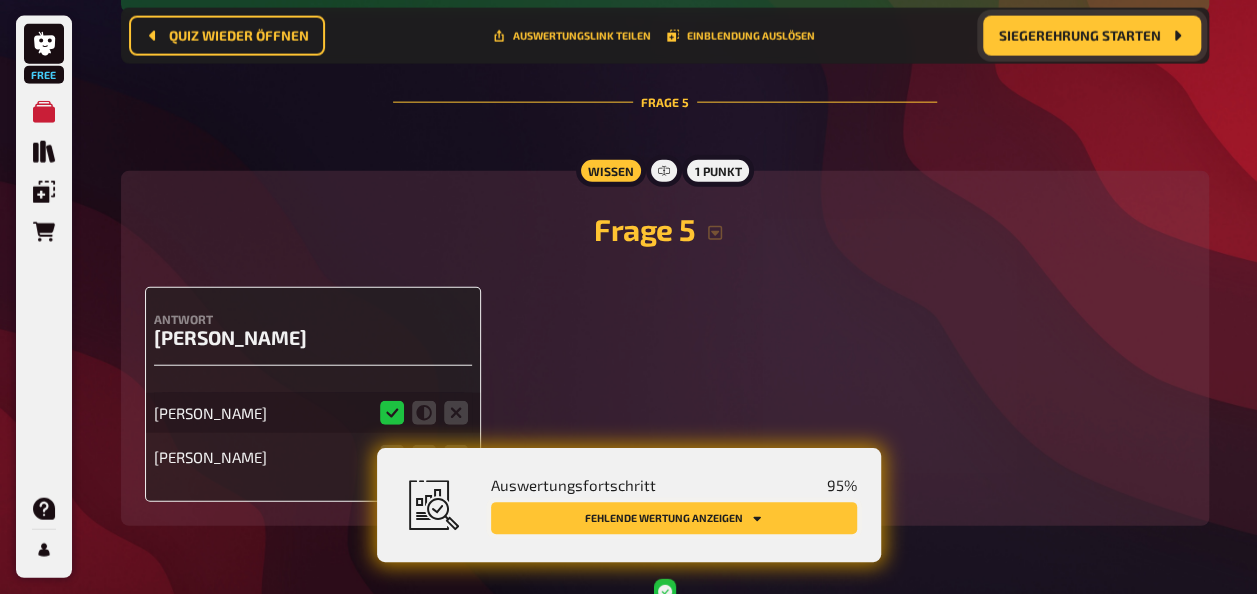 scroll, scrollTop: 2405, scrollLeft: 0, axis: vertical 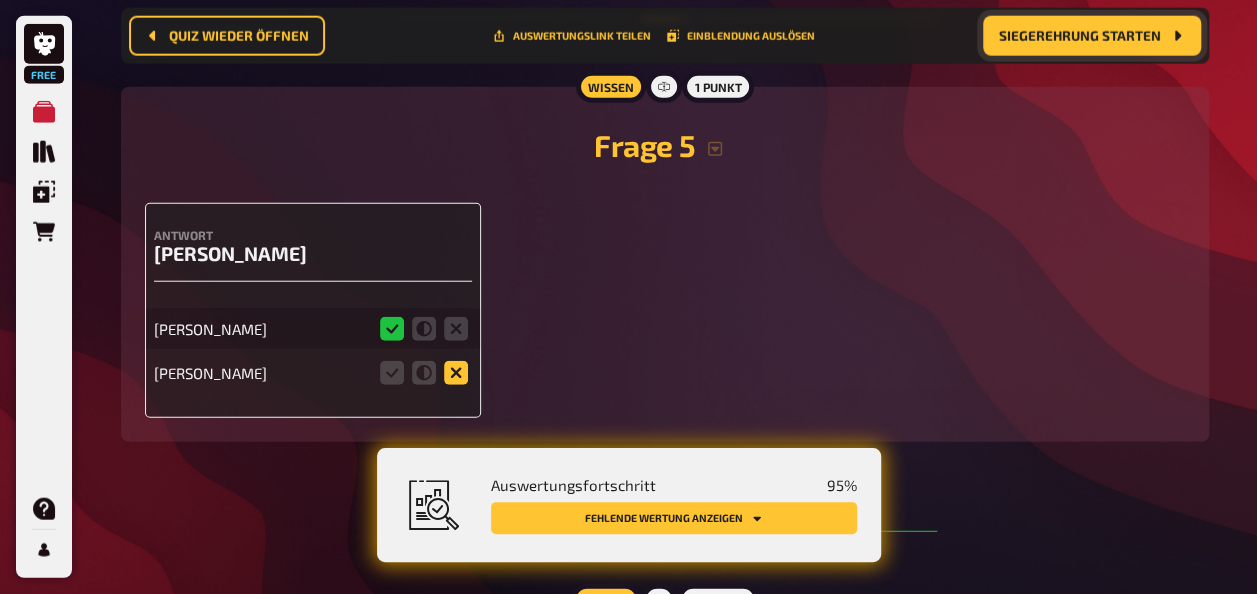click 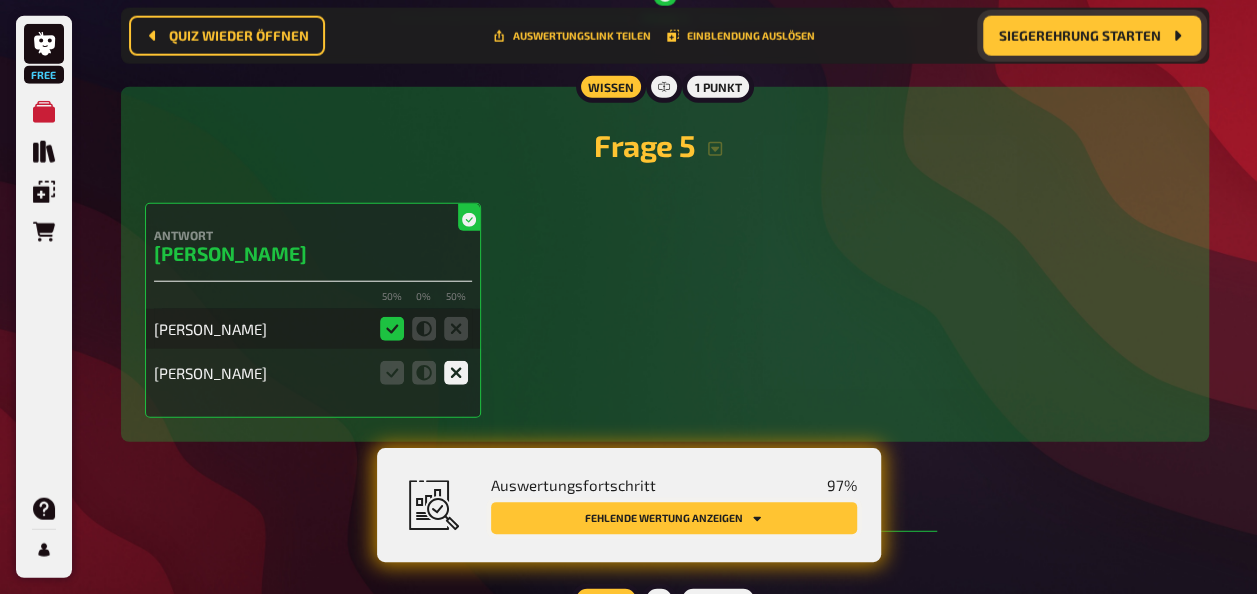 click on "Fehlende Wertung anzeigen" at bounding box center [674, 518] 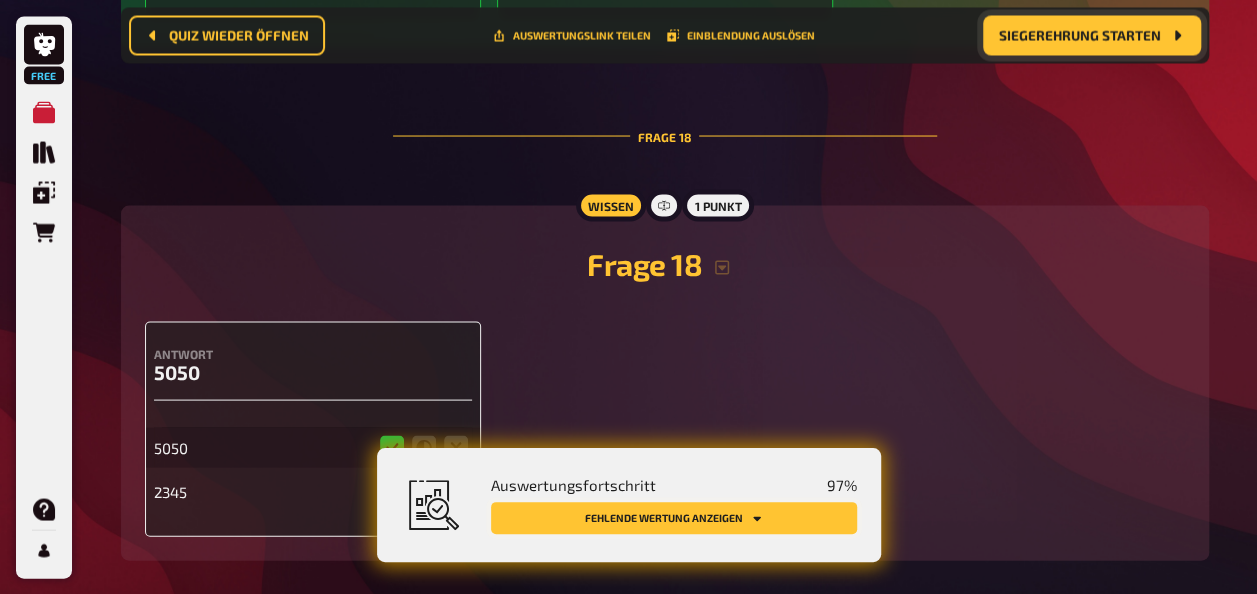 scroll, scrollTop: 9511, scrollLeft: 0, axis: vertical 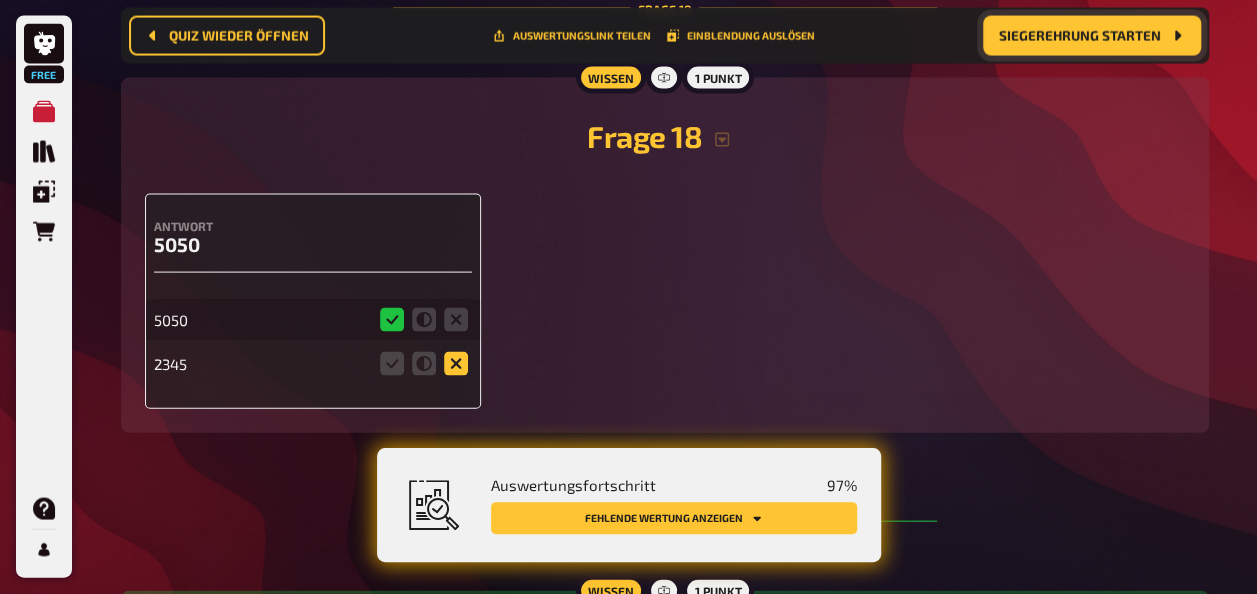 drag, startPoint x: 462, startPoint y: 362, endPoint x: 462, endPoint y: 373, distance: 11 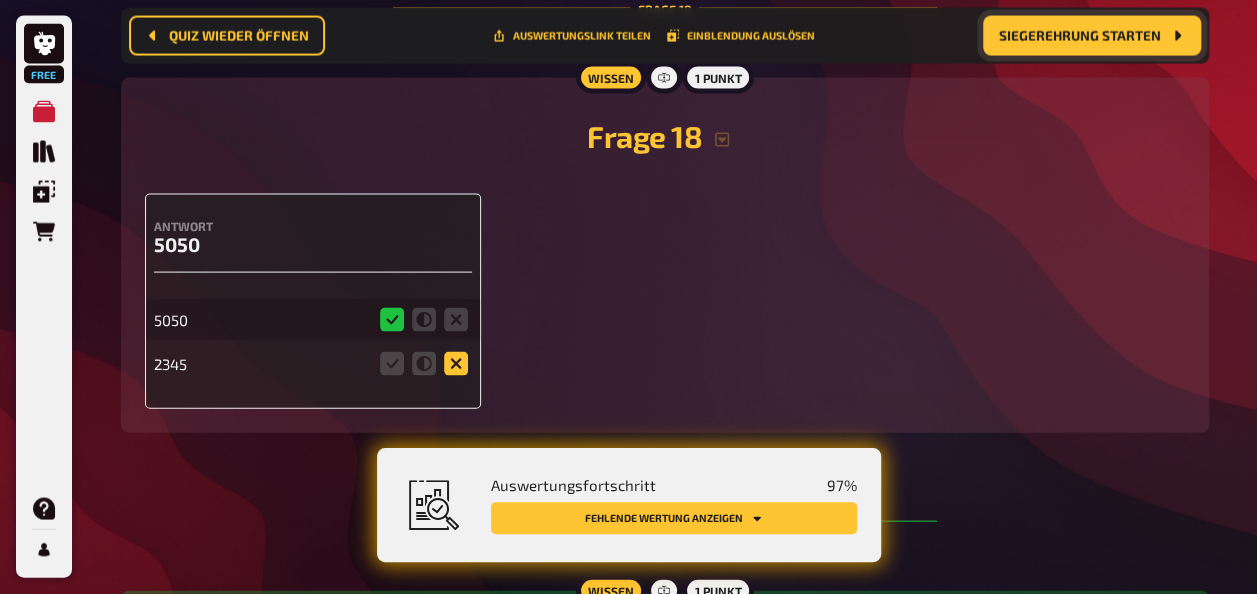 click 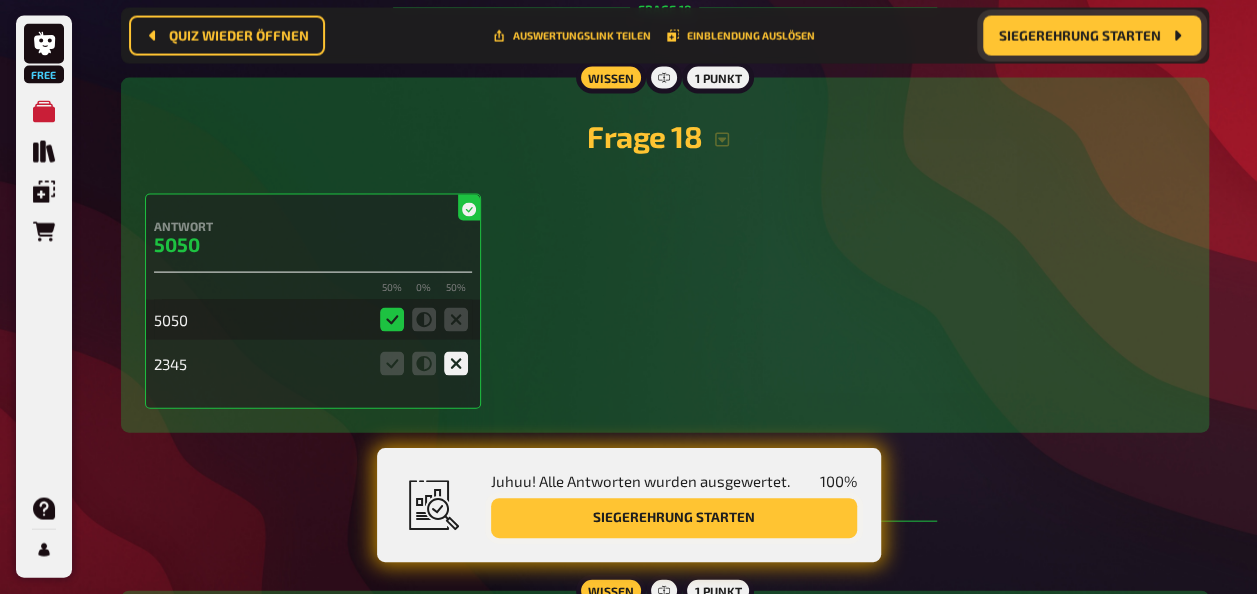 click on "Siegerehrung starten" at bounding box center [674, 518] 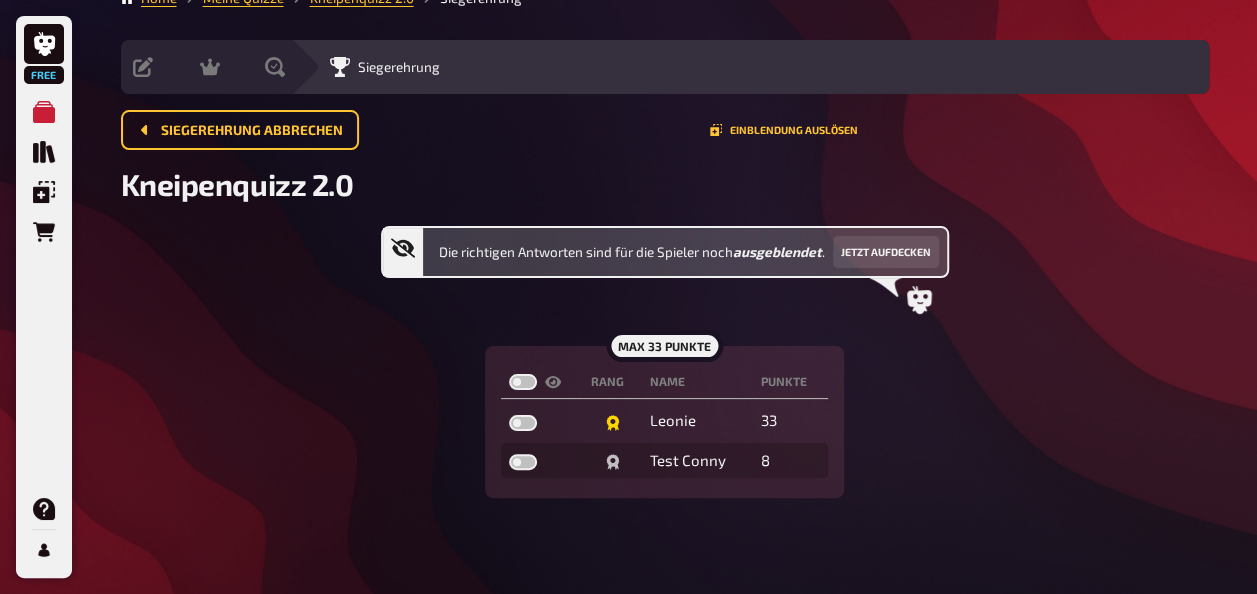 scroll, scrollTop: 28, scrollLeft: 0, axis: vertical 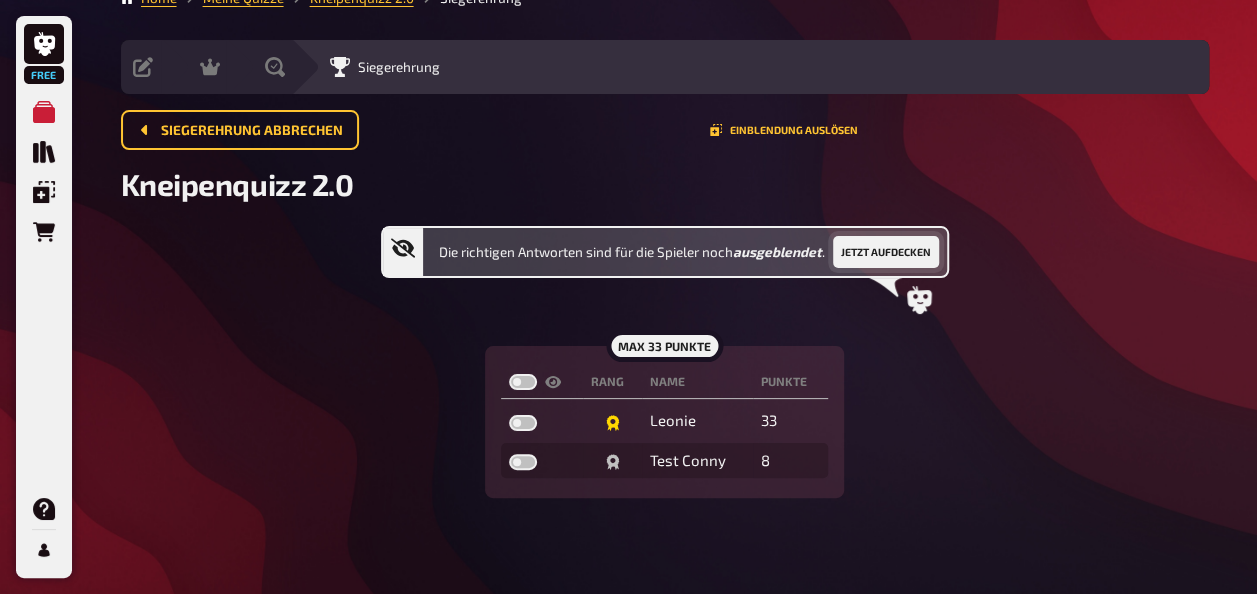 click on "Jetzt aufdecken" at bounding box center [886, 252] 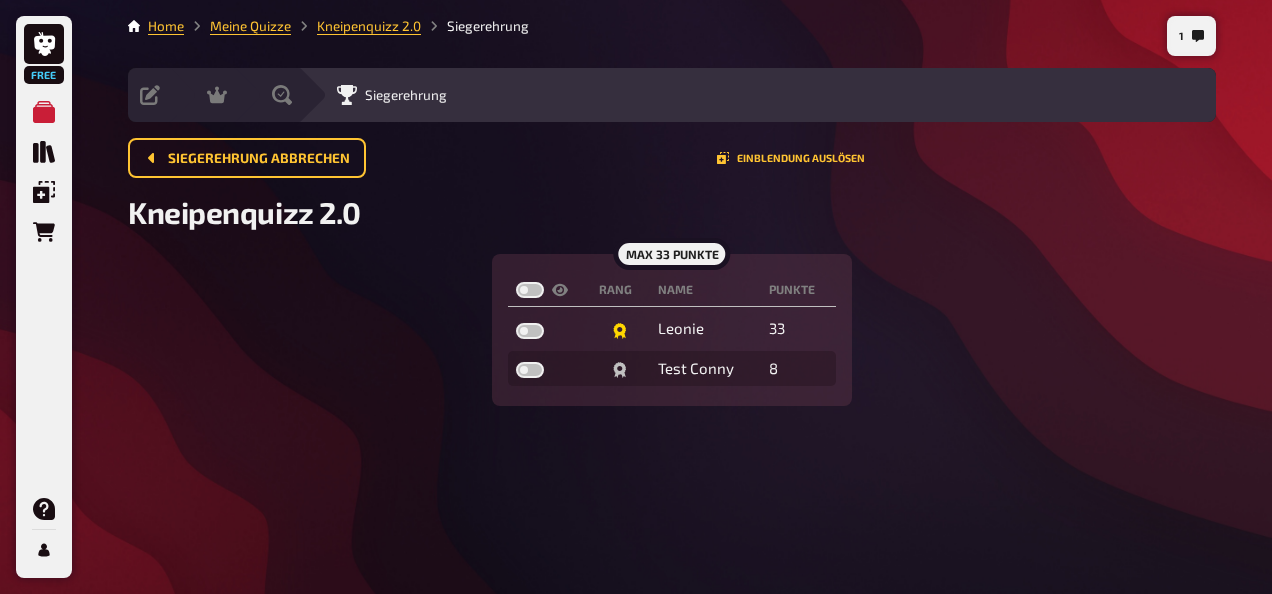 click at bounding box center [530, 290] 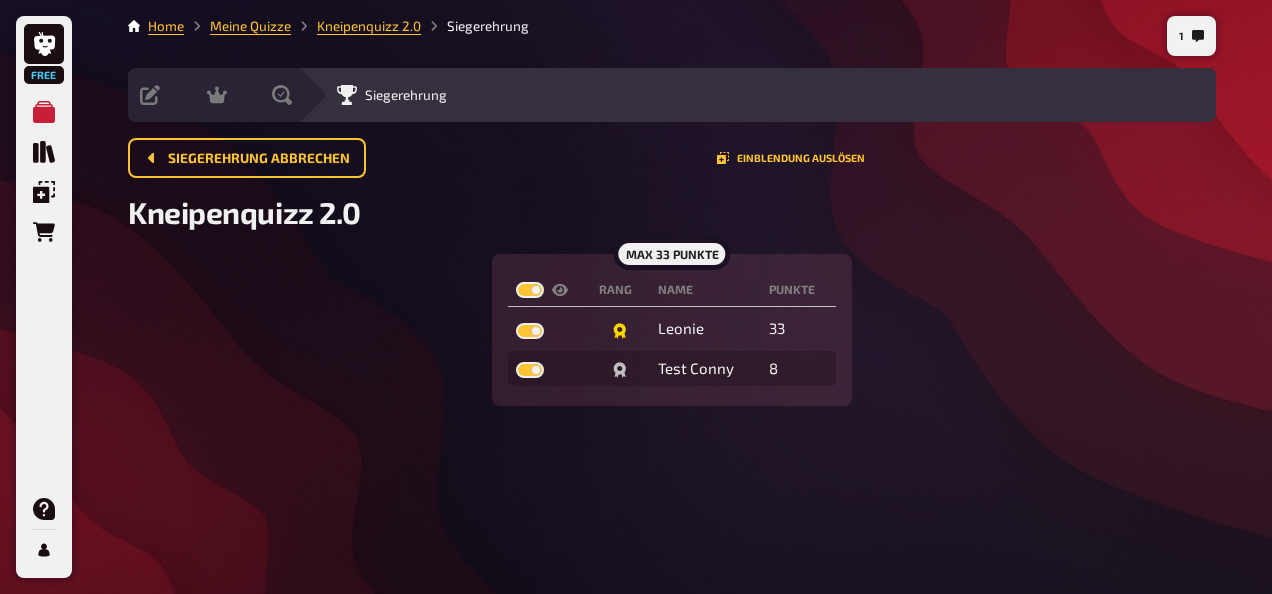 checkbox on "true" 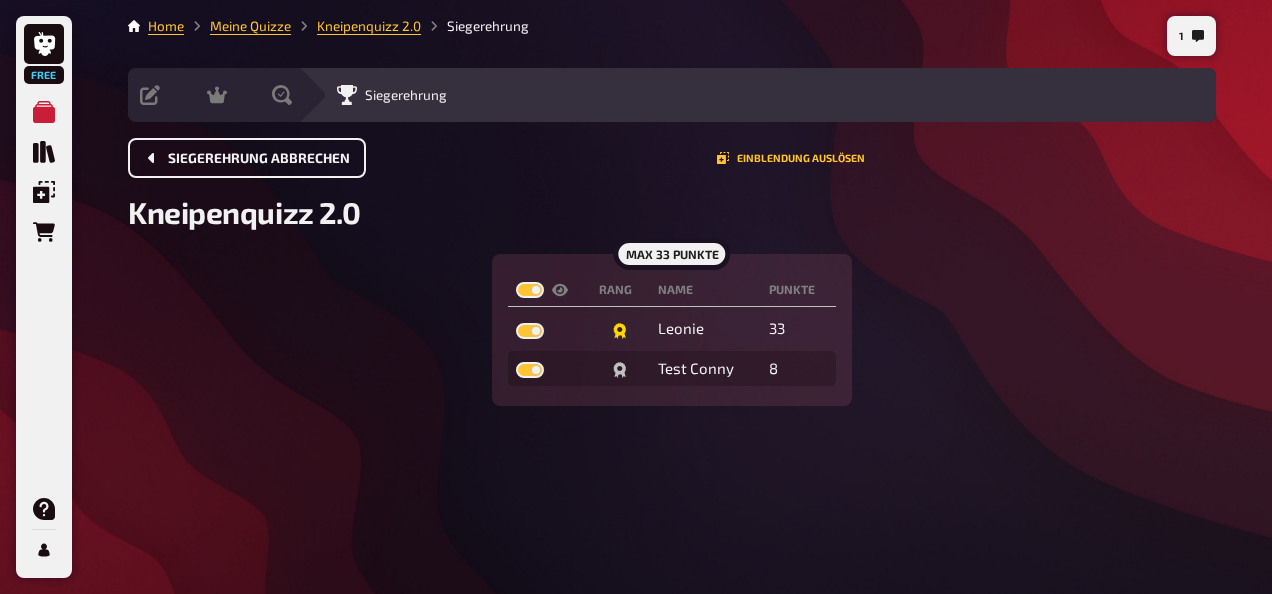 click on "Siegerehrung abbrechen" at bounding box center (247, 158) 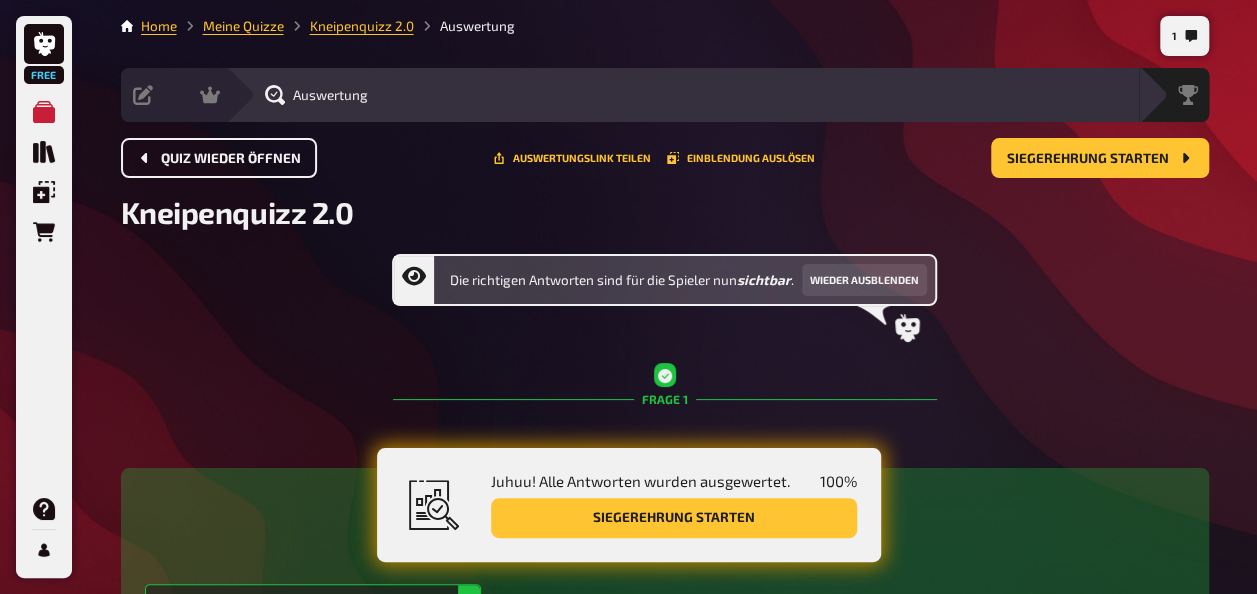click on "Quiz wieder öffnen" at bounding box center (219, 158) 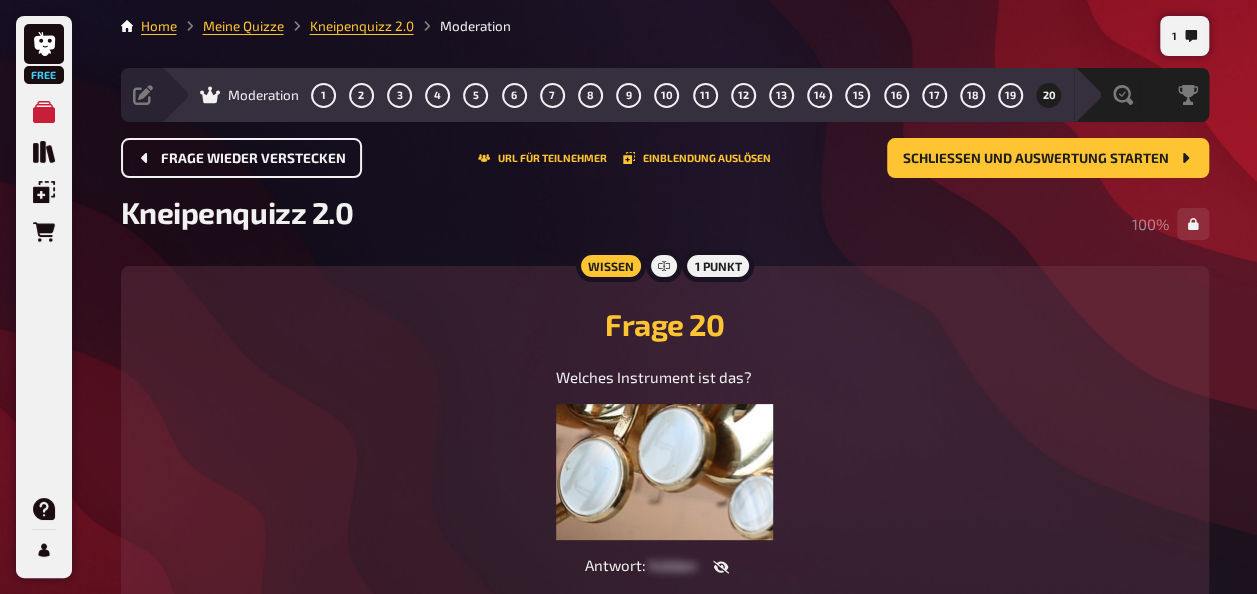 click on "Frage wieder verstecken" at bounding box center (241, 158) 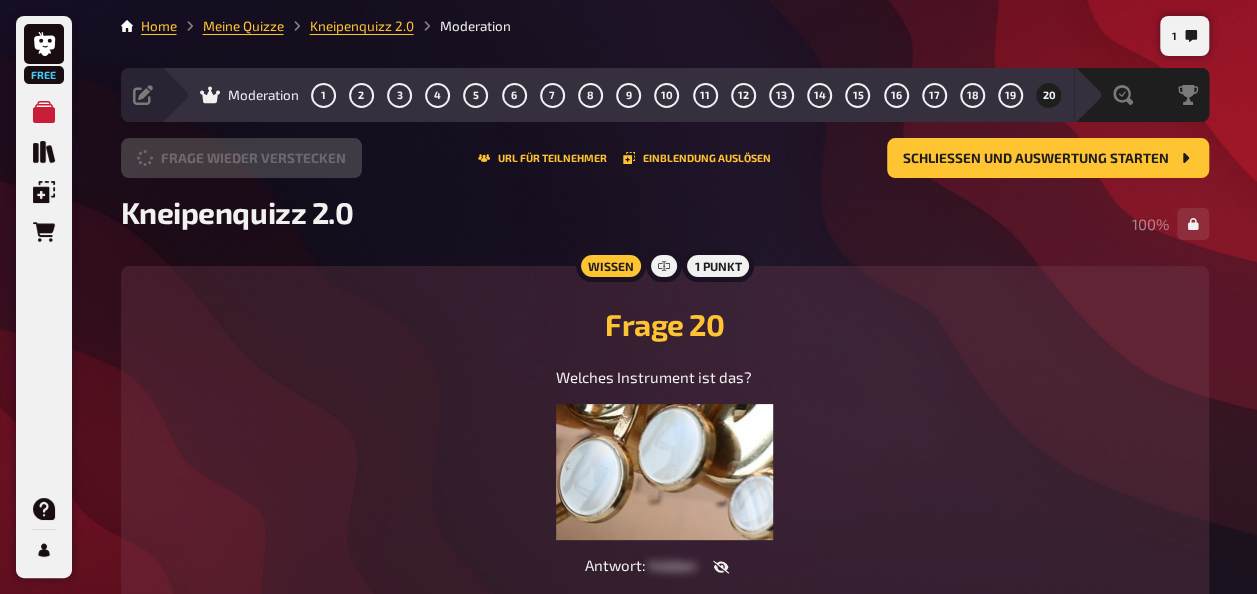 click on "Frage wieder verstecken" at bounding box center [241, 158] 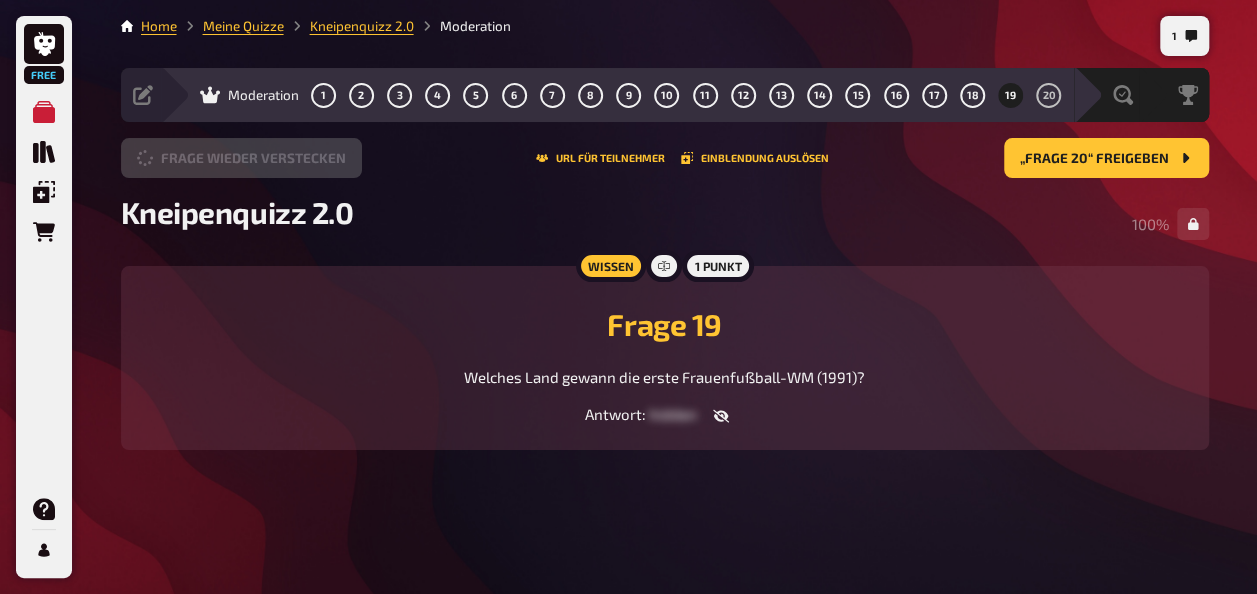 click on "Frage wieder verstecken" at bounding box center (241, 158) 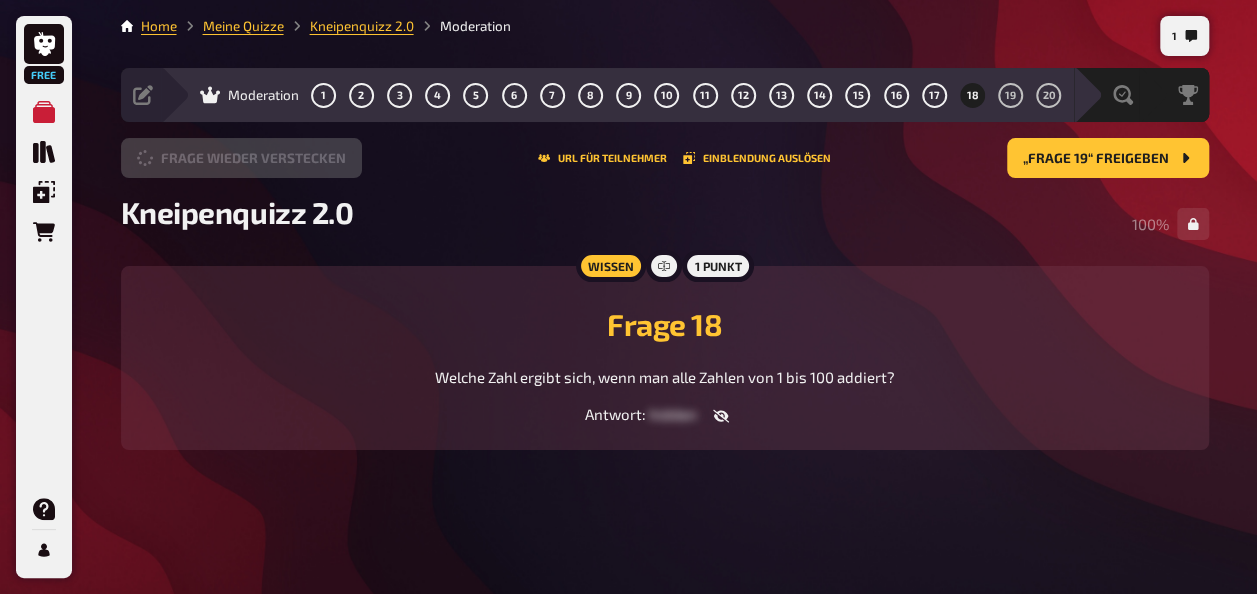 click on "Frage wieder verstecken" at bounding box center [241, 158] 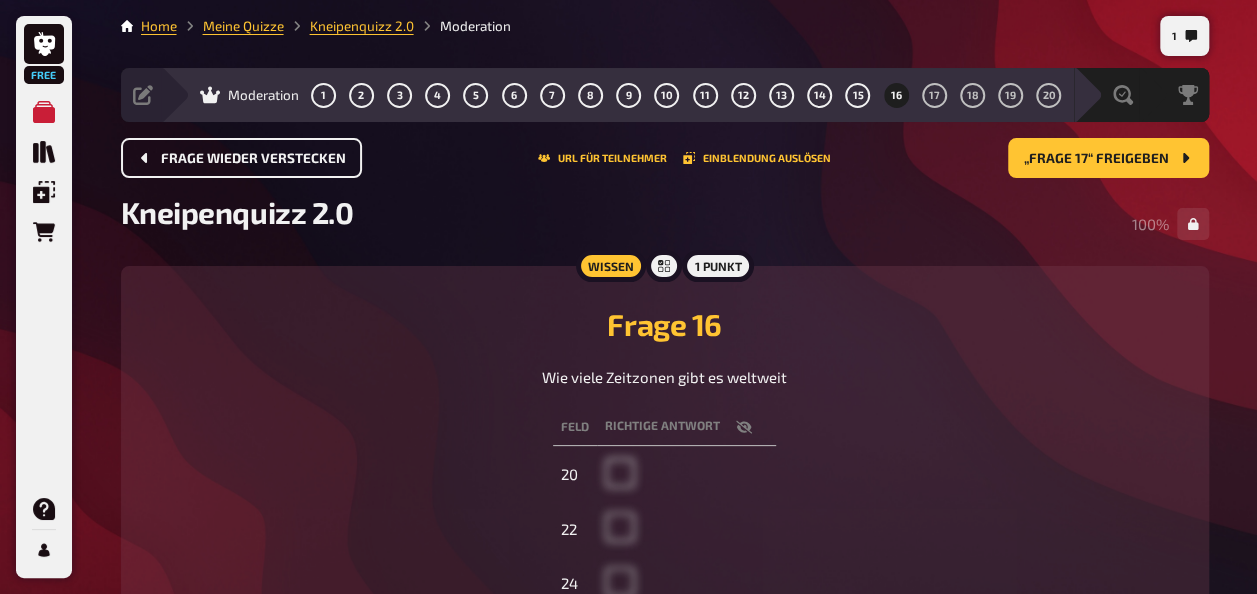 click on "Frage wieder verstecken" at bounding box center (241, 158) 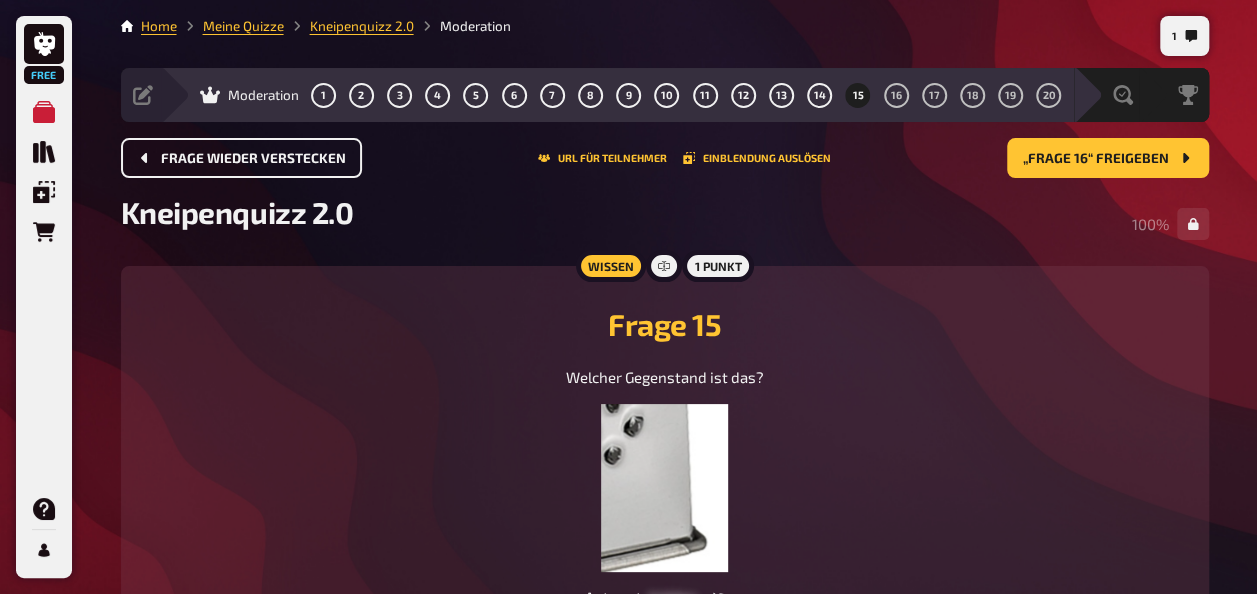 click on "Frage wieder verstecken" at bounding box center [241, 158] 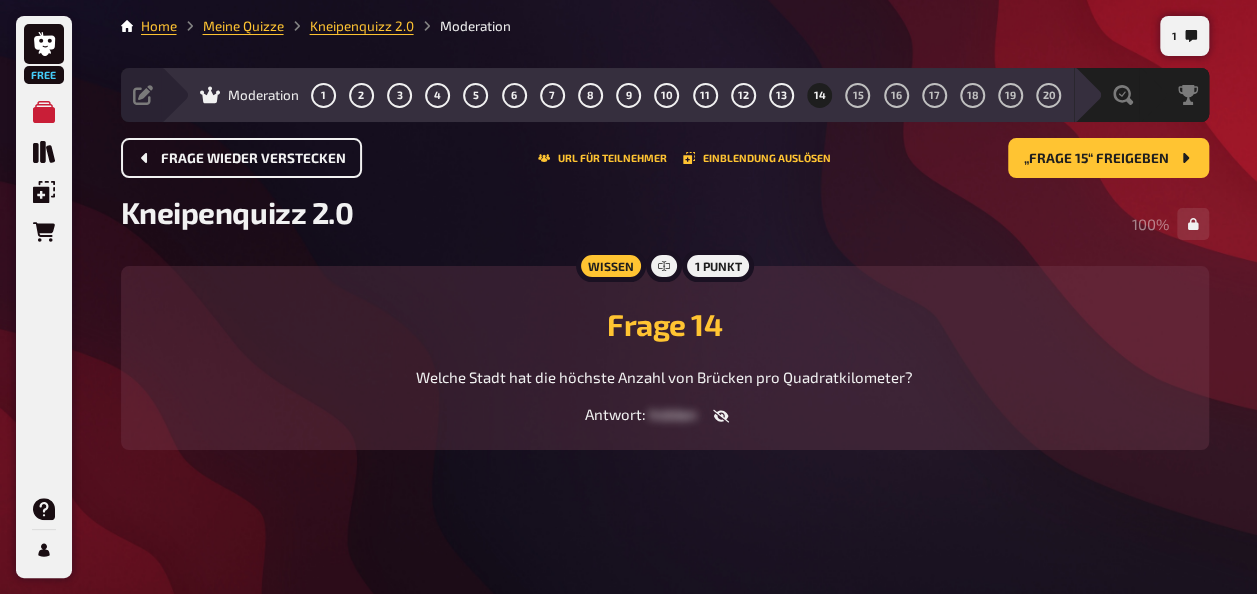 click on "Frage wieder verstecken" at bounding box center (241, 158) 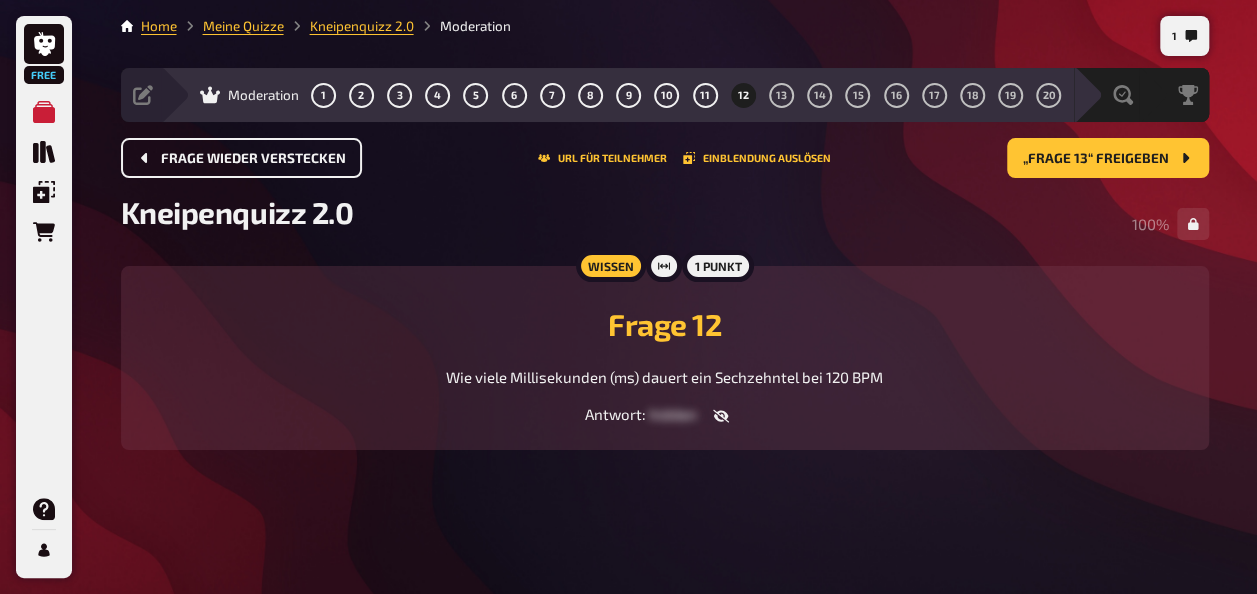 click on "Frage wieder verstecken" at bounding box center [241, 158] 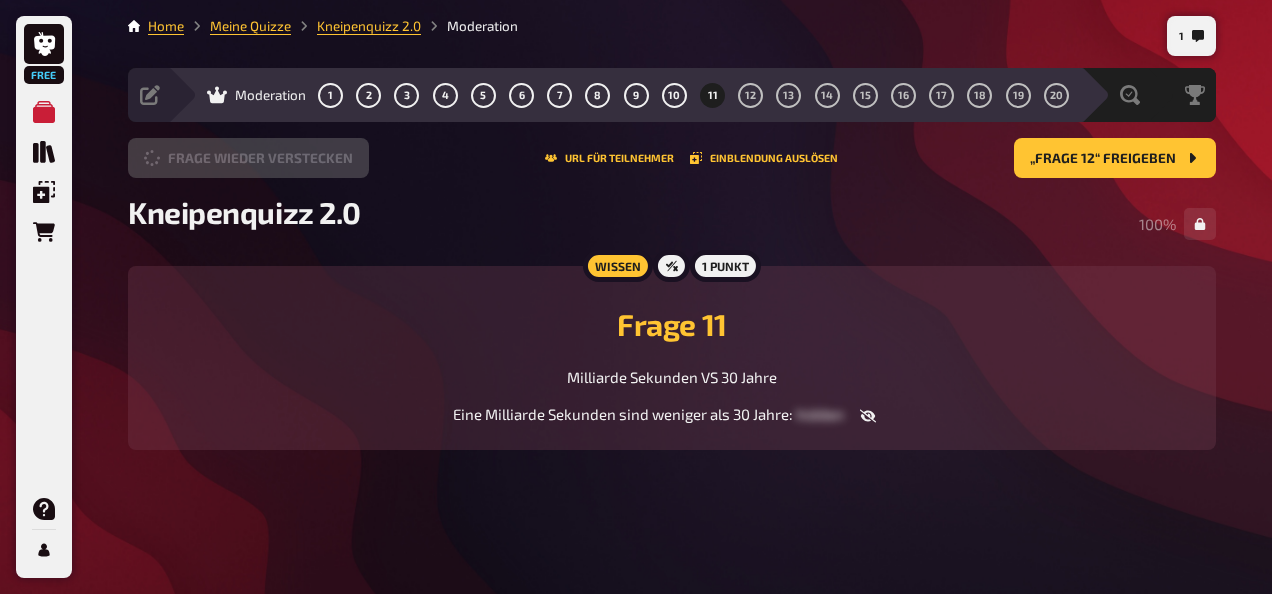 click on "Frage wieder verstecken" at bounding box center [248, 158] 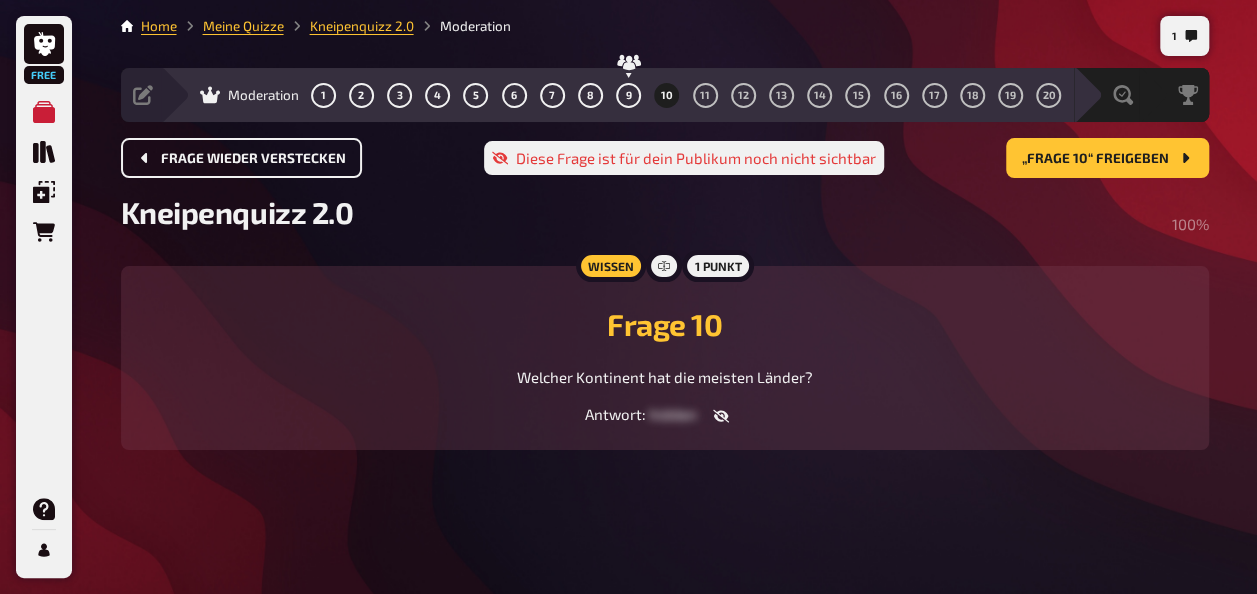 click on "Frage wieder verstecken" at bounding box center (241, 158) 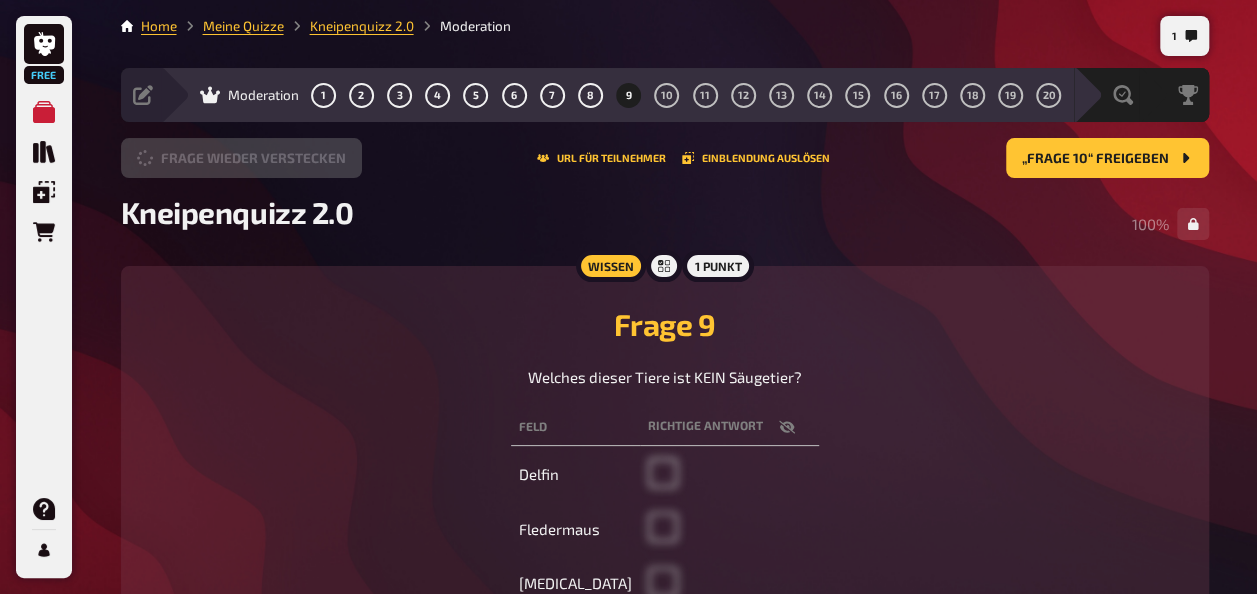 click on "Frage wieder verstecken" at bounding box center (241, 158) 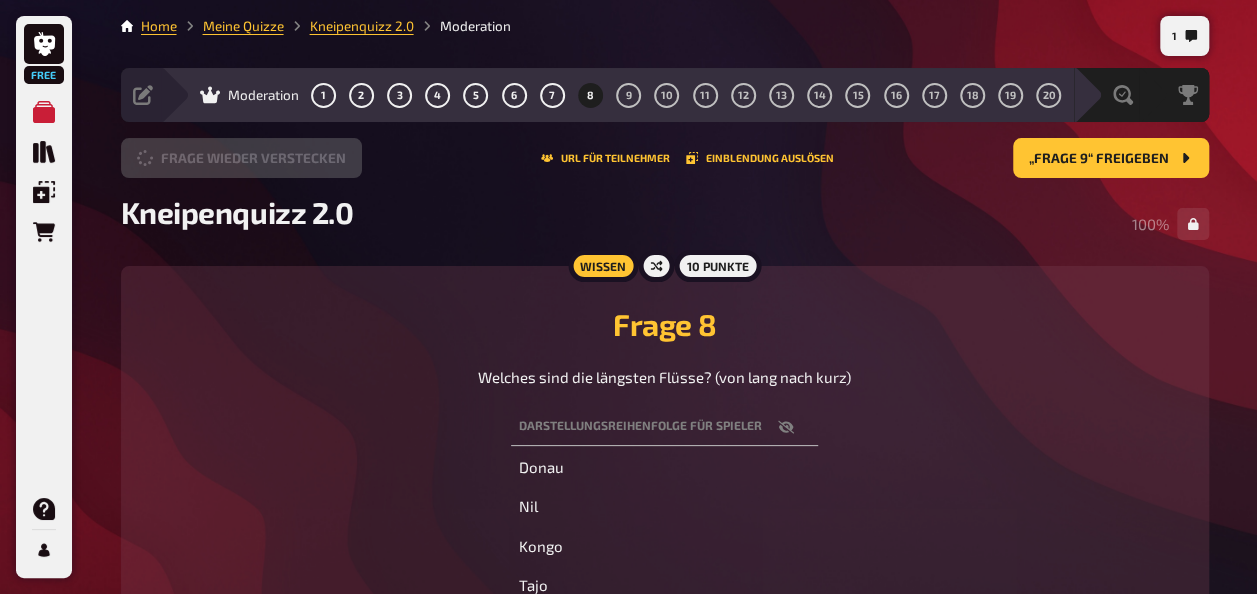 click on "Frage wieder verstecken" at bounding box center [241, 158] 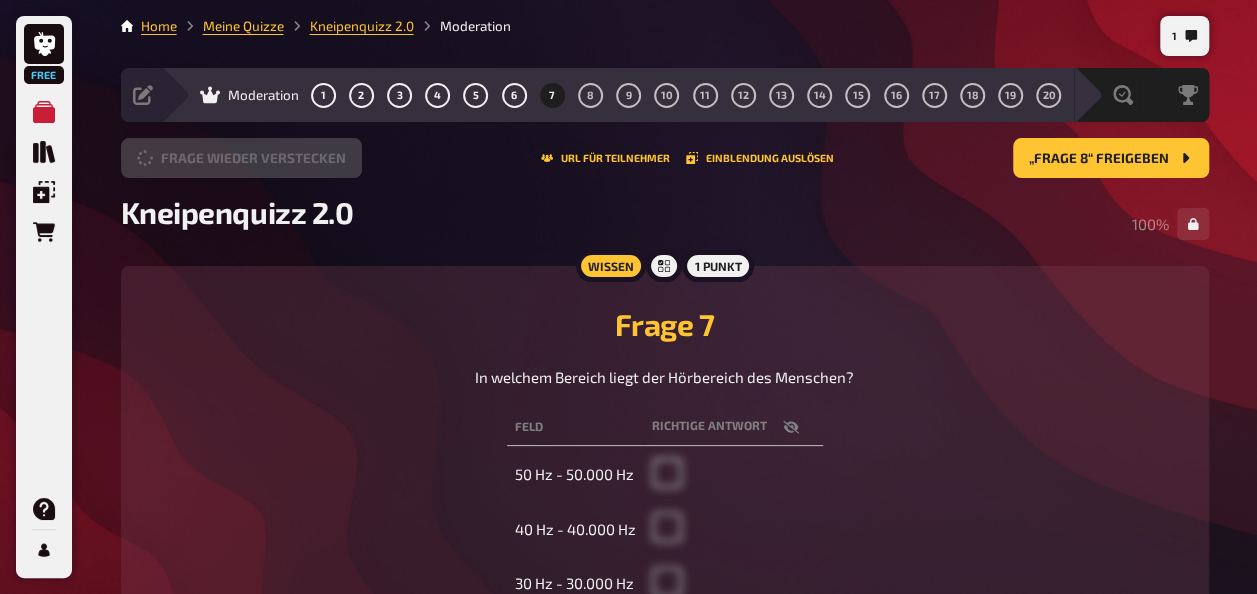 click on "Frage wieder verstecken" at bounding box center (241, 158) 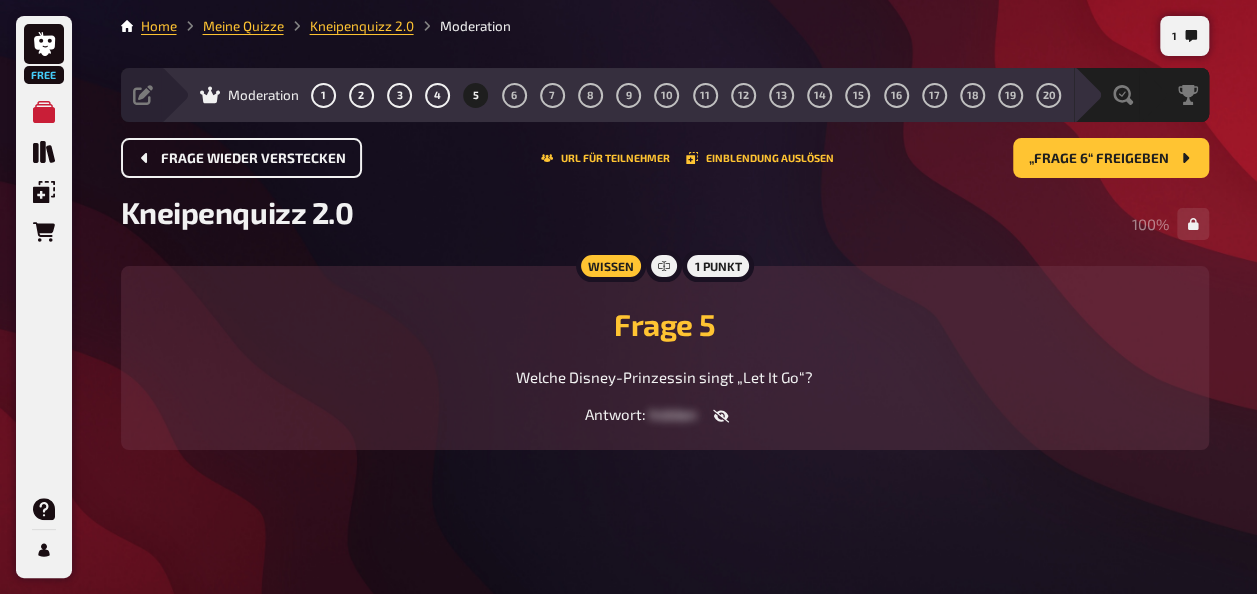 click on "Frage wieder verstecken" at bounding box center [241, 158] 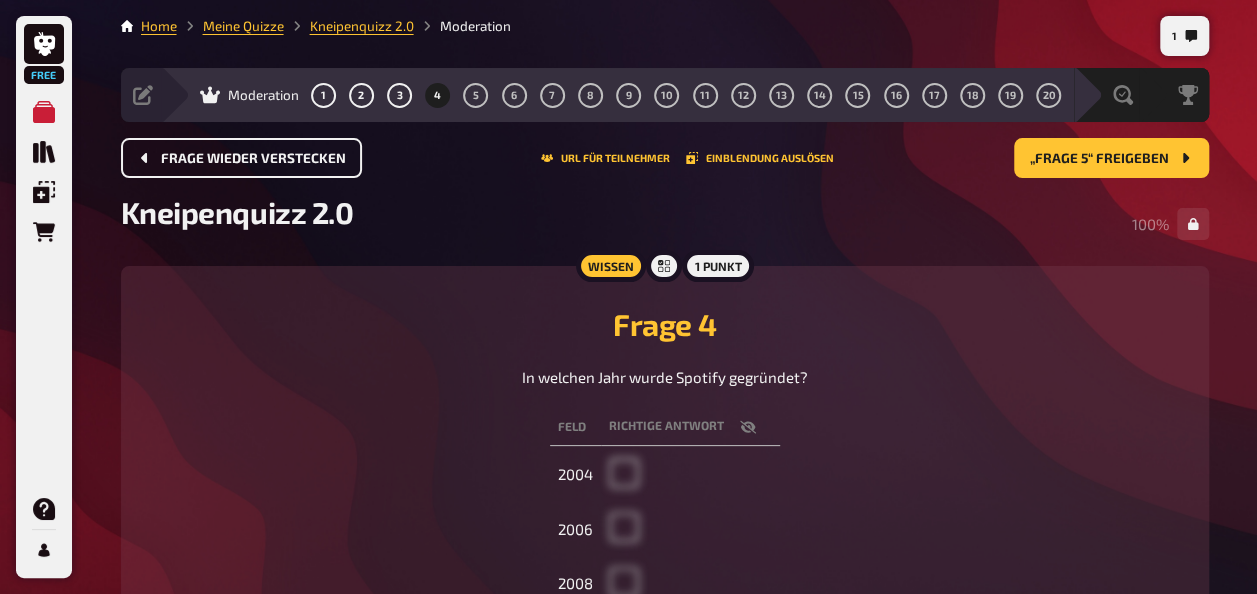 click on "Frage wieder verstecken" at bounding box center [241, 158] 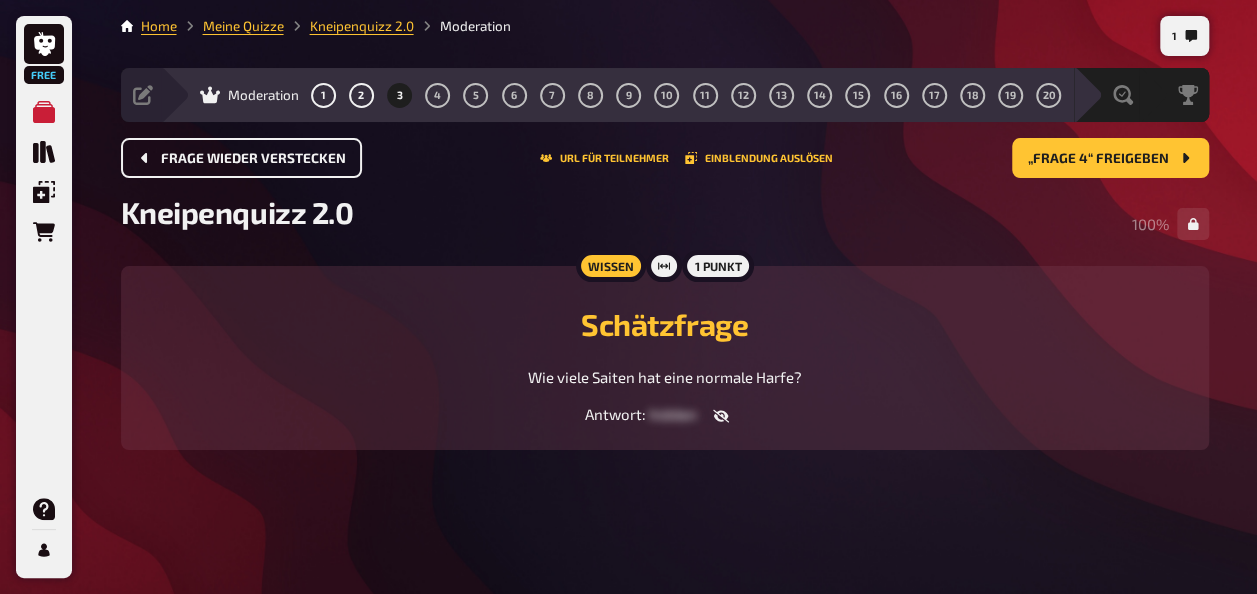 click on "Frage wieder verstecken" at bounding box center [241, 158] 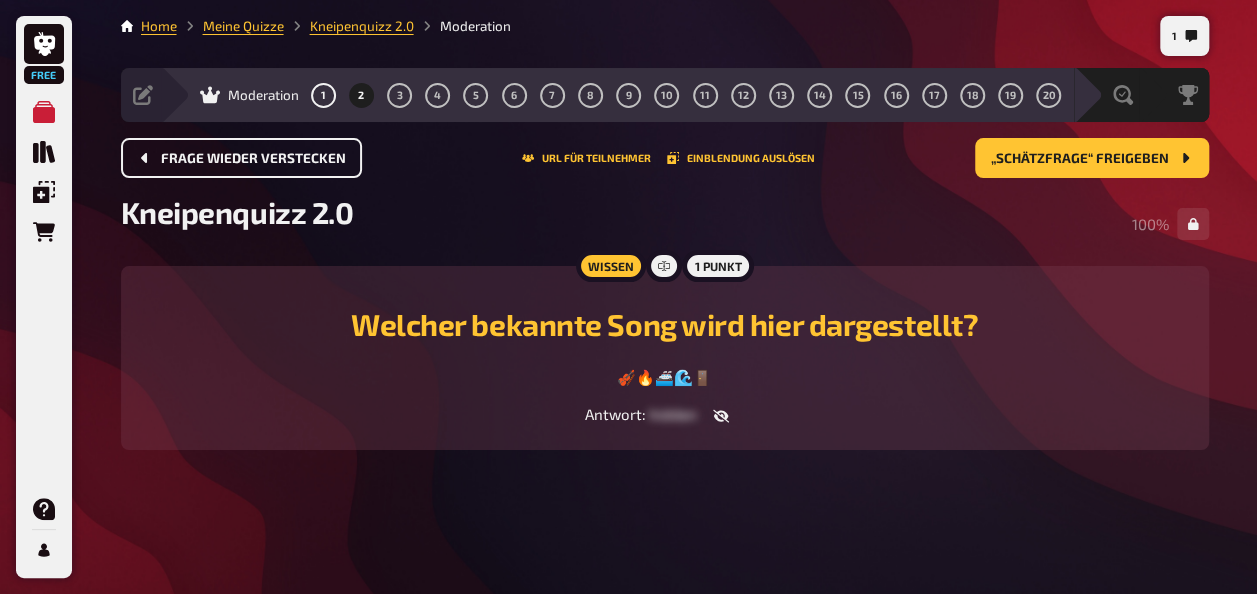 click on "Frage wieder verstecken" at bounding box center (241, 158) 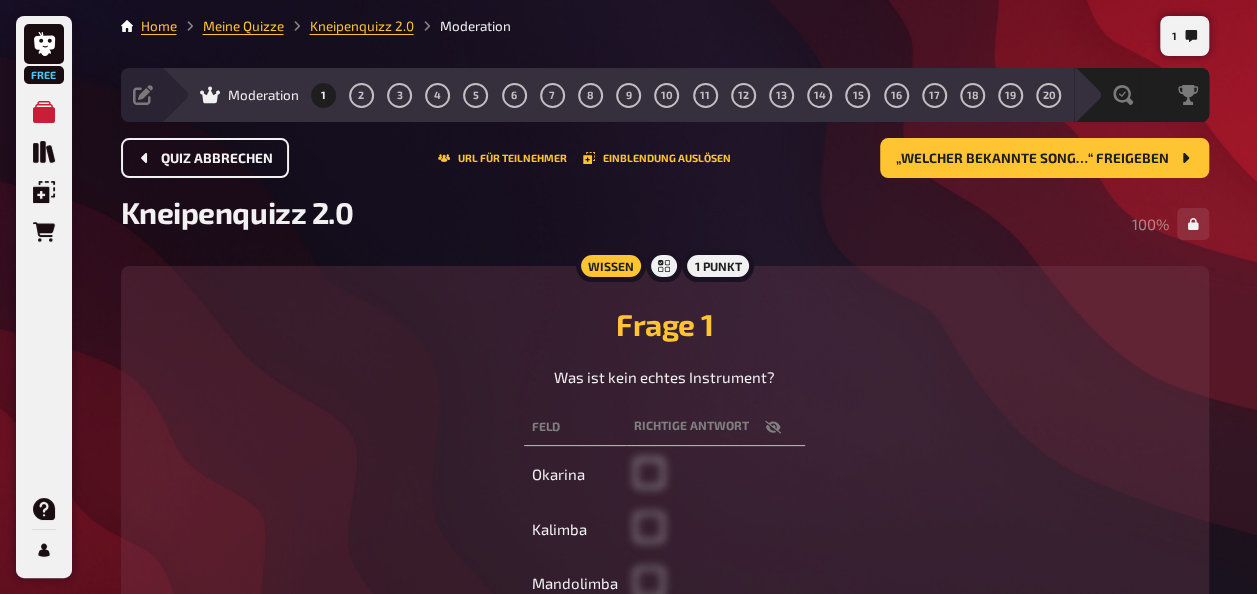 click on "Quiz abbrechen" at bounding box center (205, 158) 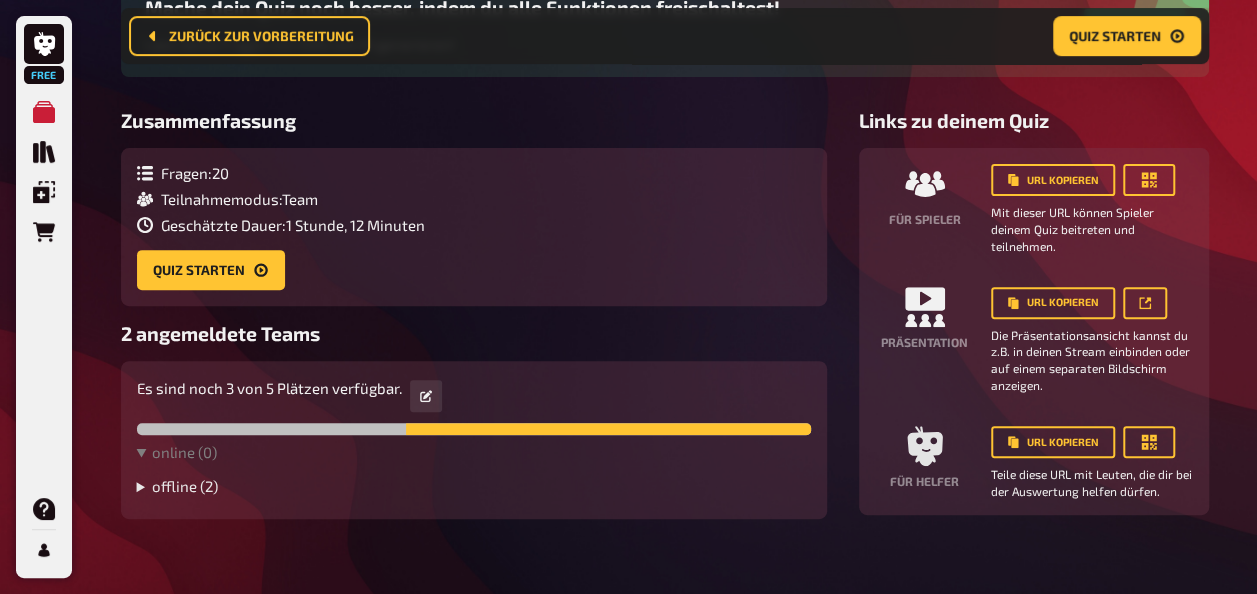 scroll, scrollTop: 259, scrollLeft: 0, axis: vertical 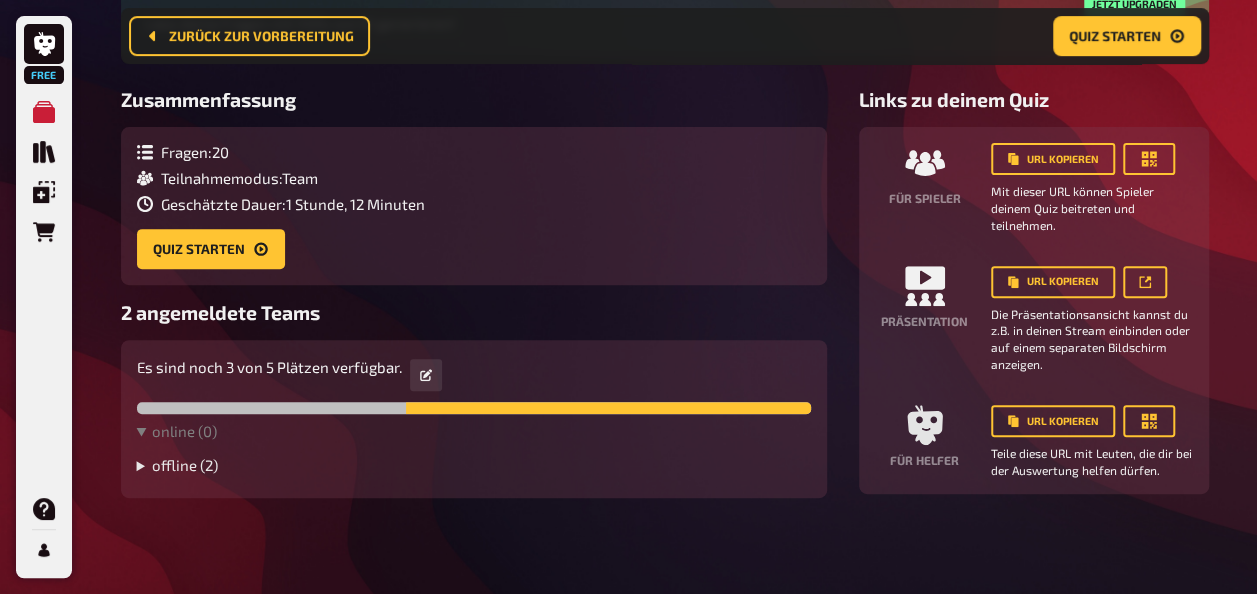 click on "offline ( 2 )" at bounding box center [474, 465] 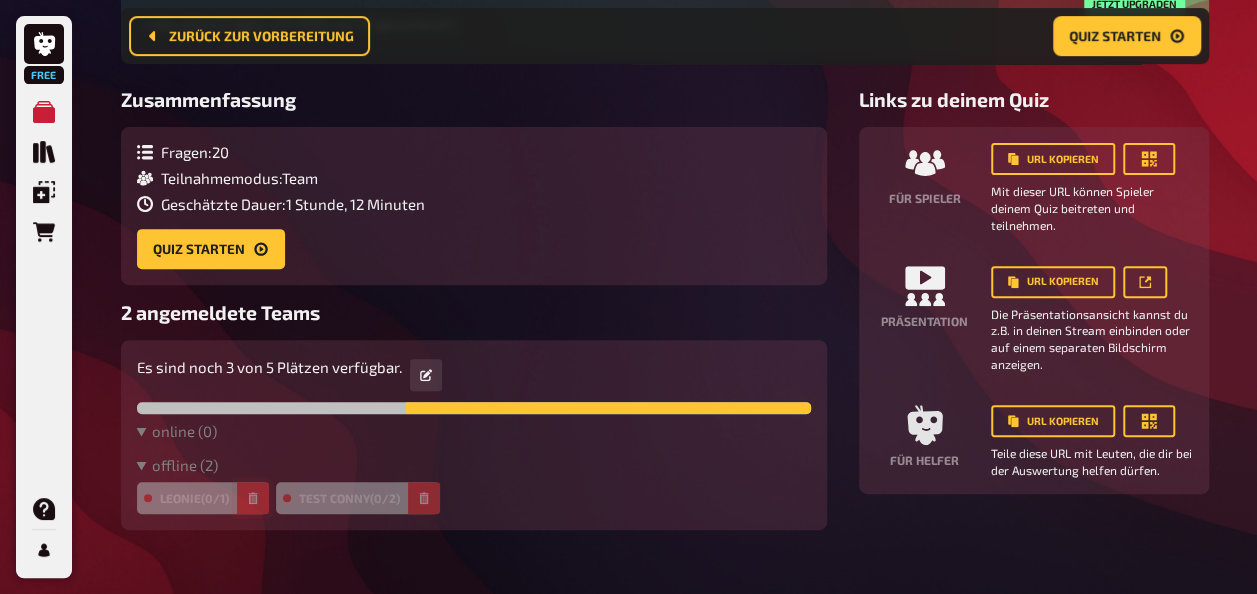 click at bounding box center (253, 498) 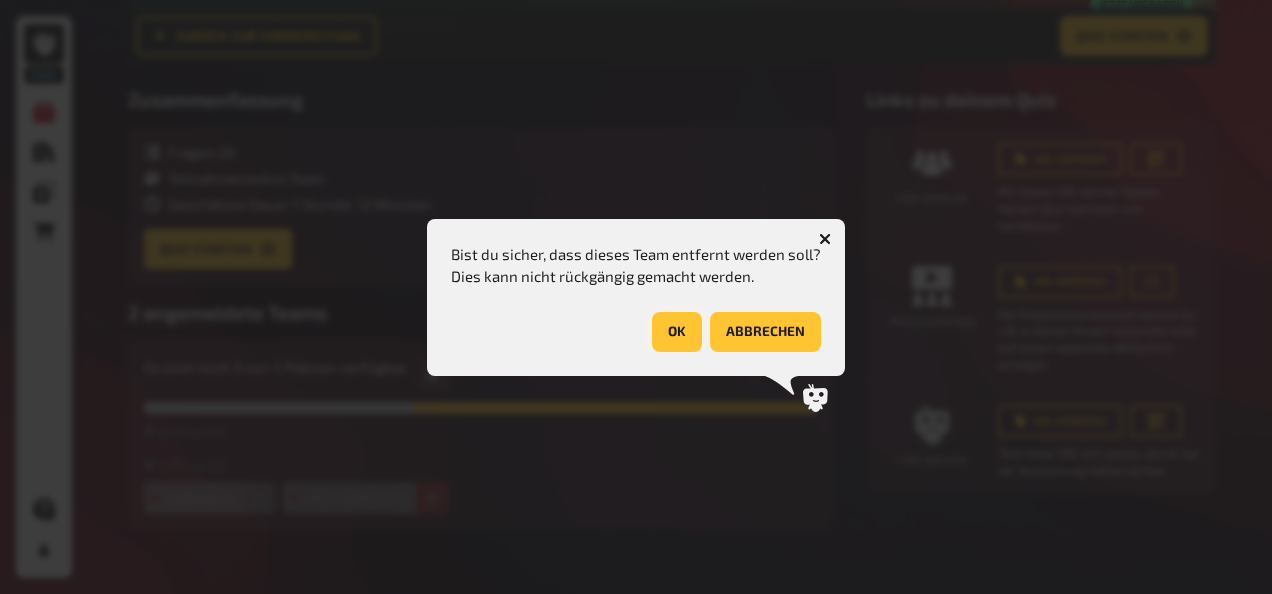 click on "OK" at bounding box center (677, 332) 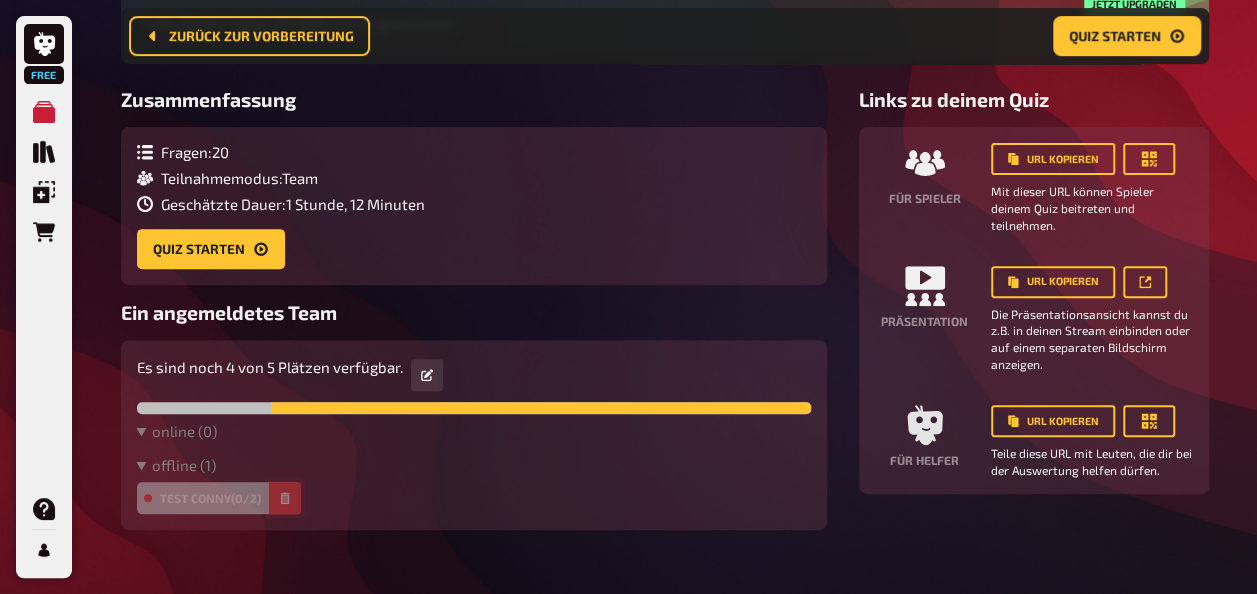 click 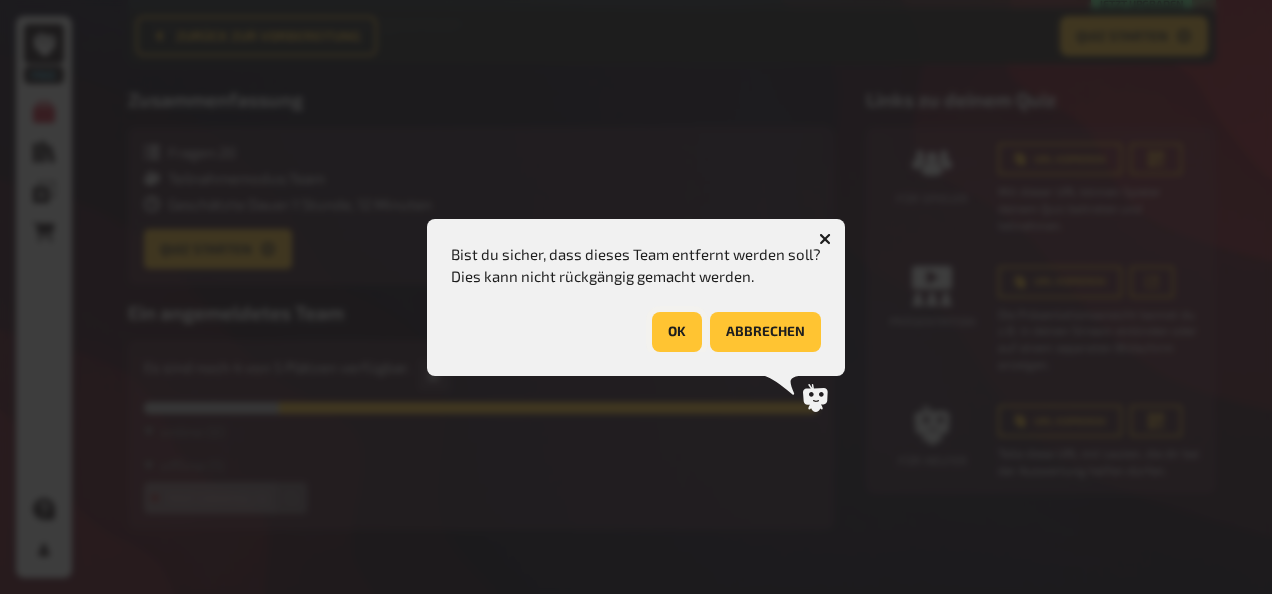 click on "OK" at bounding box center (677, 332) 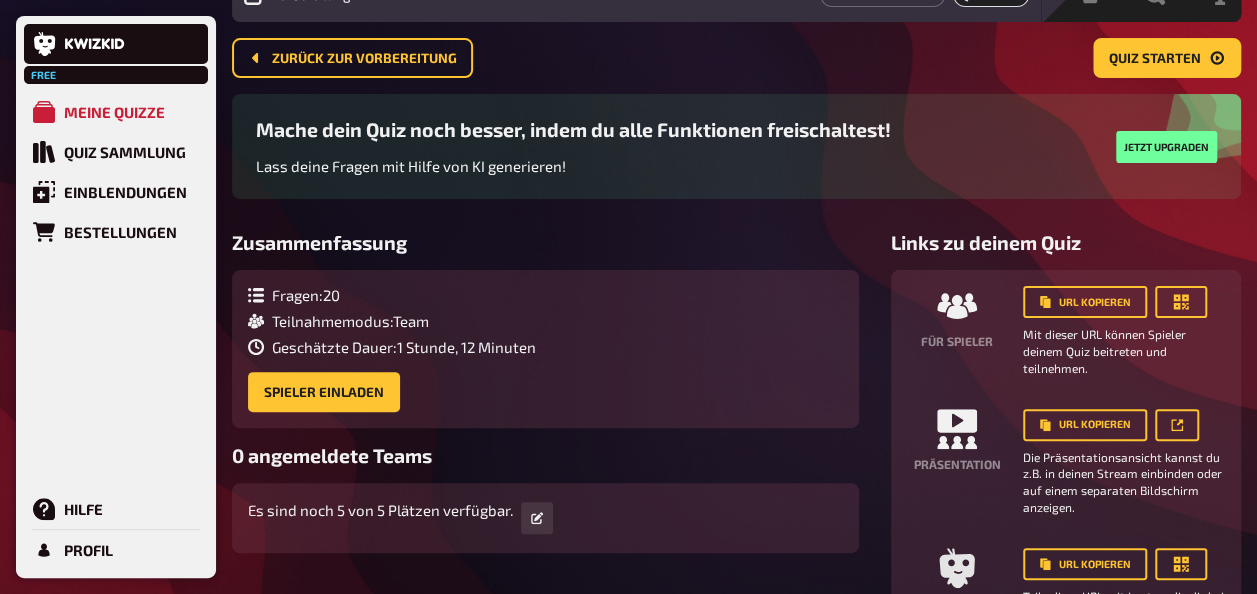 scroll, scrollTop: 56, scrollLeft: 0, axis: vertical 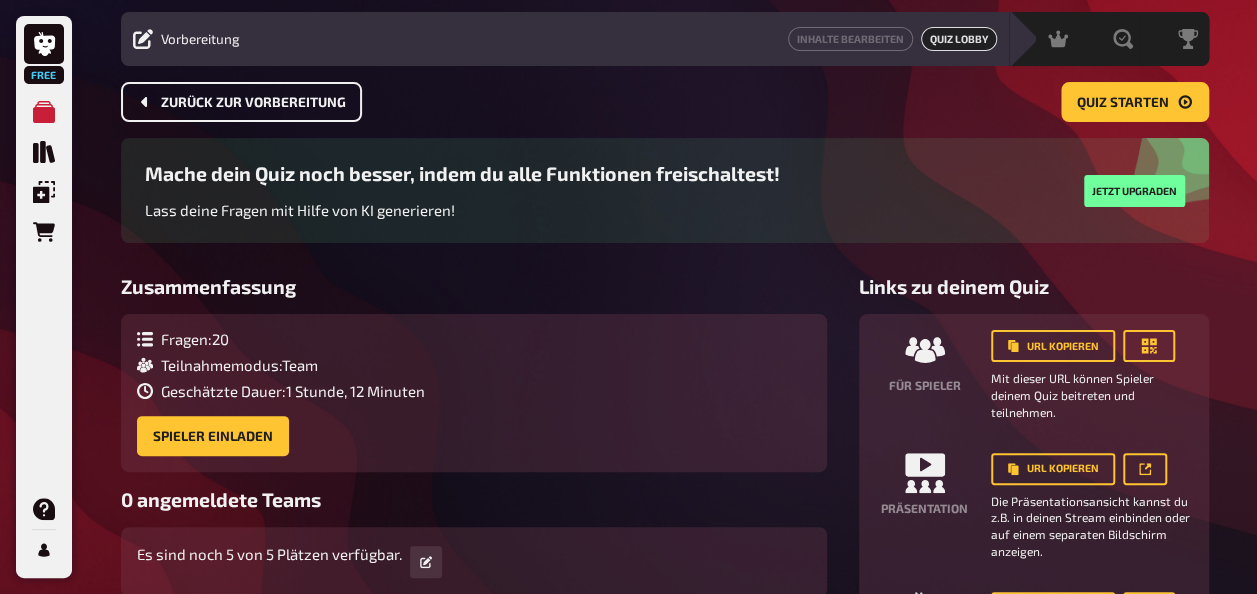 click on "Zurück zur Vorbereitung" at bounding box center (253, 103) 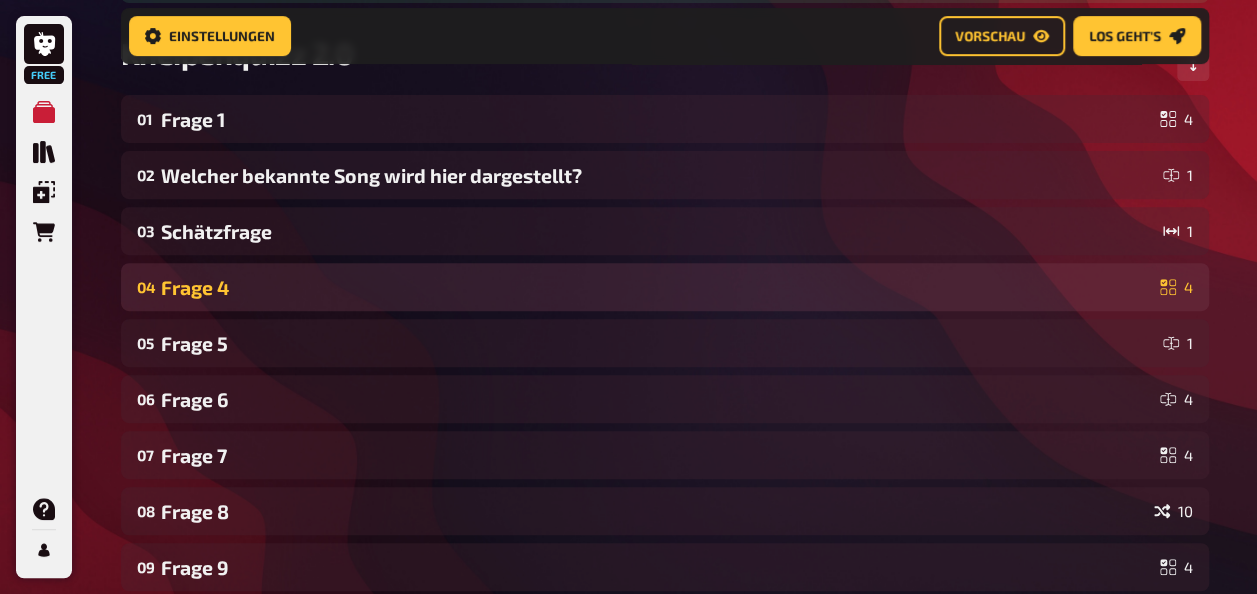 scroll, scrollTop: 412, scrollLeft: 0, axis: vertical 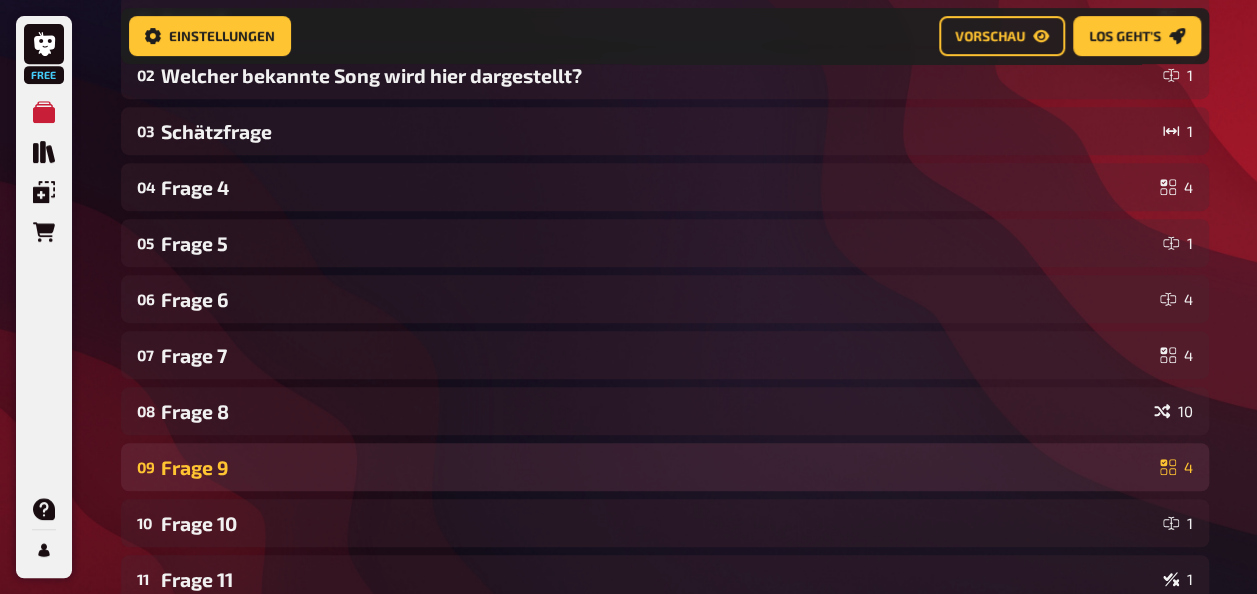click on "09 Frage 9 4" at bounding box center (665, 467) 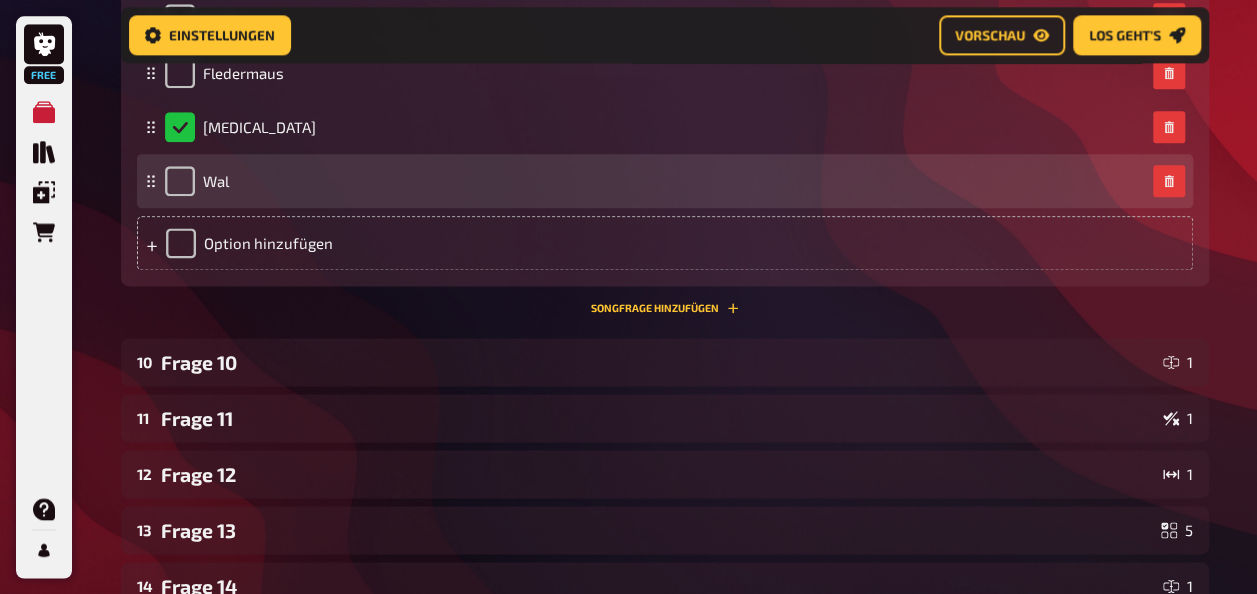 scroll, scrollTop: 1212, scrollLeft: 0, axis: vertical 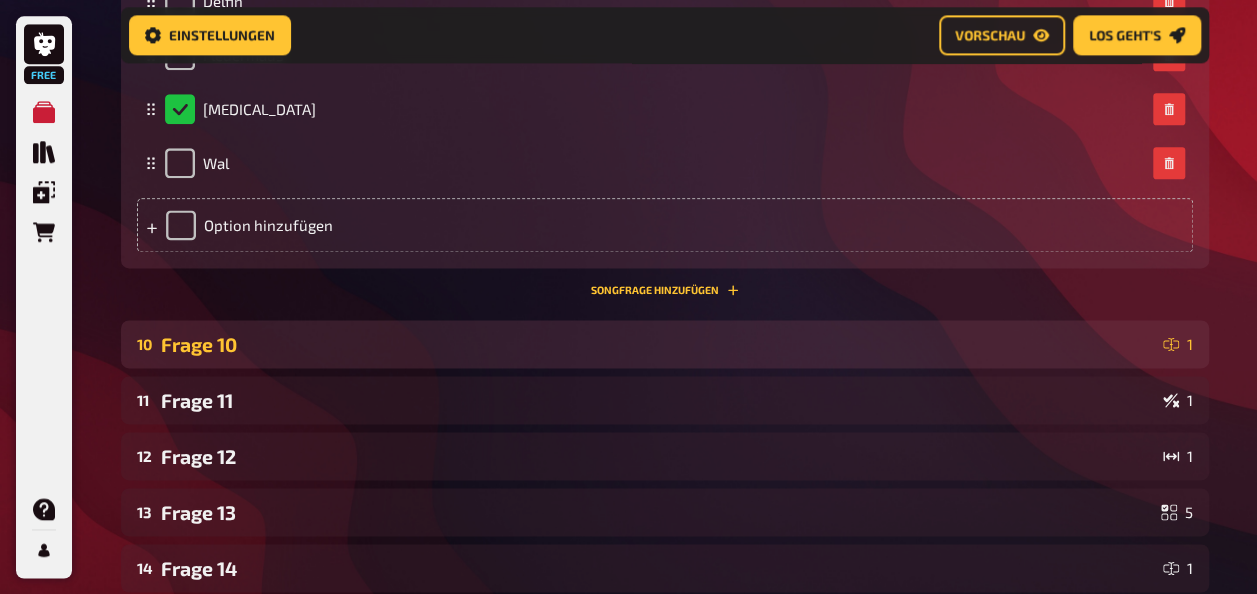 click on "Frage 10" at bounding box center (658, 344) 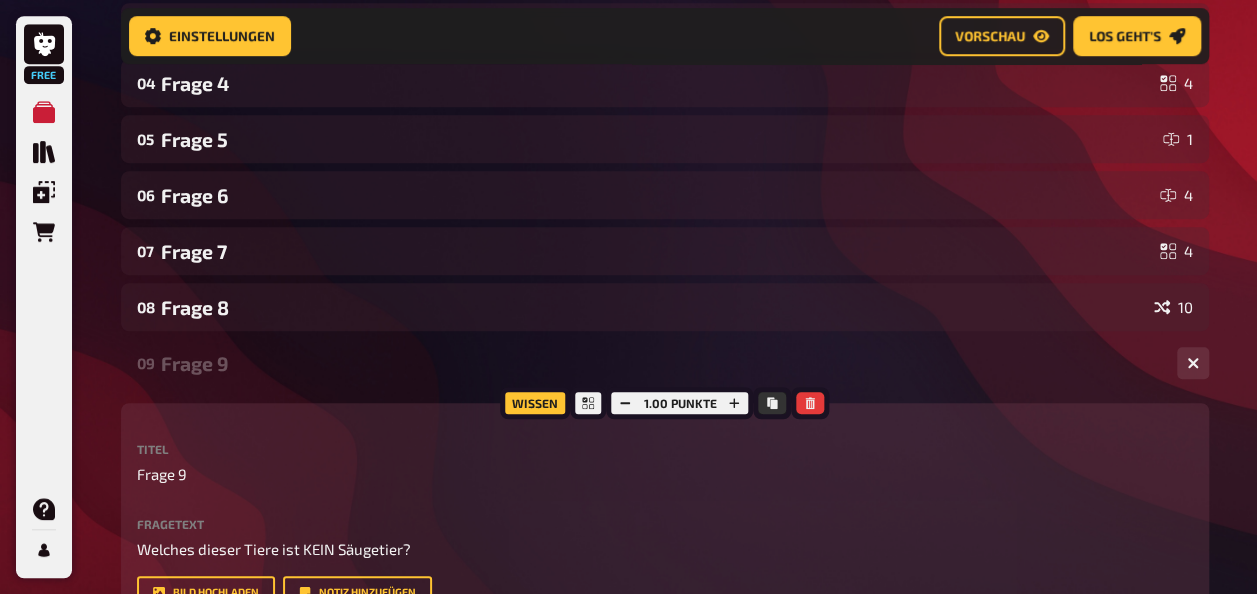 scroll, scrollTop: 512, scrollLeft: 0, axis: vertical 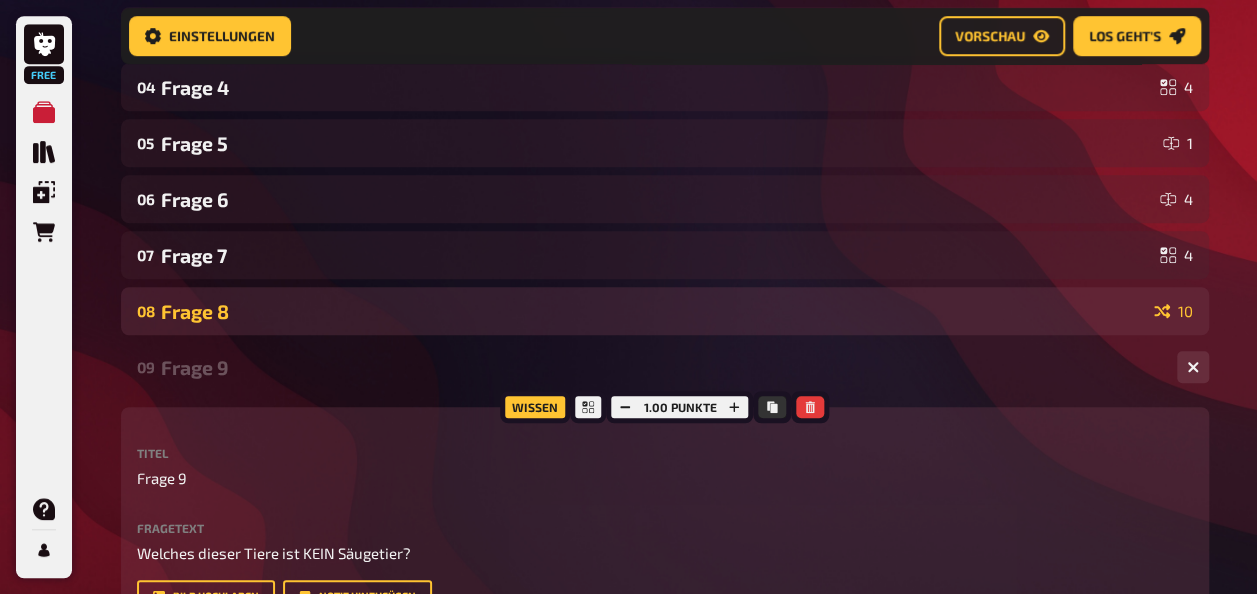 click on "Frage 8" at bounding box center (653, 311) 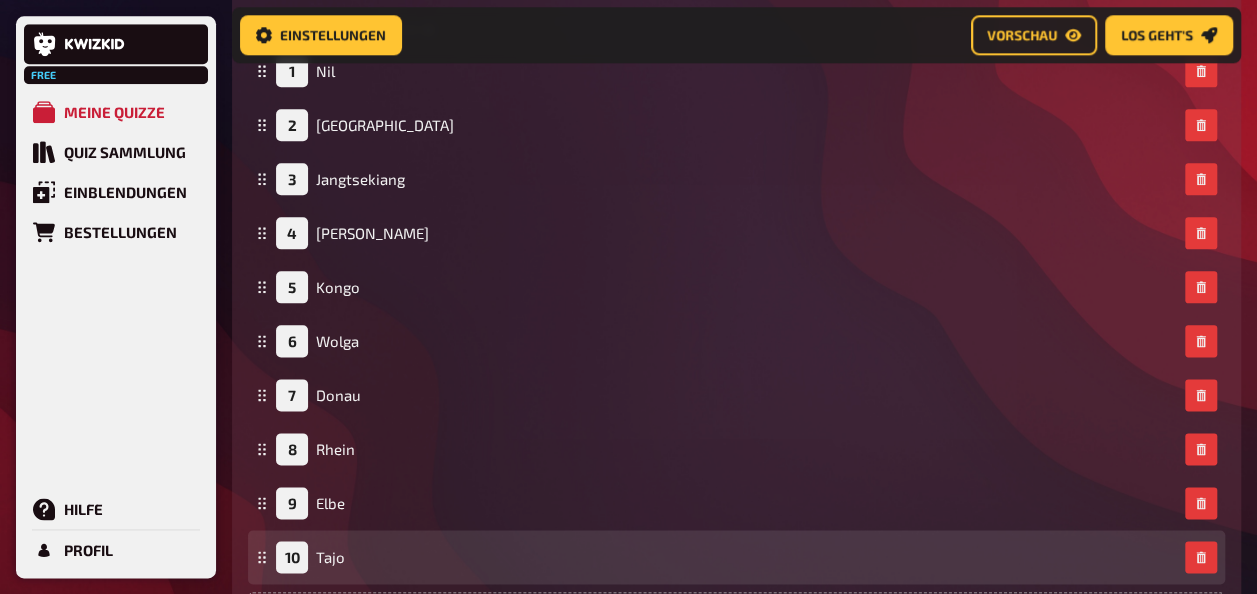 scroll, scrollTop: 1112, scrollLeft: 0, axis: vertical 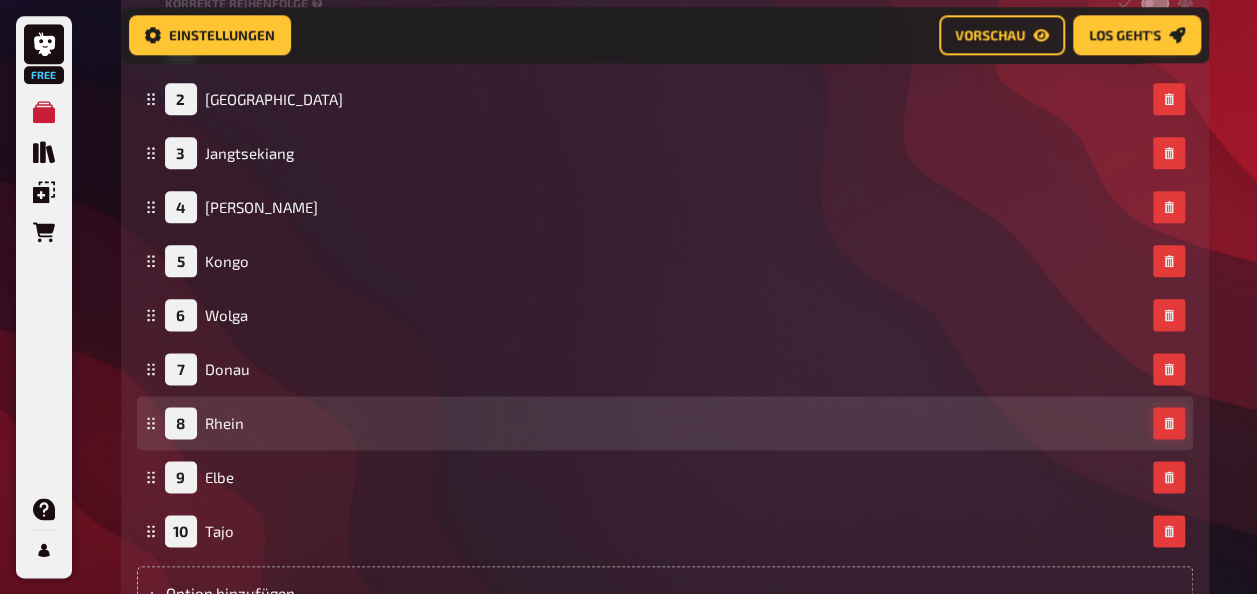 click on "Home Meine Quizze Kneipenquizz 2.0 Vorbereitung Vorbereitung Inhalte Bearbeiten Quiz Lobby Moderation undefined Auswertung Siegerehrung Einstellungen Vorschau Los geht's Los geht's Mache dein Quiz noch besser, indem du alle Funktionen freischaltest! Lass deine Fragen mit Hilfe von KI generieren! Jetzt upgraden Kneipenquizz 2.0 01 Frage 1 4 02 Welcher bekannte Song wird hier dargestellt? 1 03 Schätzfrage 1 04 Frage 4 4 05 Frage 5 1 06 Frage 6 4 07 Frage 7 4 08 Frage 8 10 Wissen 10.00 Punkte Titel Frage 8 Fragetext Welches sind die längsten Flüsse? (von lang nach kurz) Hier hinziehen für Dateiupload Bild hochladen   Notiz hinzufügen Korrekte Reihenfolge 1 Nil 2 Amazonas 3 Jangtsekiang 4 Huang He 5 Kongo 6 Wolga 7 Donau 8 Rhein 9 Elbe 10 Tajo
To pick up a draggable item, press the space bar.
While dragging, use the arrow keys to move the item.
Press space again to drop the item in its new position, or press escape to cancel.
Option hinzufügen Songfrage hinzufügen   09 Frage 9 4 Wissen" at bounding box center (665, 799) 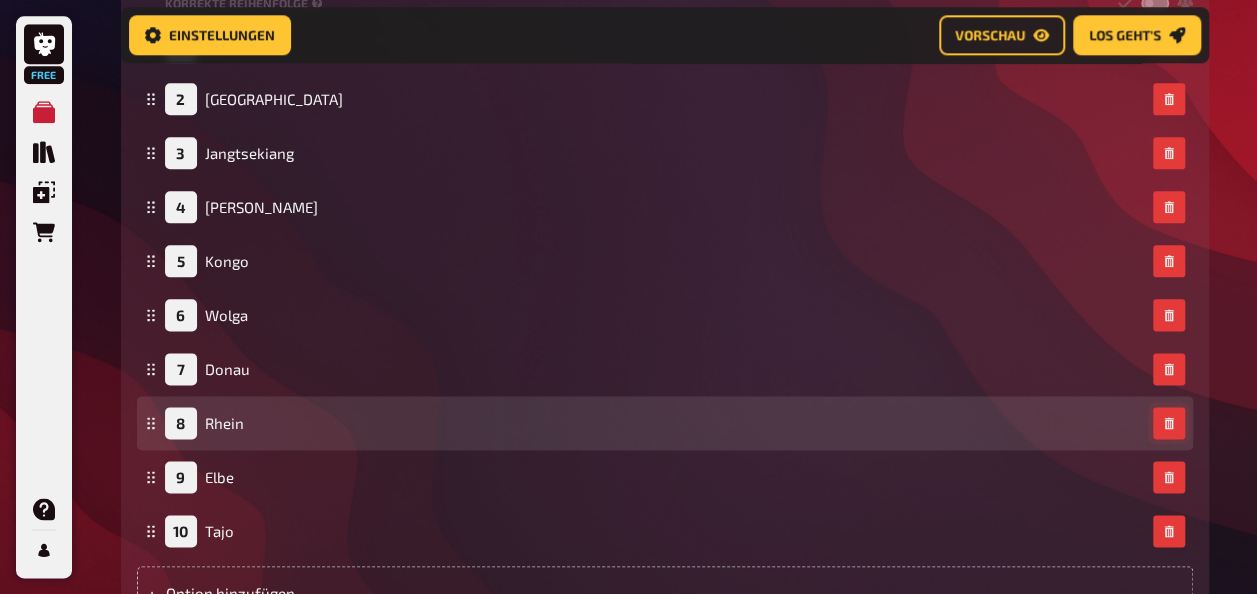 click 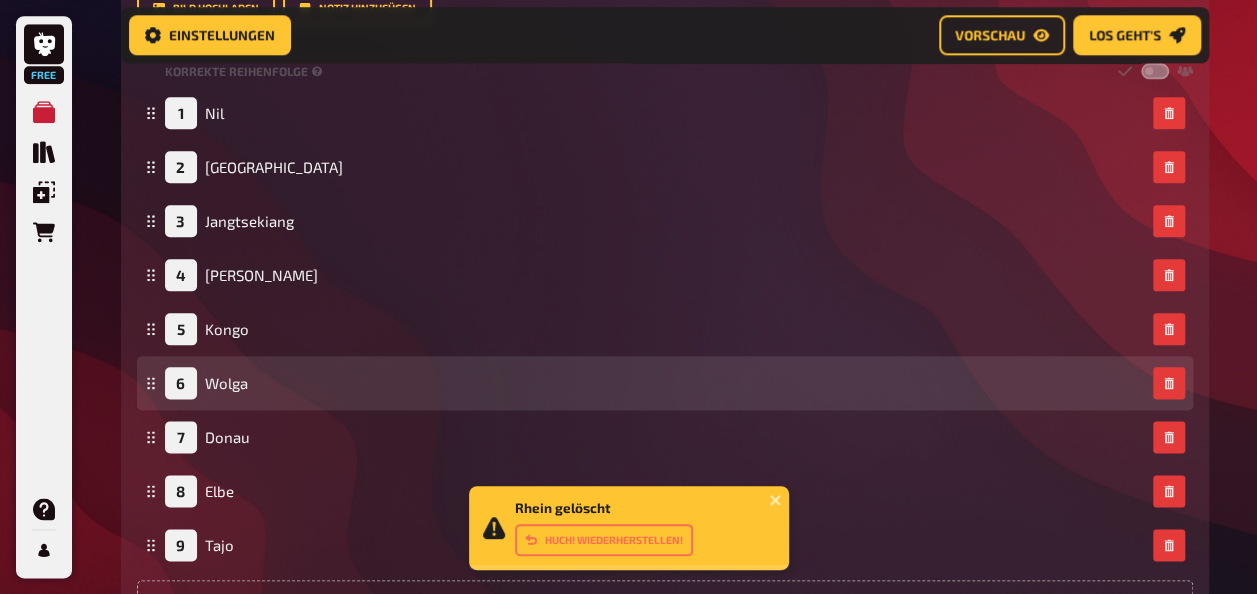 scroll, scrollTop: 1012, scrollLeft: 0, axis: vertical 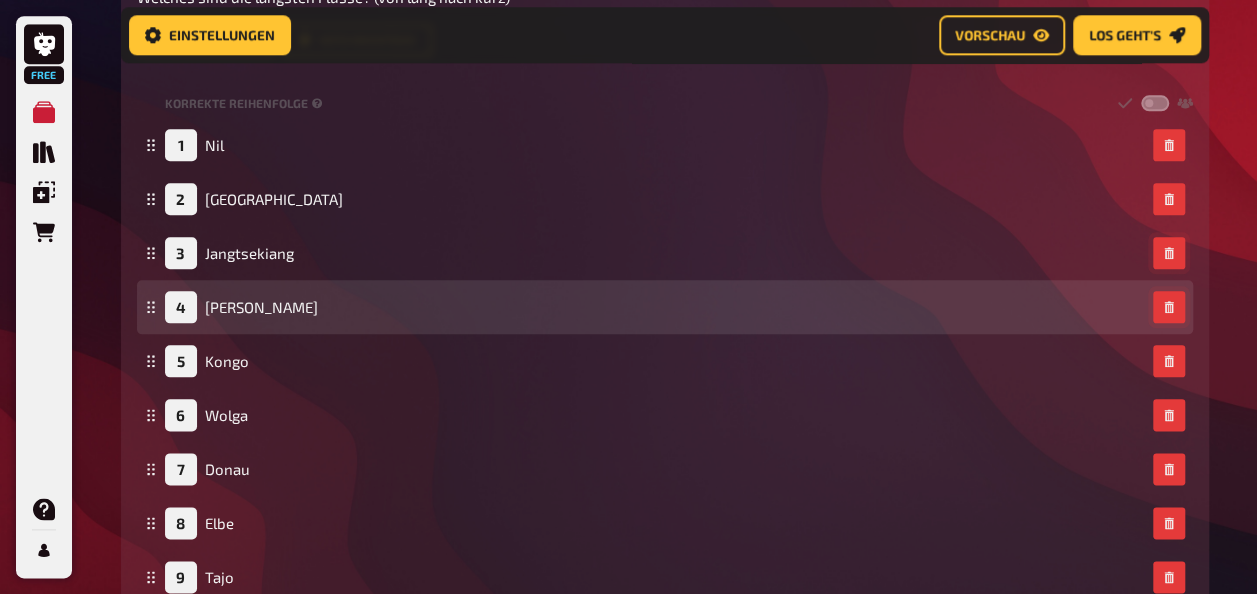 click 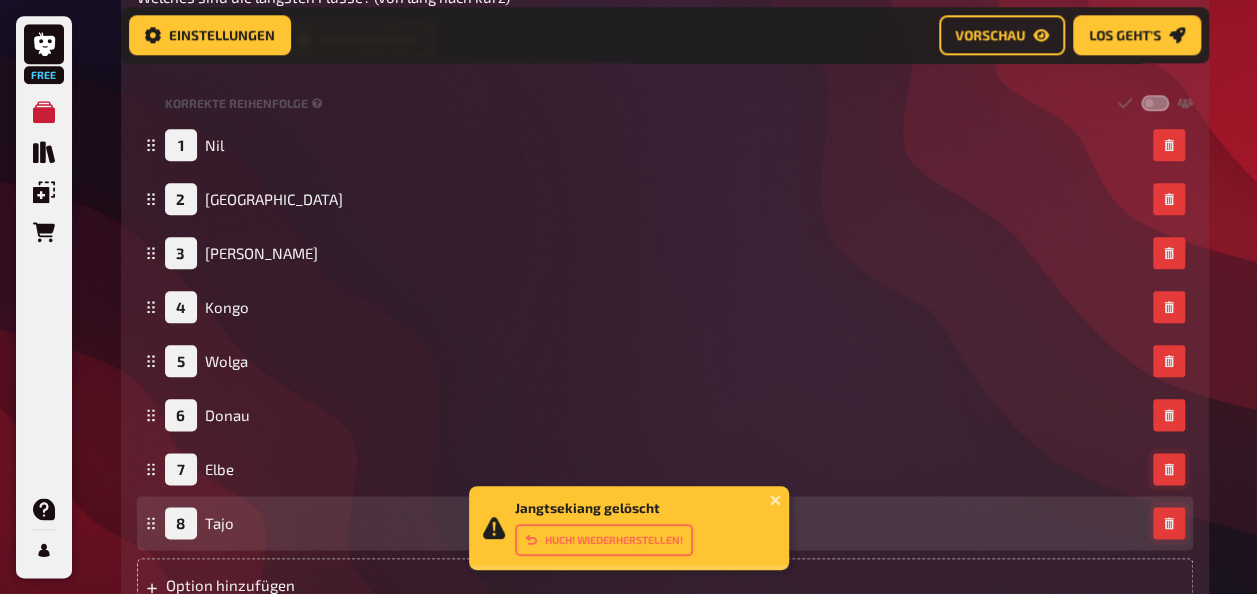 click 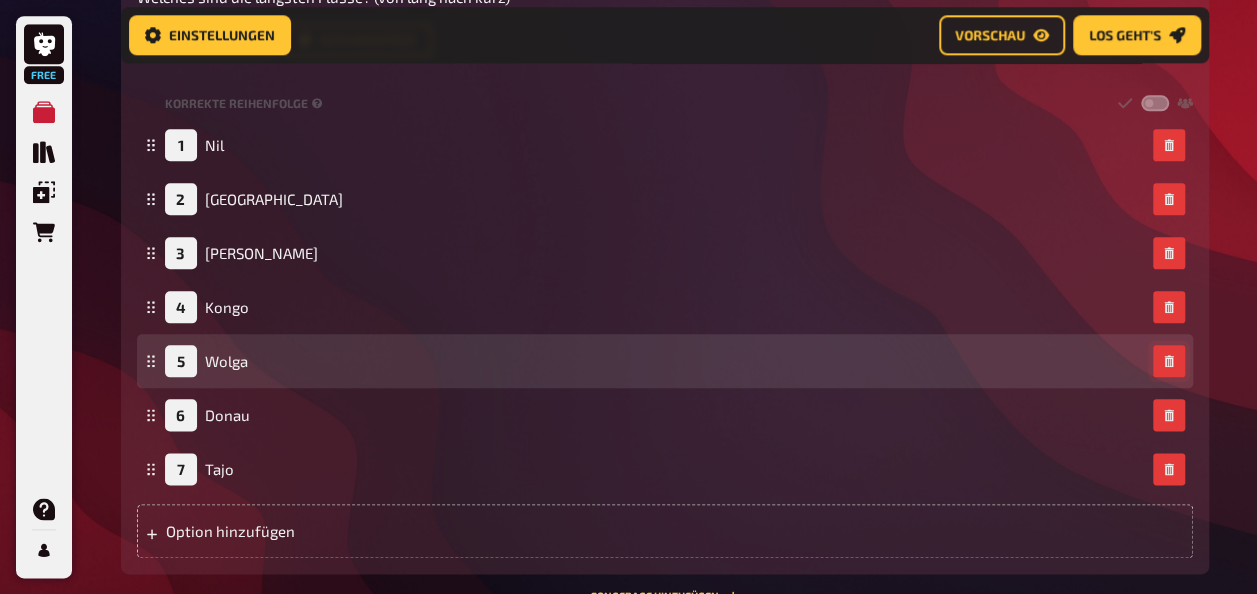 click at bounding box center (1169, 361) 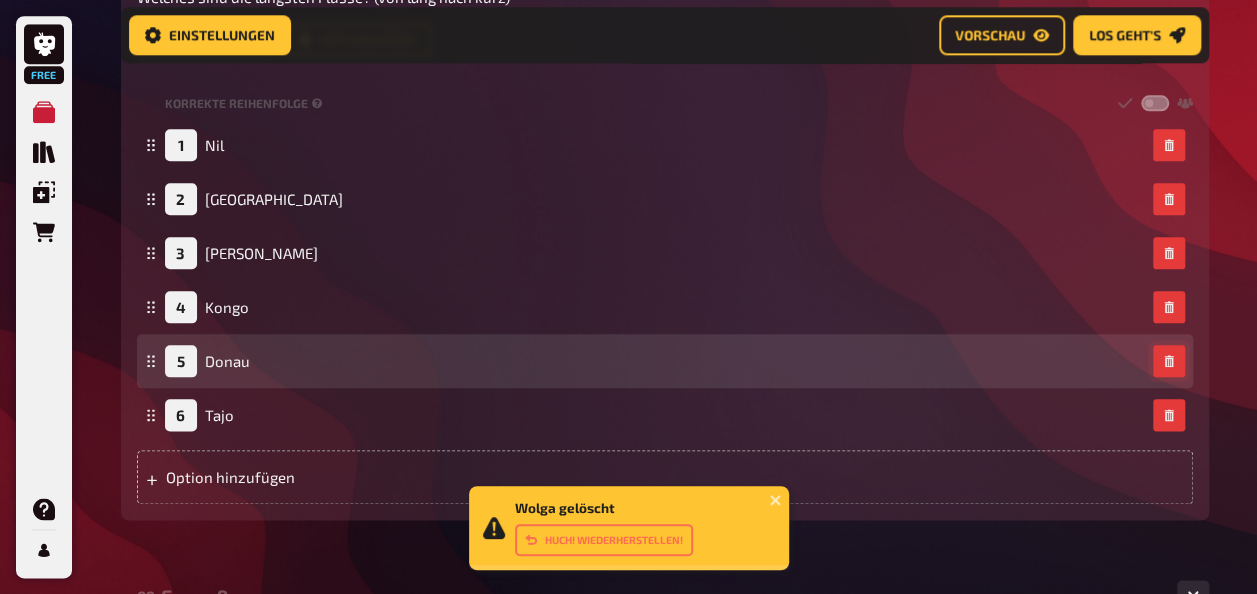 click at bounding box center [1169, 361] 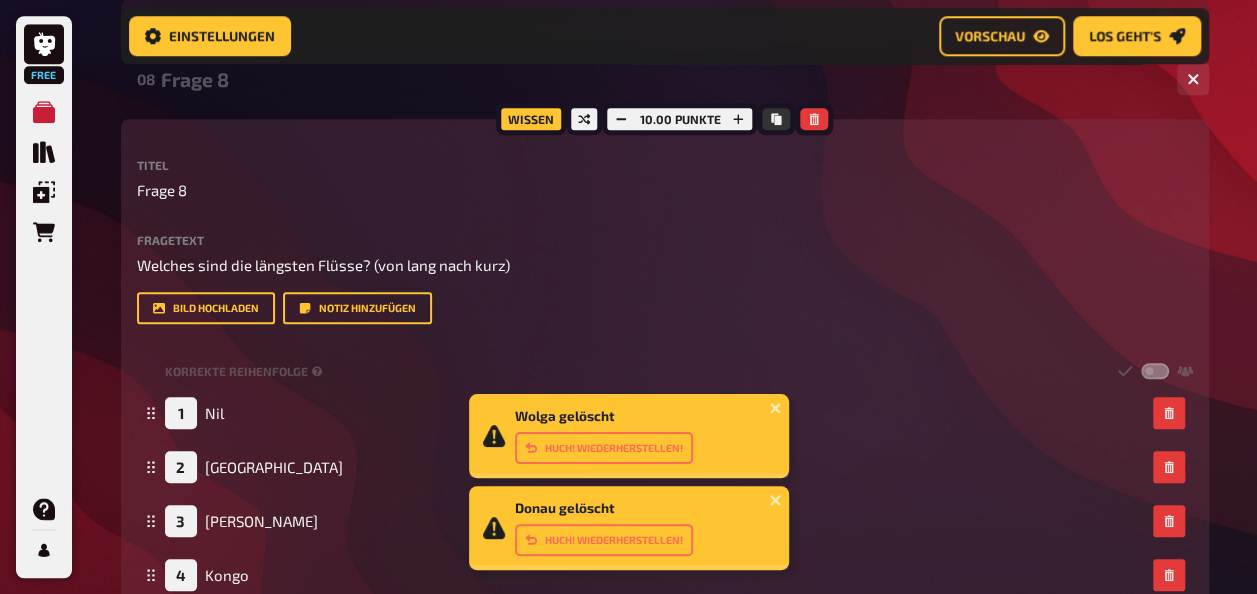 scroll, scrollTop: 712, scrollLeft: 0, axis: vertical 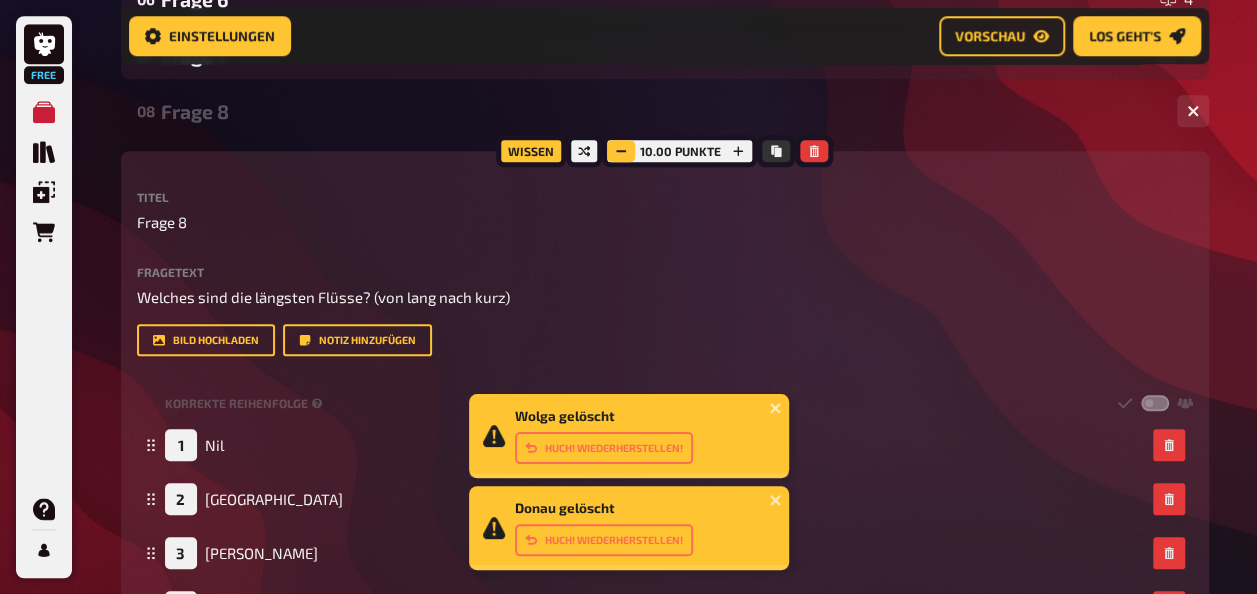 click 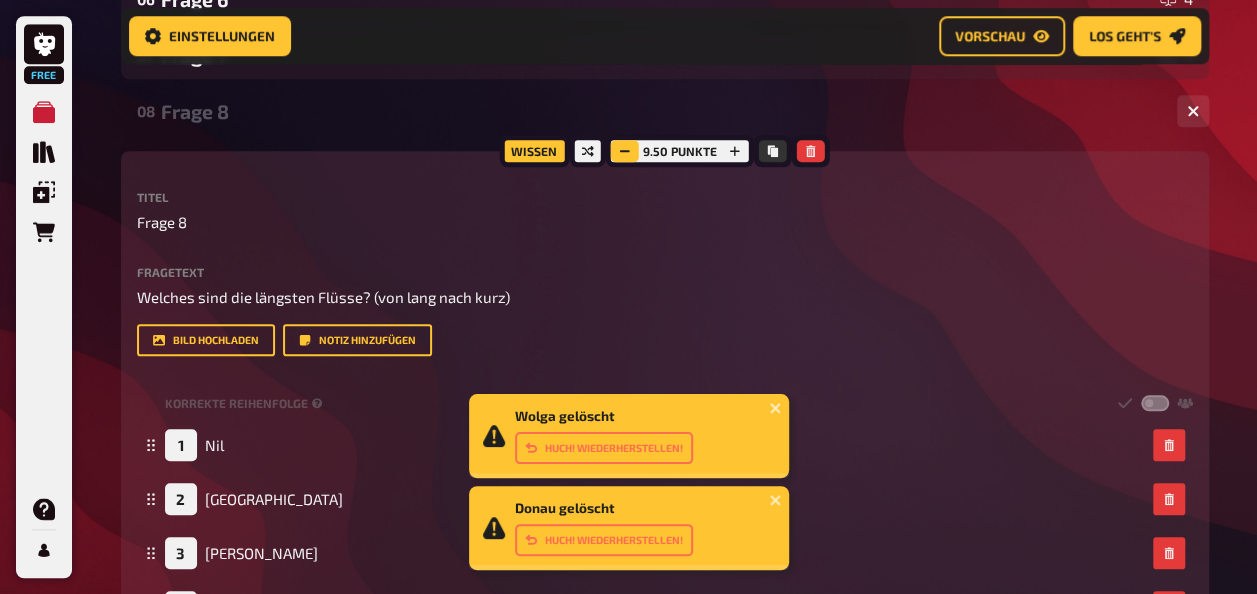 click 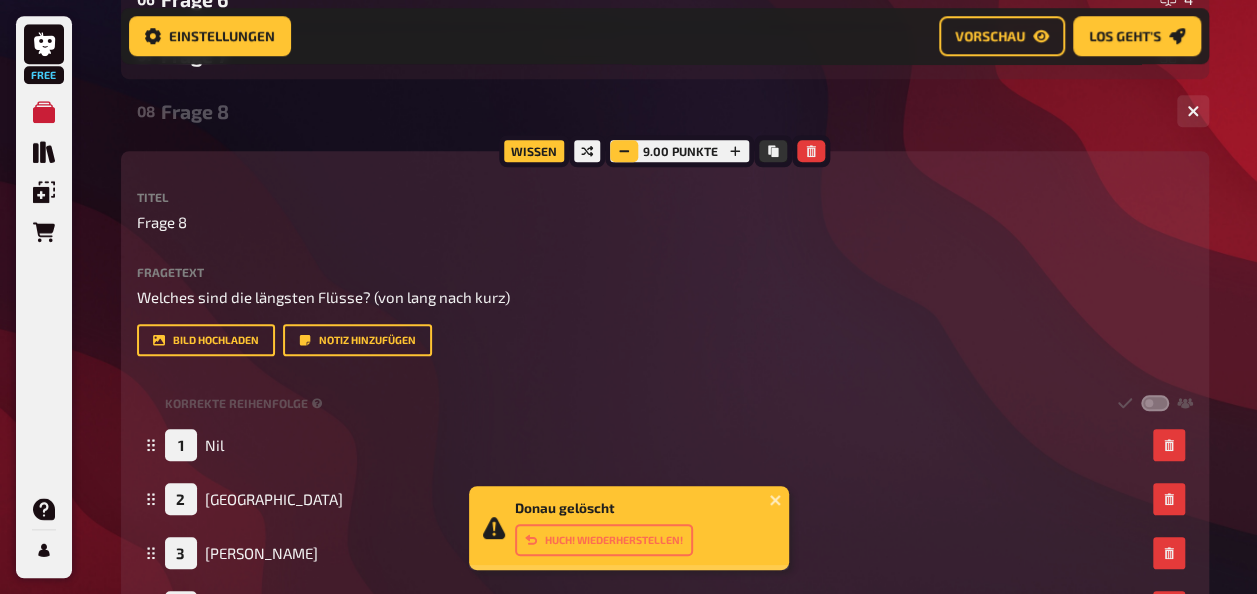 click 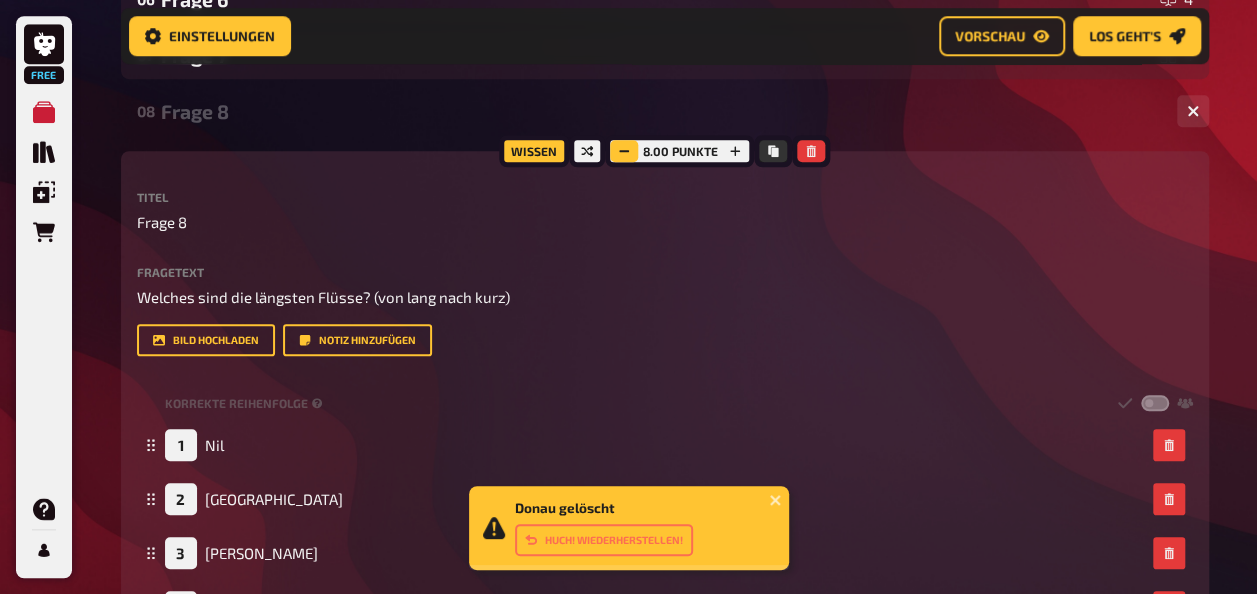 click 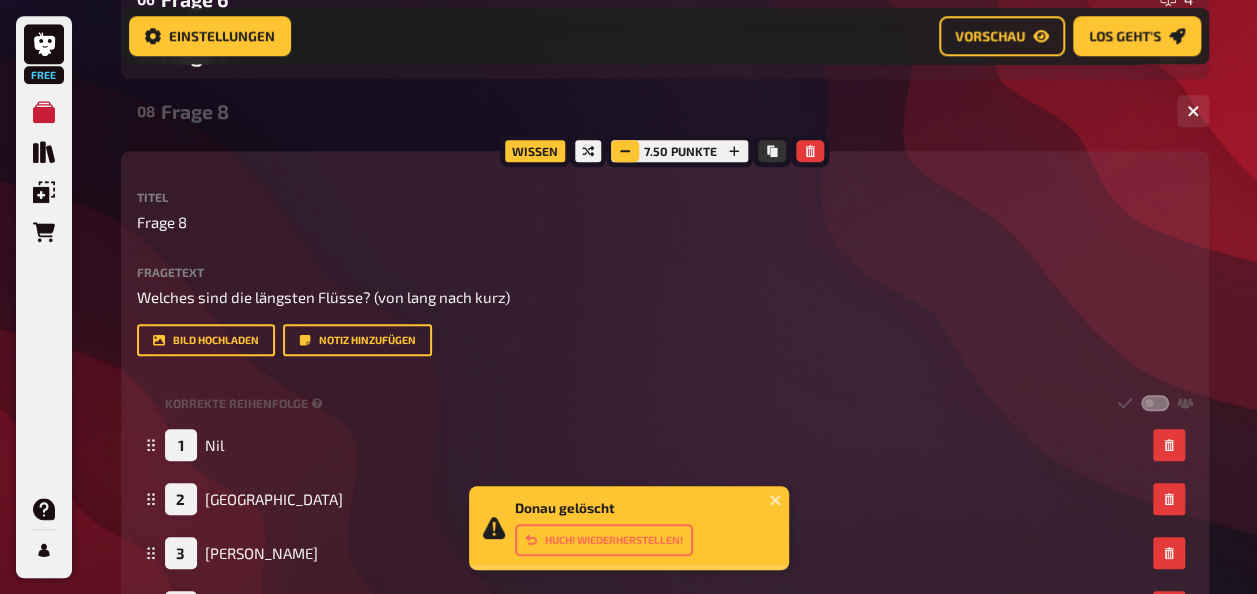 click 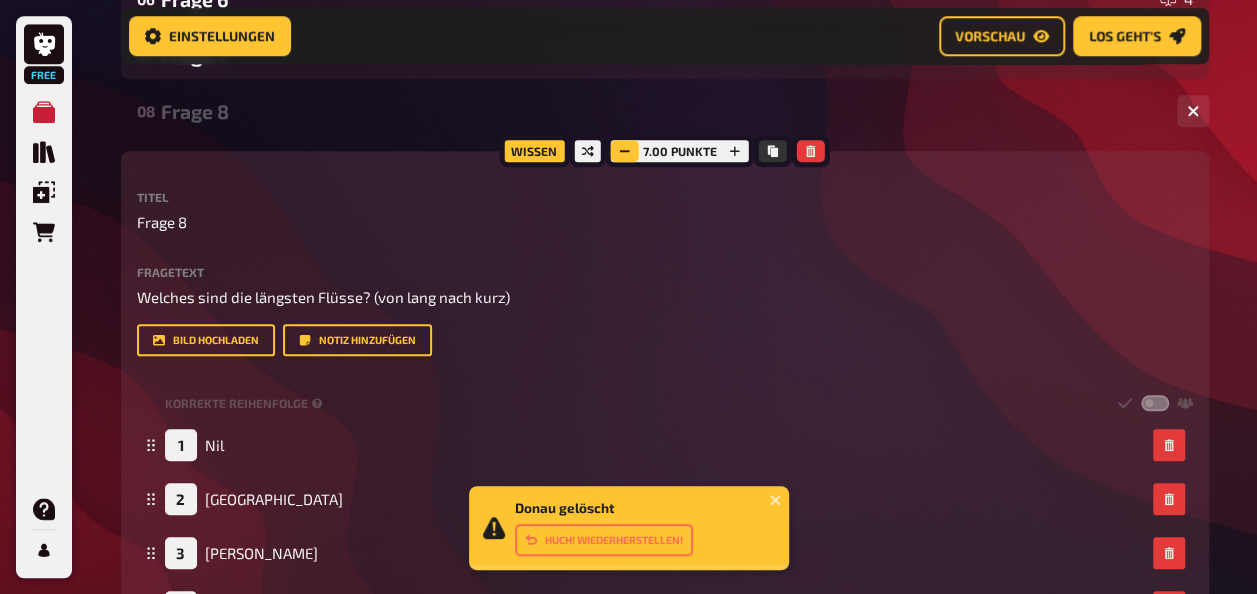 click 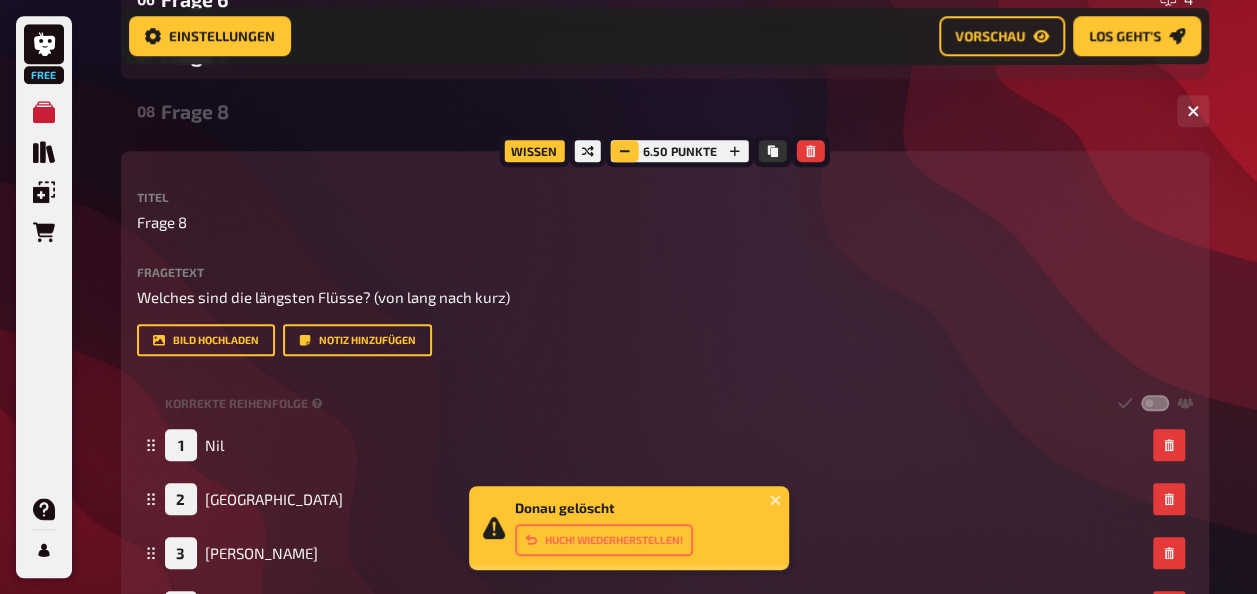 click 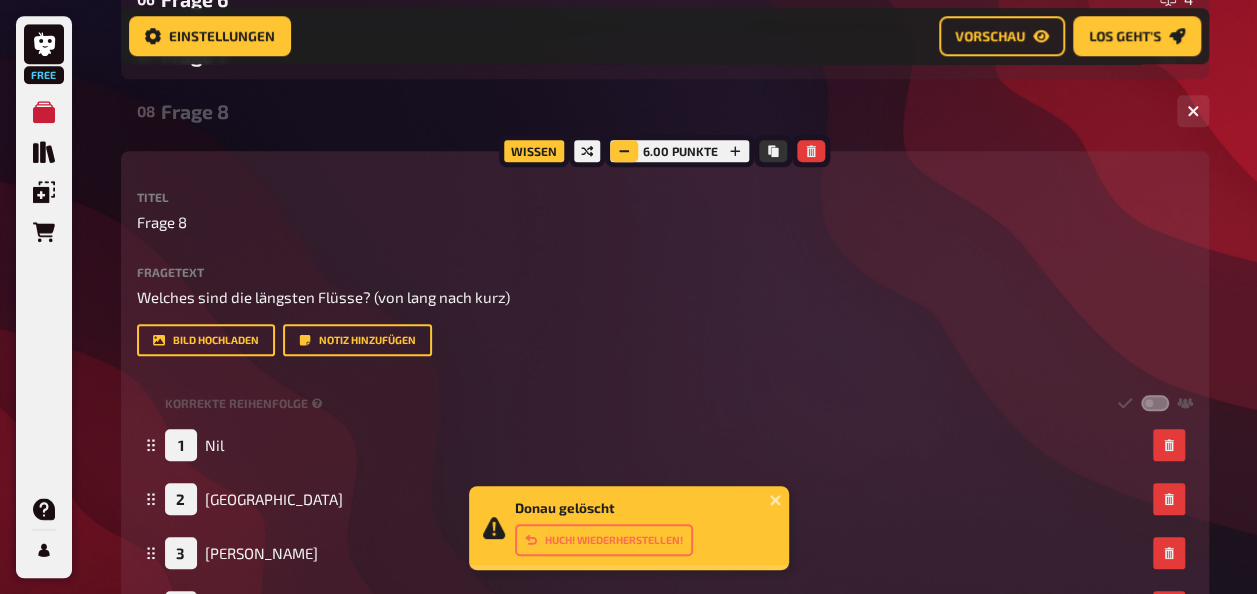 click at bounding box center (624, 151) 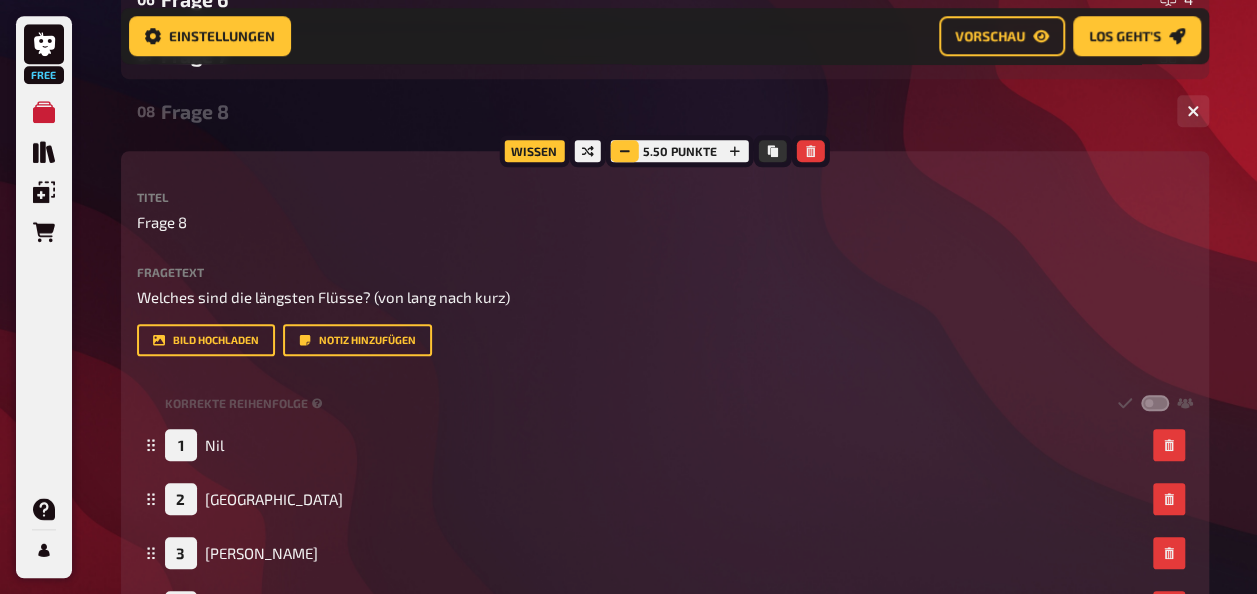 click at bounding box center (625, 151) 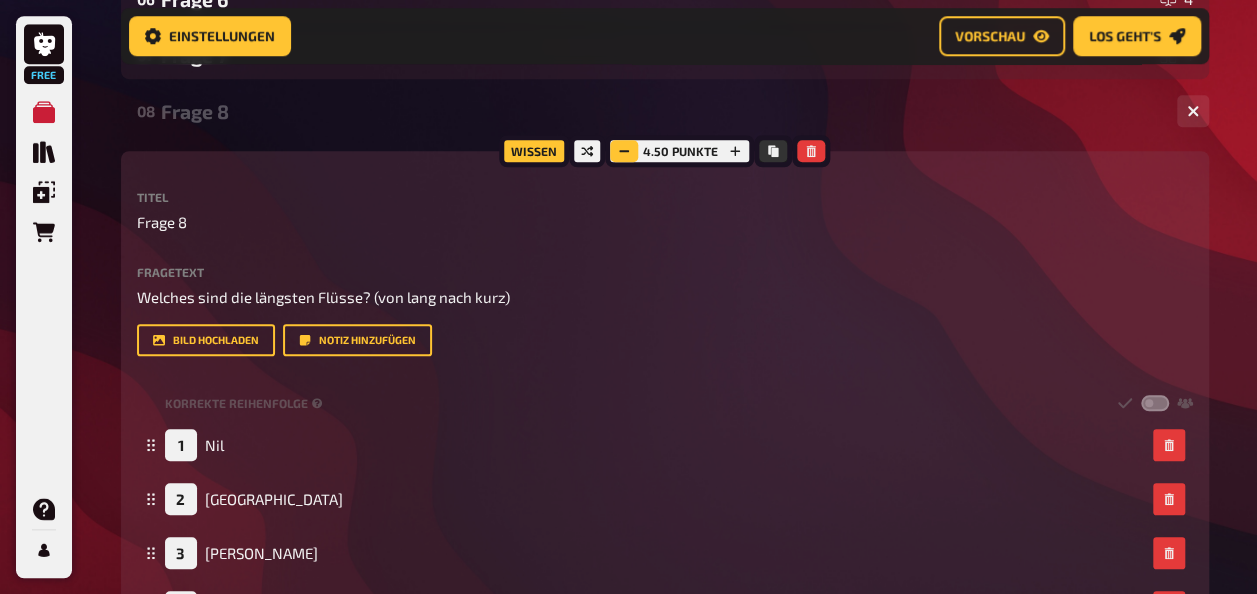 click at bounding box center (624, 151) 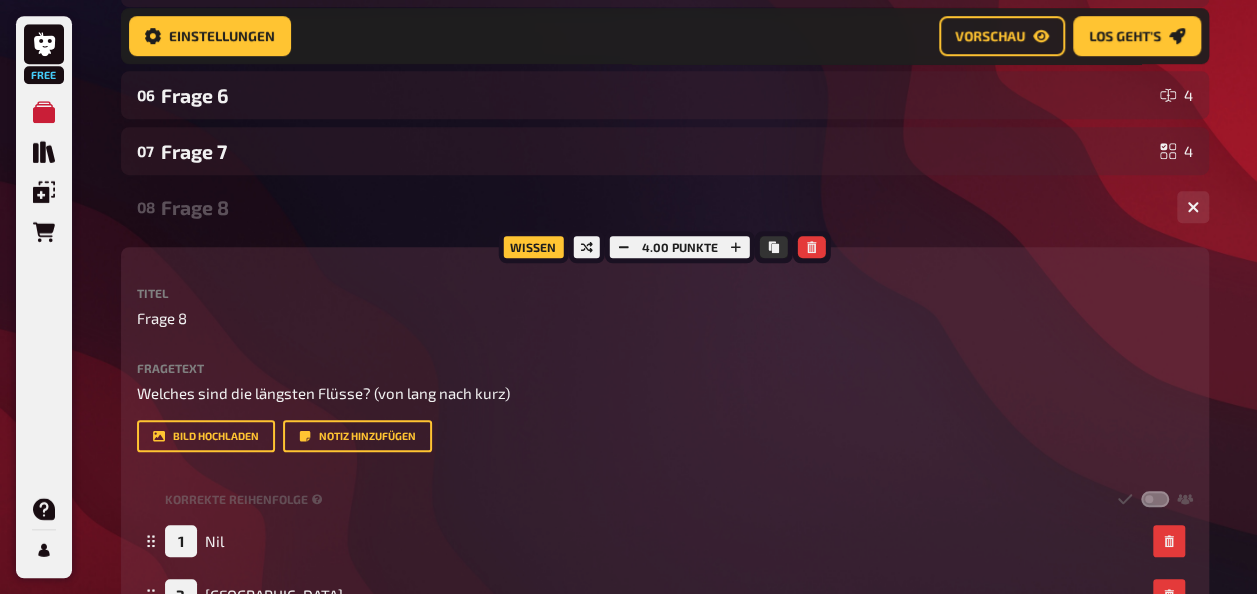 scroll, scrollTop: 612, scrollLeft: 0, axis: vertical 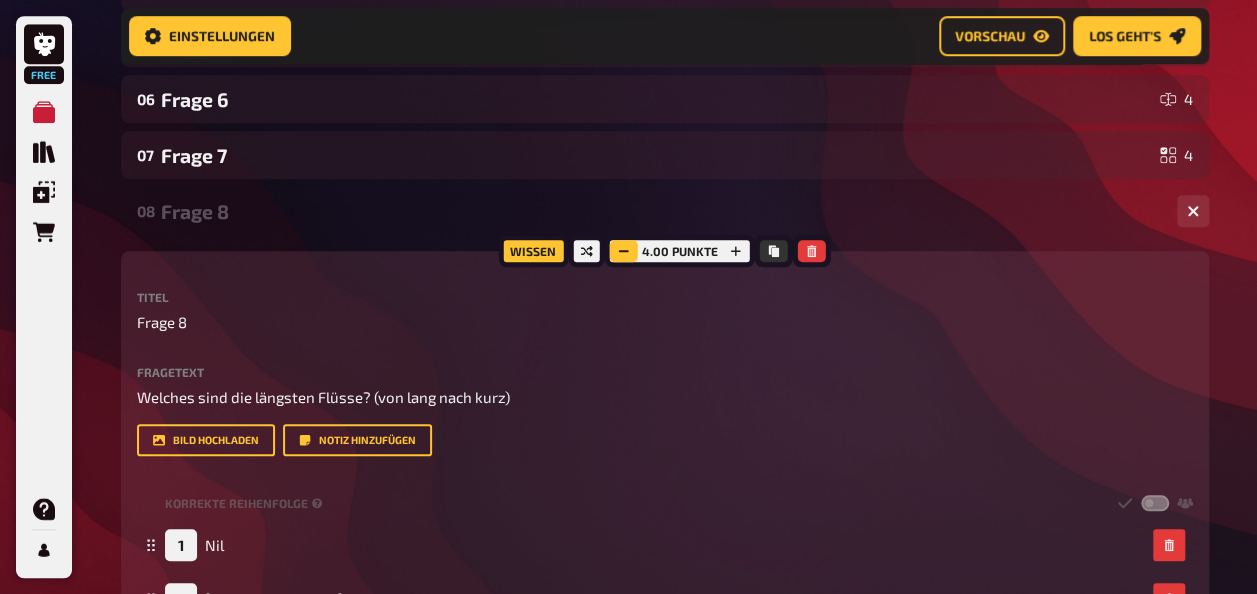 click at bounding box center (624, 251) 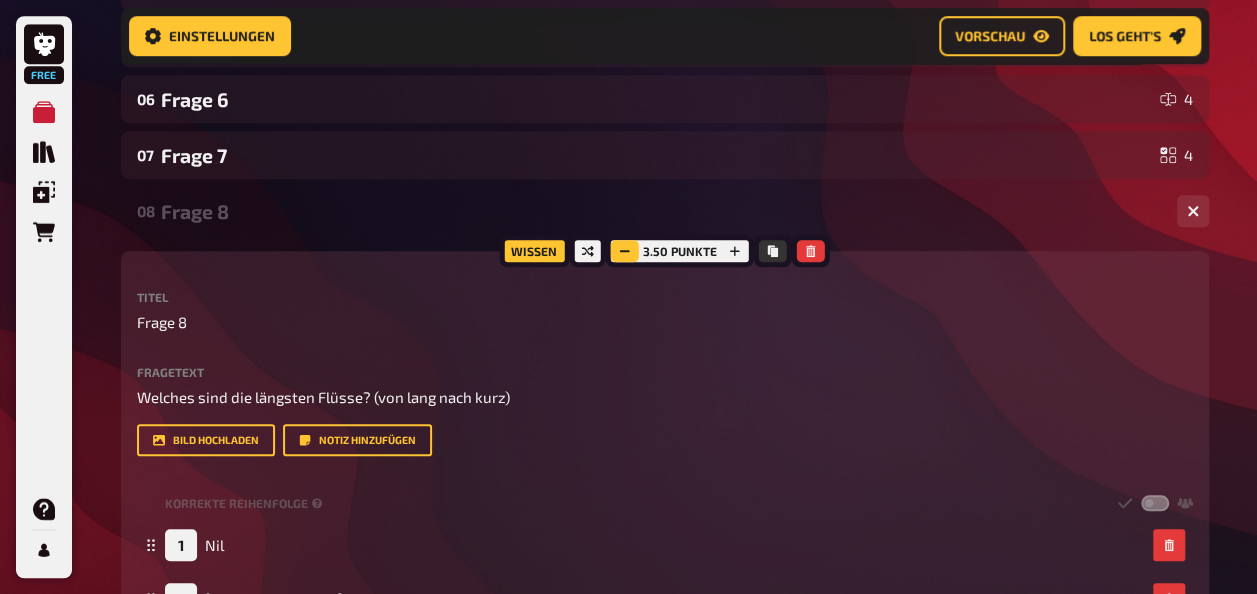 click 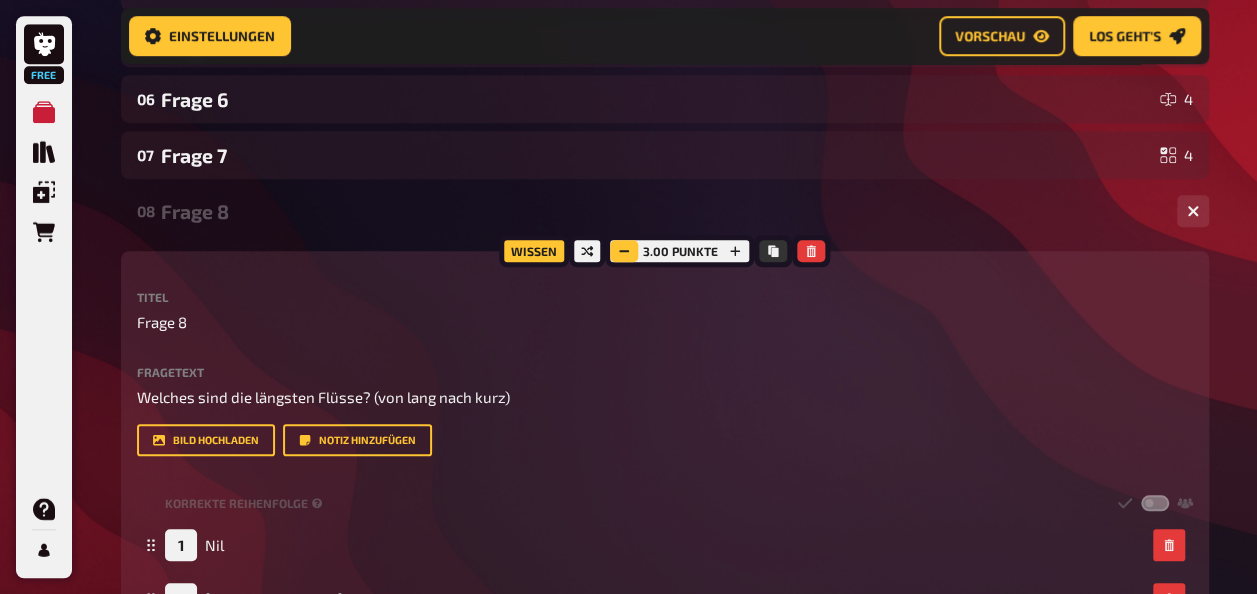 click at bounding box center [624, 251] 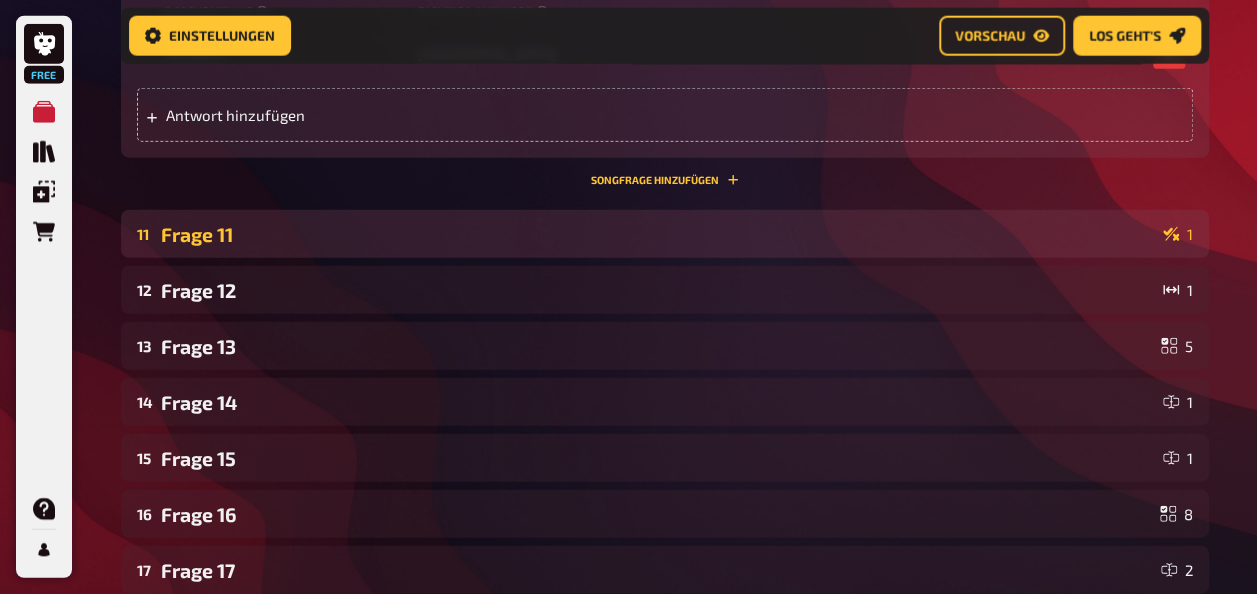 scroll, scrollTop: 2612, scrollLeft: 0, axis: vertical 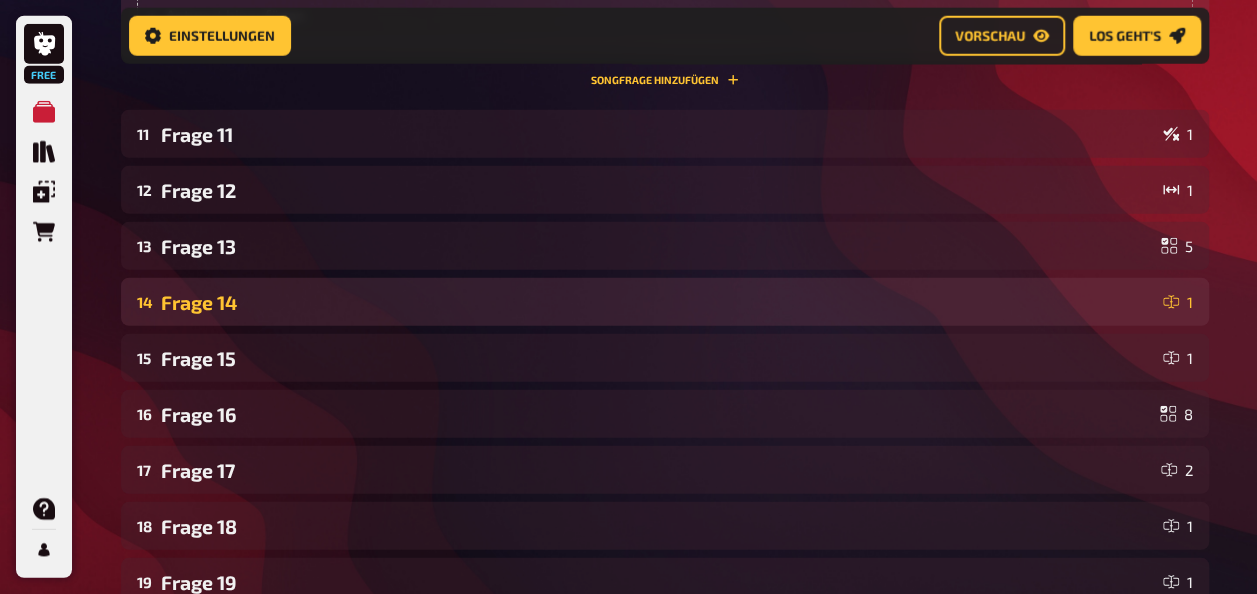 click on "Frage 14" at bounding box center (658, 302) 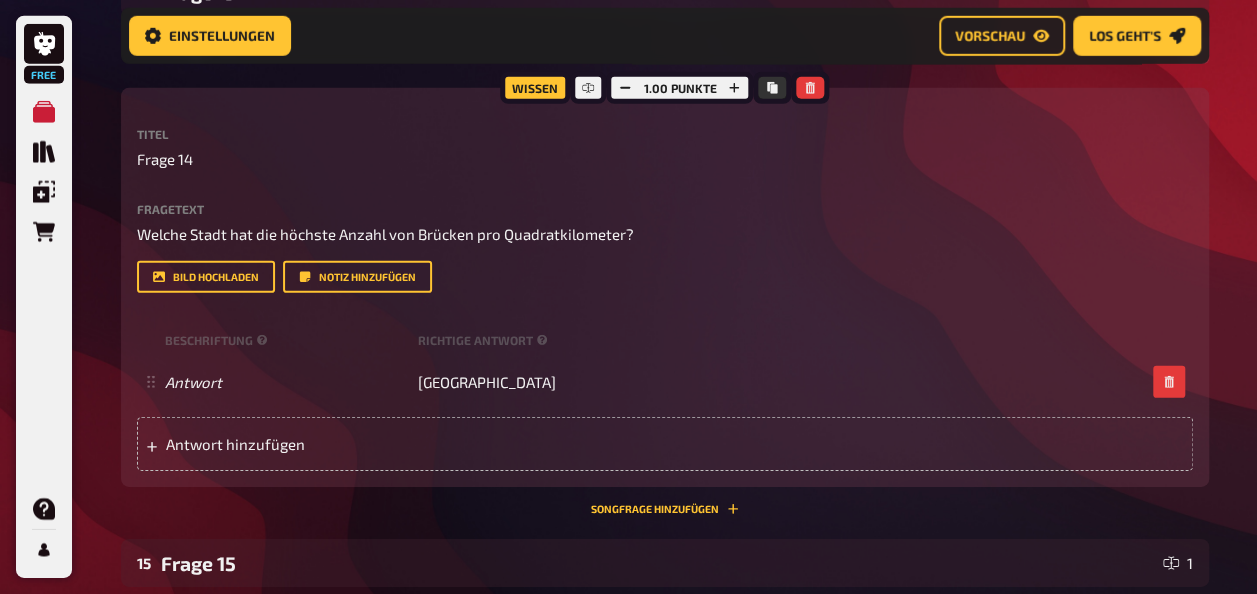 scroll, scrollTop: 2912, scrollLeft: 0, axis: vertical 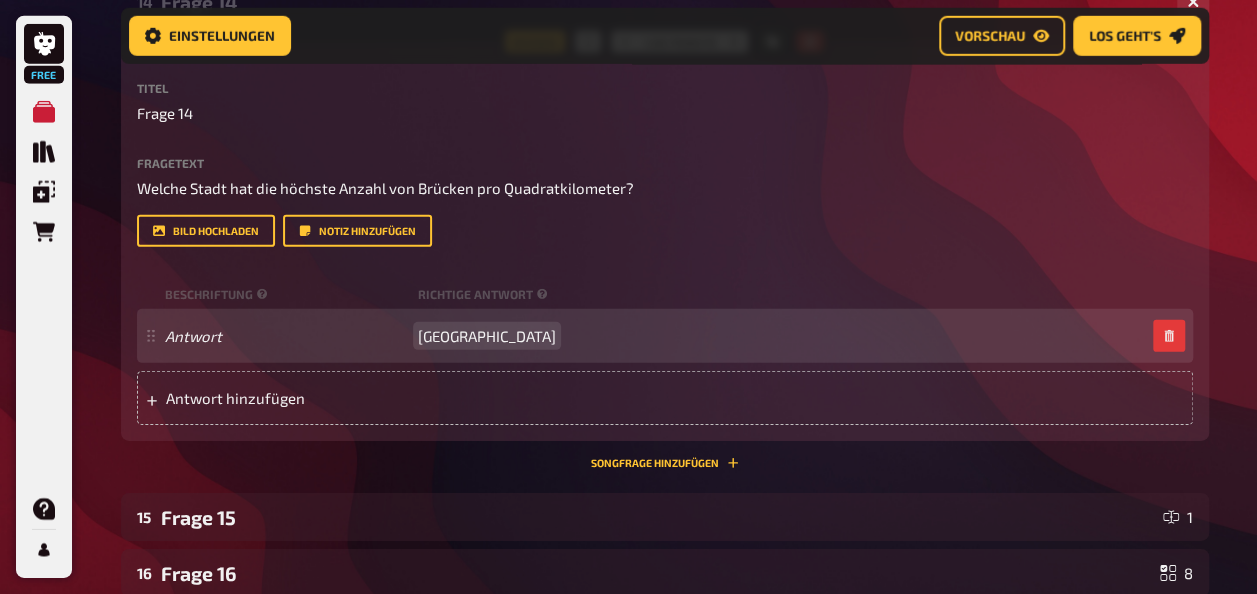 click on "Antwort [GEOGRAPHIC_DATA]" at bounding box center (655, 336) 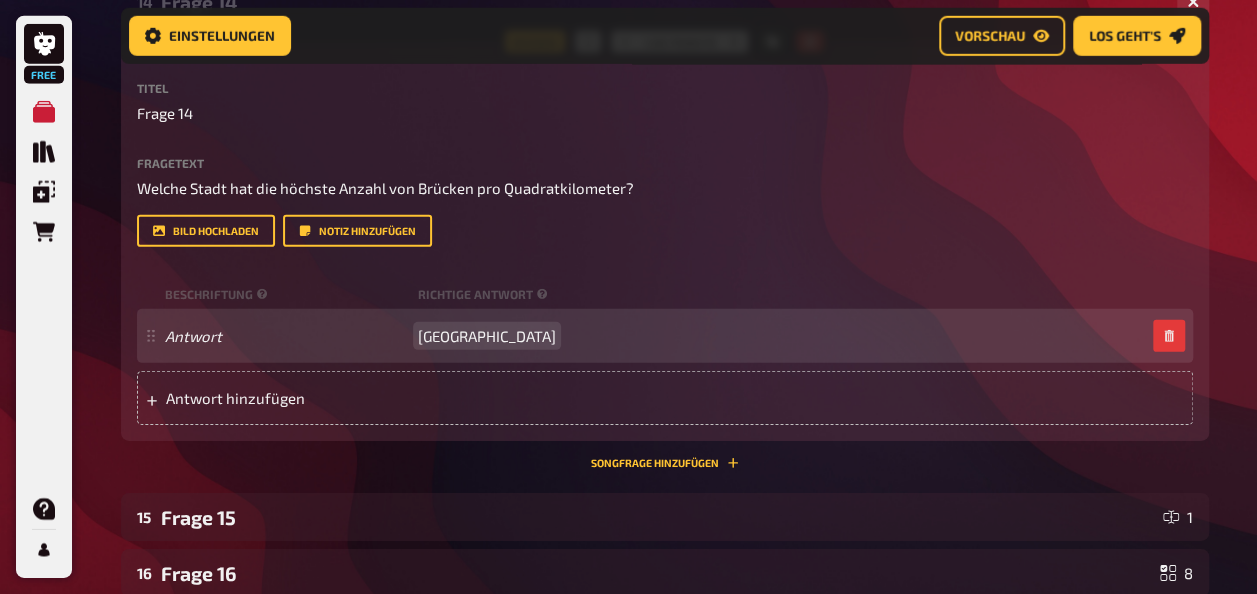 type 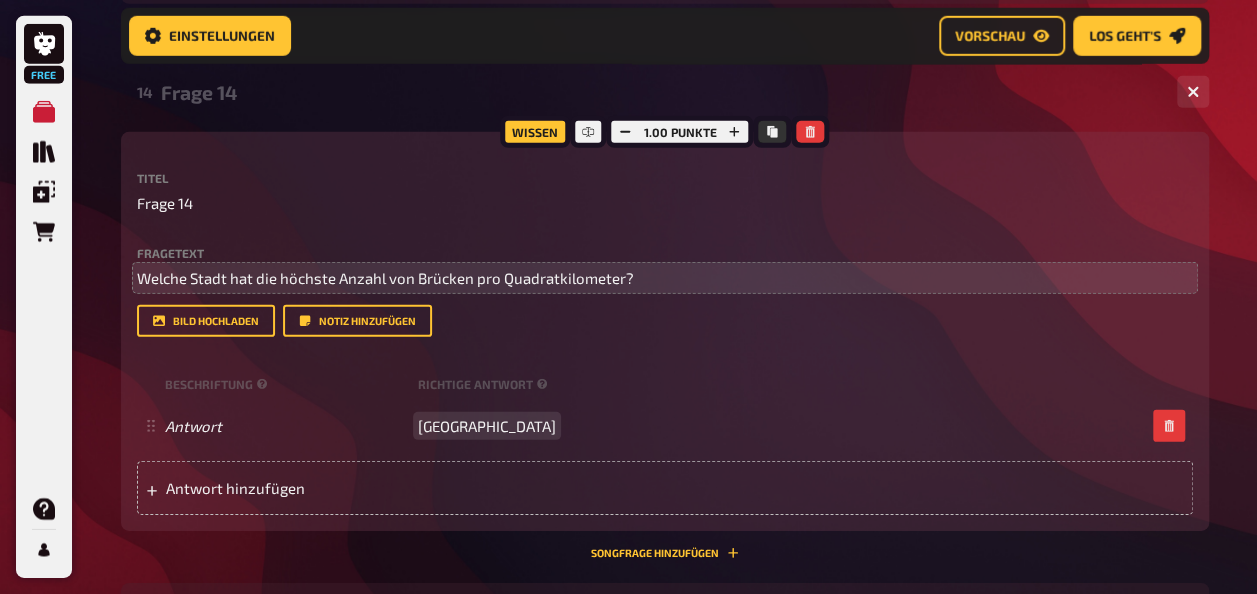 scroll, scrollTop: 2812, scrollLeft: 0, axis: vertical 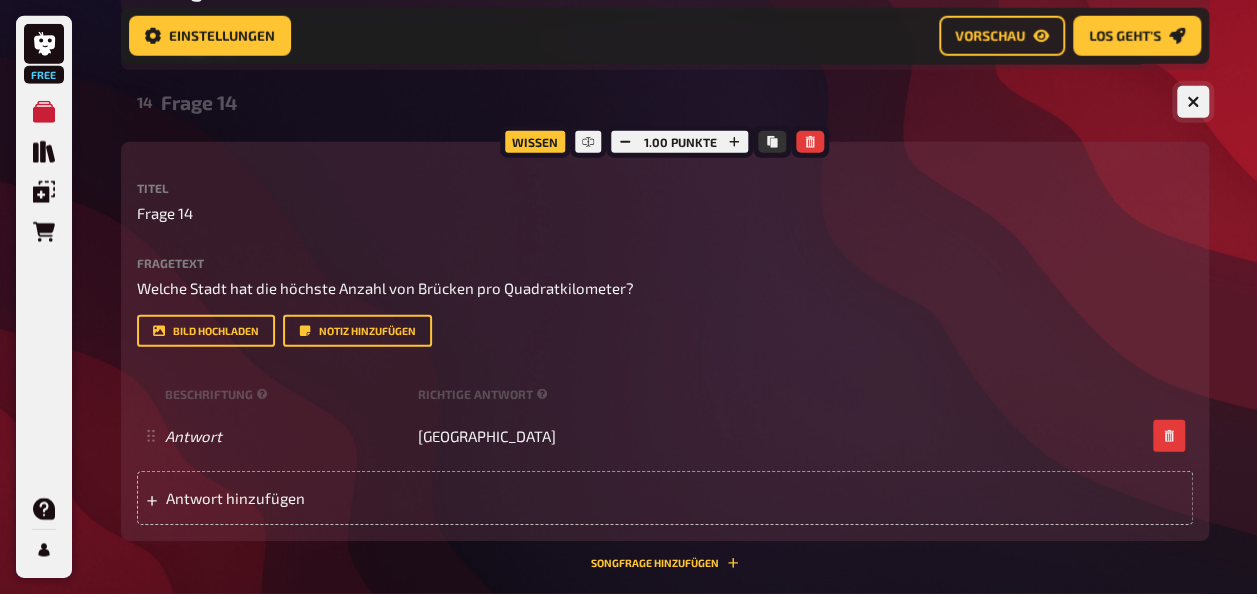 click at bounding box center (1193, 102) 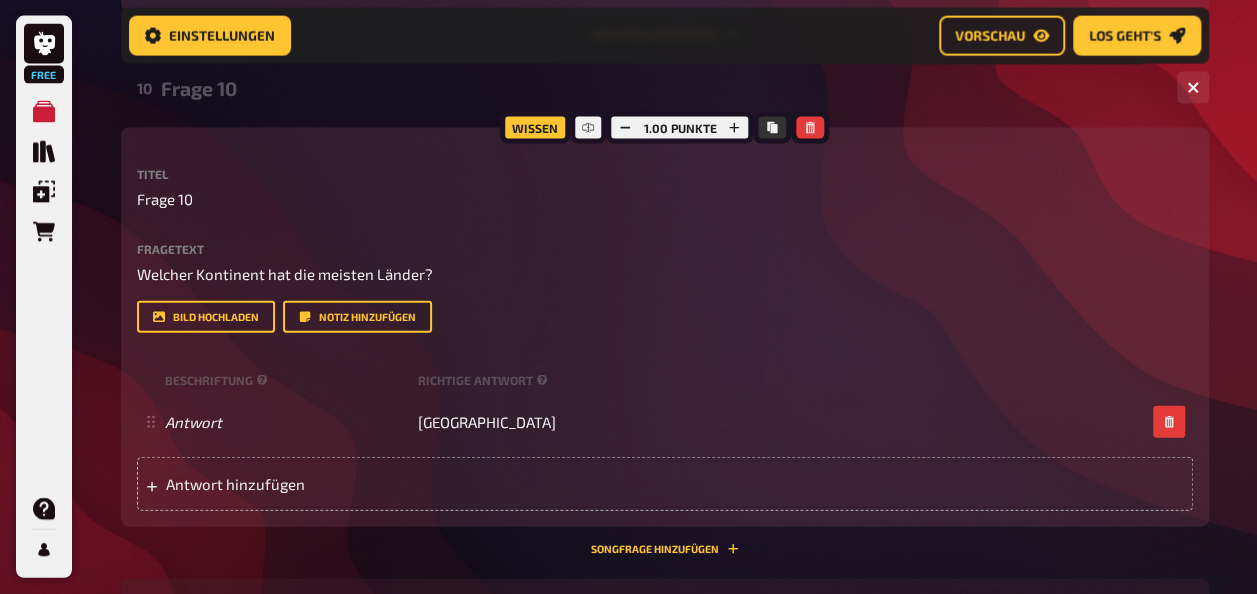scroll, scrollTop: 2112, scrollLeft: 0, axis: vertical 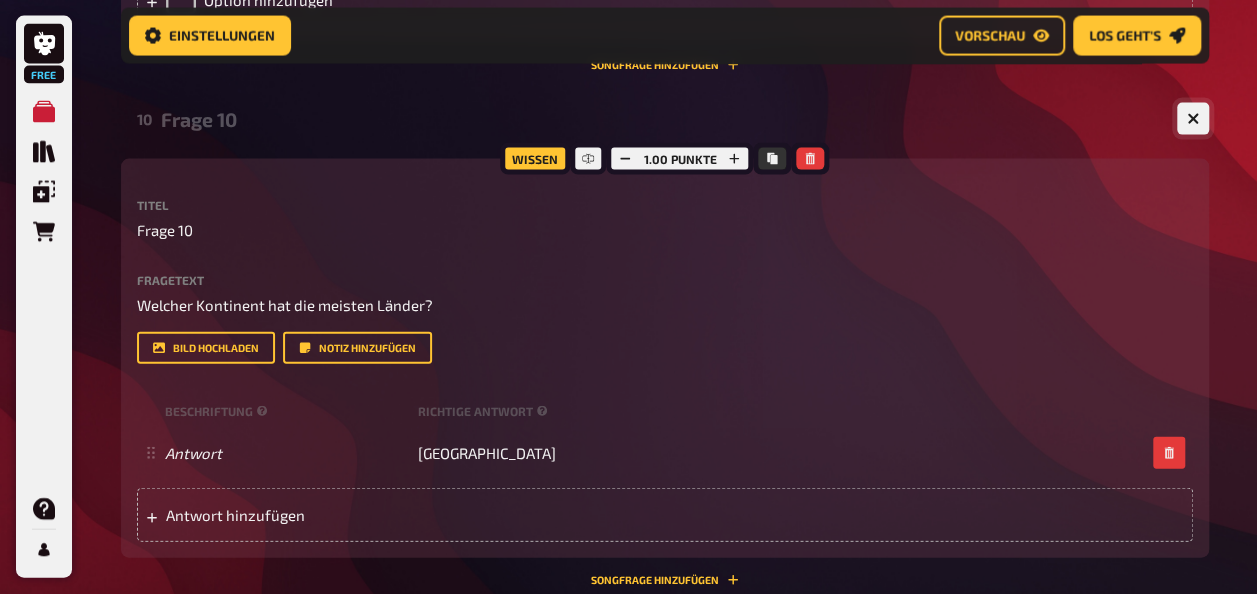 click 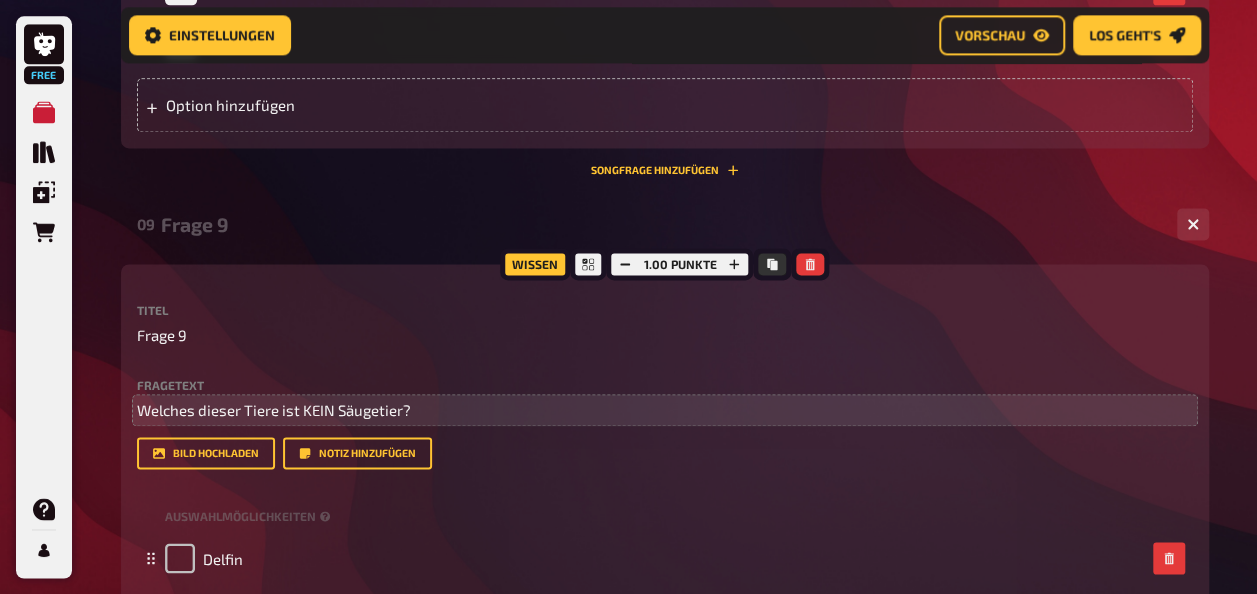 scroll, scrollTop: 1312, scrollLeft: 0, axis: vertical 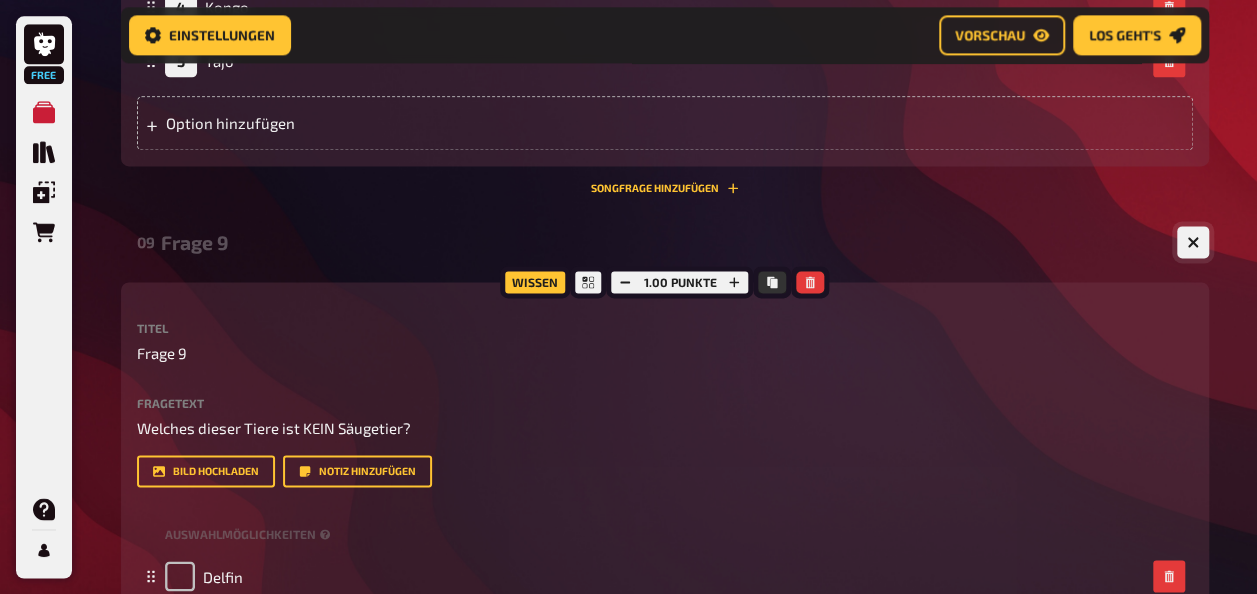 click 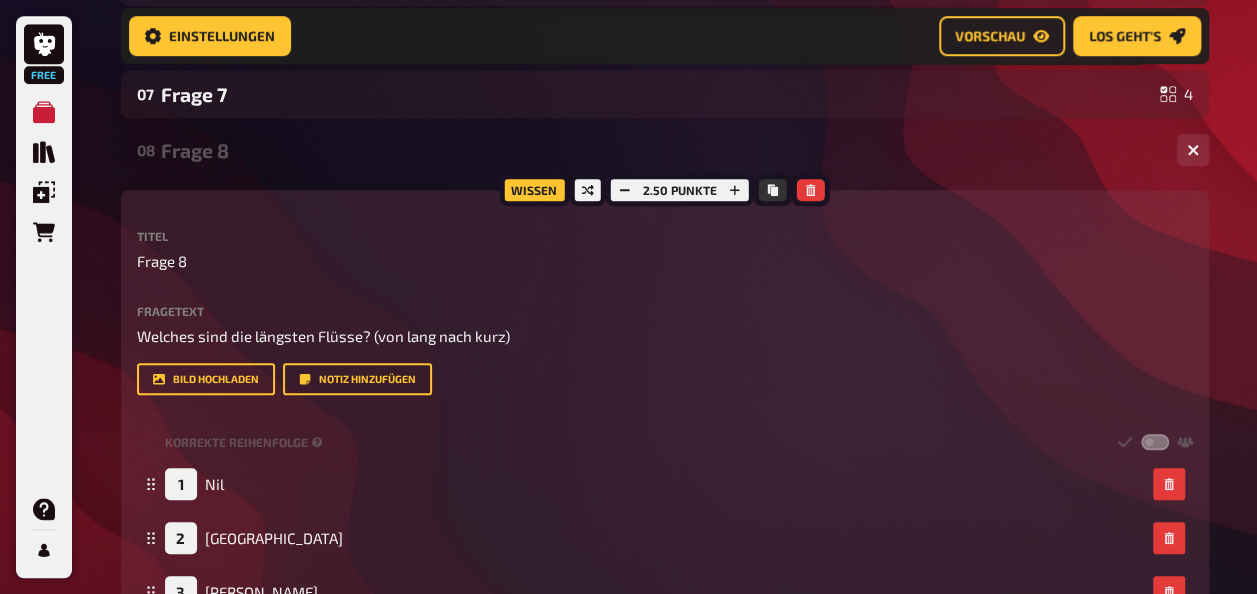 scroll, scrollTop: 612, scrollLeft: 0, axis: vertical 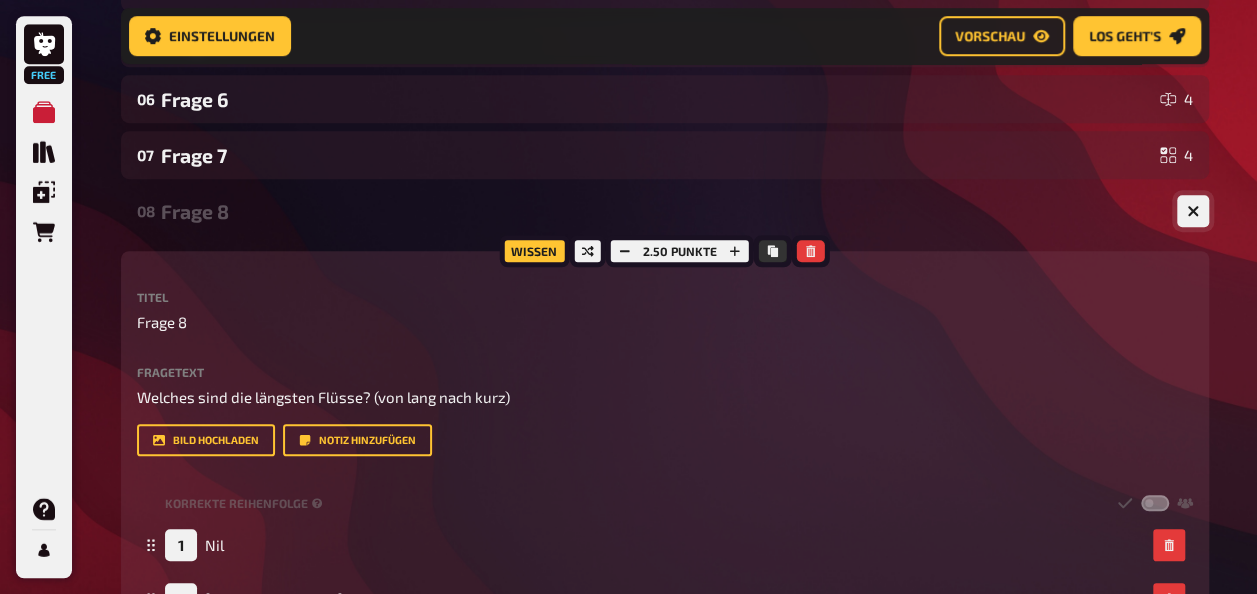 click at bounding box center (1193, 211) 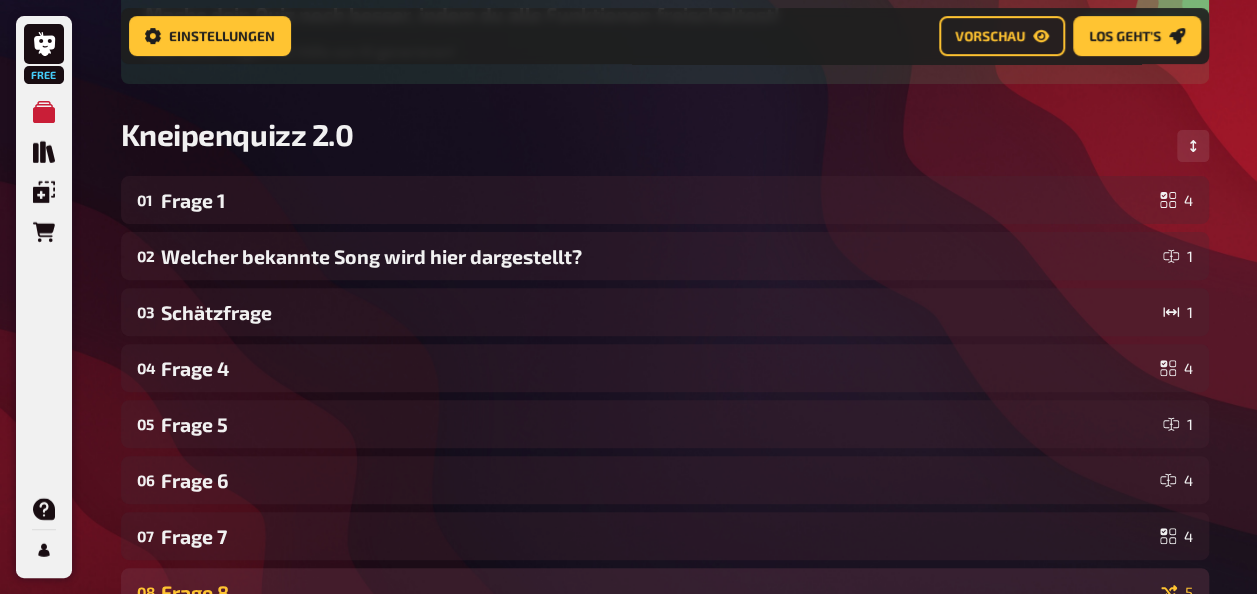 scroll, scrollTop: 204, scrollLeft: 0, axis: vertical 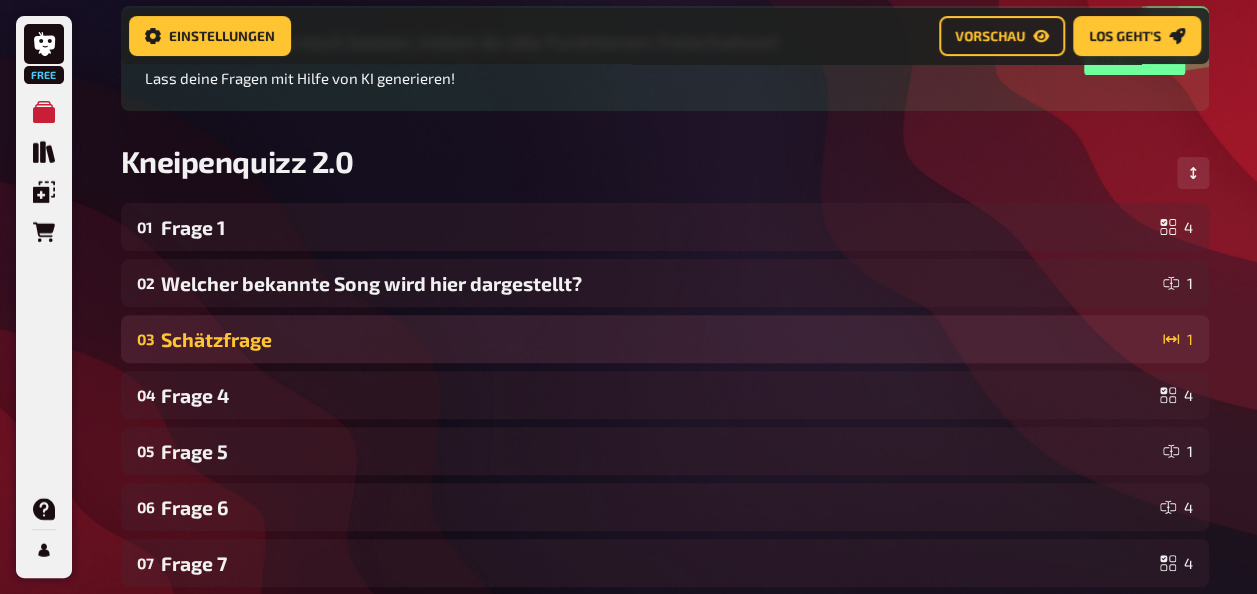 click on "Schätzfrage" at bounding box center (658, 339) 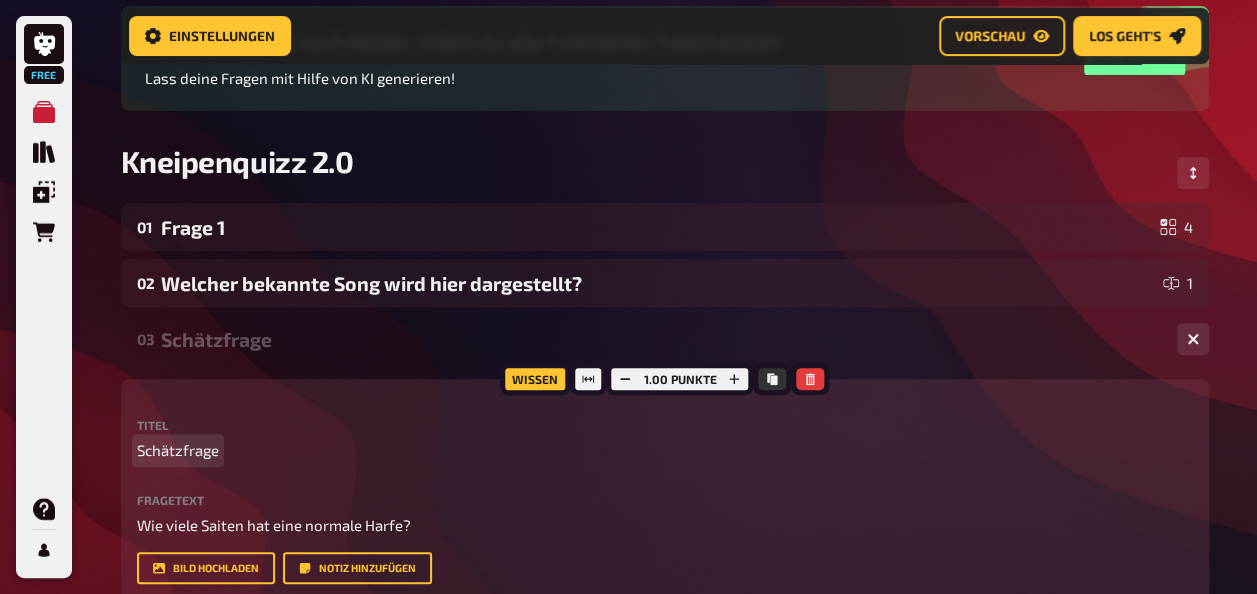 click on "Schätzfrage" at bounding box center (665, 450) 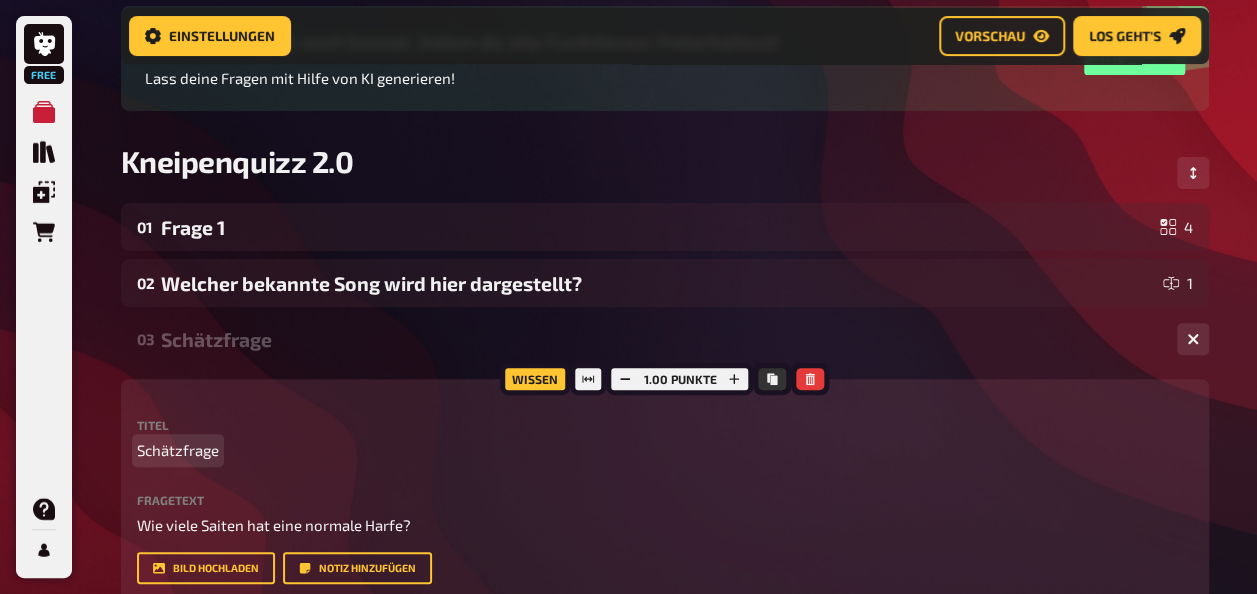 type 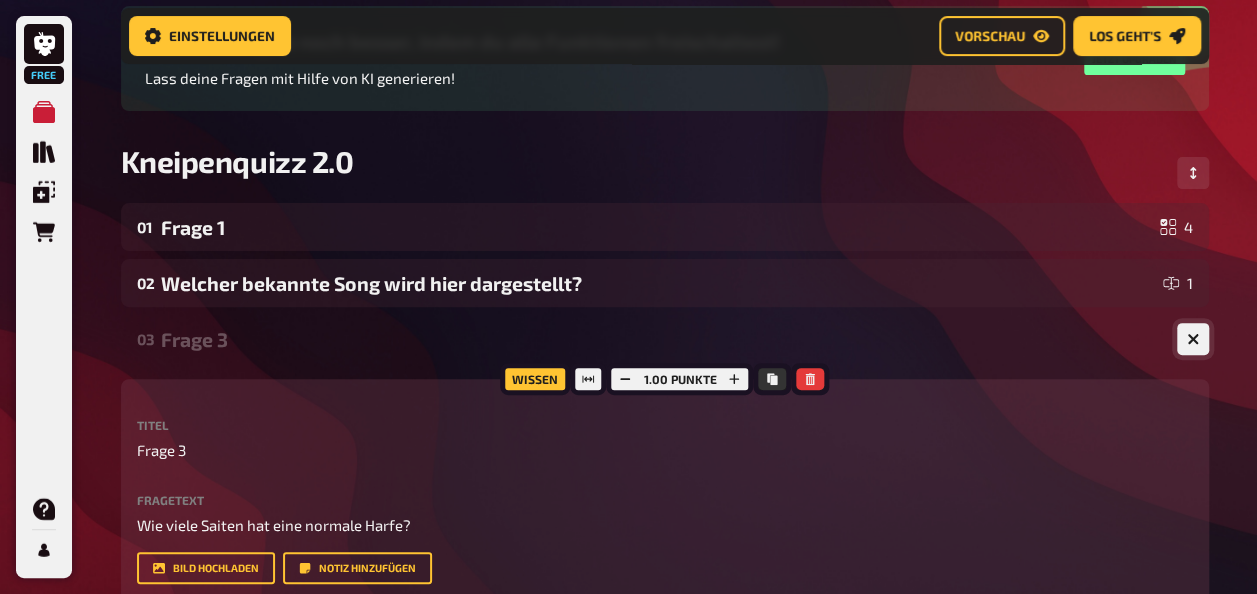 click 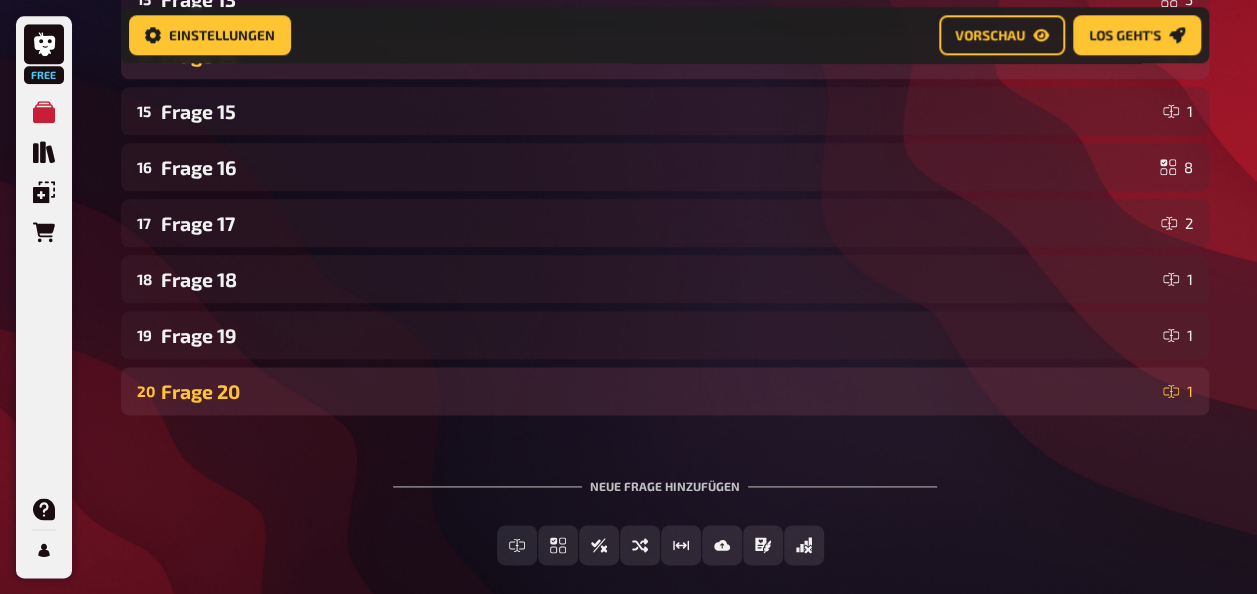 scroll, scrollTop: 1204, scrollLeft: 0, axis: vertical 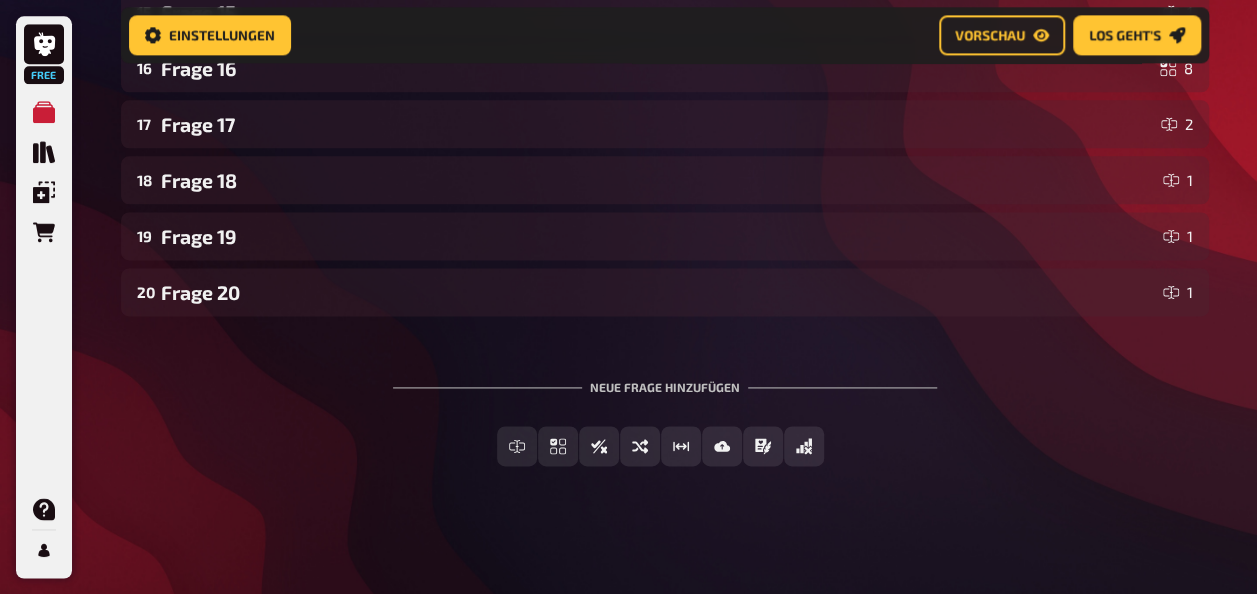 click on "Neue Frage hinzufügen   Freitext Eingabe Einfachauswahl Wahr / Falsch Sortierfrage Schätzfrage Bild-Antwort Prosa (Langtext) Offline Frage Mit KI erstellen Selbst schreiben" at bounding box center [665, 423] 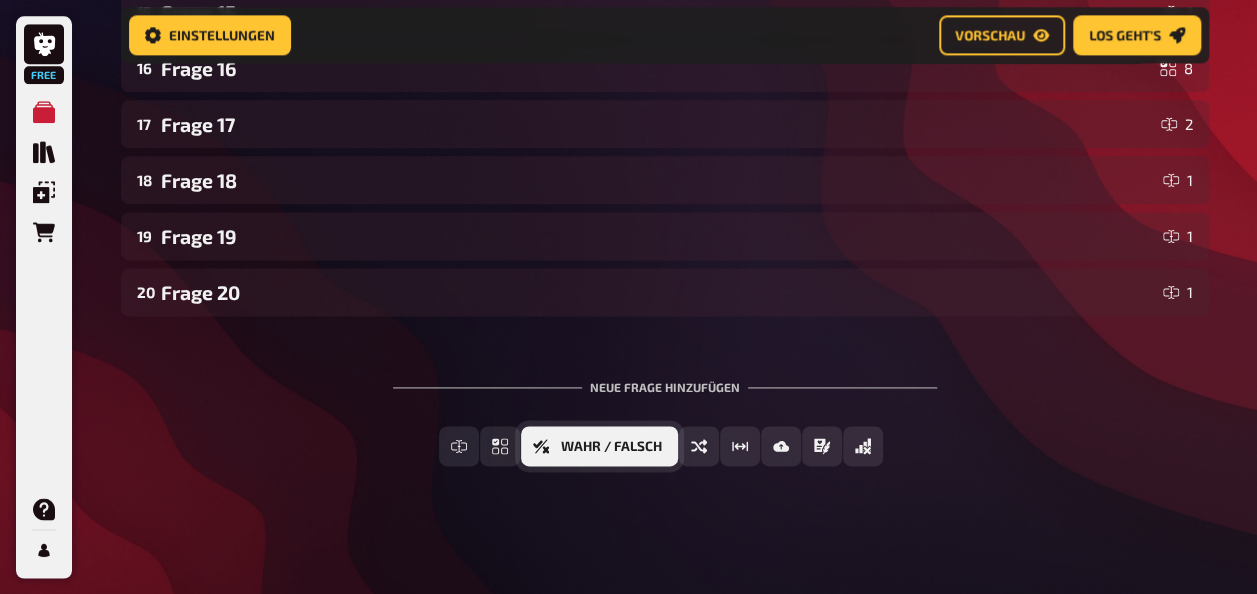 click on "Wahr / Falsch" at bounding box center [599, 446] 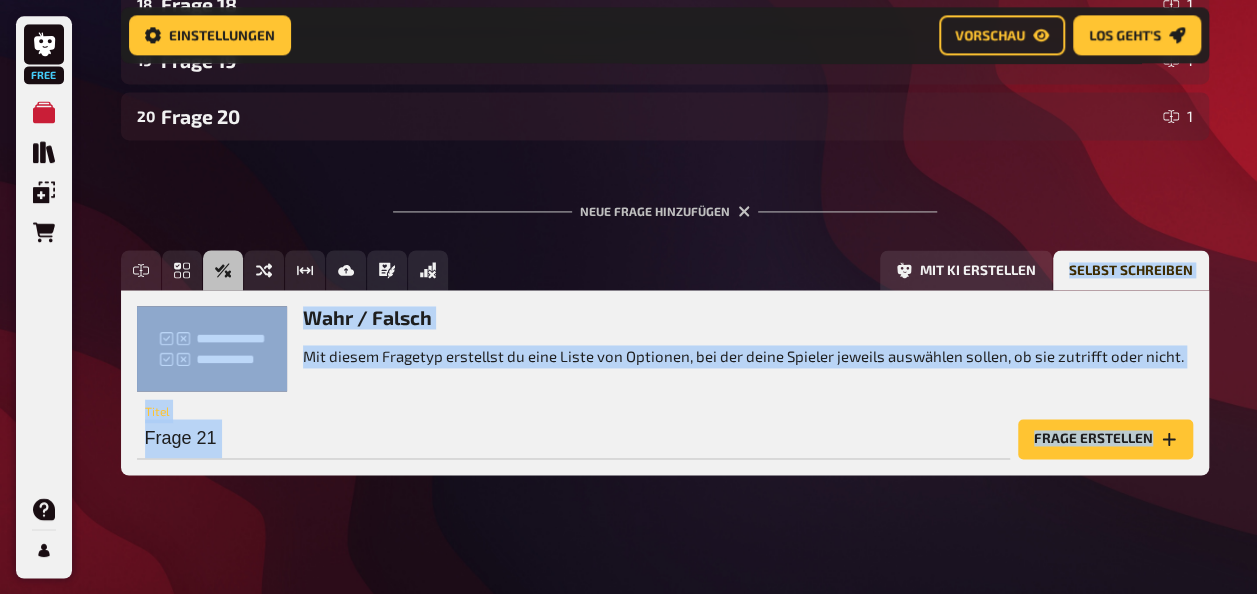 scroll, scrollTop: 1388, scrollLeft: 0, axis: vertical 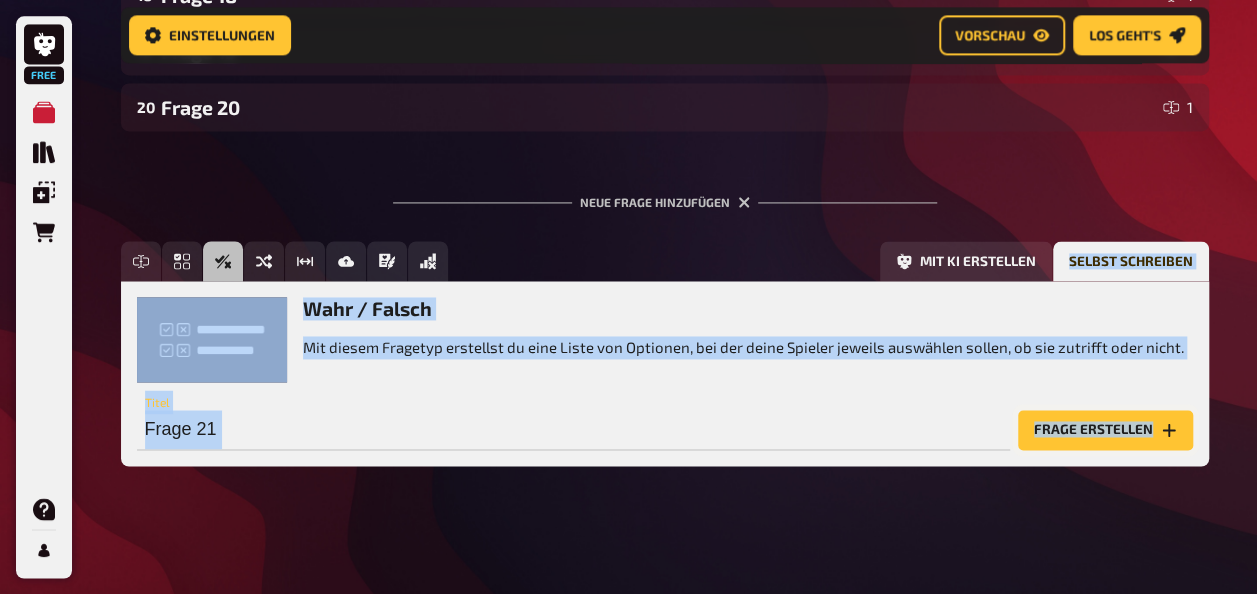 click on "Frage erstellen" at bounding box center [1105, 430] 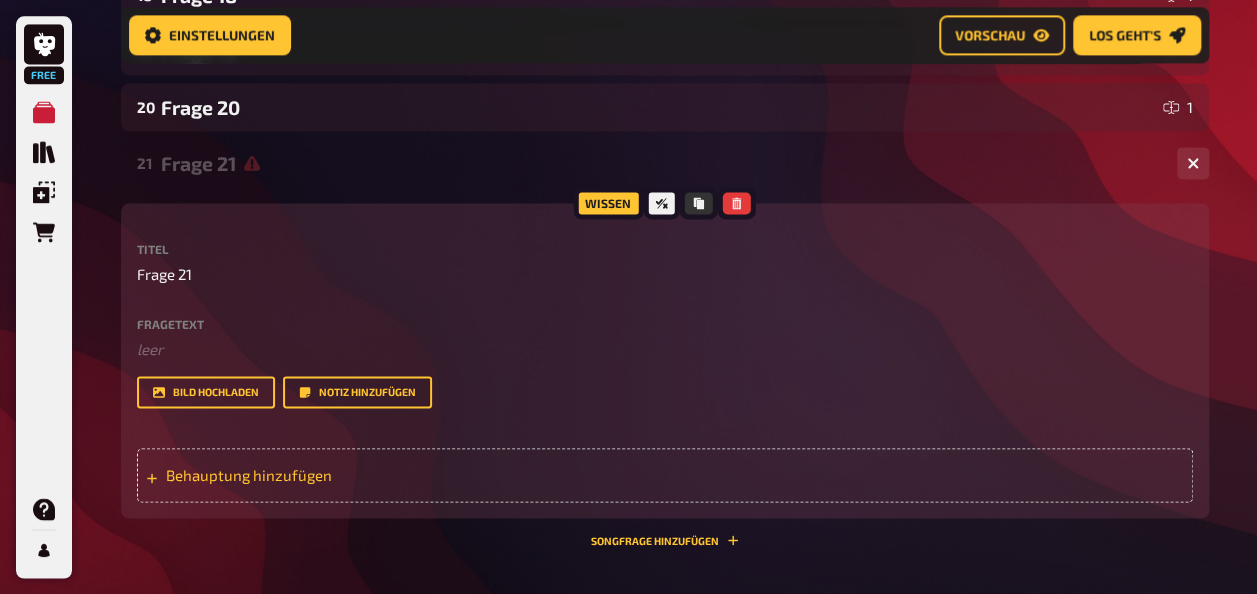 click on "Behauptung hinzufügen" at bounding box center [321, 475] 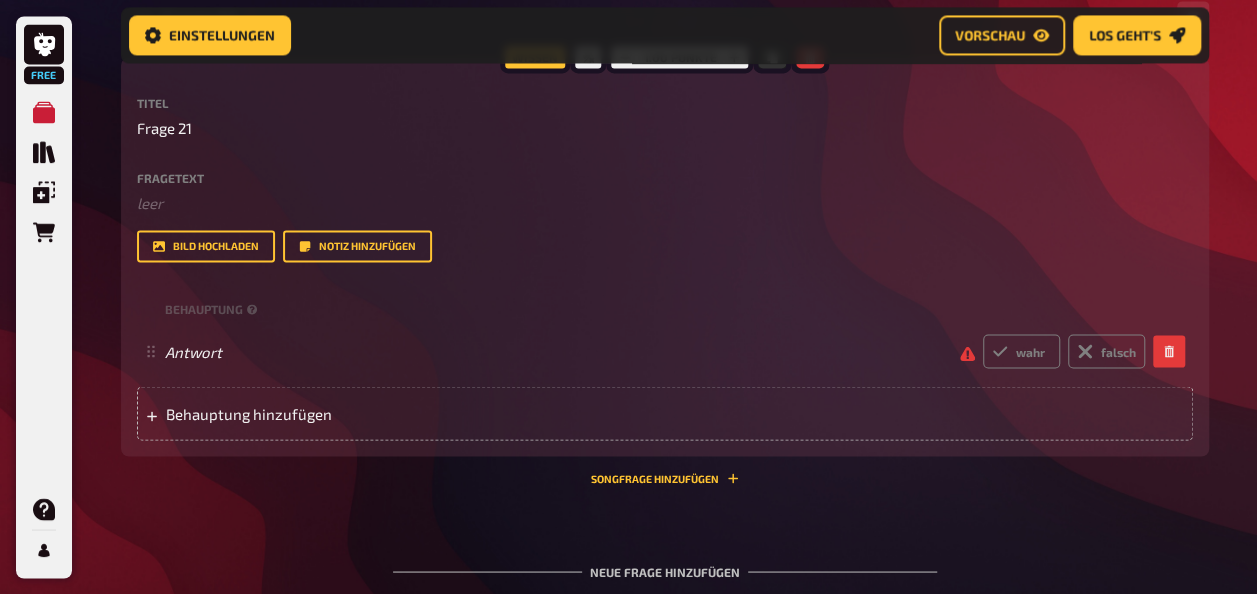 scroll, scrollTop: 1519, scrollLeft: 0, axis: vertical 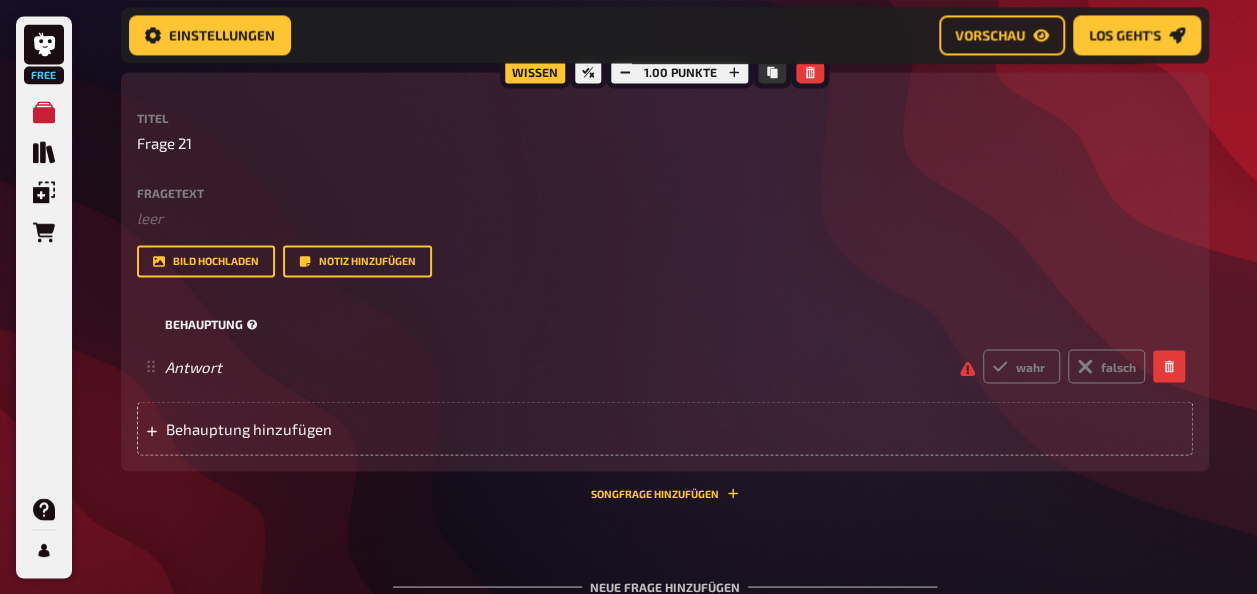 click on "Behauptung" at bounding box center [665, 324] 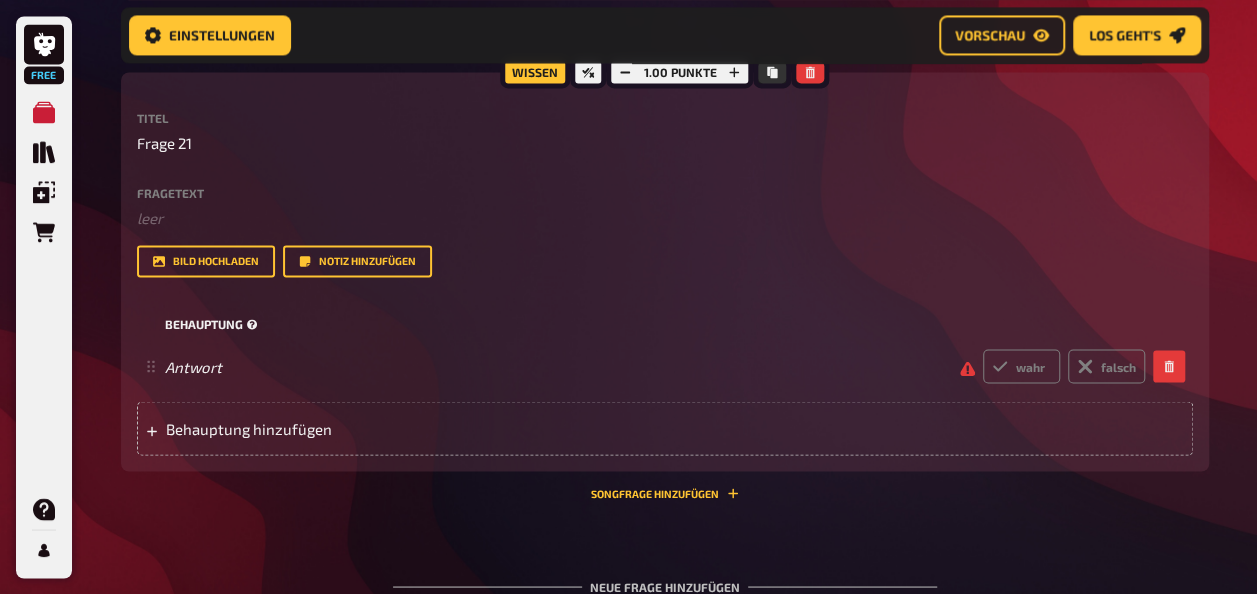 drag, startPoint x: 298, startPoint y: 320, endPoint x: 267, endPoint y: 328, distance: 32.01562 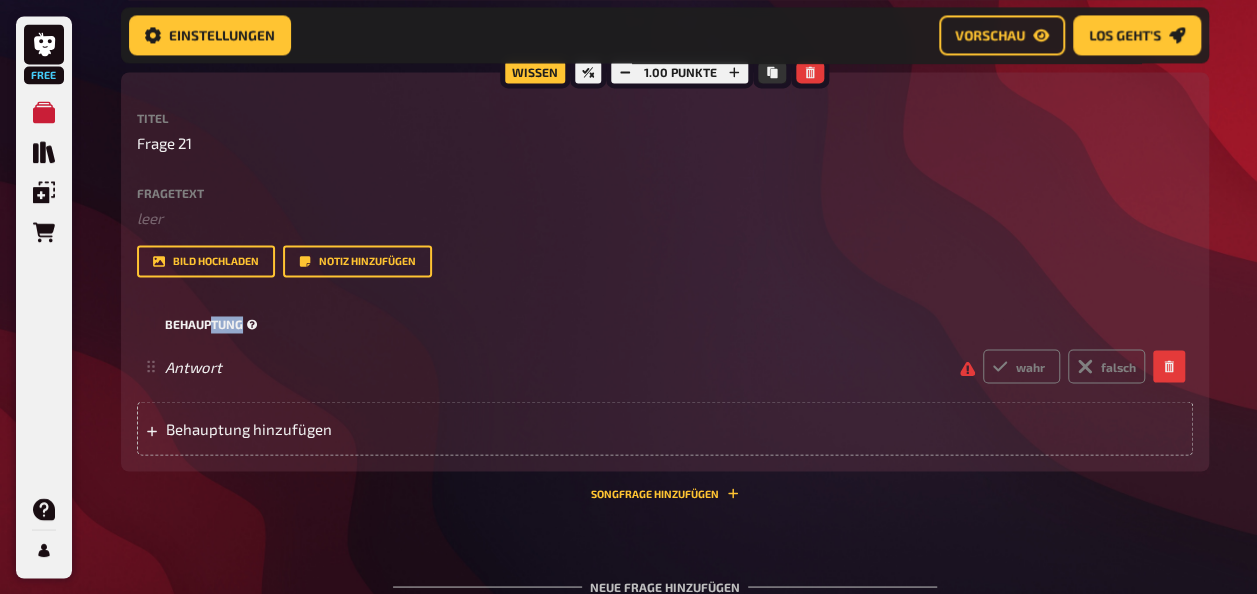 click on "Behauptung" at bounding box center [665, 324] 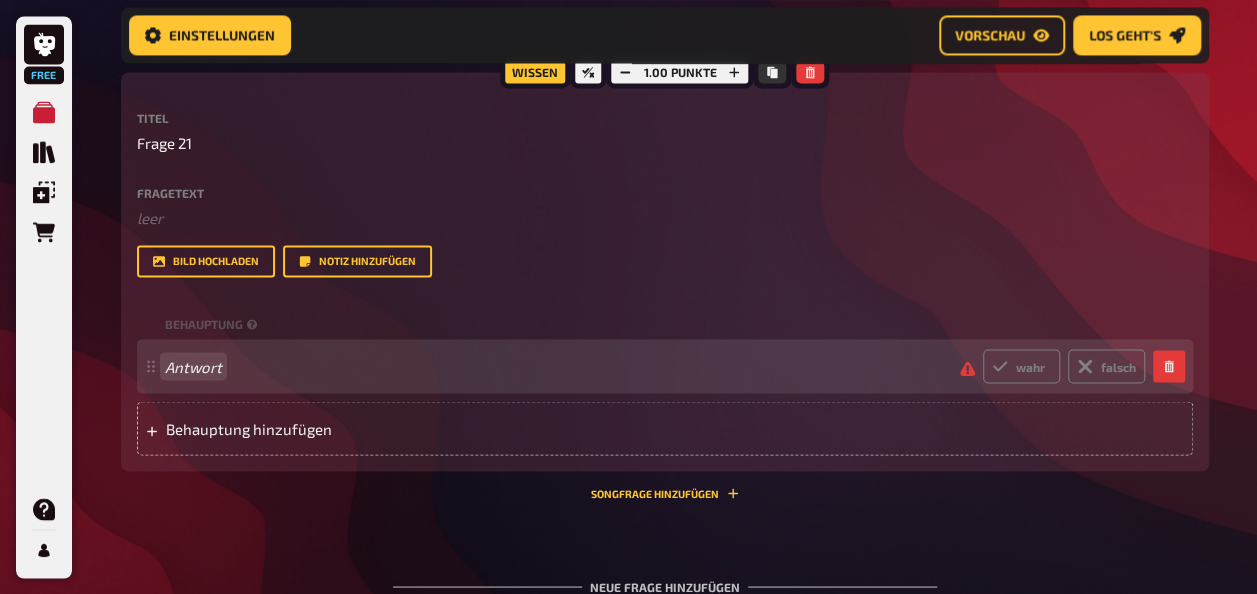 drag, startPoint x: 208, startPoint y: 332, endPoint x: 231, endPoint y: 356, distance: 33.24154 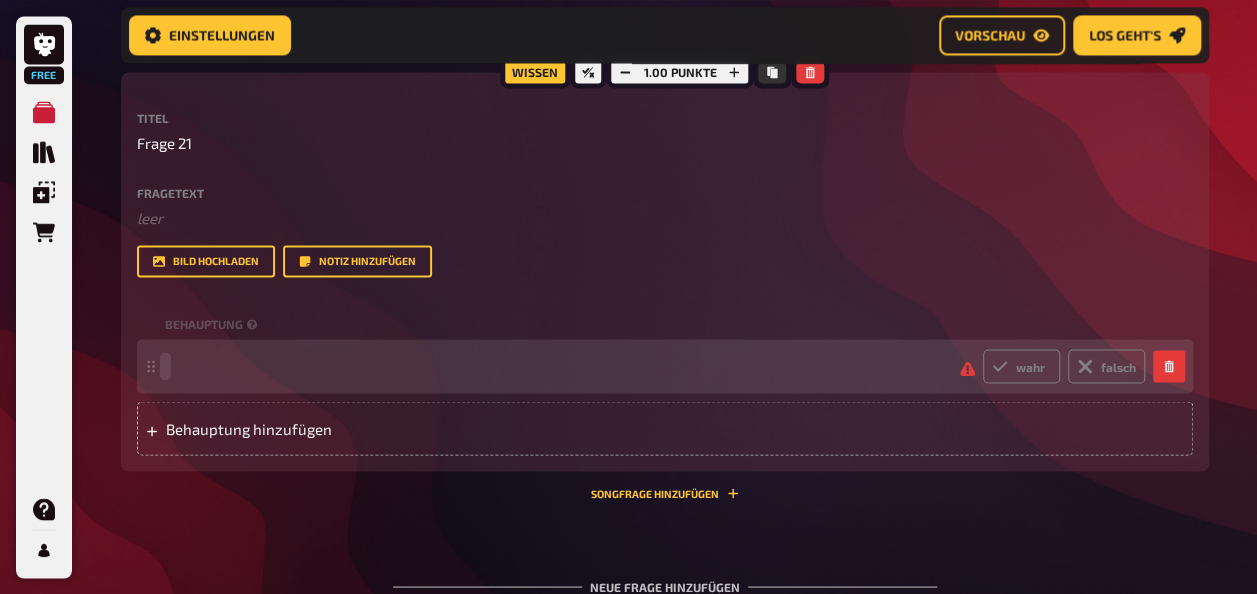 type 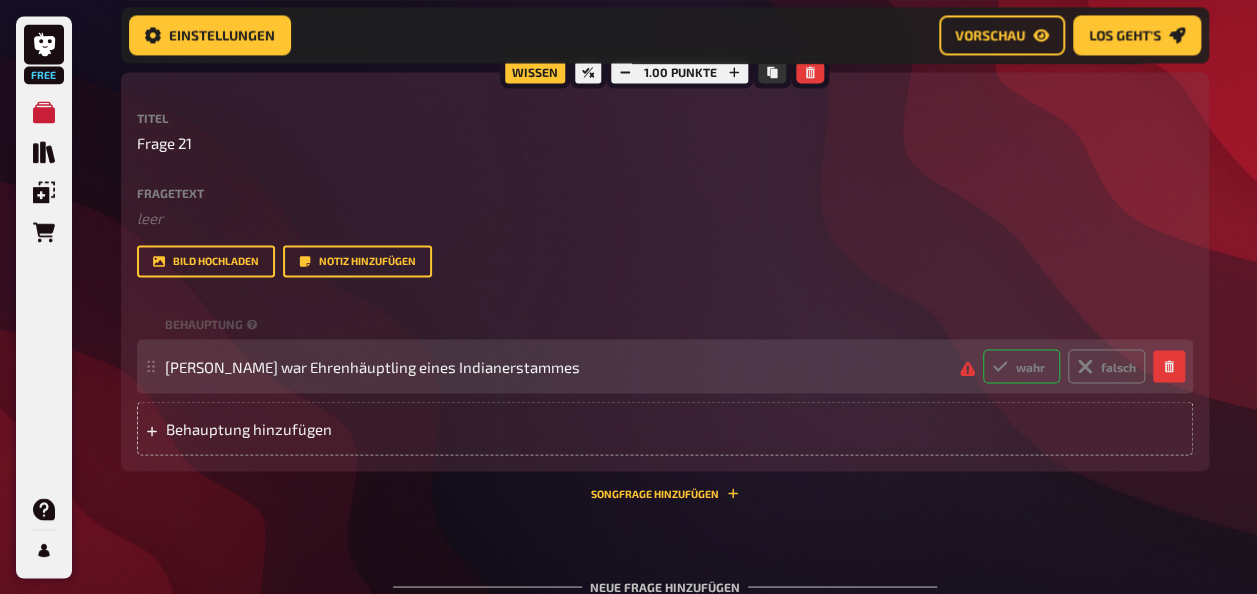 click on "wahr" at bounding box center (1021, 366) 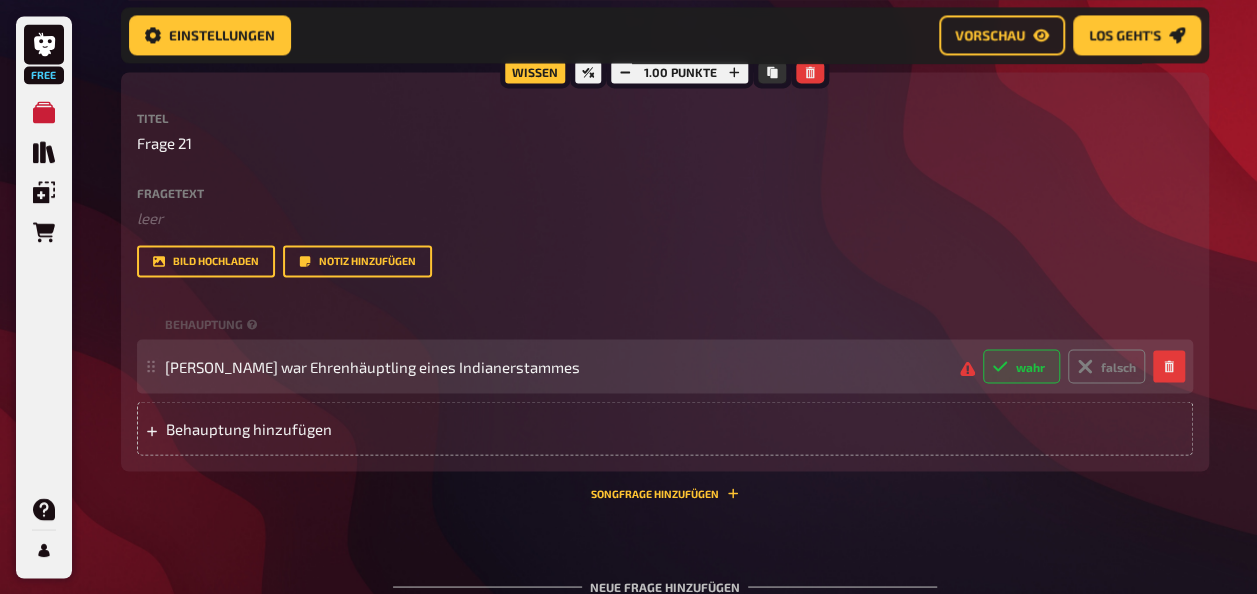 radio on "true" 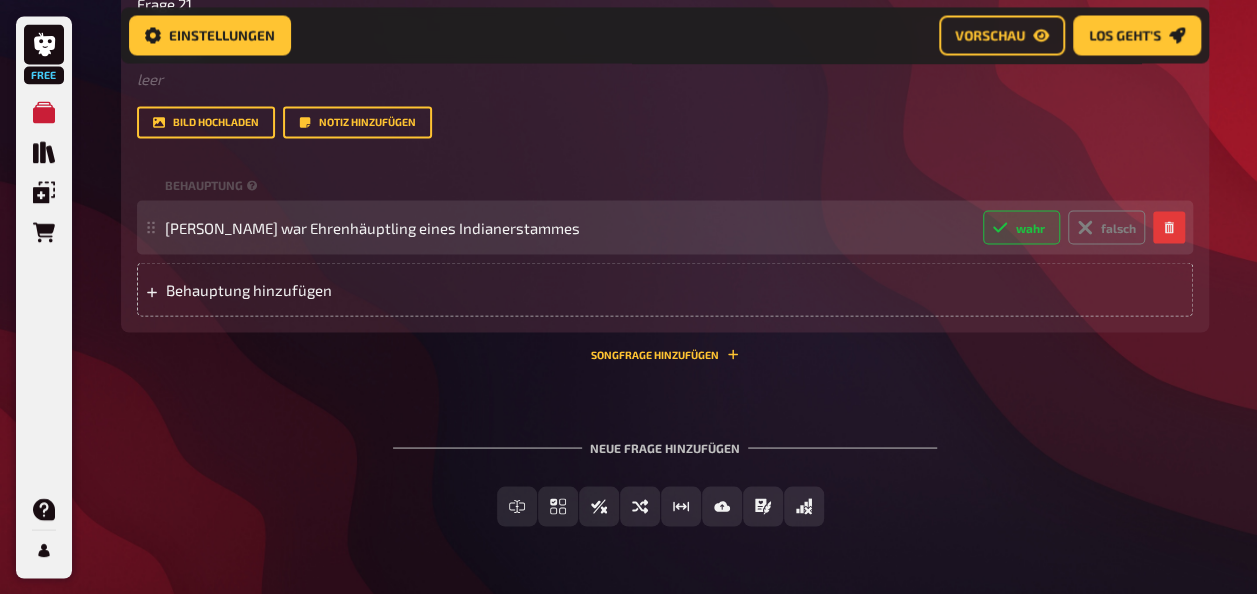 scroll, scrollTop: 1719, scrollLeft: 0, axis: vertical 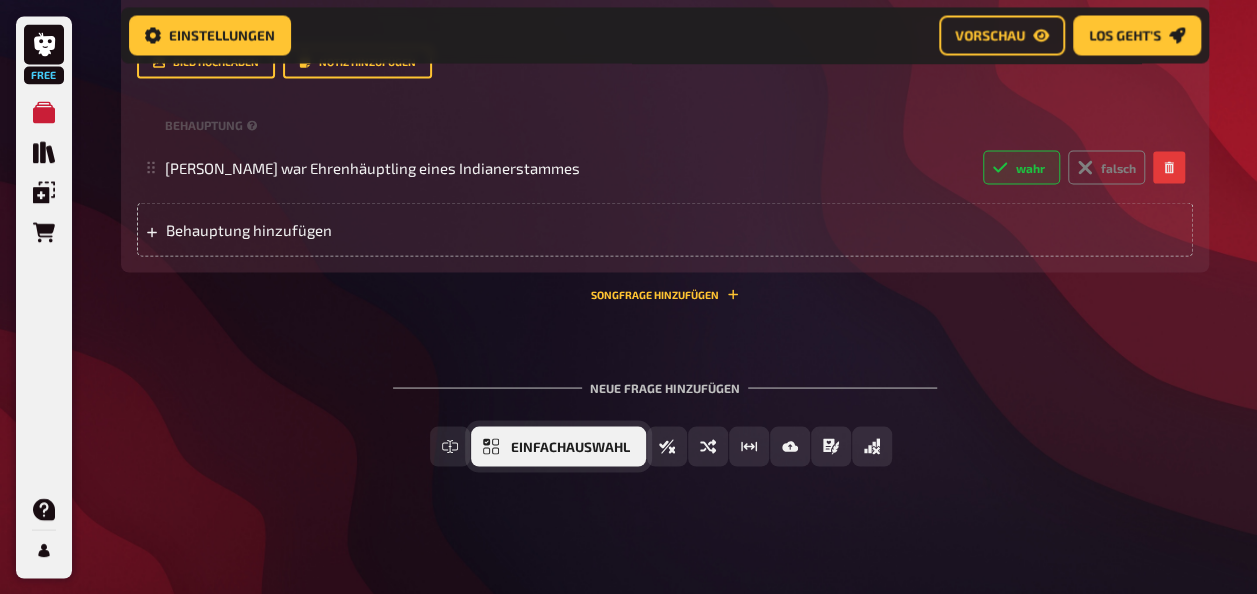 click on "Einfachauswahl" at bounding box center [558, 446] 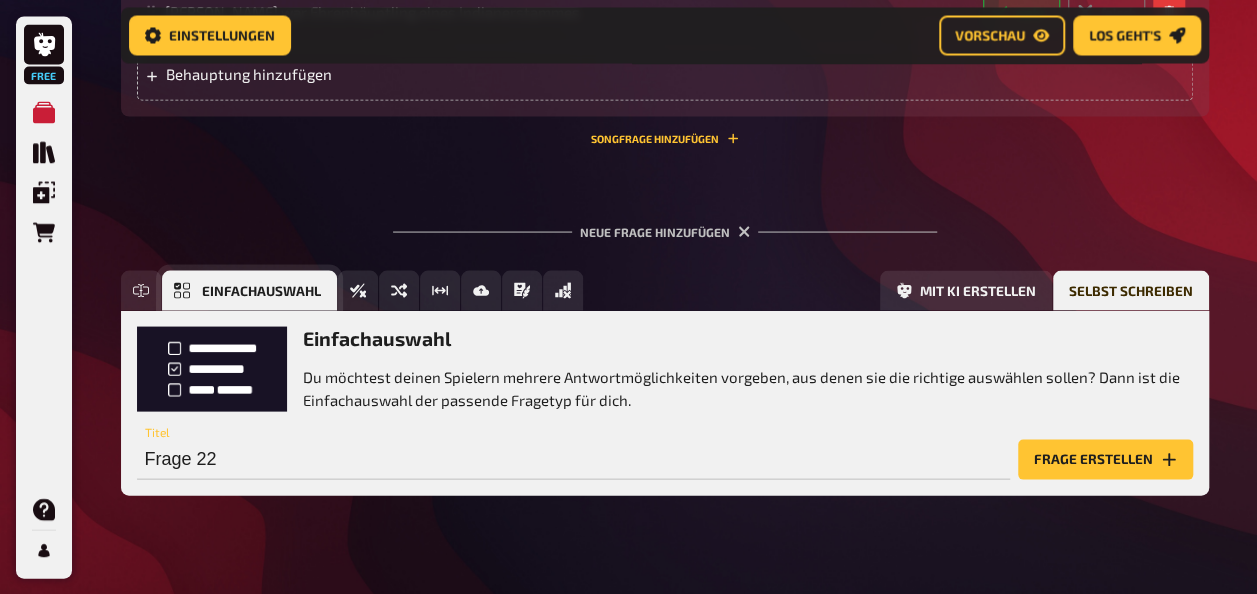scroll, scrollTop: 1903, scrollLeft: 0, axis: vertical 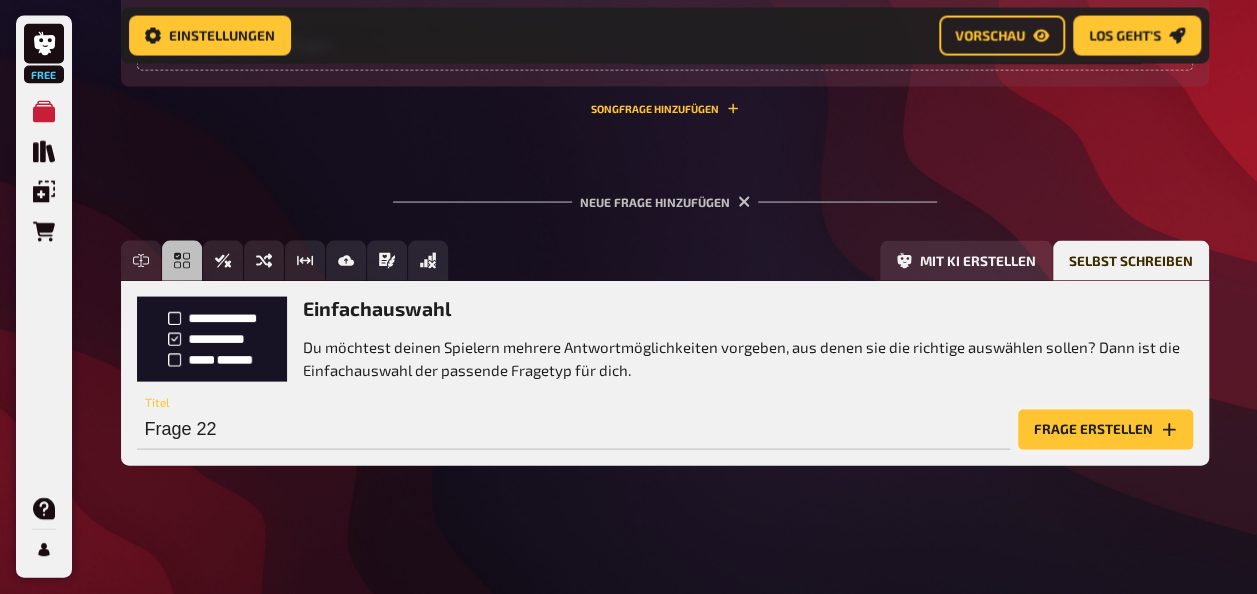 click on "Frage erstellen" at bounding box center [1105, 430] 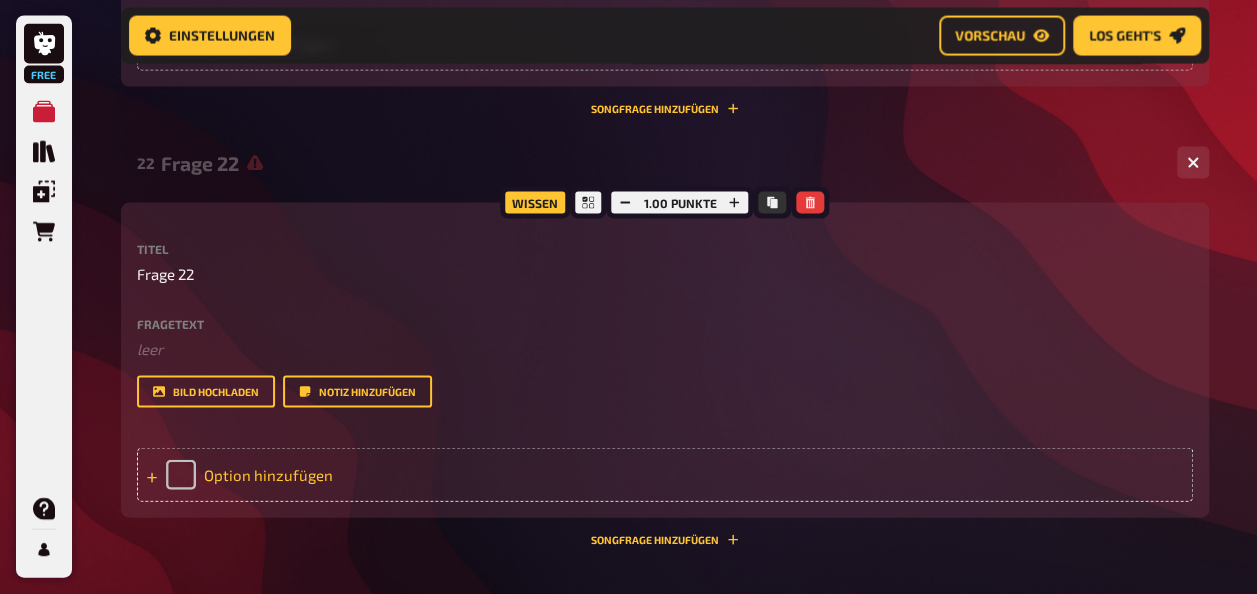 click on "Option hinzufügen" at bounding box center [665, 475] 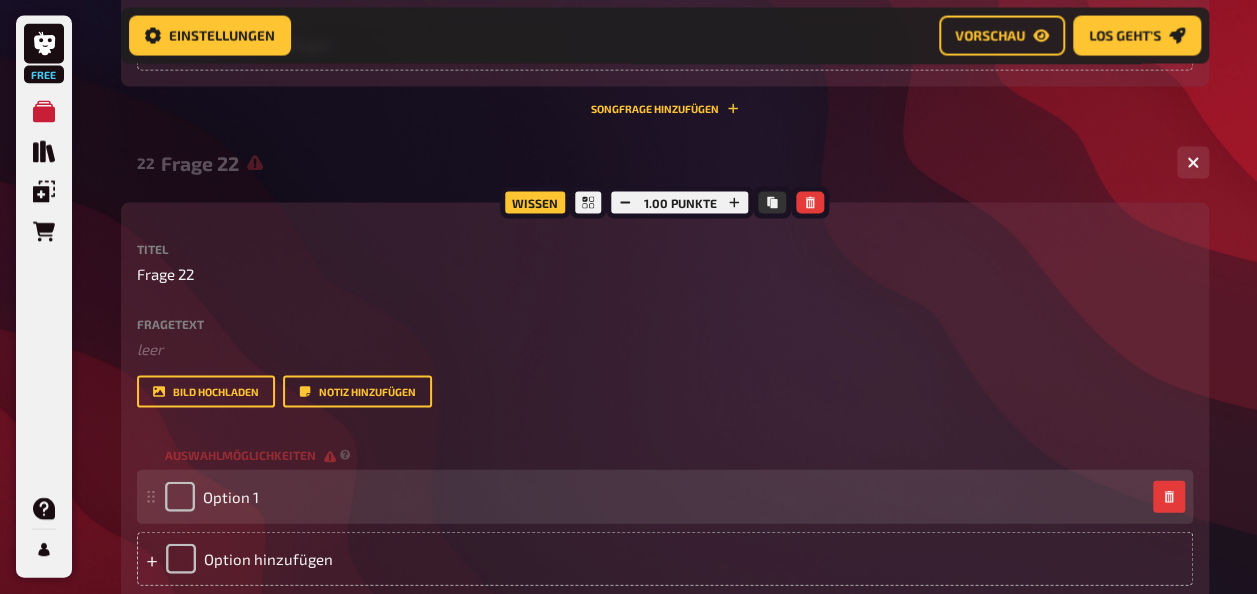 type 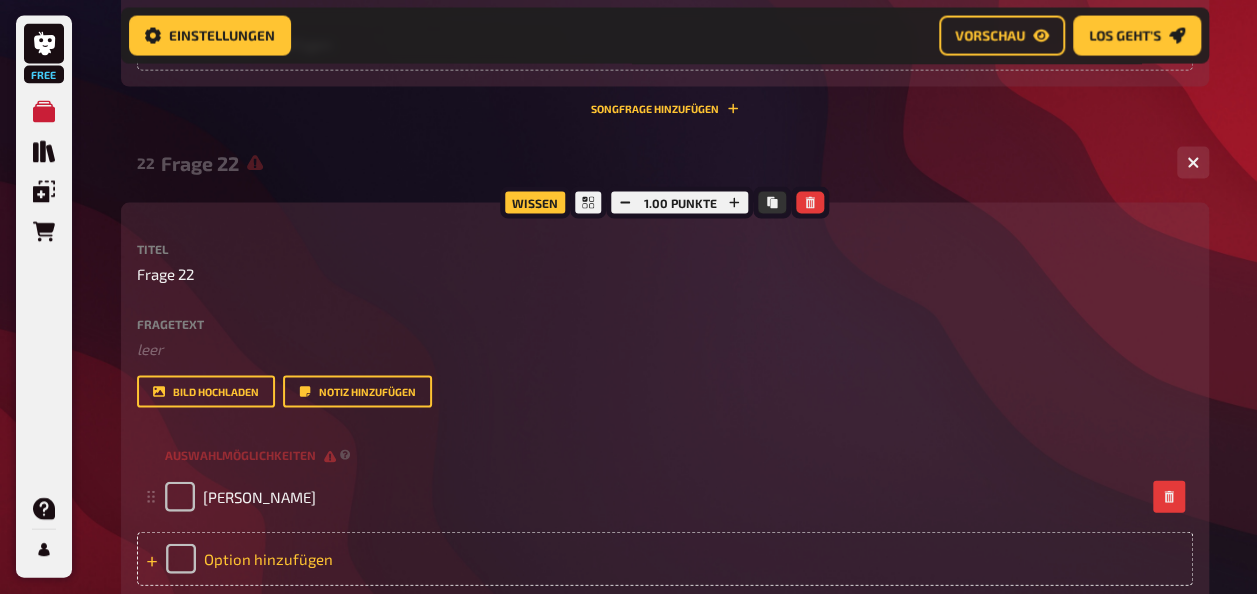 click on "Option hinzufügen" at bounding box center (665, 559) 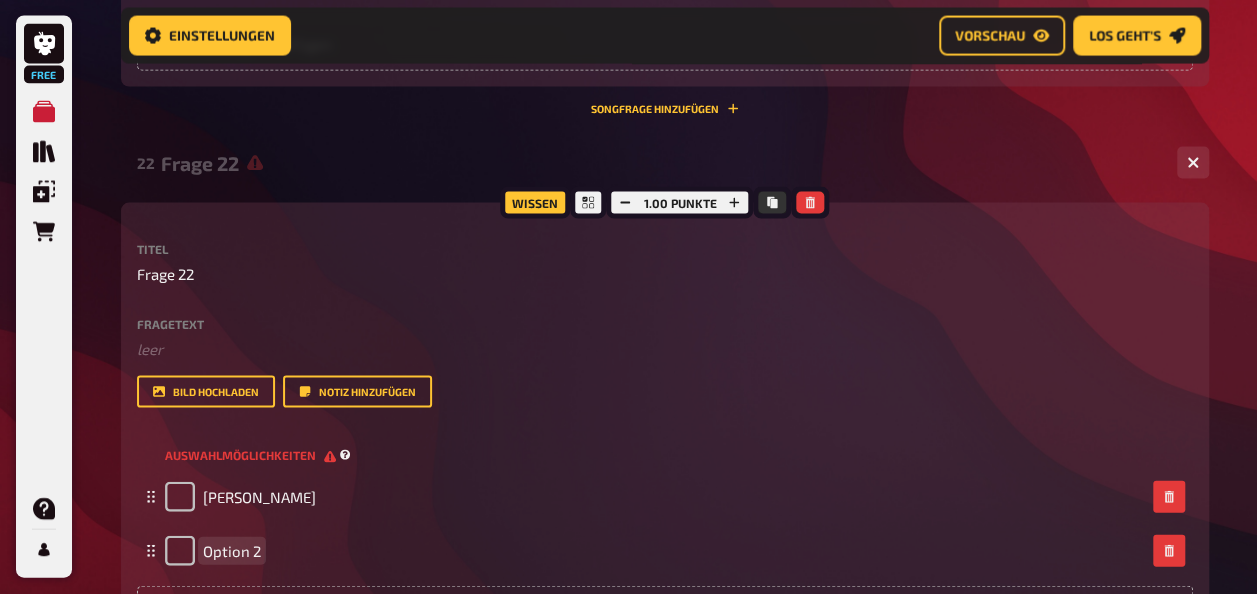 paste 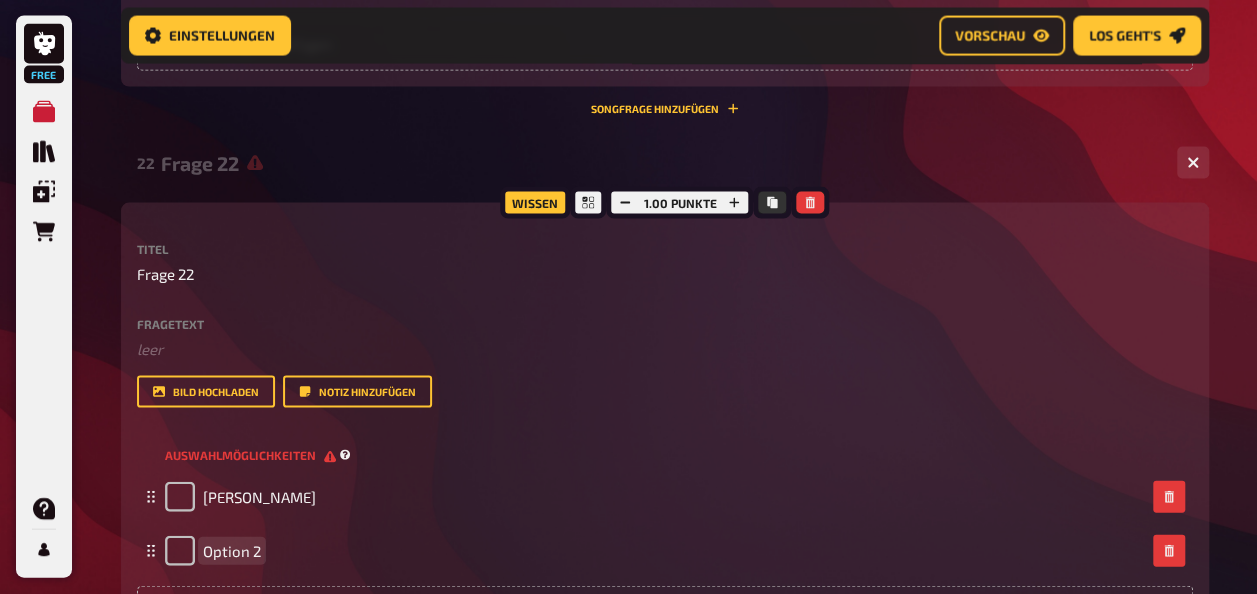 type 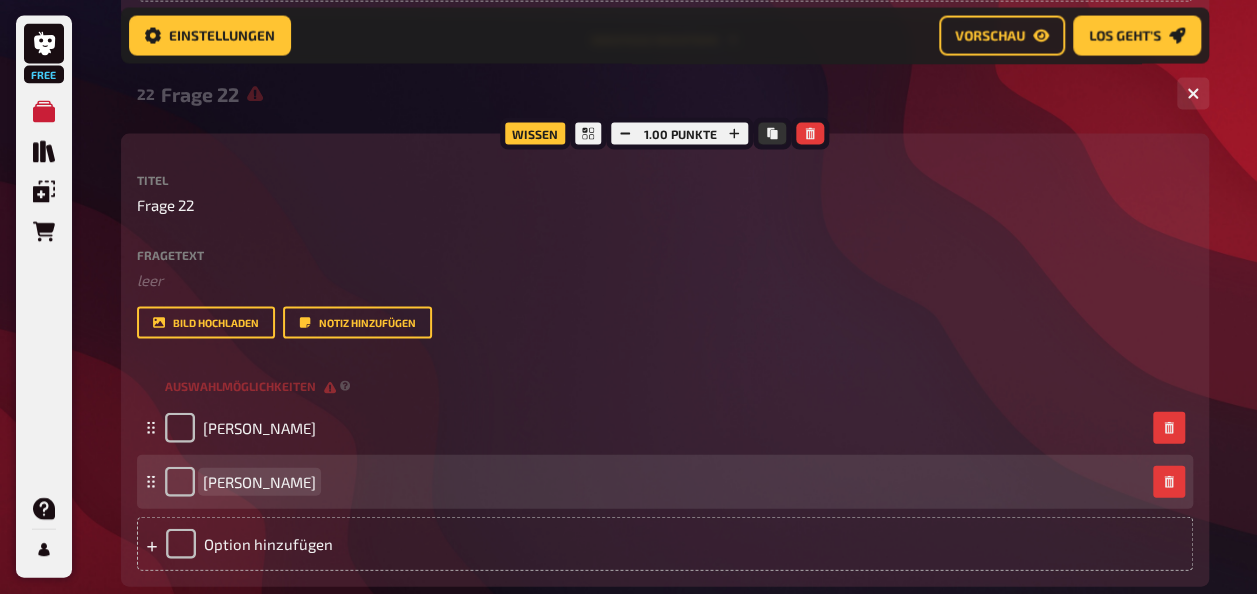 scroll, scrollTop: 2003, scrollLeft: 0, axis: vertical 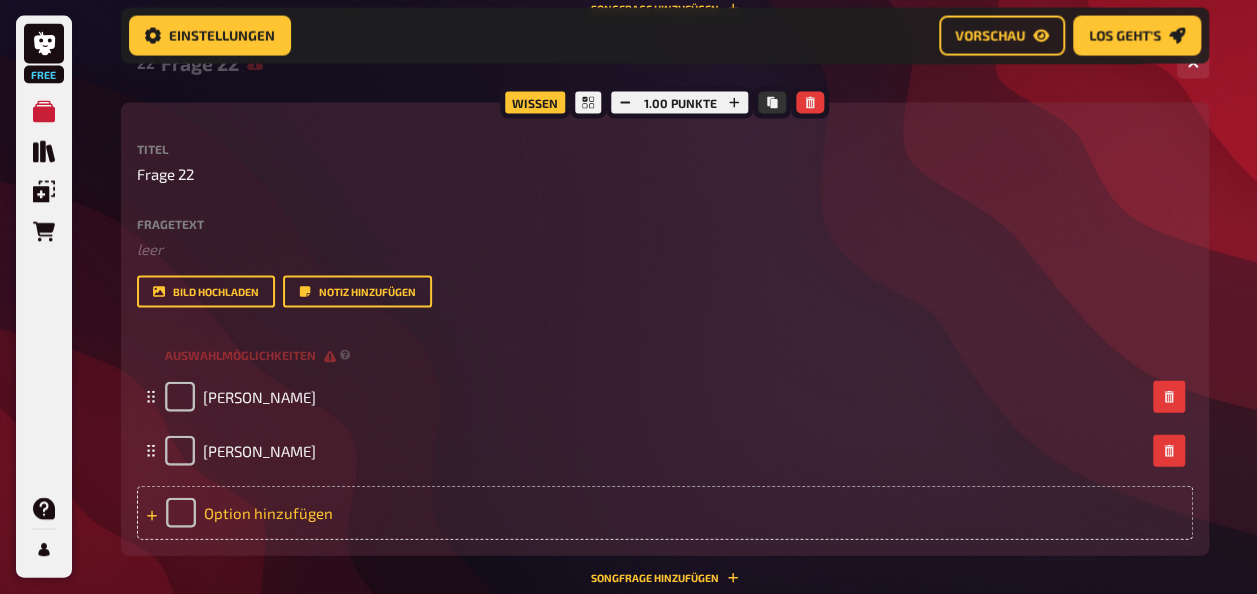 click on "Option hinzufügen" at bounding box center (665, 513) 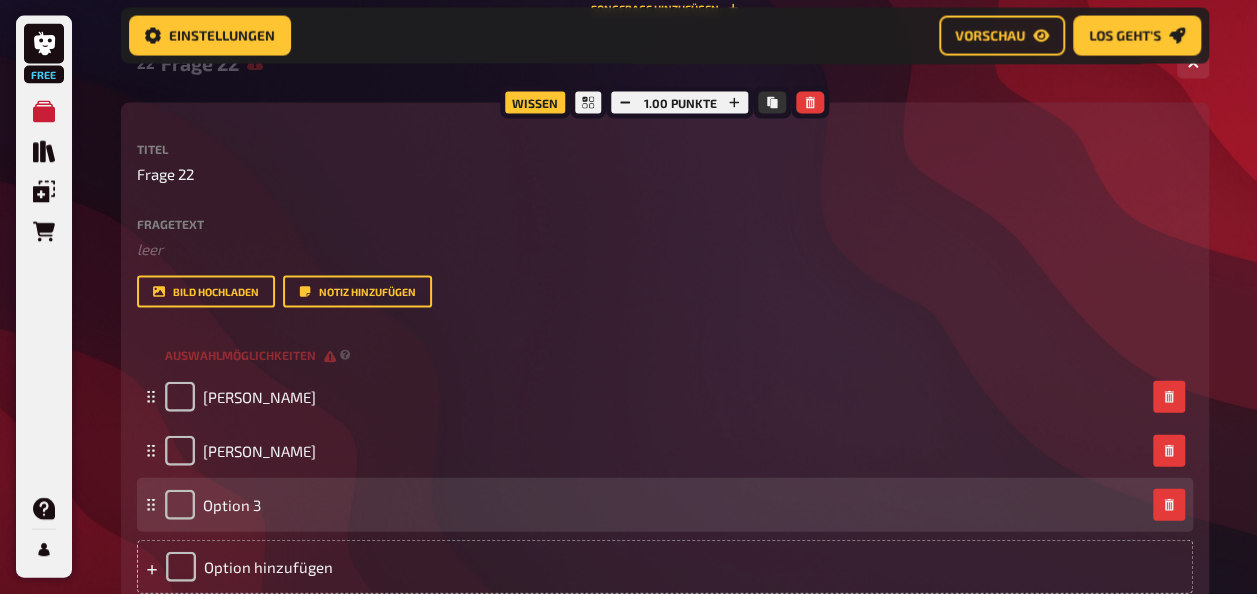 type 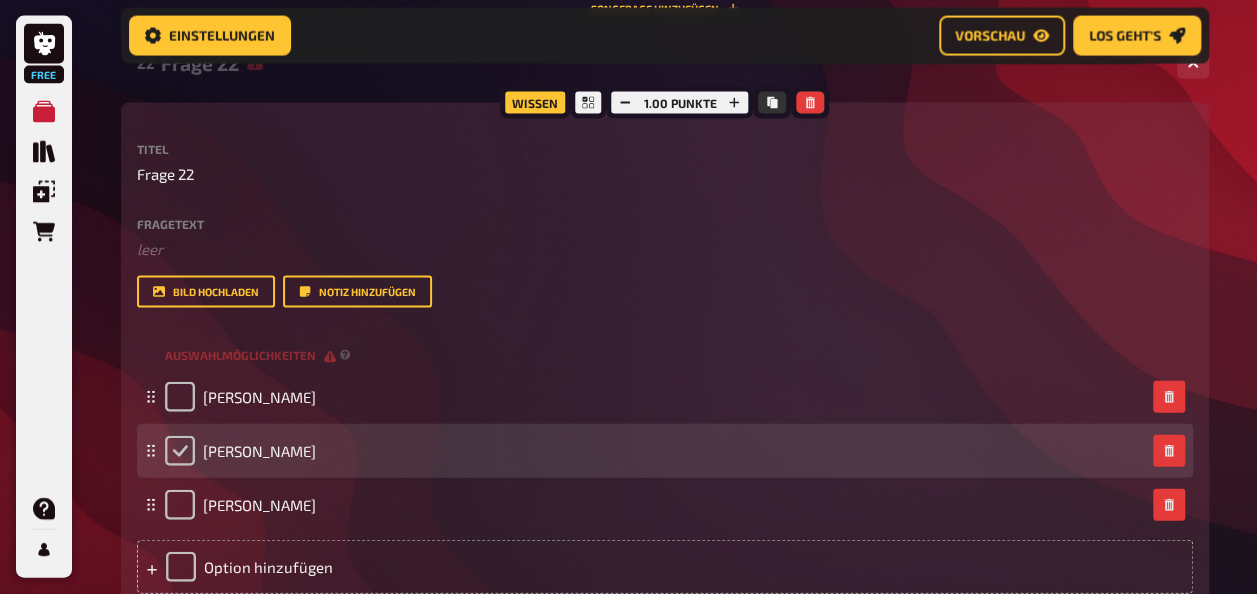 drag, startPoint x: 170, startPoint y: 442, endPoint x: 170, endPoint y: 456, distance: 14 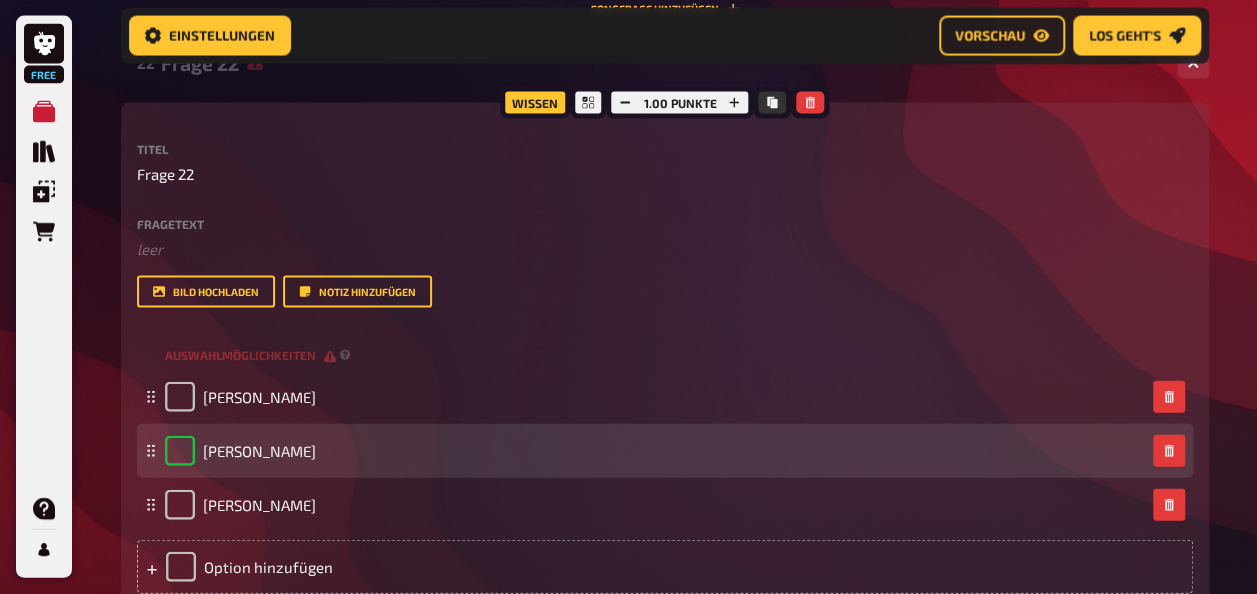 checkbox on "true" 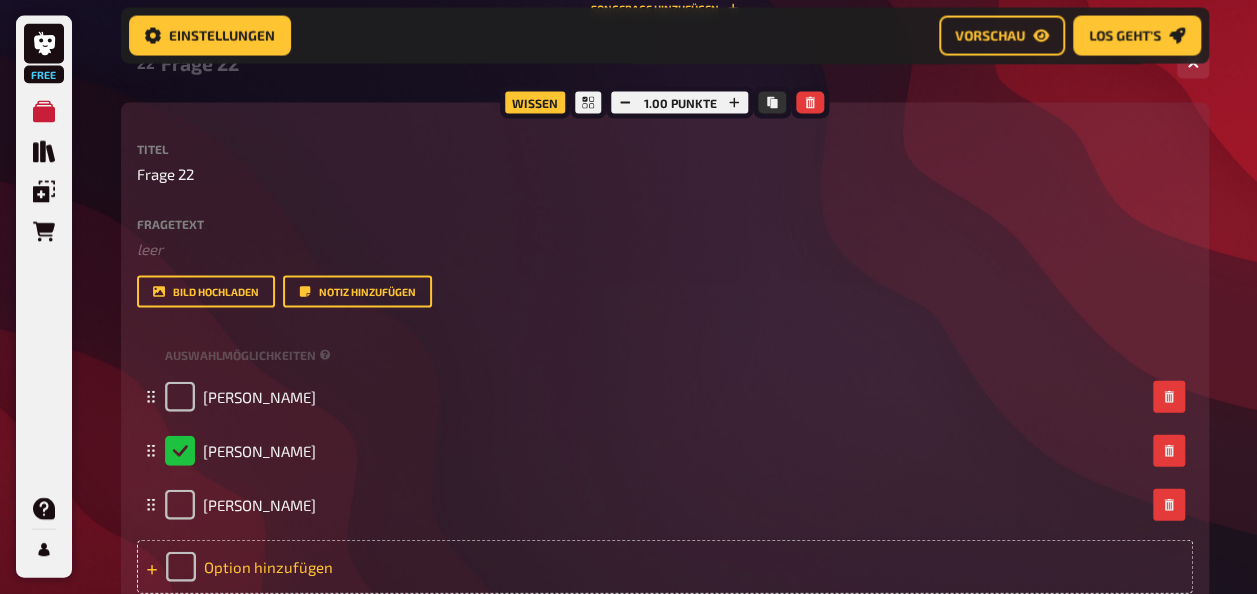 click on "Option hinzufügen" at bounding box center (665, 567) 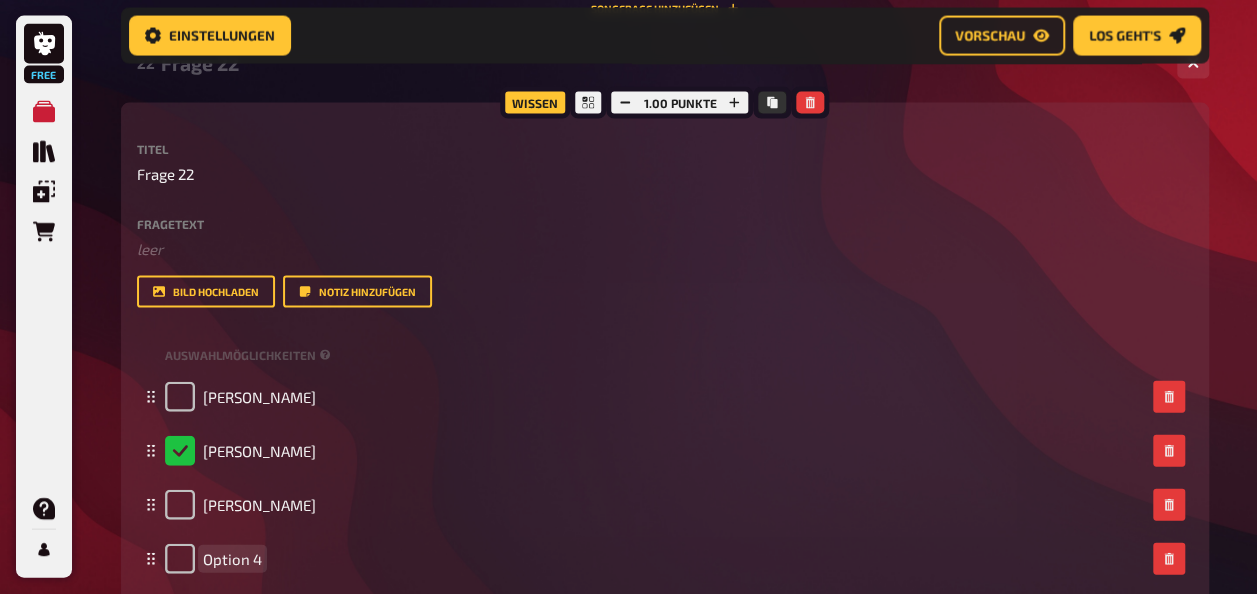 paste 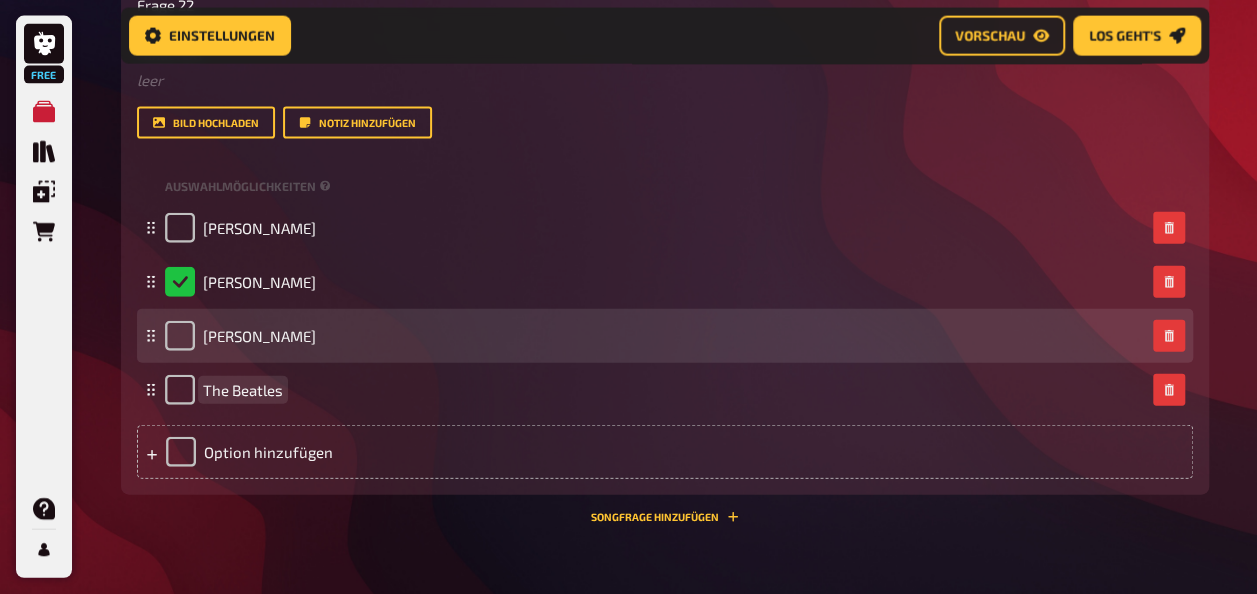 scroll, scrollTop: 2203, scrollLeft: 0, axis: vertical 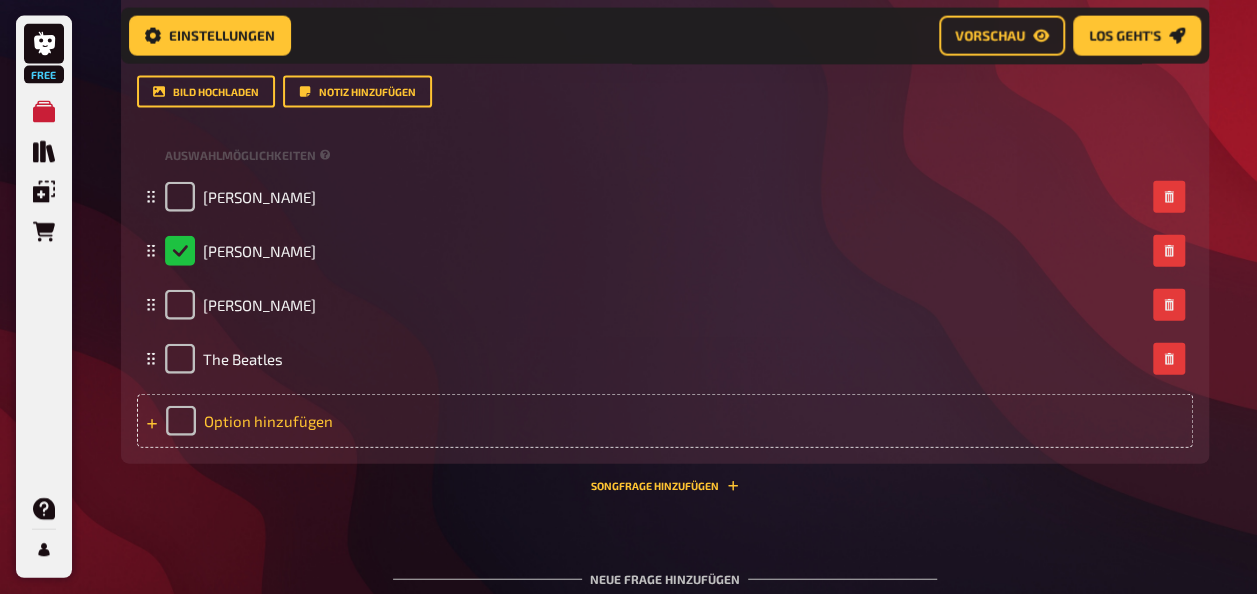 click on "Option hinzufügen" at bounding box center (665, 421) 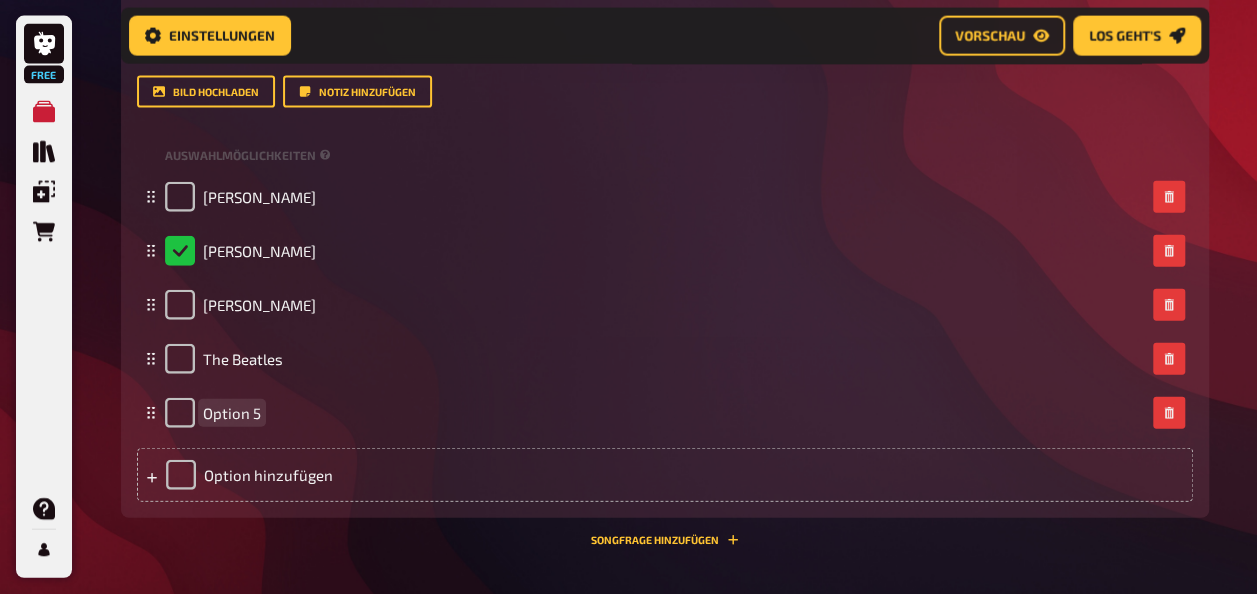 paste 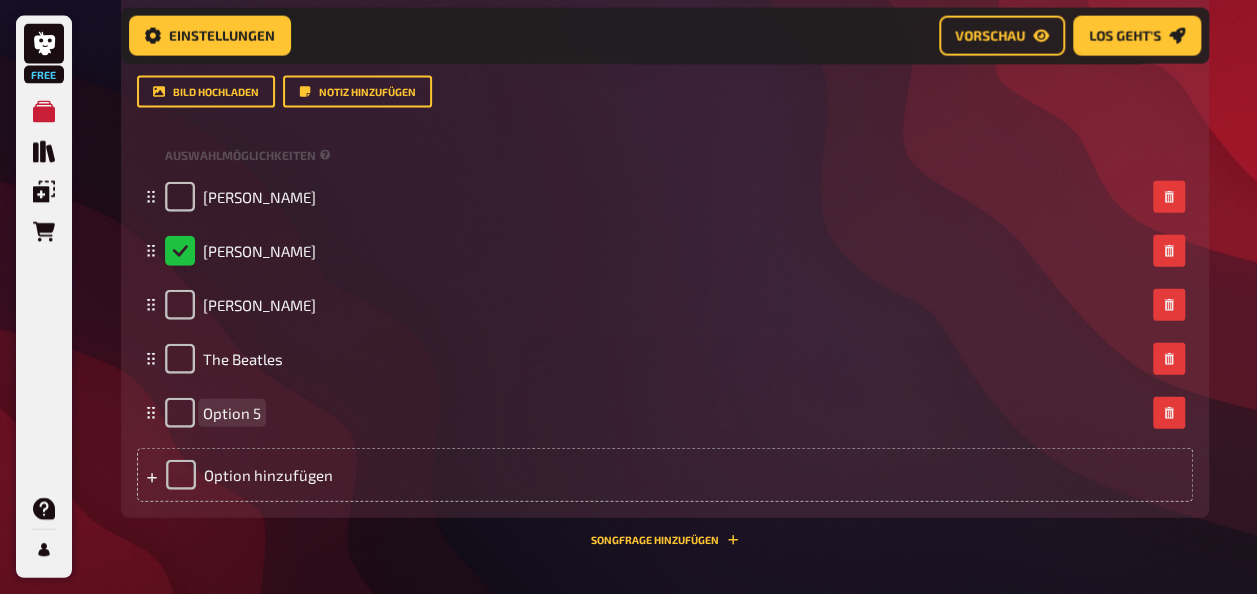 type 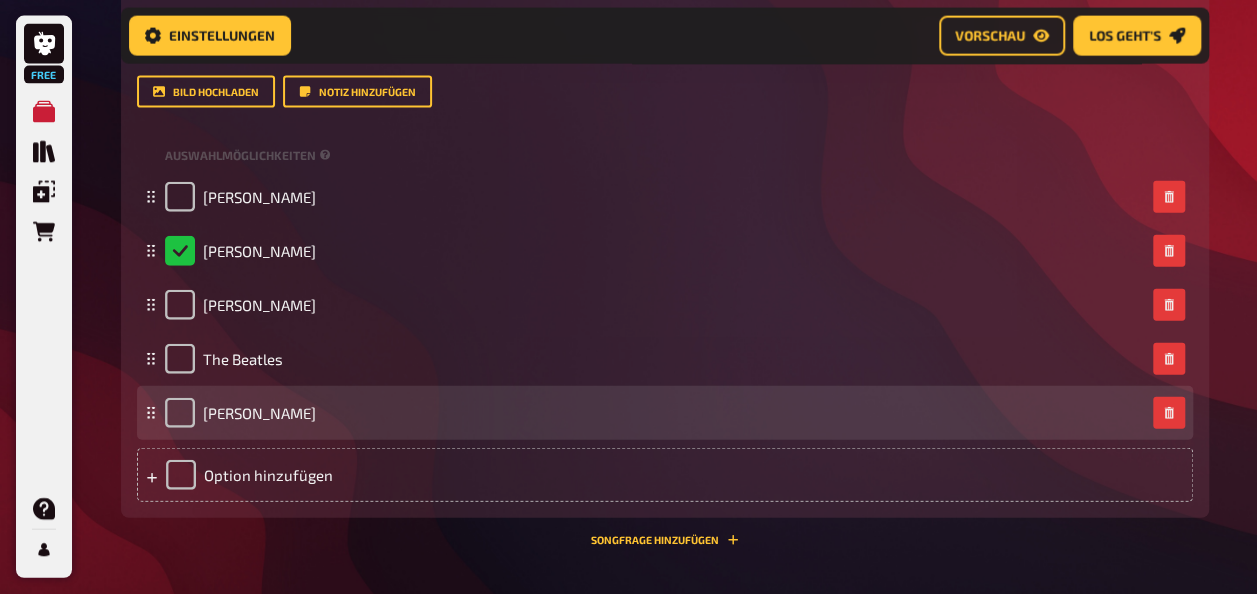 drag, startPoint x: 356, startPoint y: 483, endPoint x: 404, endPoint y: 407, distance: 89.88882 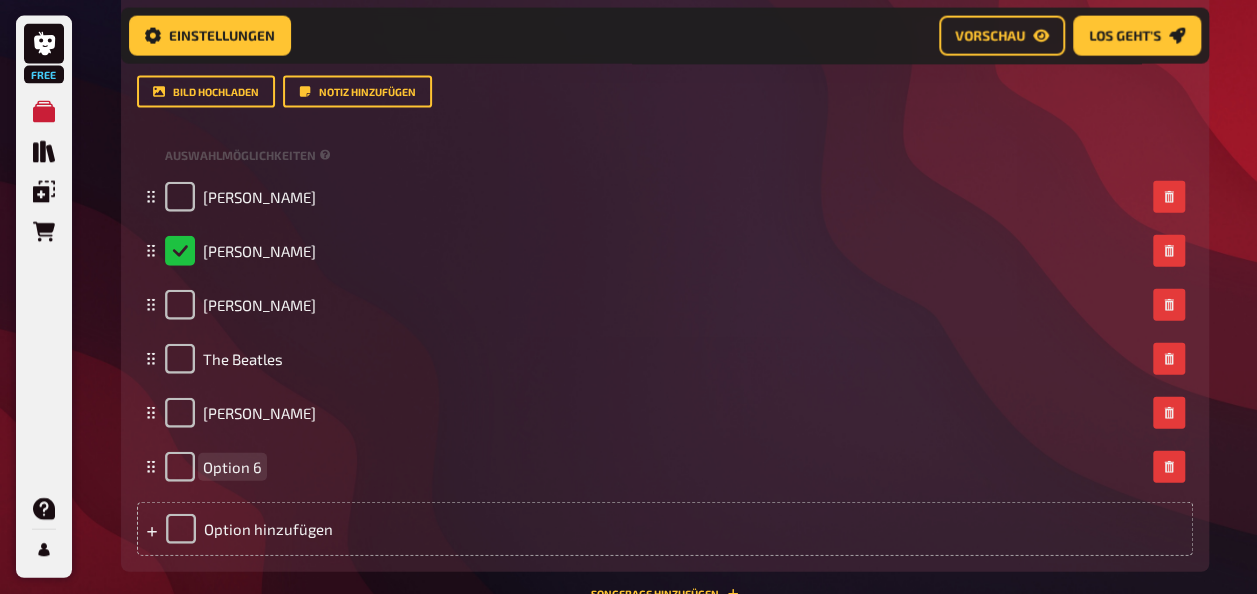 paste 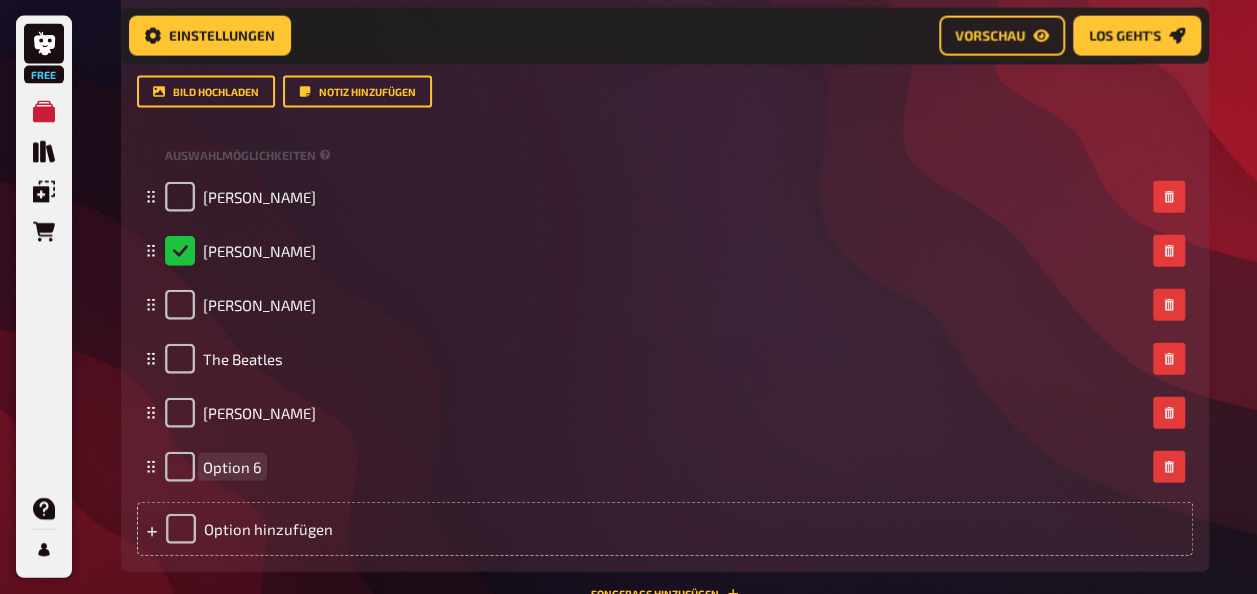 type 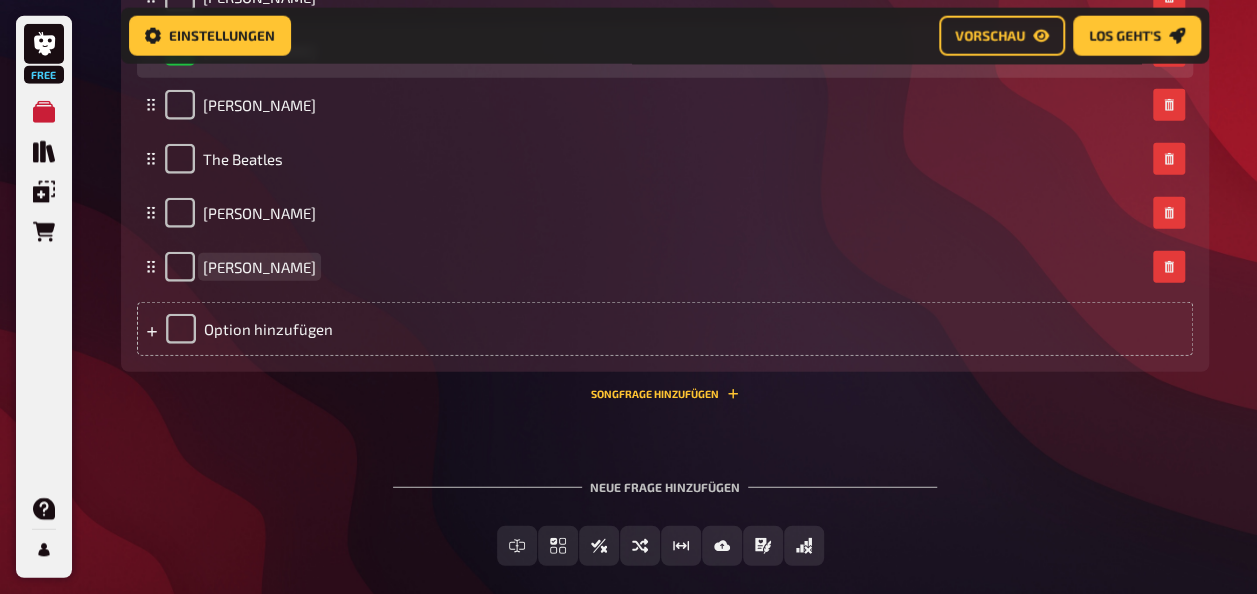 scroll, scrollTop: 2504, scrollLeft: 0, axis: vertical 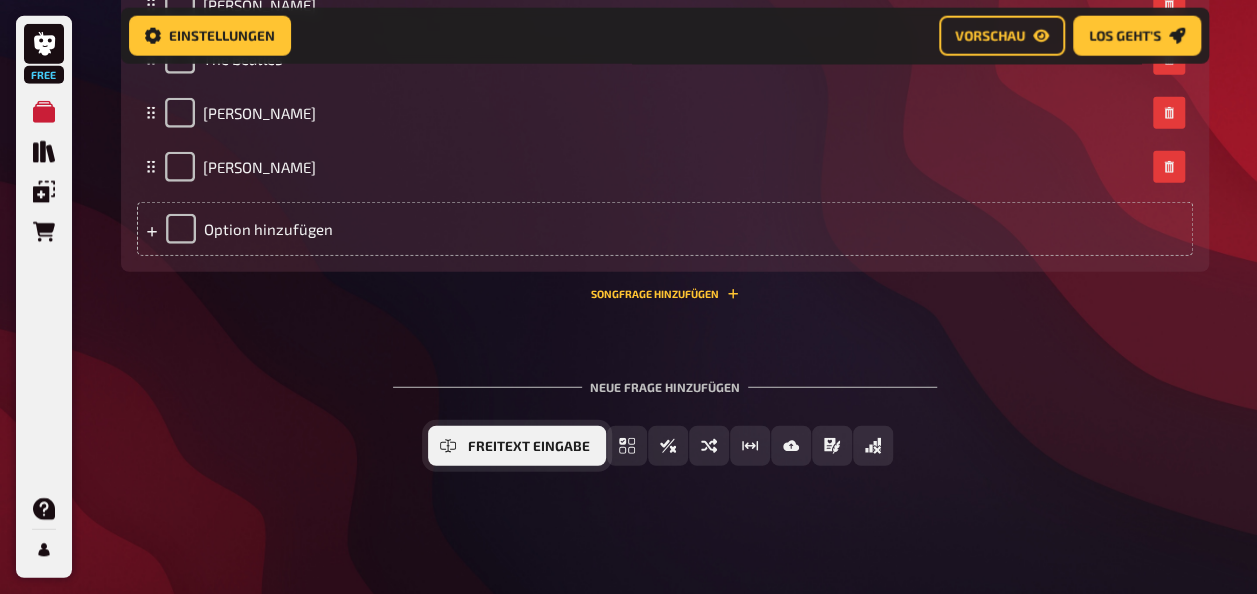 click on "Freitext Eingabe" at bounding box center [529, 447] 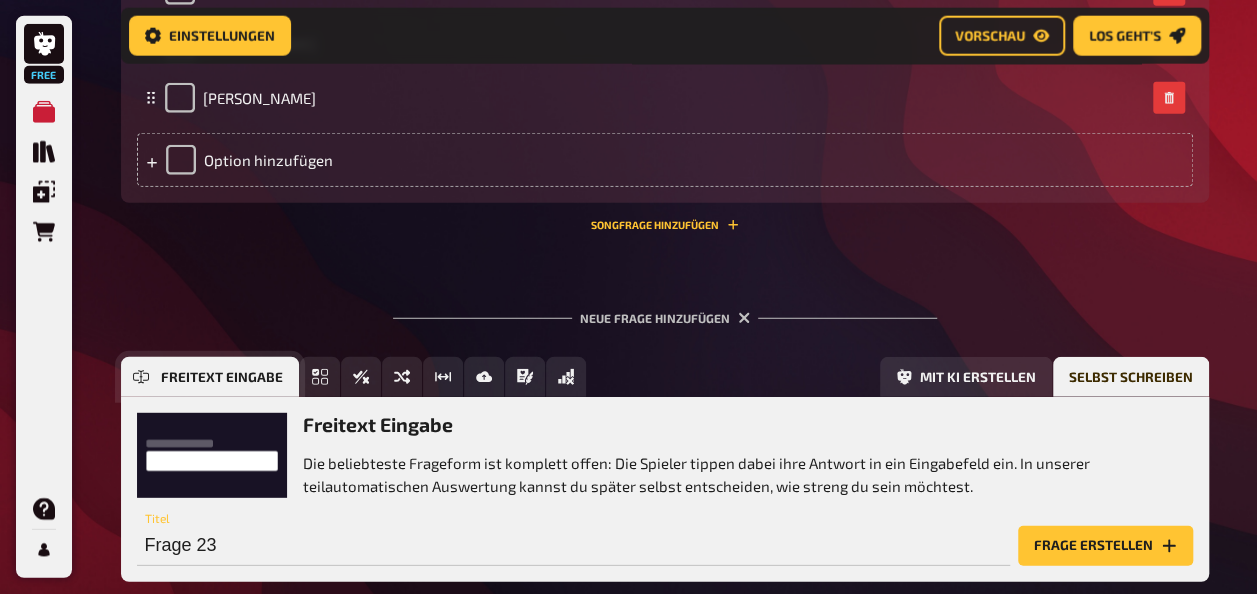 scroll, scrollTop: 2688, scrollLeft: 0, axis: vertical 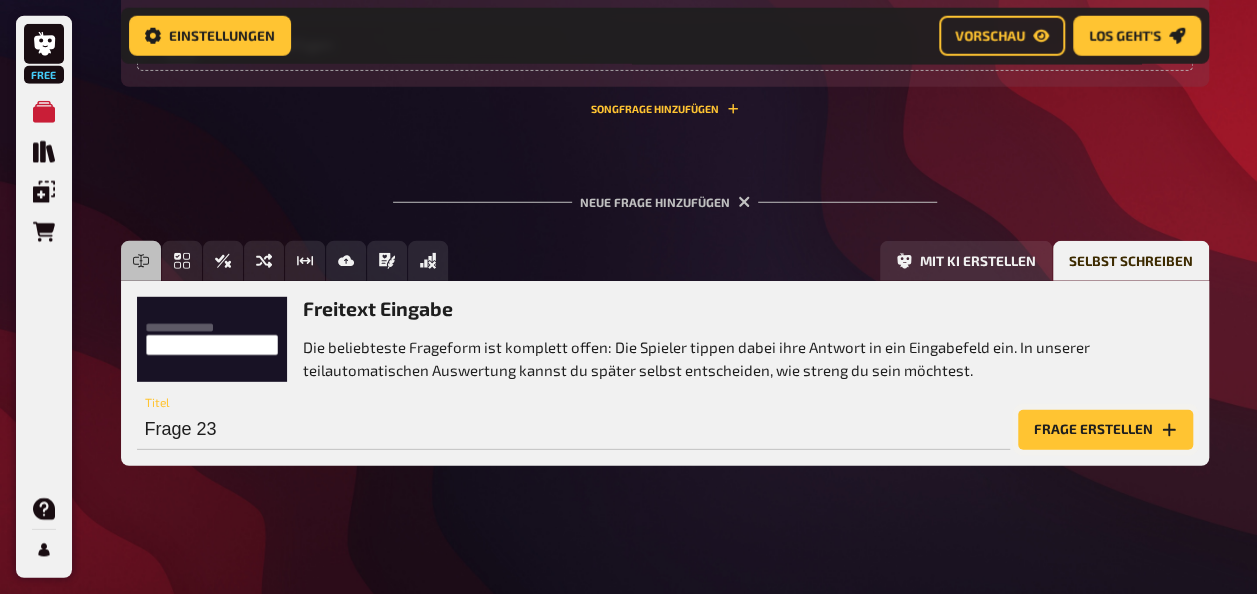 click on "Frage erstellen" at bounding box center [1105, 430] 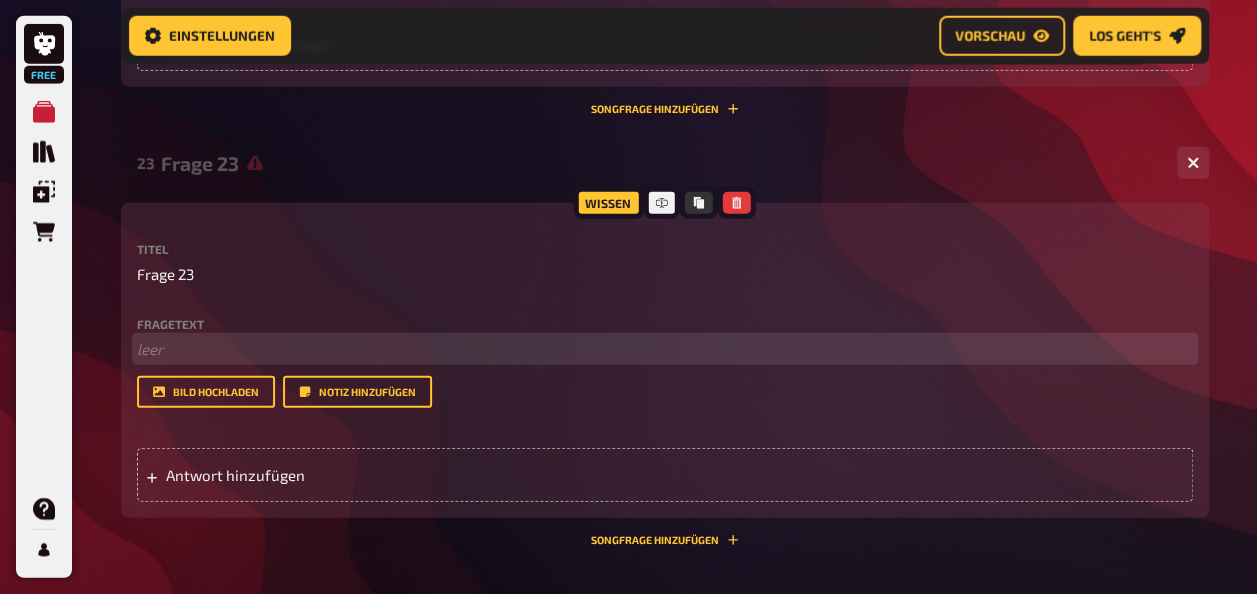 click on "﻿ leer" at bounding box center [665, 349] 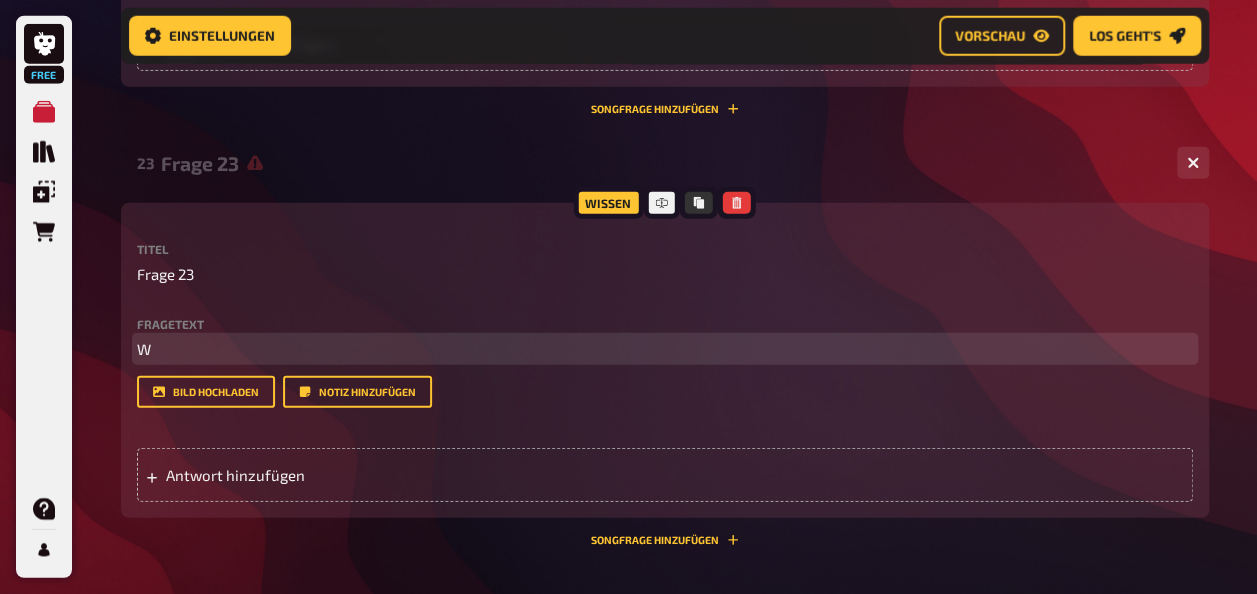 type 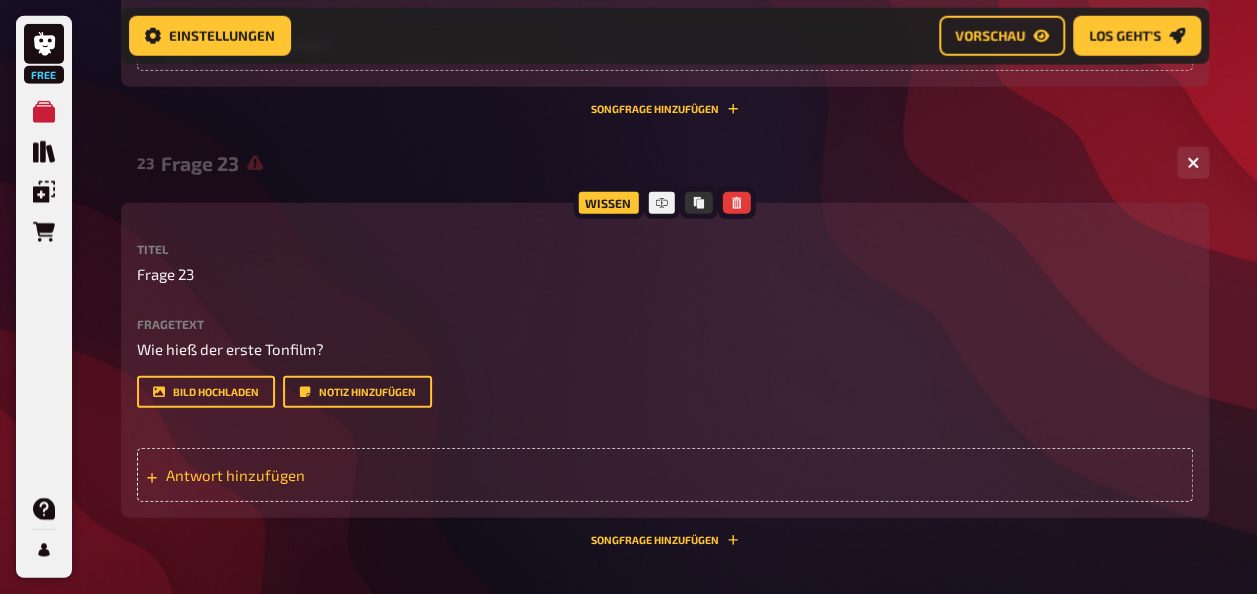 click on "Antwort hinzufügen" at bounding box center [321, 475] 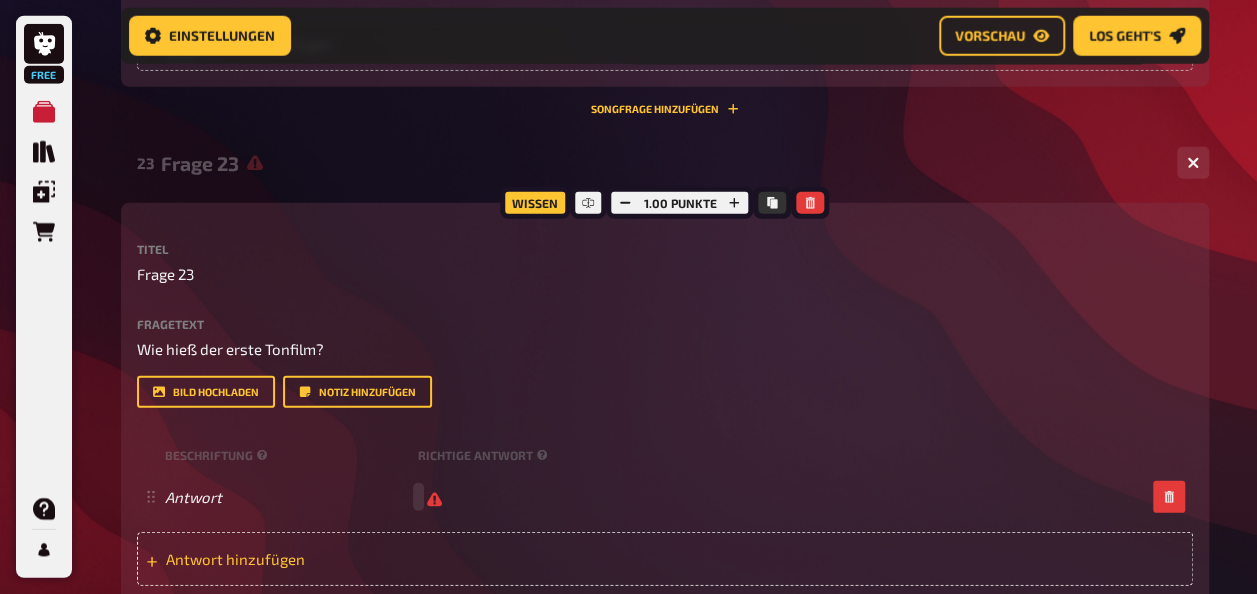 type 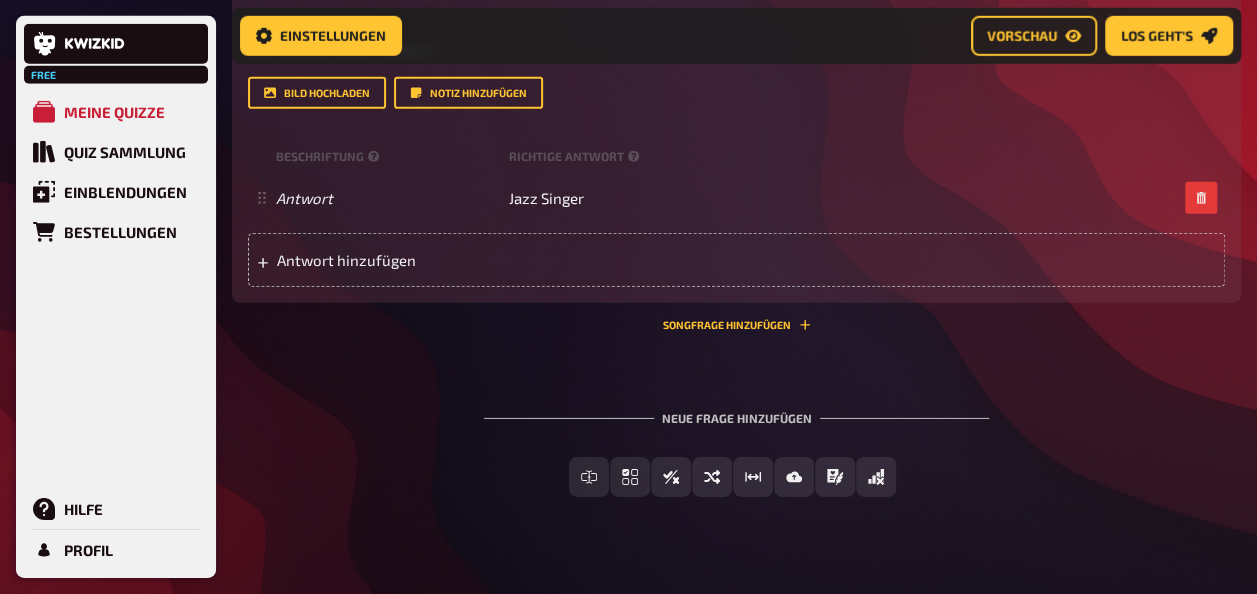 scroll, scrollTop: 2988, scrollLeft: 0, axis: vertical 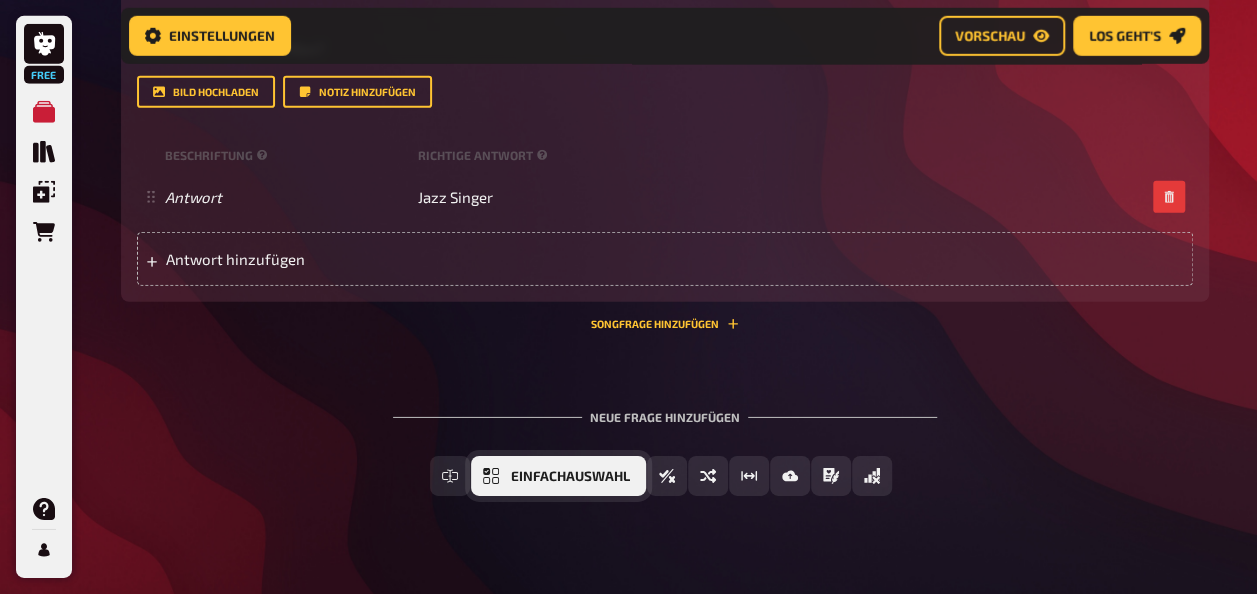 click on "Einfachauswahl" at bounding box center (570, 477) 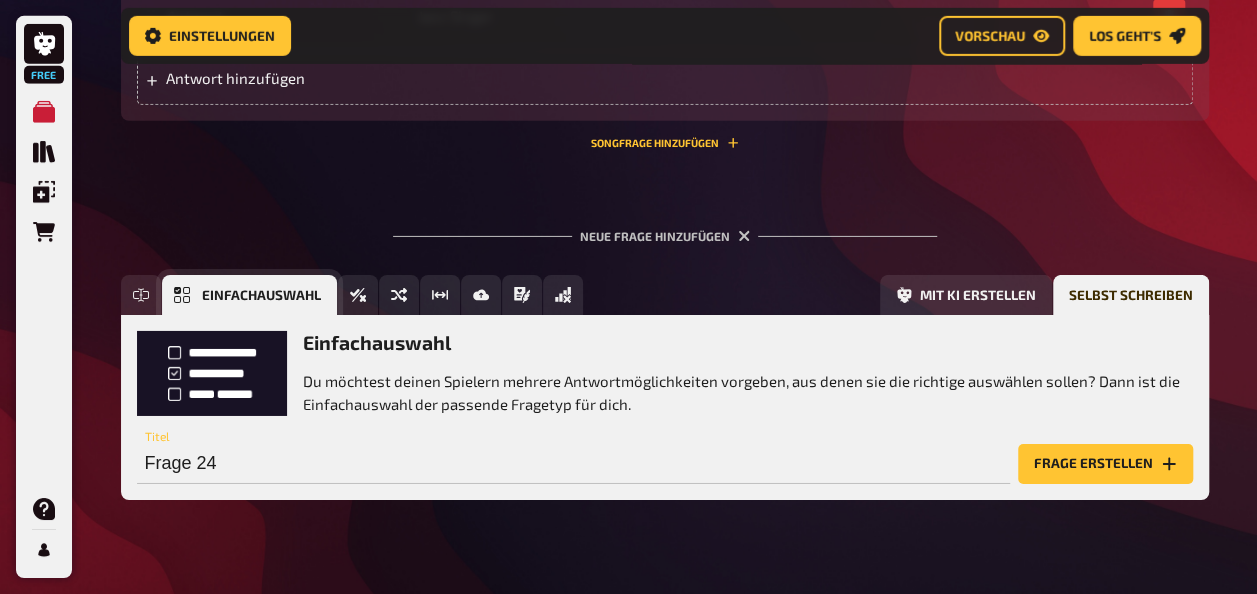 scroll, scrollTop: 3203, scrollLeft: 0, axis: vertical 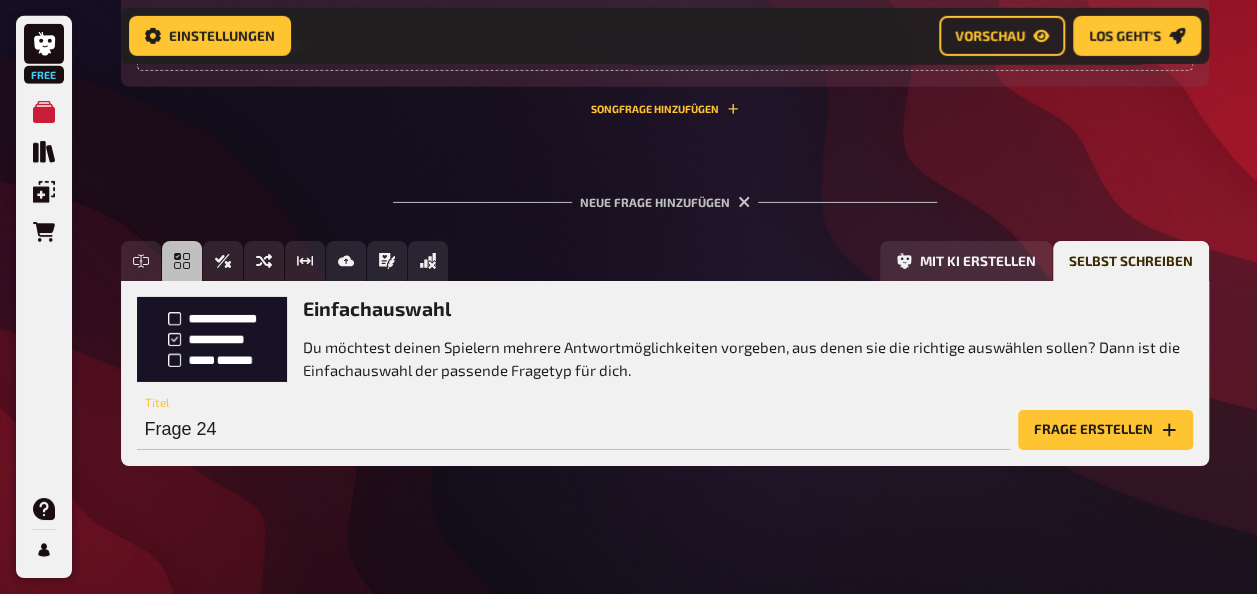 click on "Frage erstellen" at bounding box center (1105, 430) 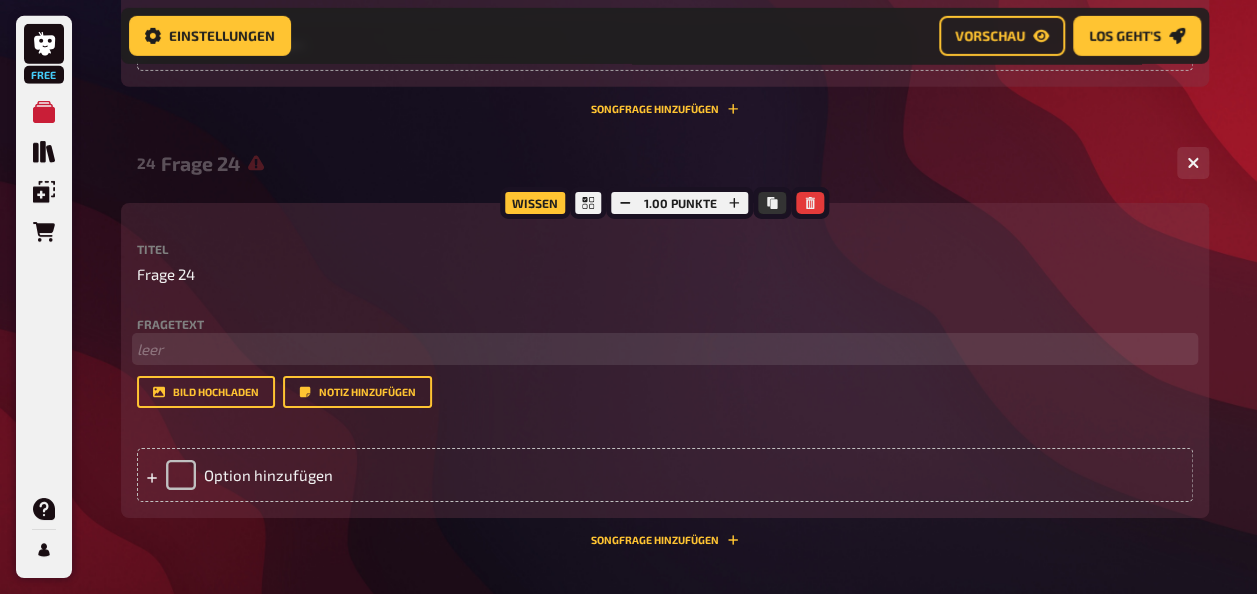 click on "﻿ leer" at bounding box center (665, 349) 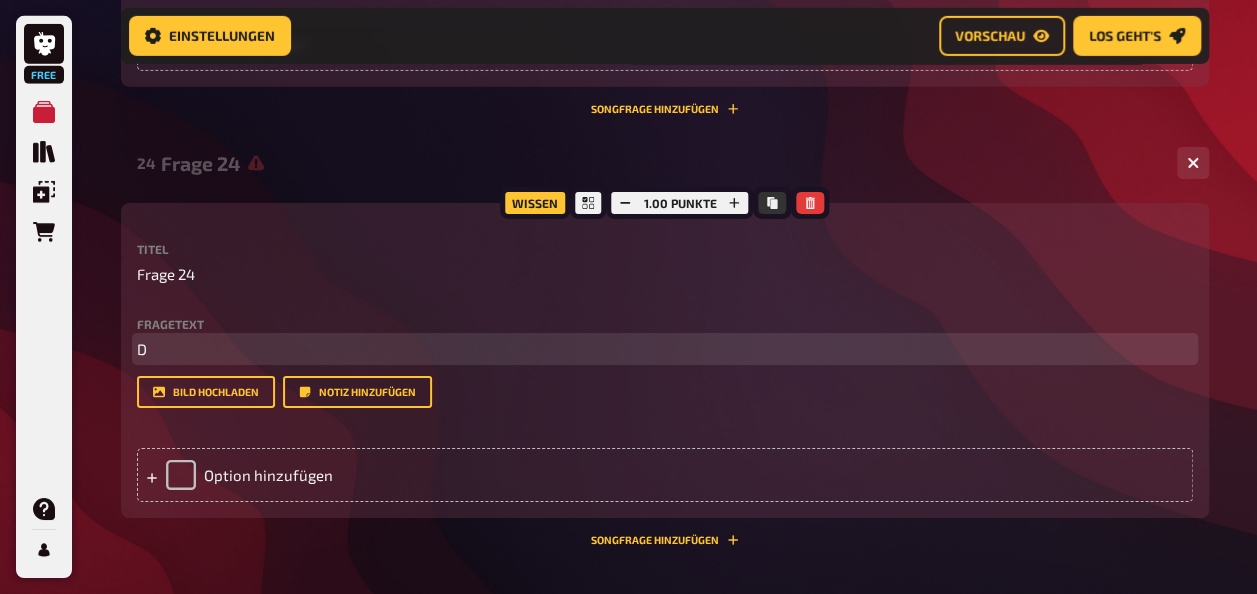 type 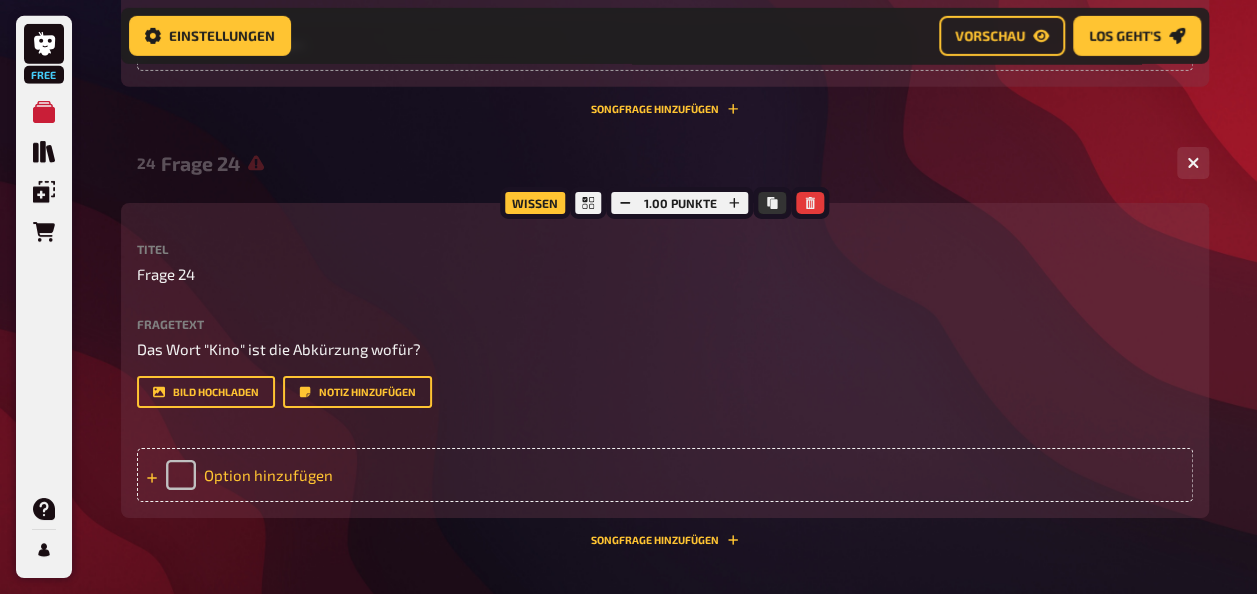 click on "Option hinzufügen" at bounding box center (665, 475) 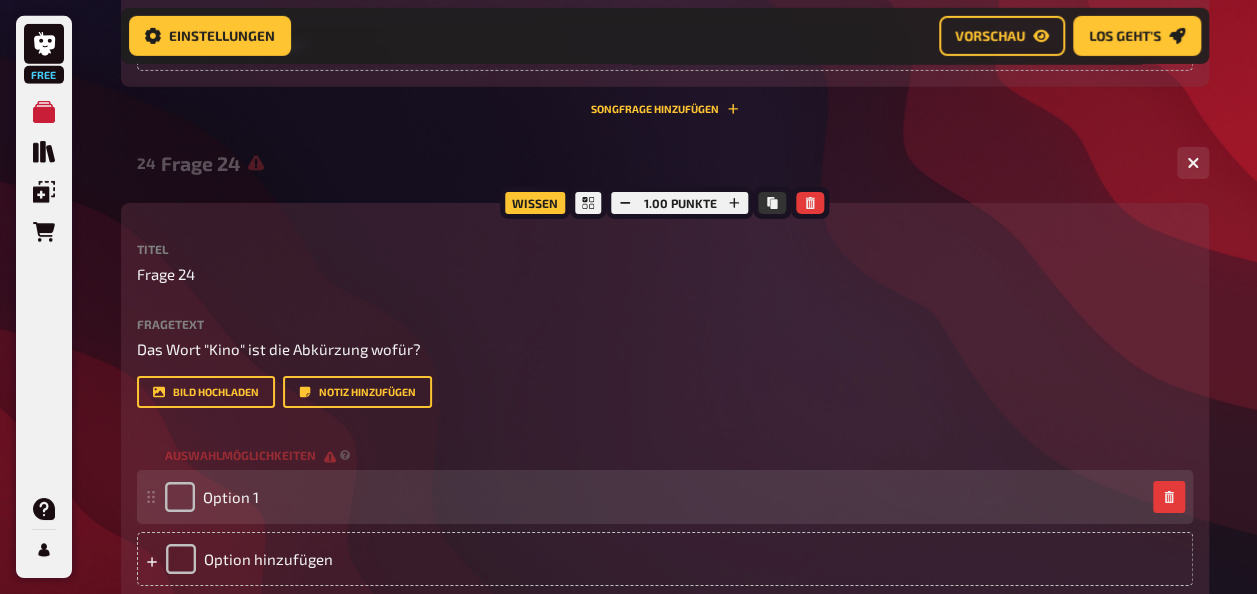 type 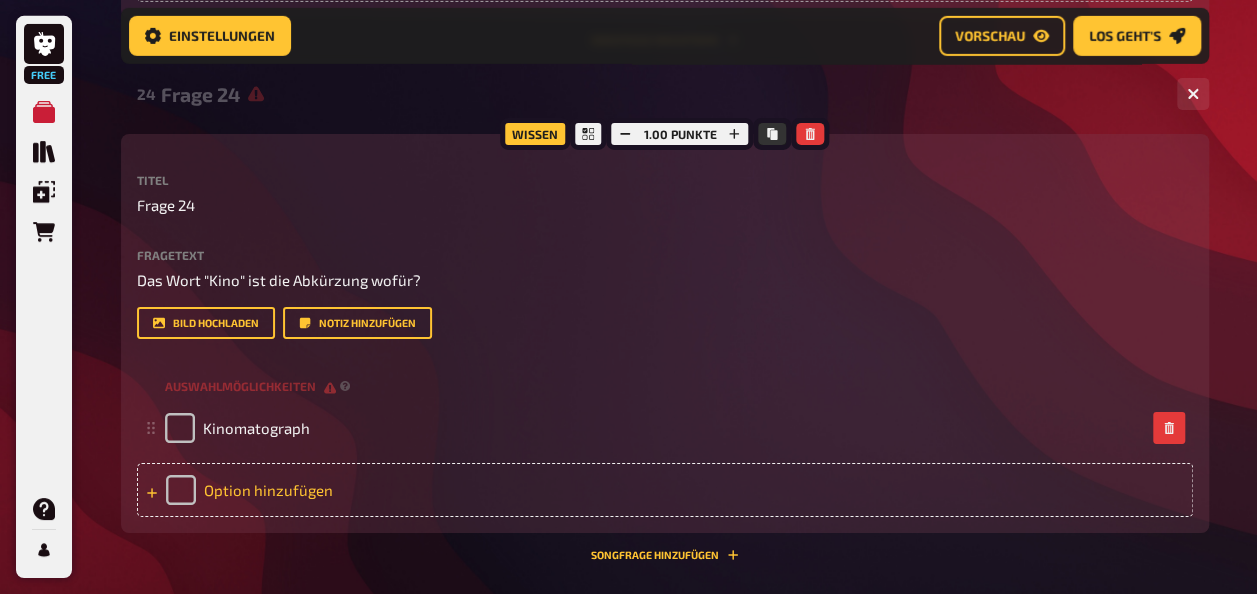 scroll, scrollTop: 3303, scrollLeft: 0, axis: vertical 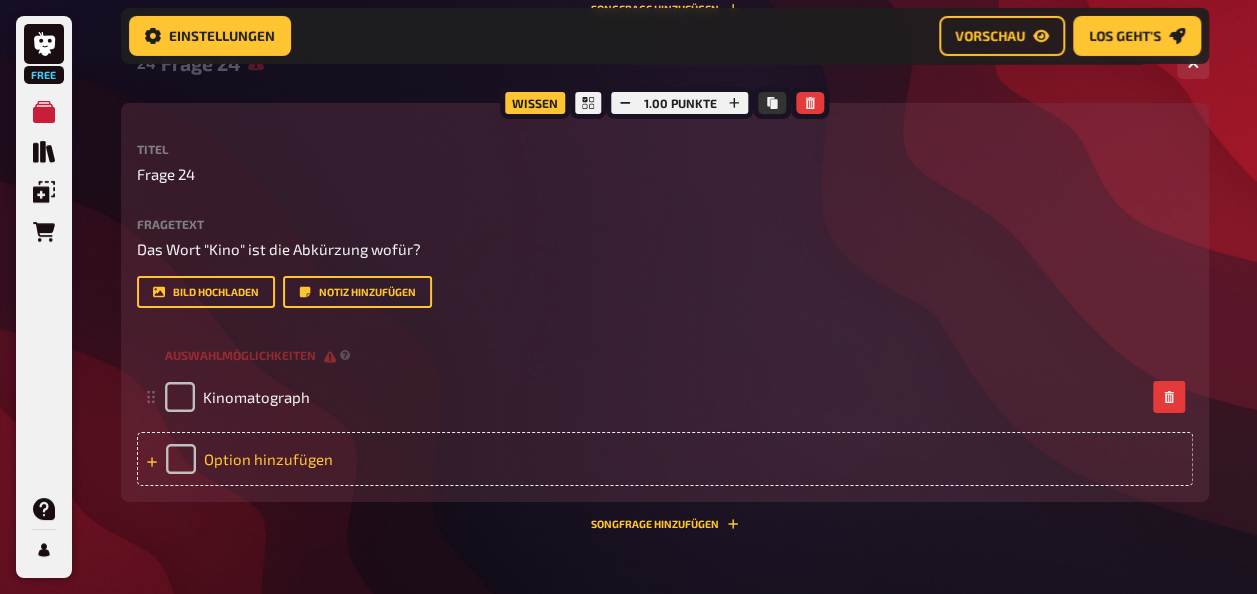click on "Option hinzufügen" at bounding box center [665, 459] 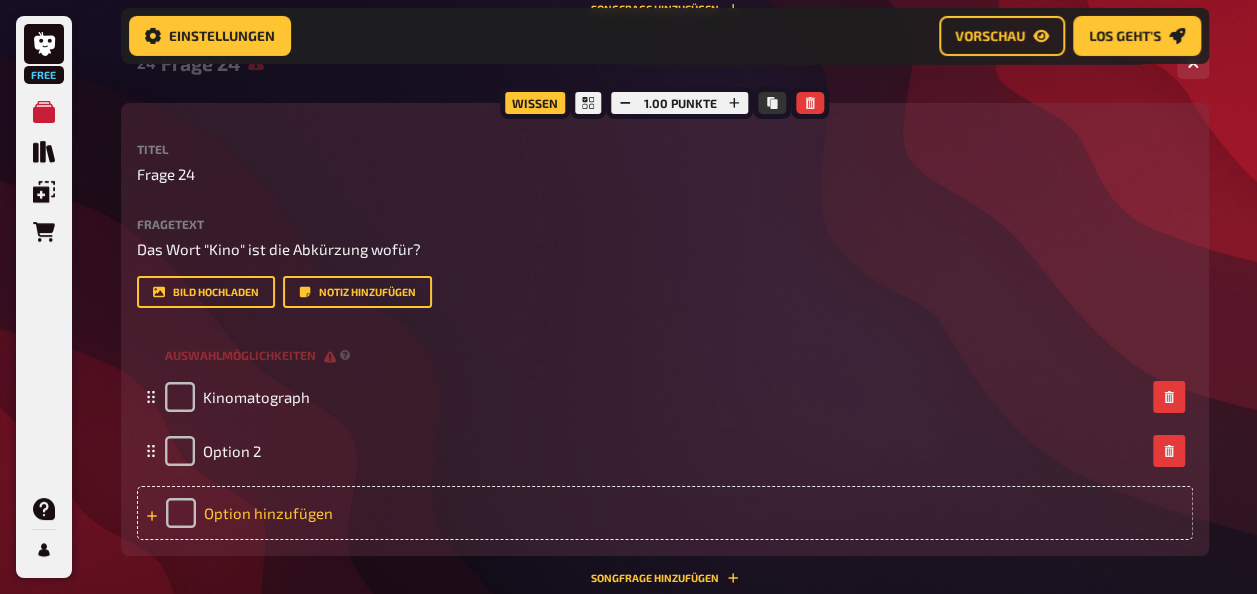 type 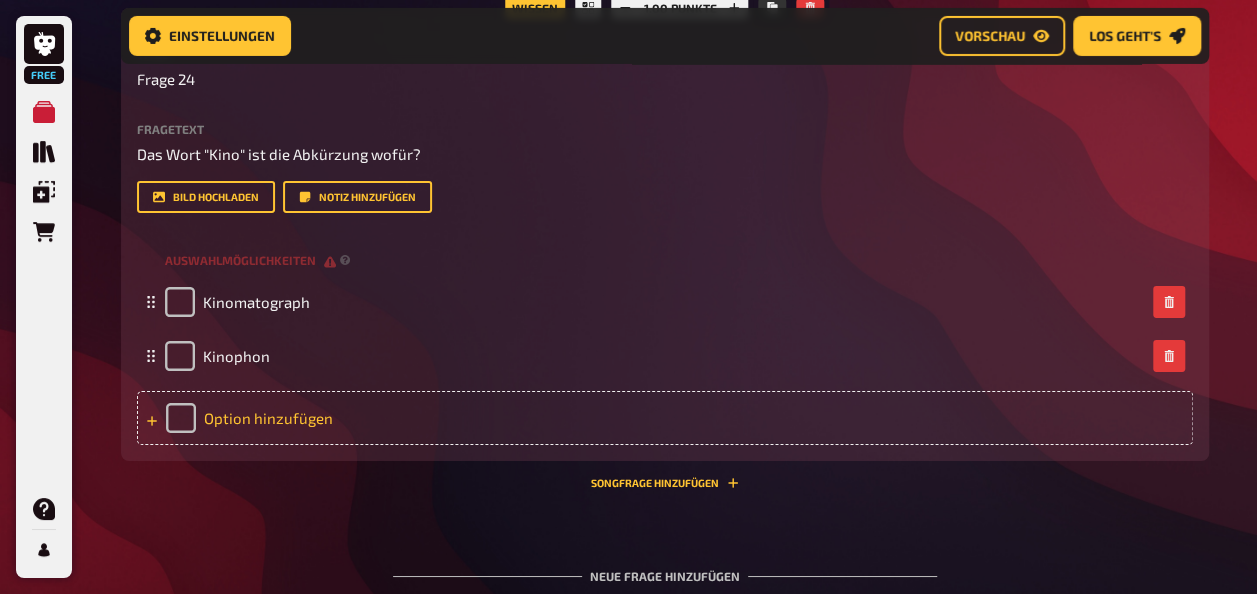 scroll, scrollTop: 3503, scrollLeft: 0, axis: vertical 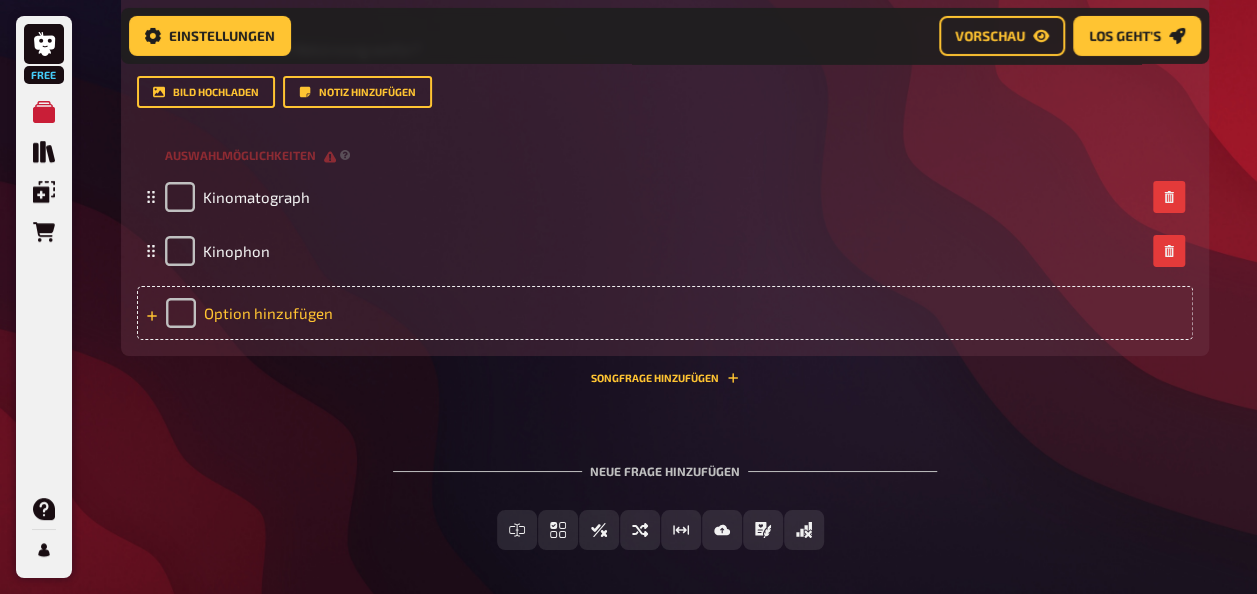 click on "Option hinzufügen" at bounding box center [665, 313] 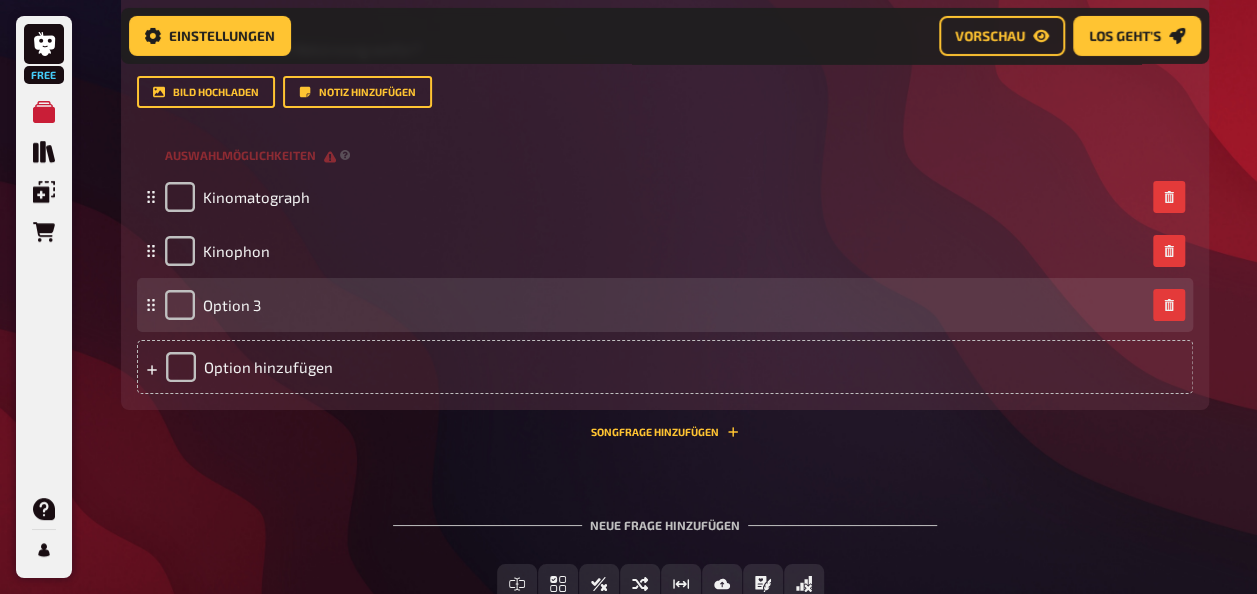 type 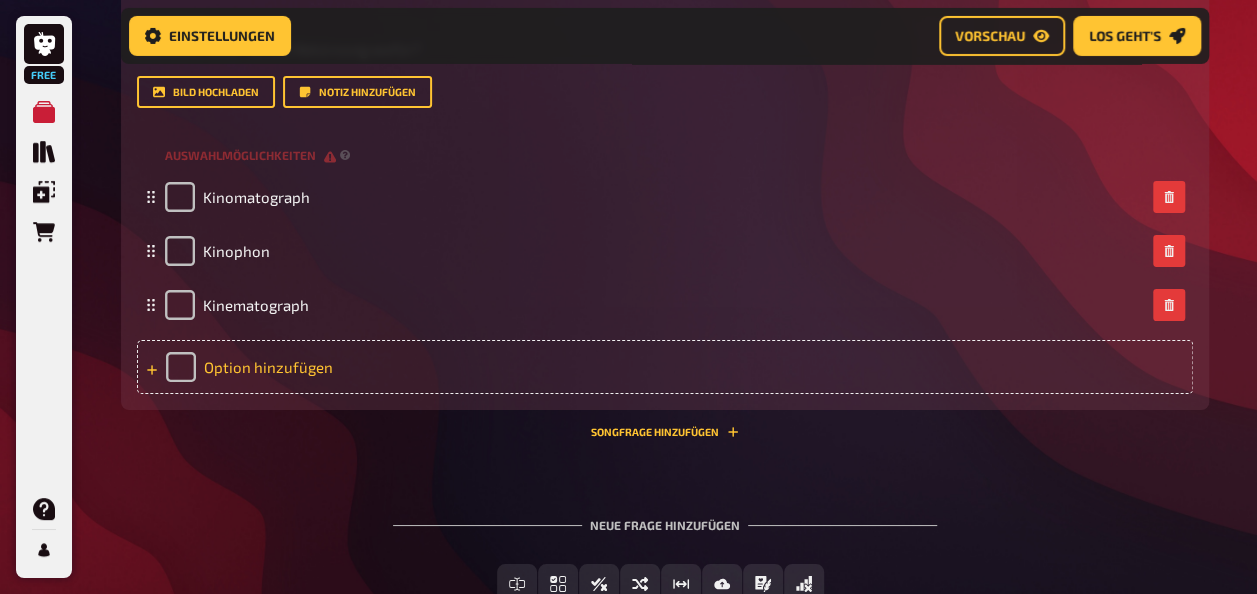 click on "Option hinzufügen" at bounding box center (665, 367) 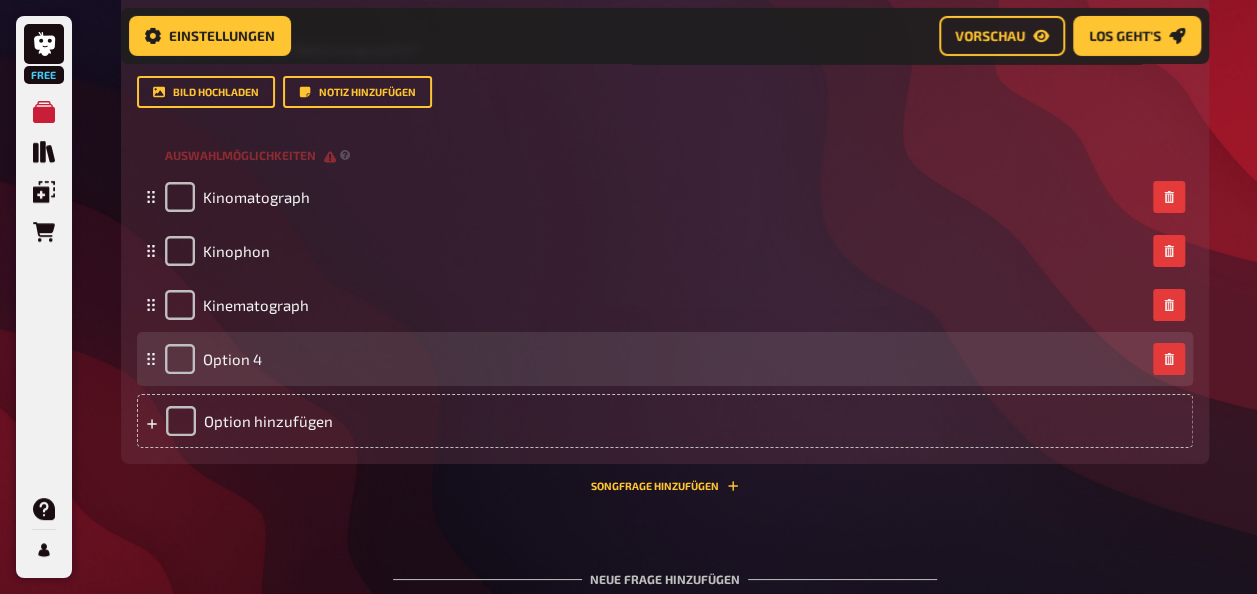 type 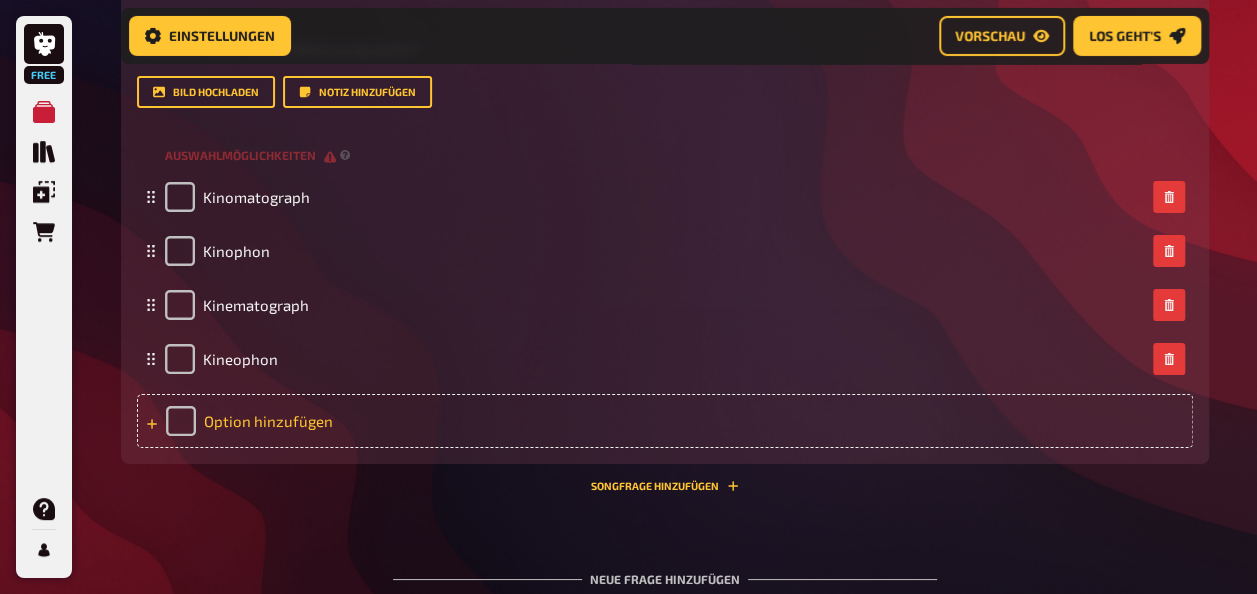 click on "Option hinzufügen" at bounding box center (665, 421) 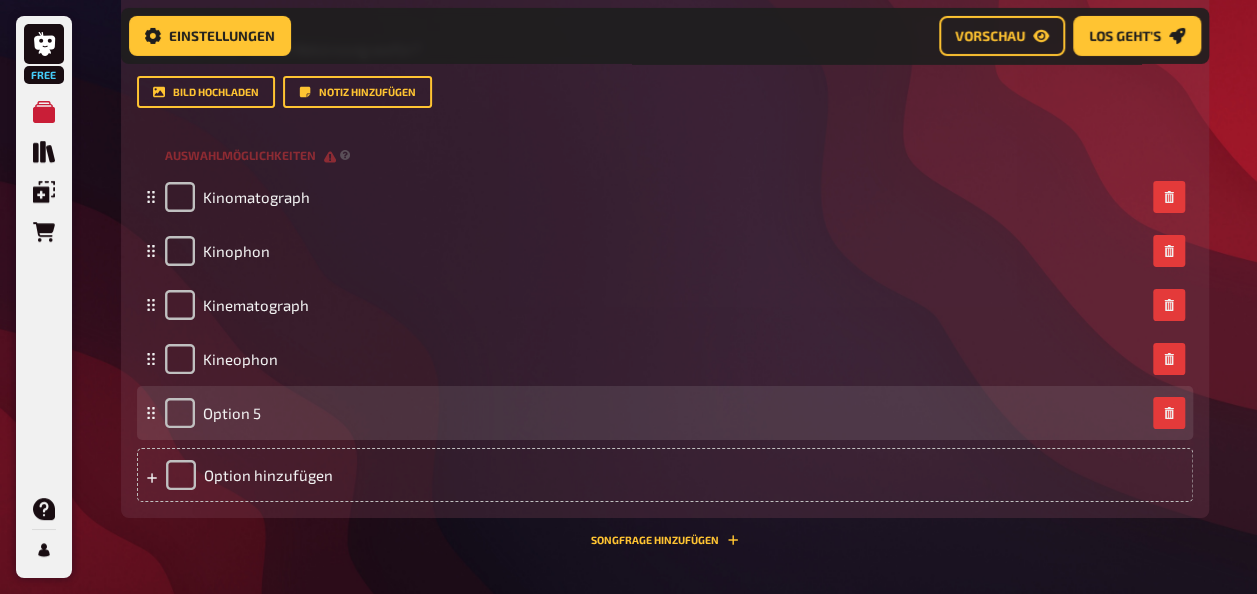 type 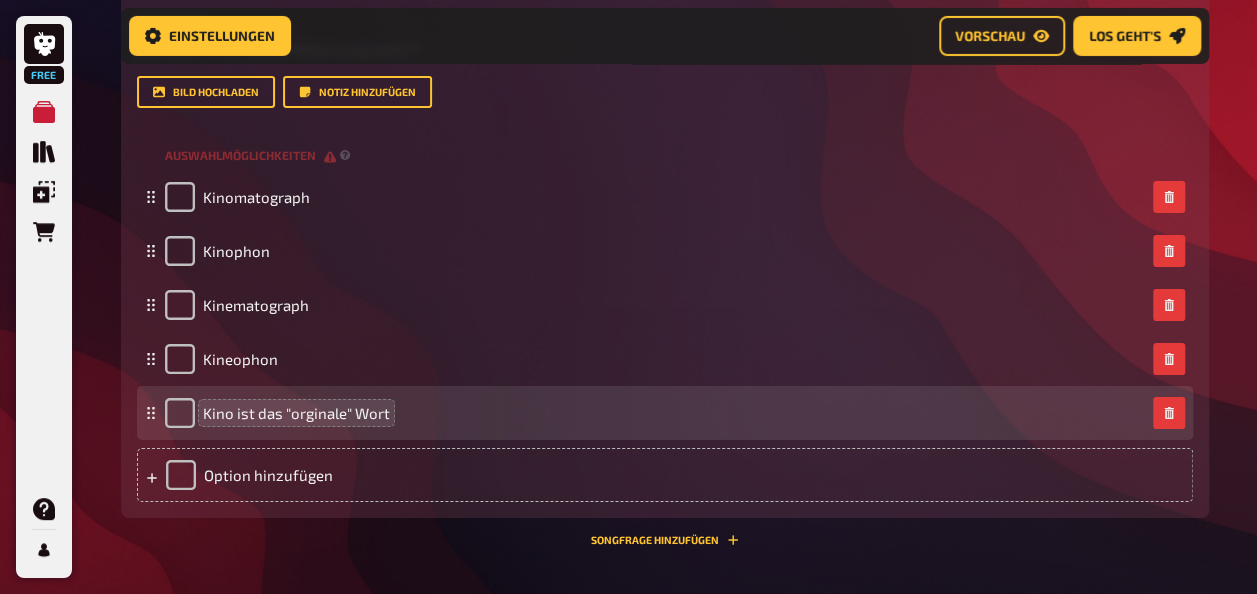 click on "Kino ist das "orginale" Wort" at bounding box center (296, 413) 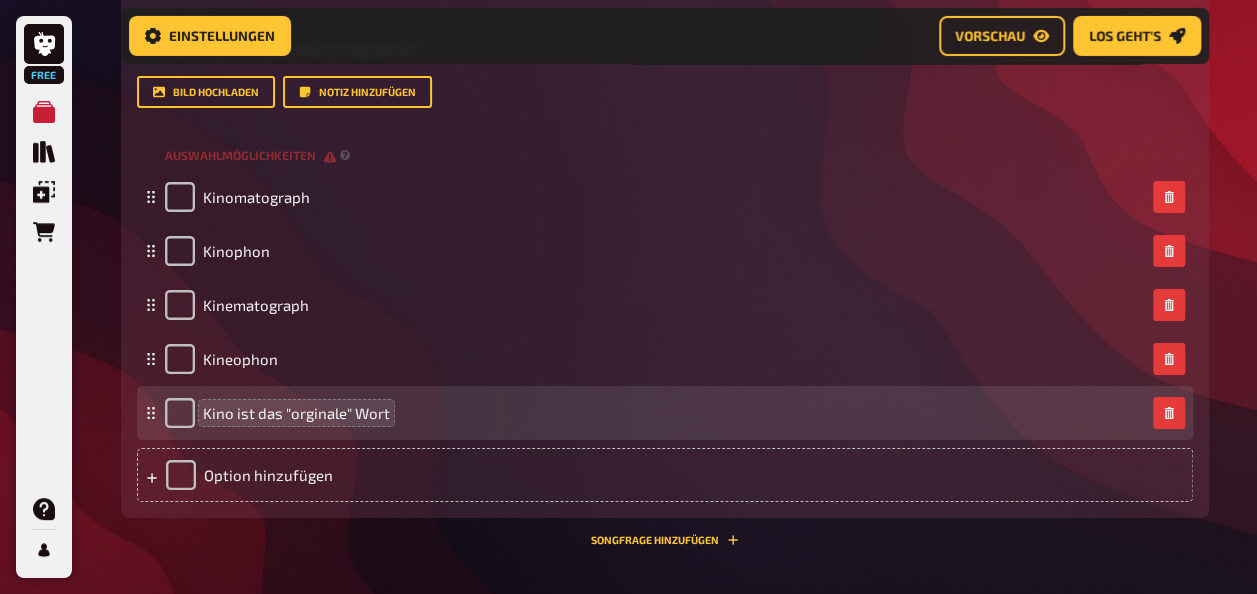 click on "Kino ist das "orginale" Wort" at bounding box center [296, 413] 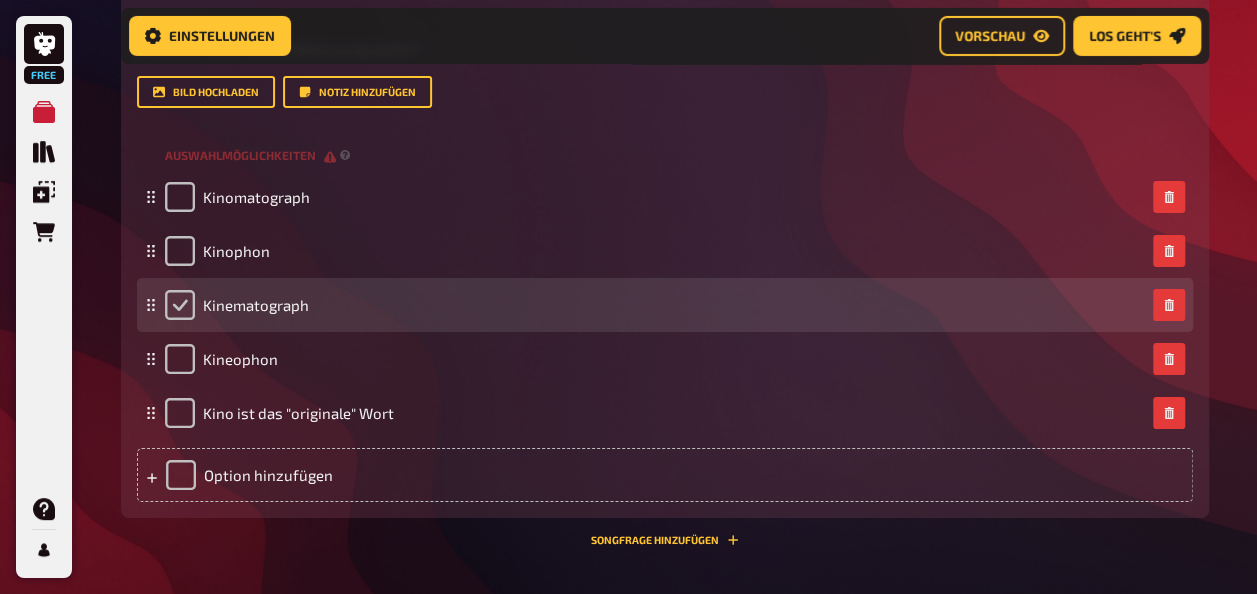 click at bounding box center [180, 305] 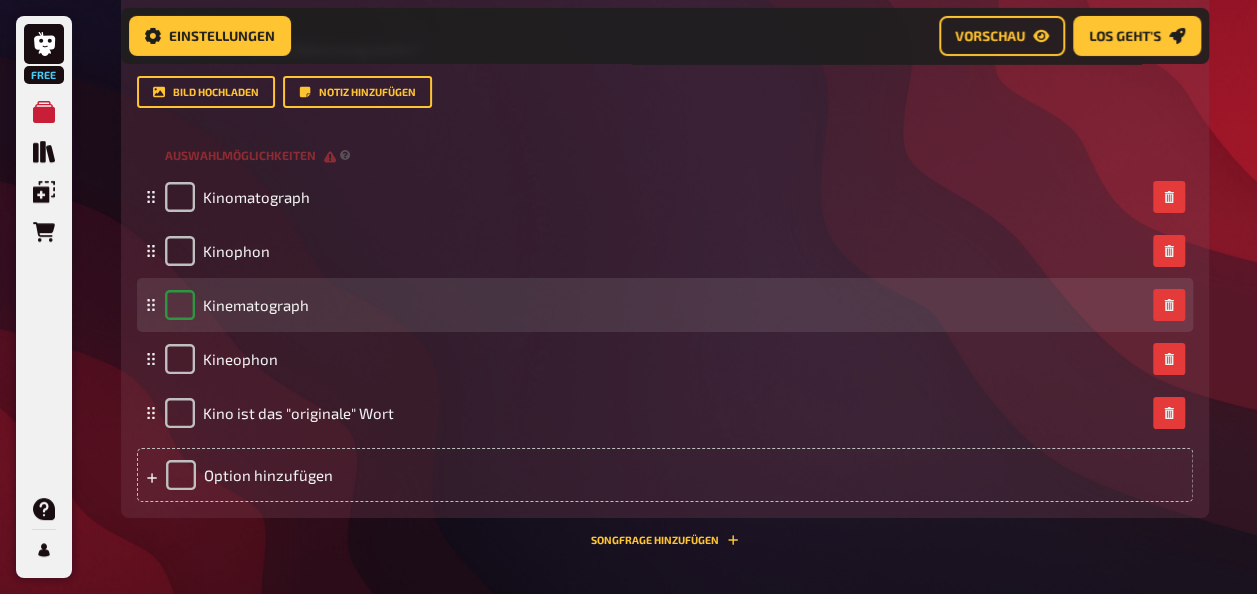 checkbox on "true" 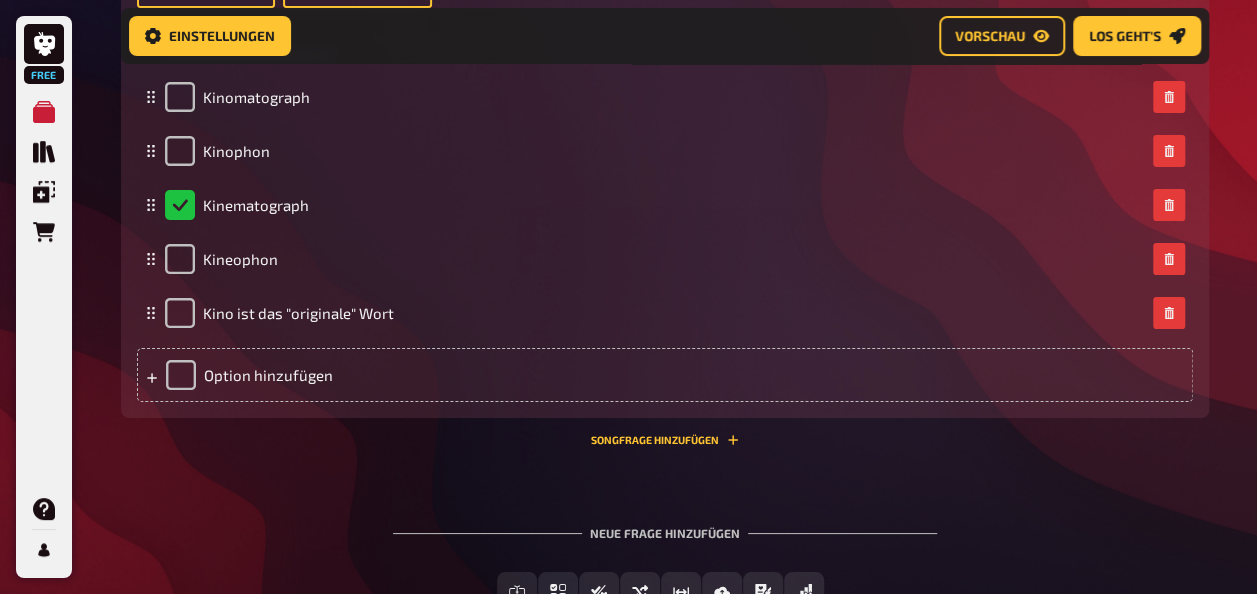 scroll, scrollTop: 3703, scrollLeft: 0, axis: vertical 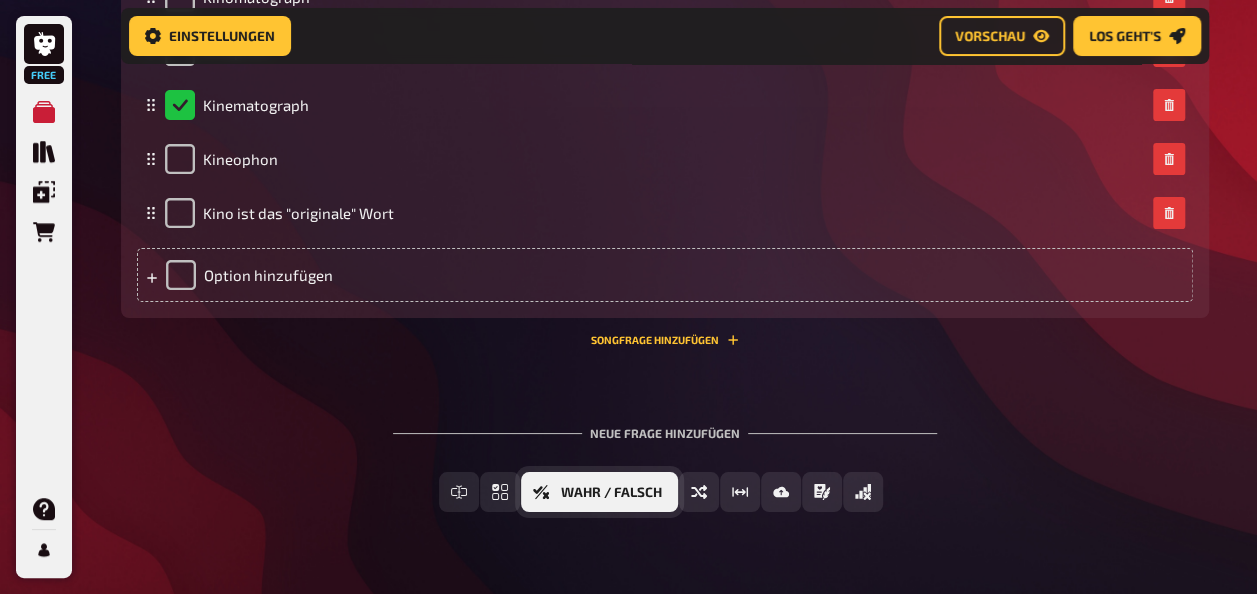 click on "Wahr / Falsch" at bounding box center (599, 492) 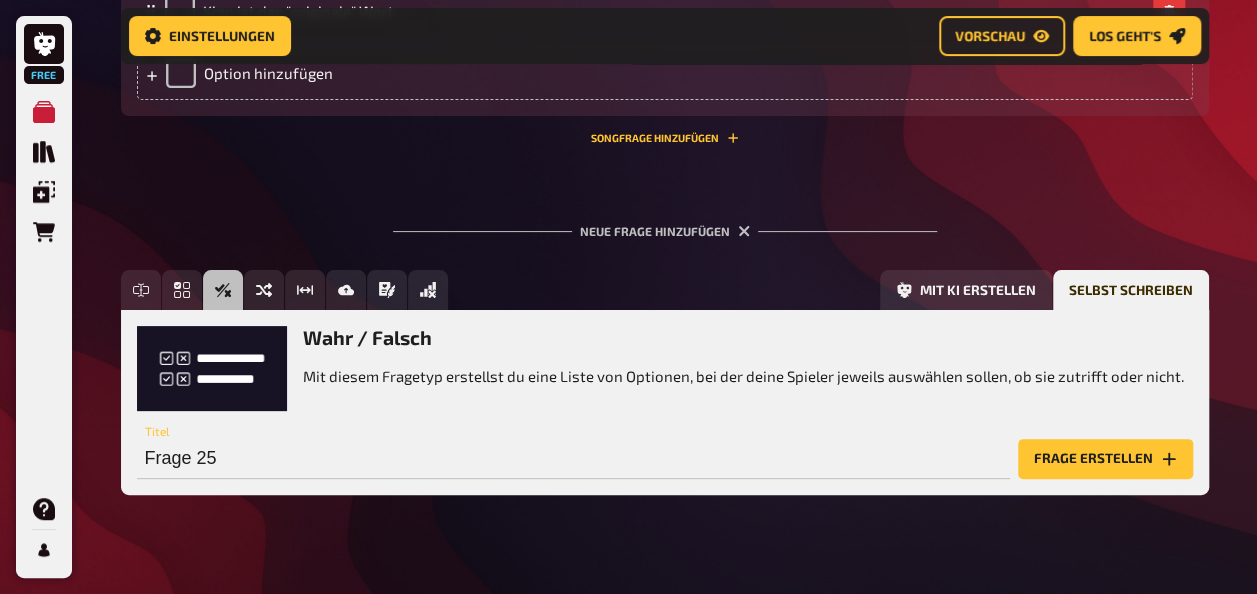 scroll, scrollTop: 3934, scrollLeft: 0, axis: vertical 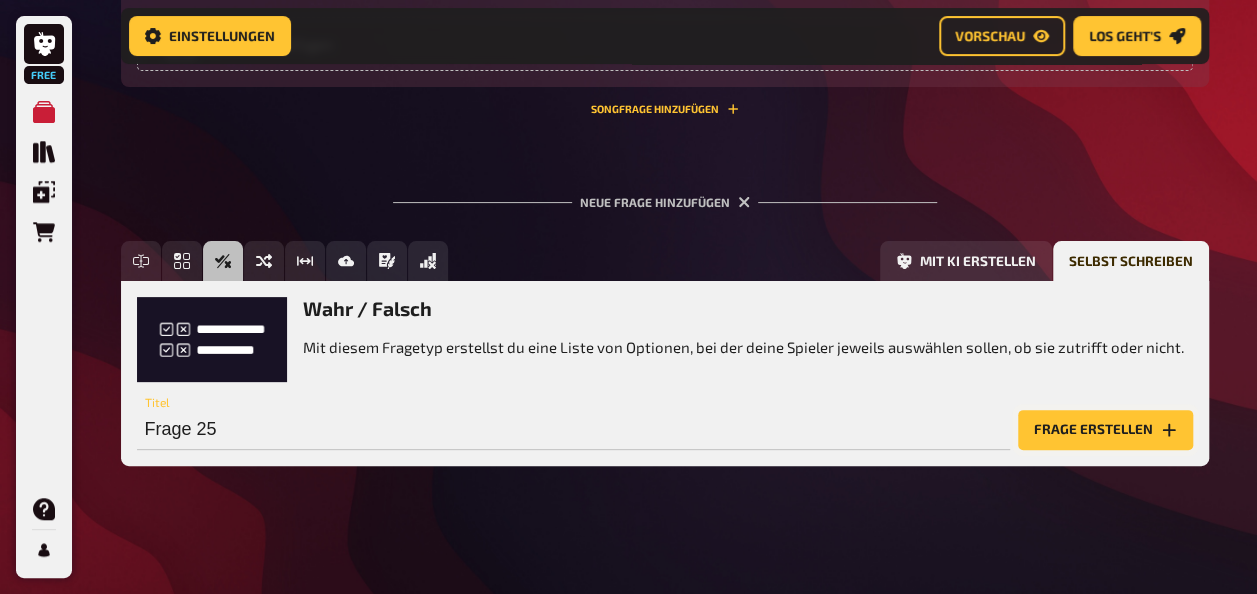click on "Frage erstellen" at bounding box center [1105, 430] 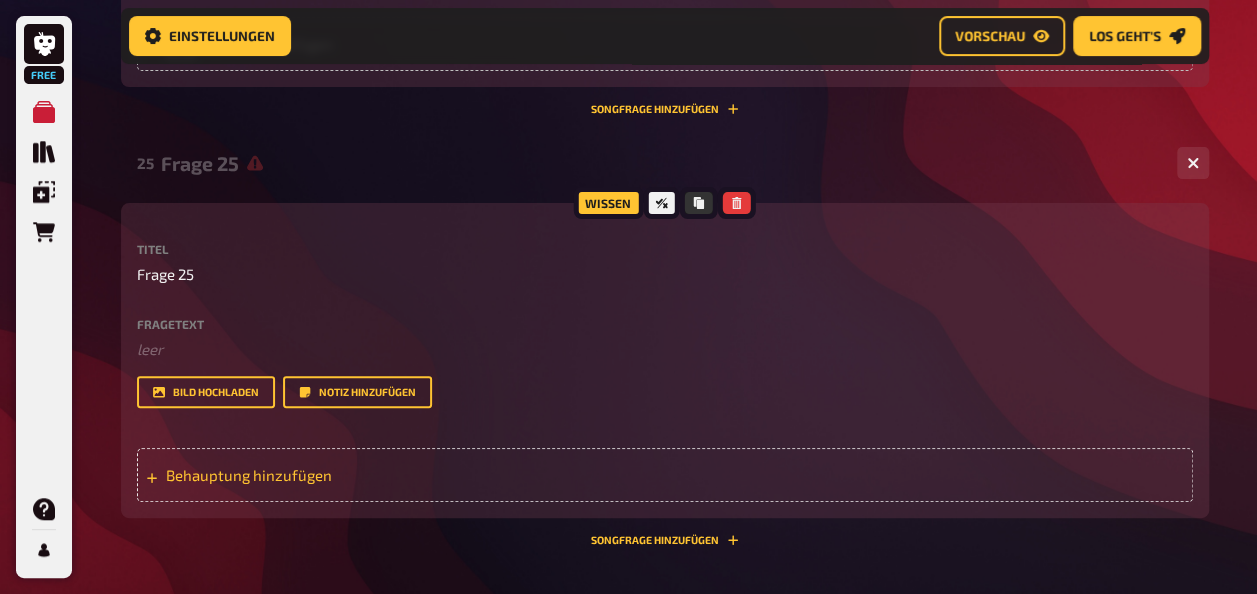 click on "Behauptung hinzufügen" at bounding box center (321, 475) 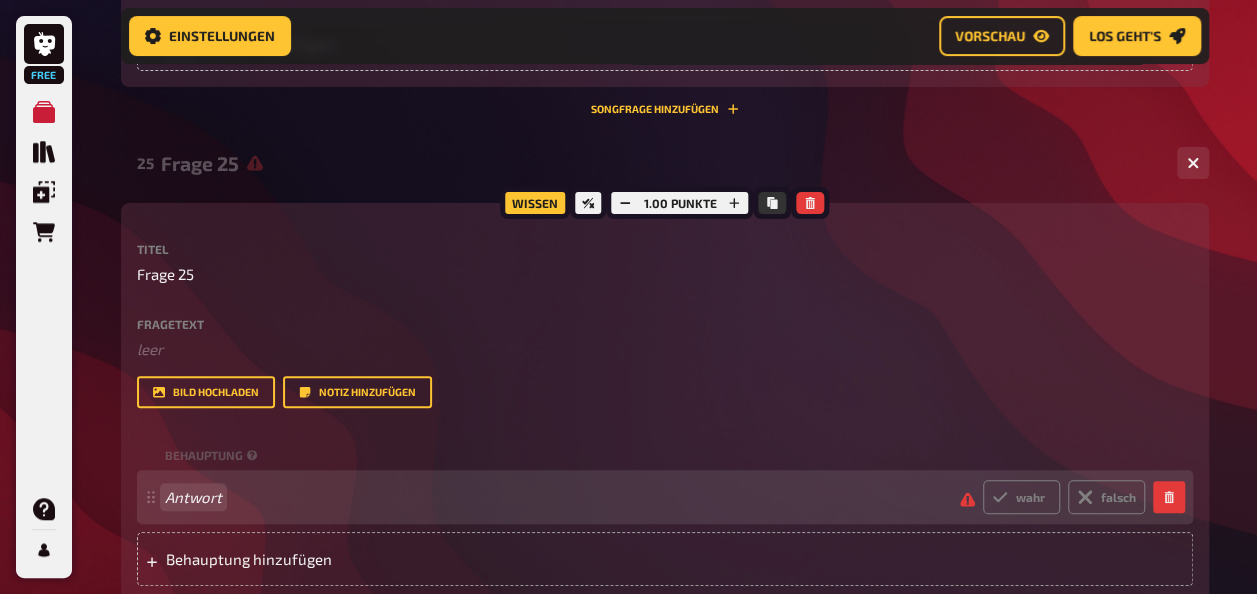 click on "Antwort wahr falsch" at bounding box center [655, 497] 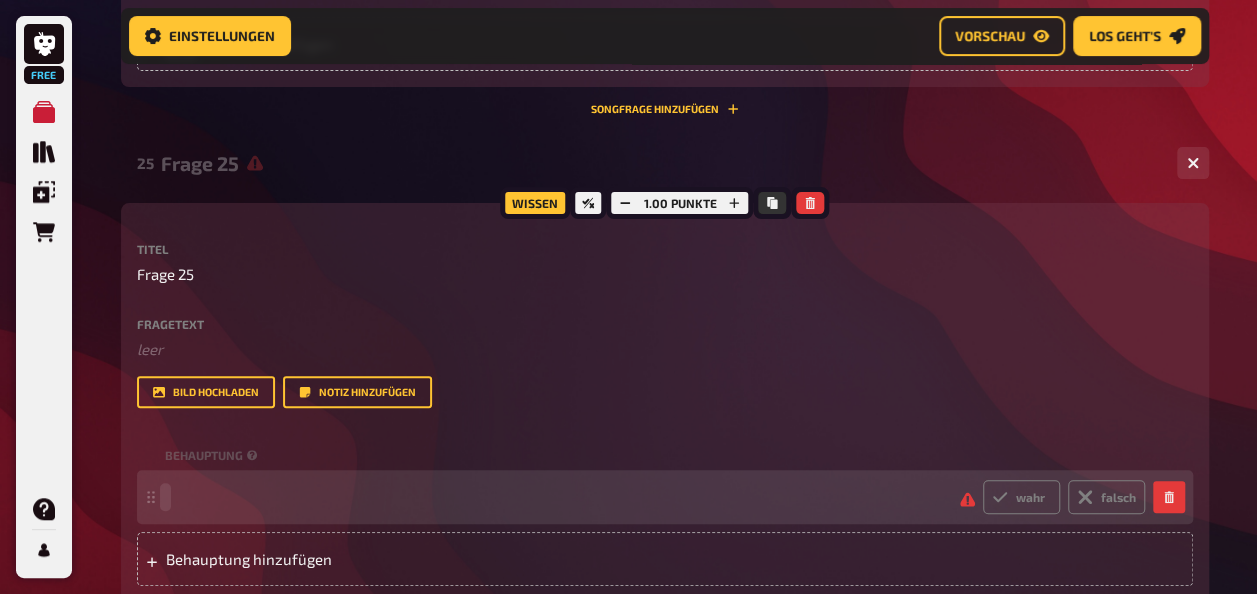 type 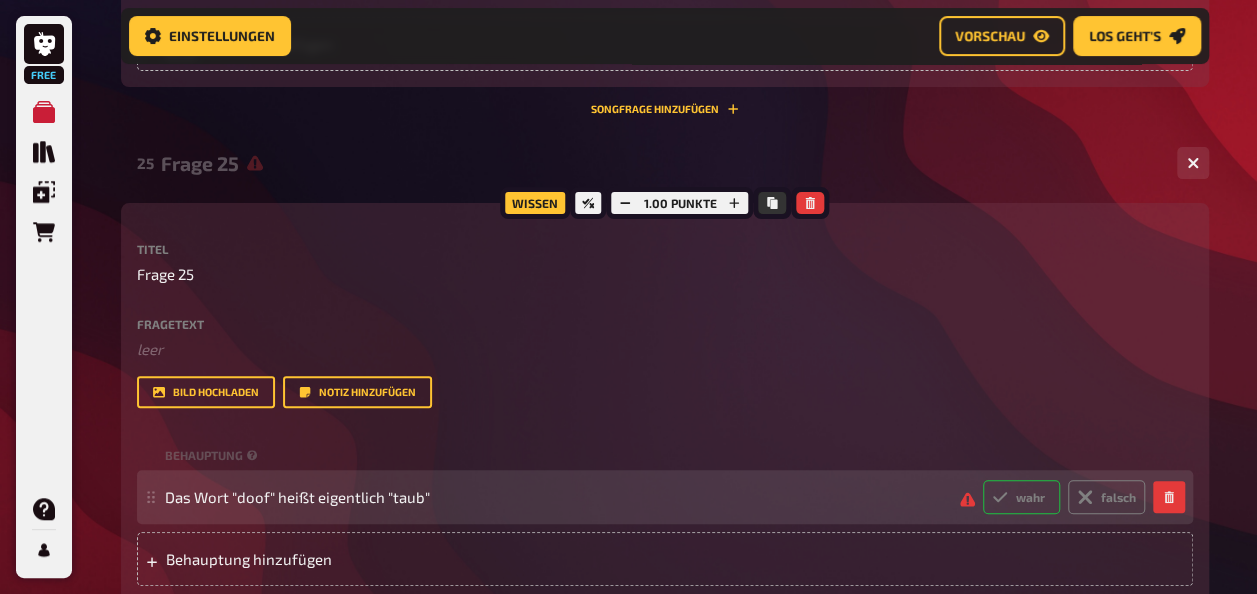 click on "wahr" at bounding box center (1021, 497) 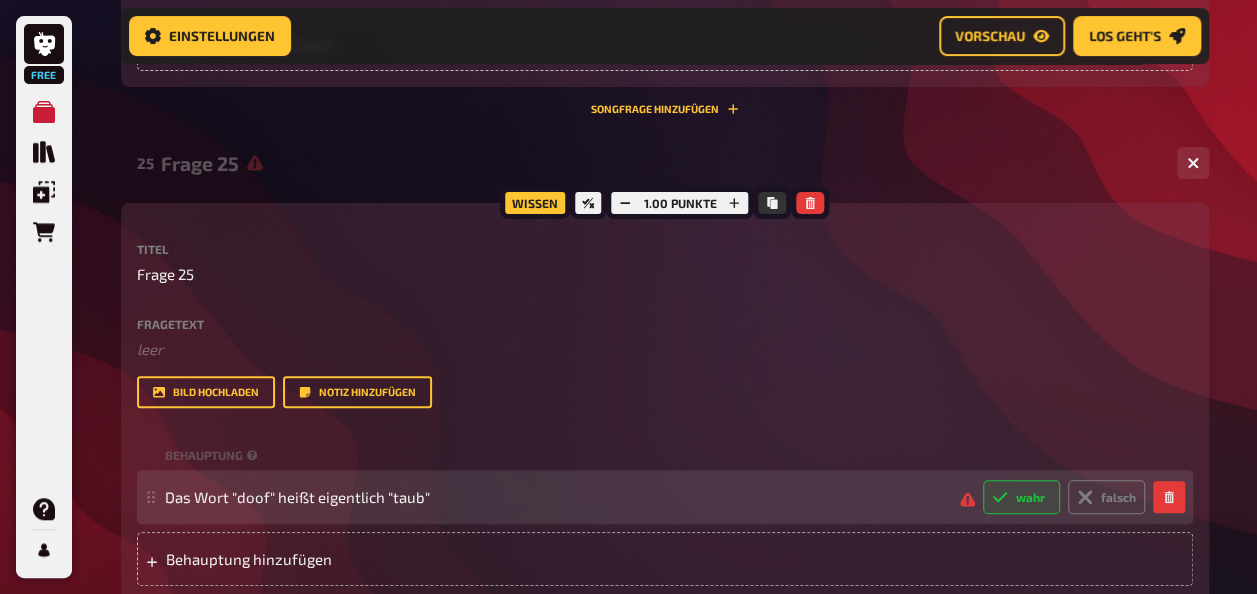radio on "true" 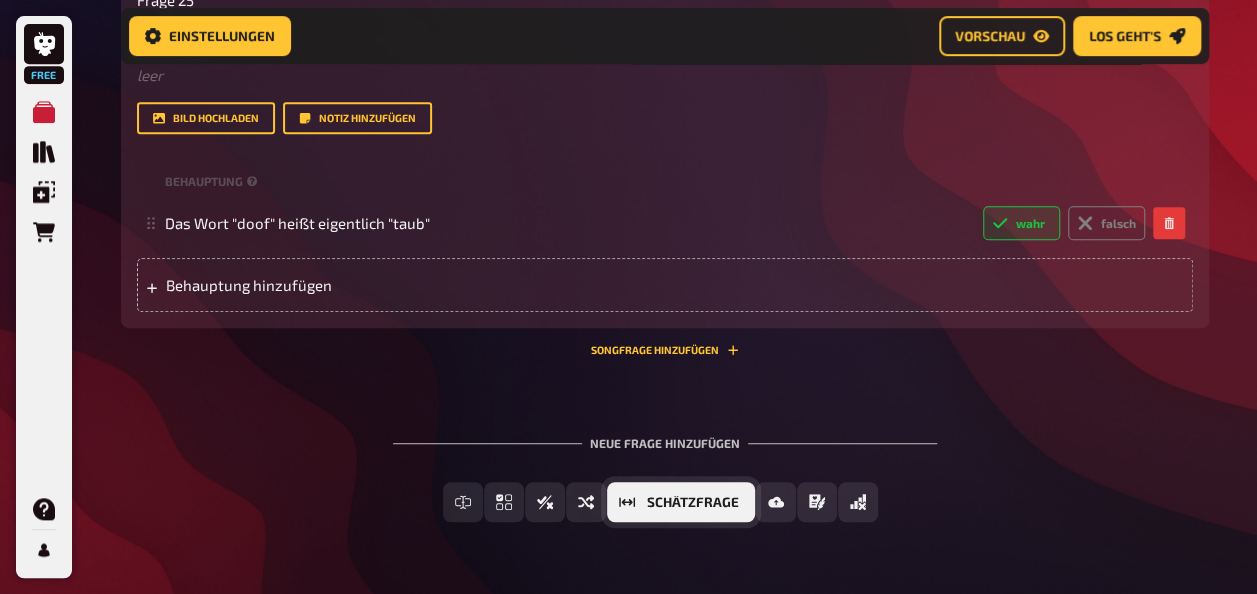 scroll, scrollTop: 4234, scrollLeft: 0, axis: vertical 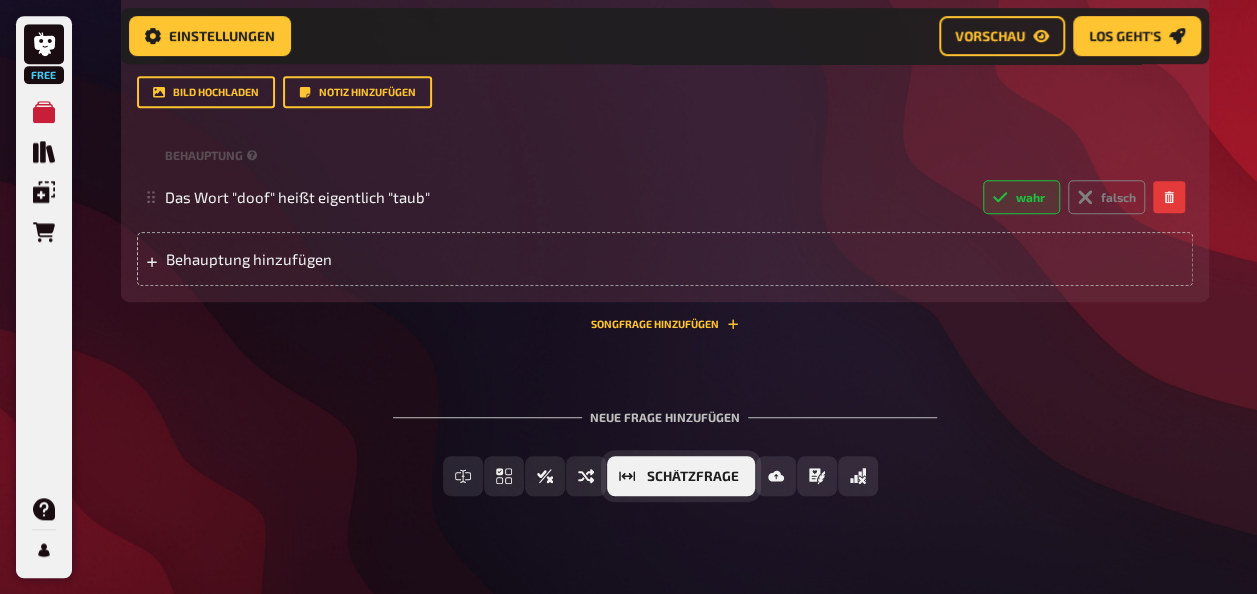 click on "Schätzfrage" at bounding box center [681, 476] 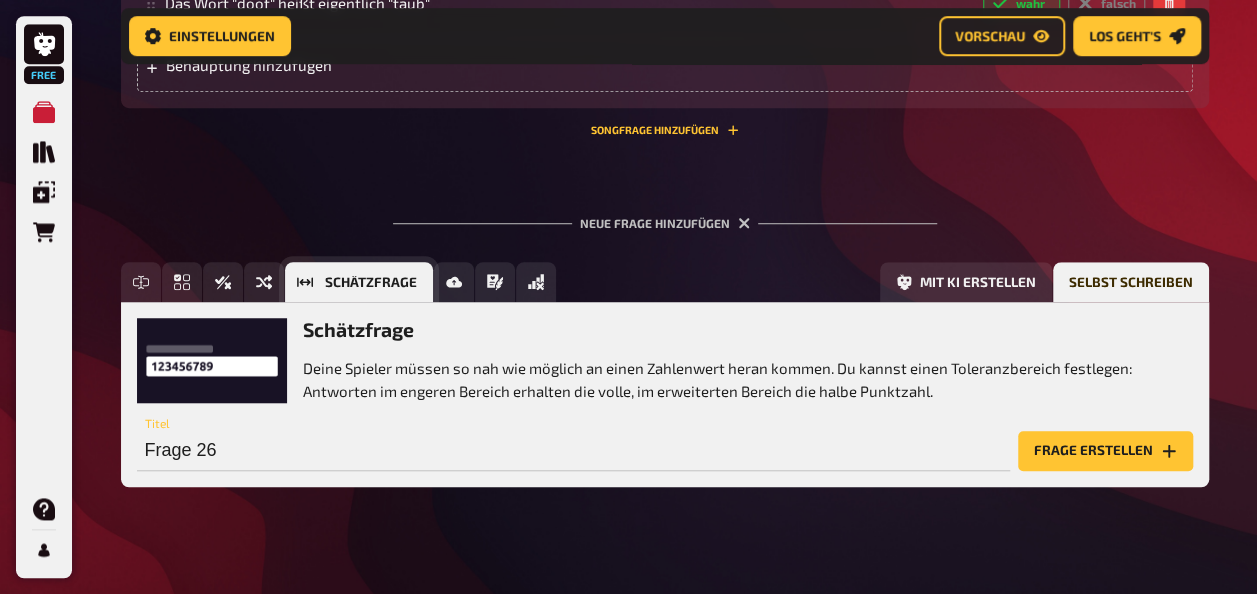 scroll, scrollTop: 4449, scrollLeft: 0, axis: vertical 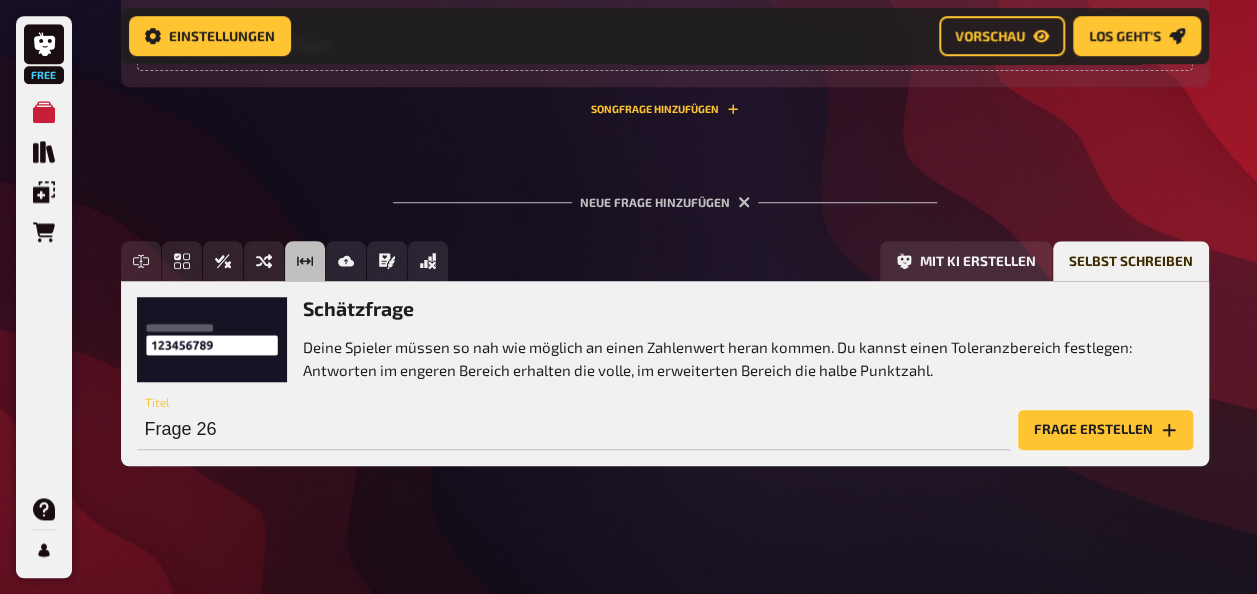 click on "Frage erstellen" at bounding box center (1105, 430) 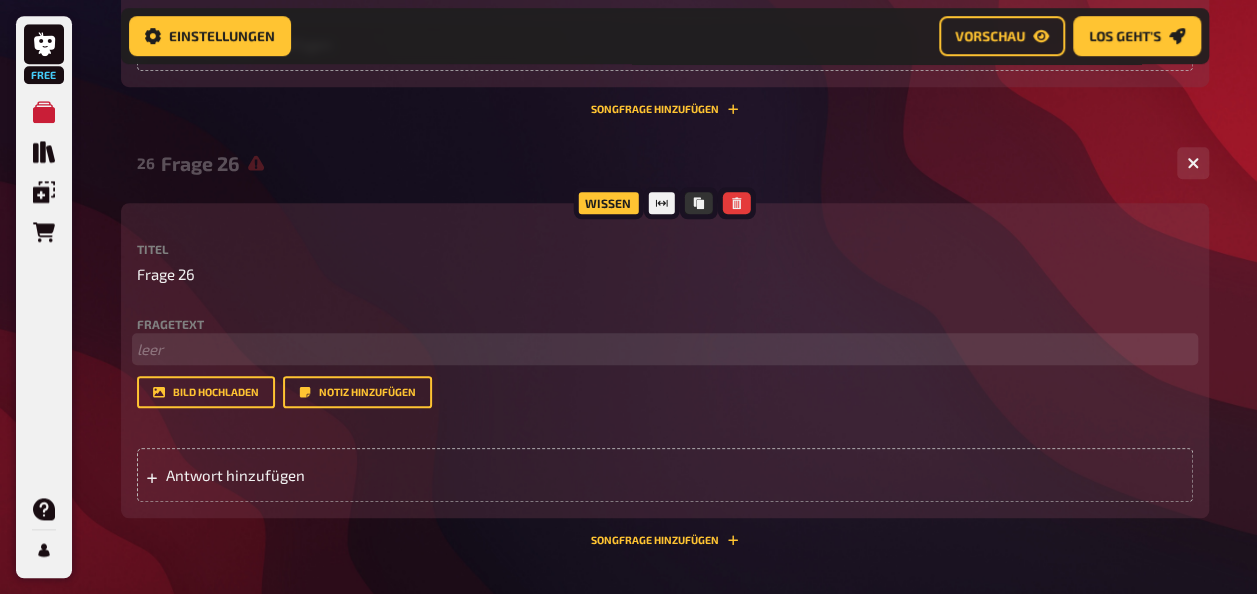 click on "﻿ leer" at bounding box center [665, 349] 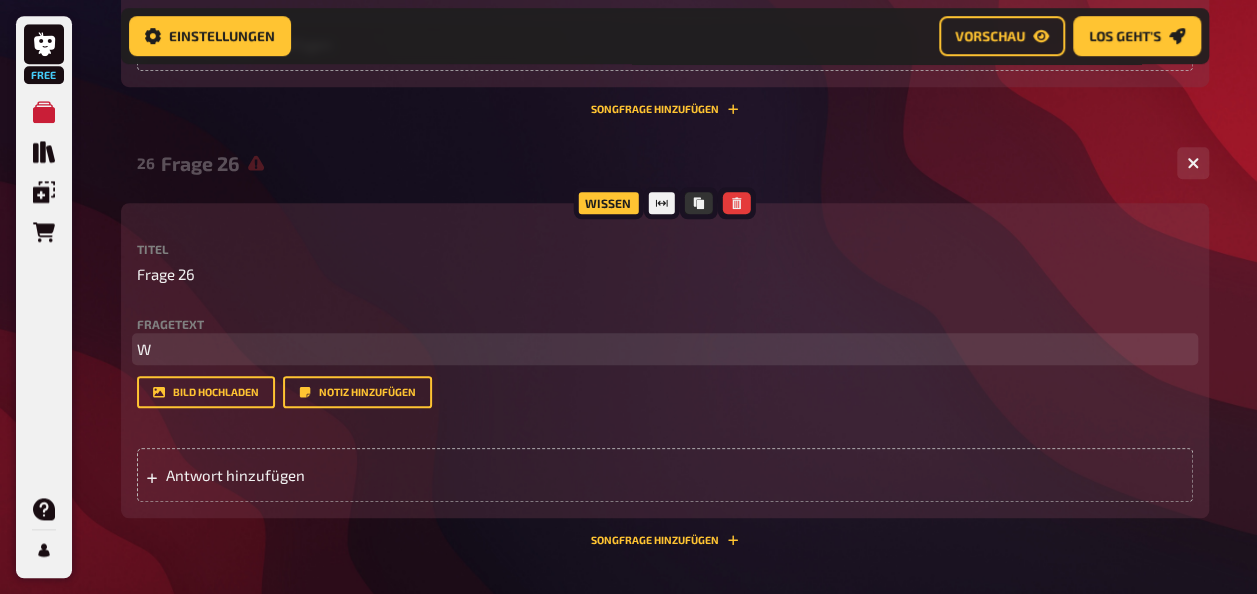 type 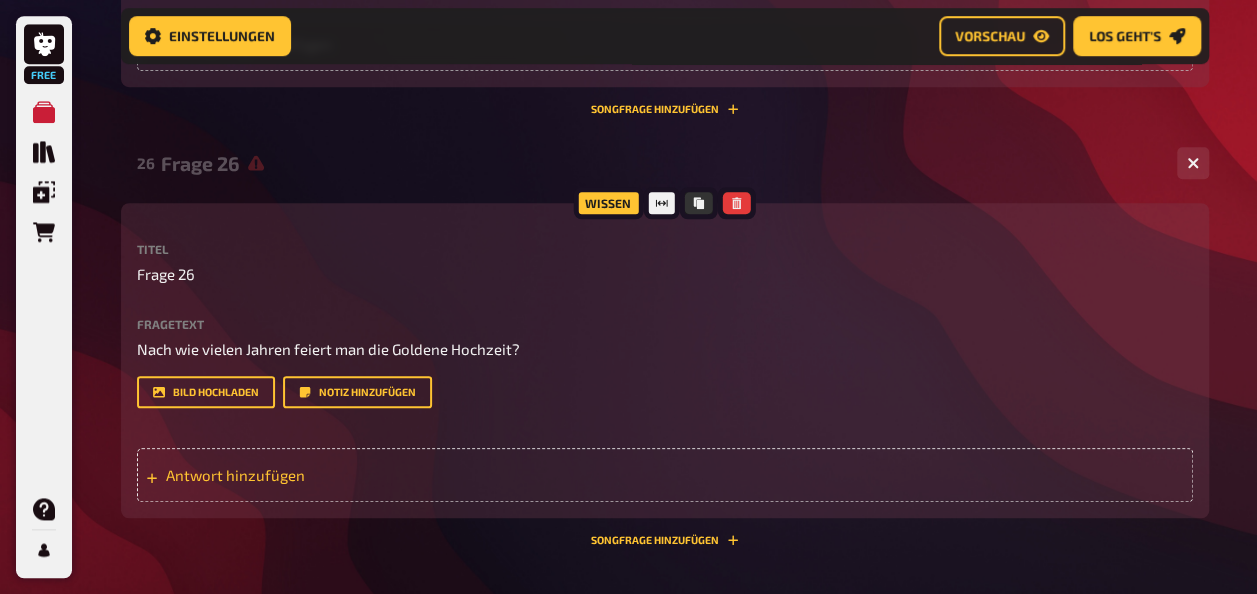 click on "Antwort hinzufügen" at bounding box center (665, 475) 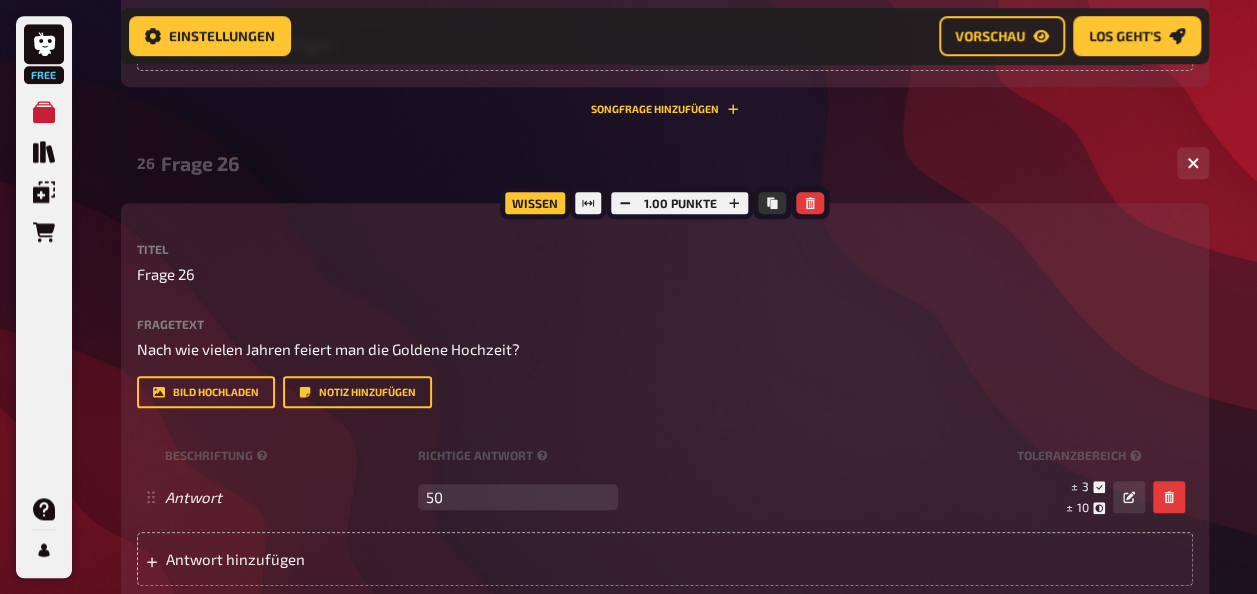 type on "50" 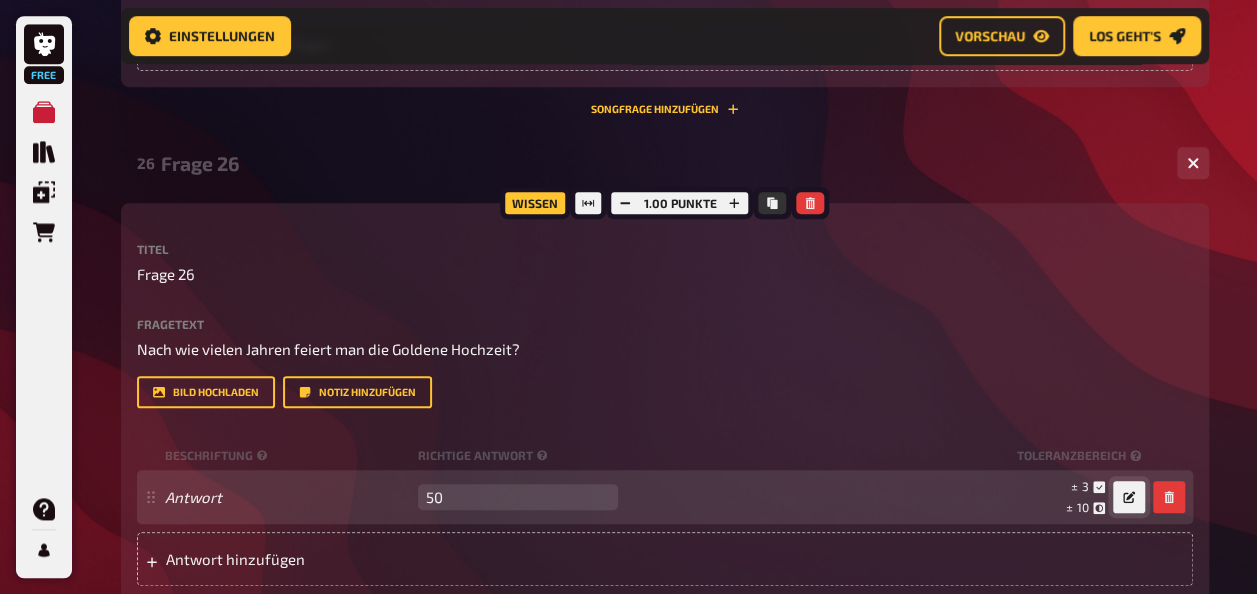 click 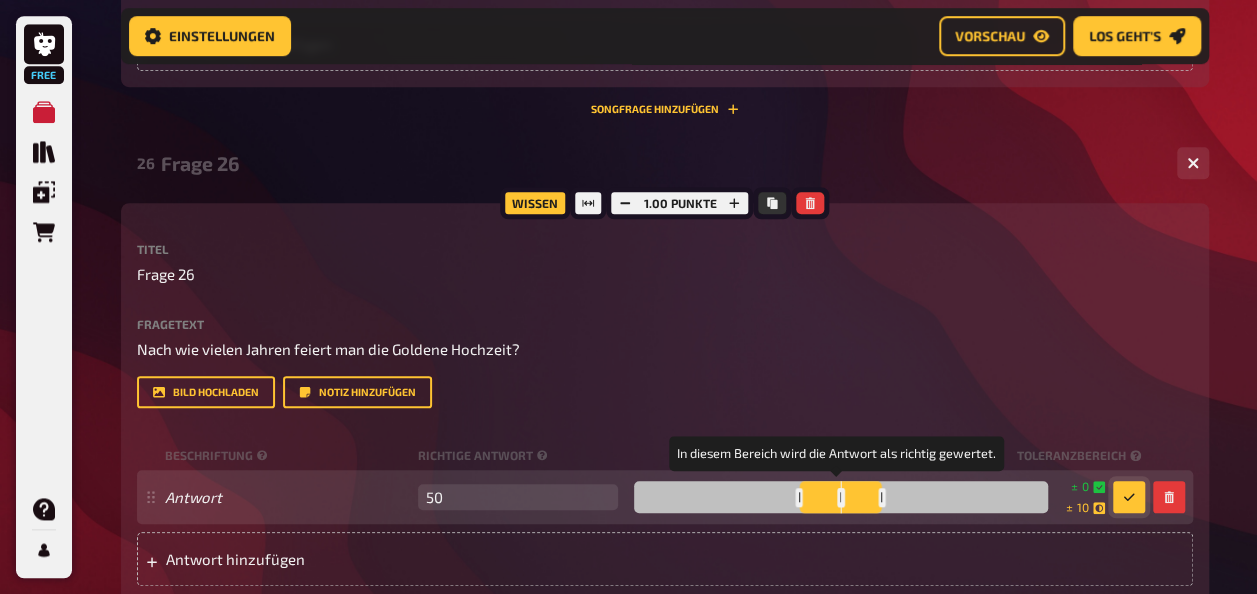 drag, startPoint x: 848, startPoint y: 494, endPoint x: 836, endPoint y: 494, distance: 12 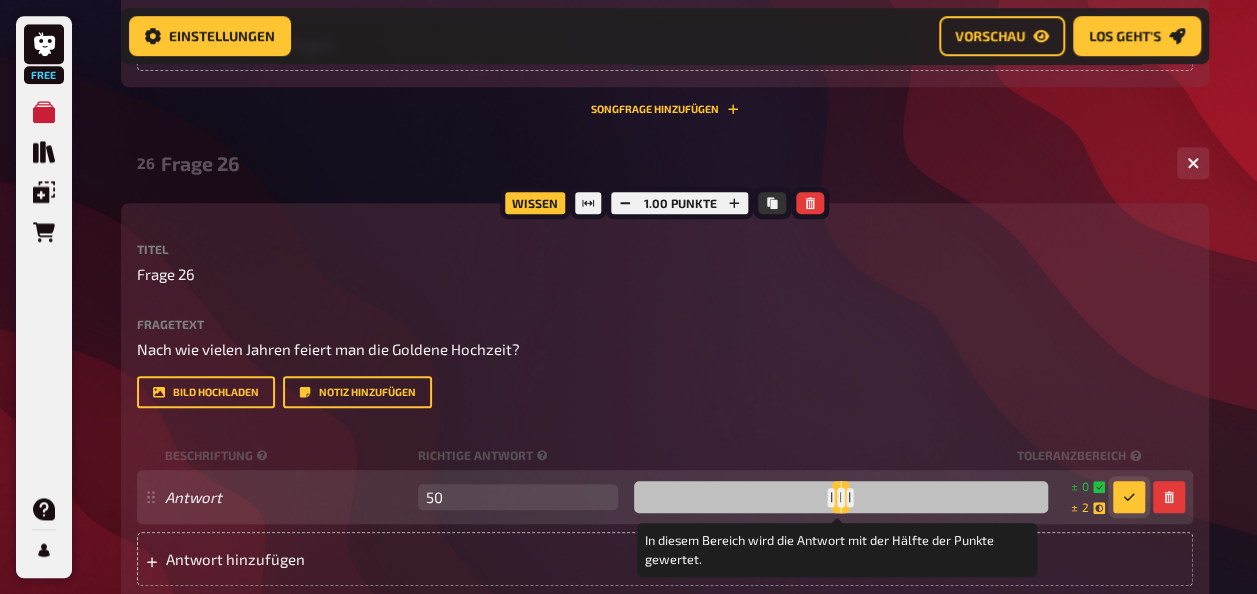 drag, startPoint x: 881, startPoint y: 498, endPoint x: 839, endPoint y: 502, distance: 42.190044 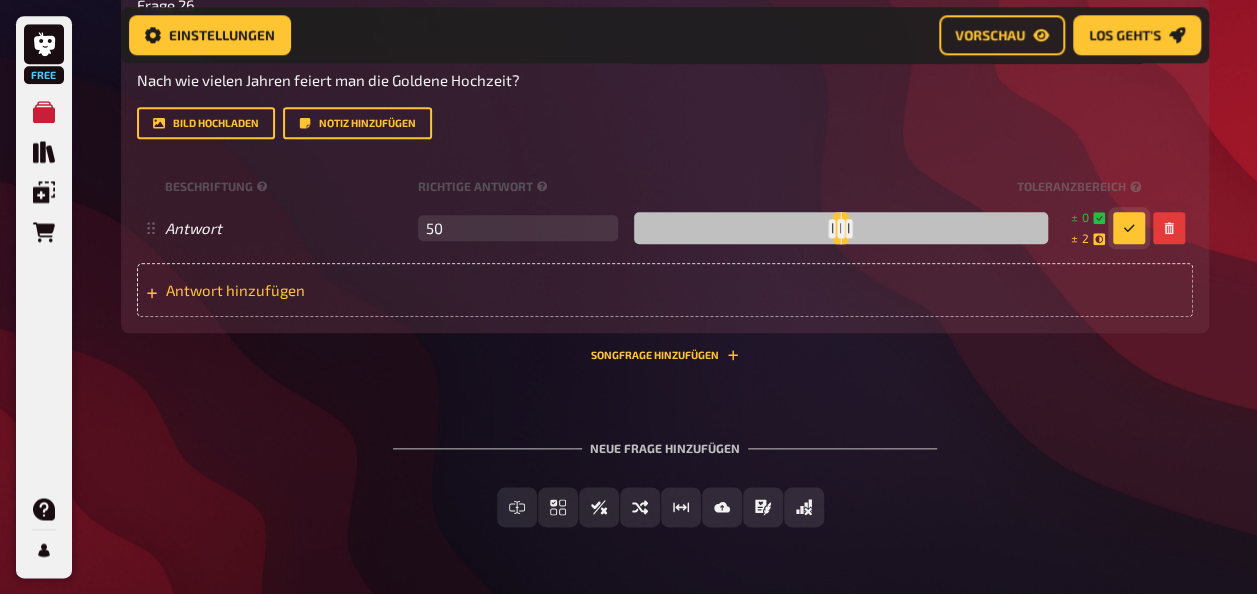 scroll, scrollTop: 4749, scrollLeft: 0, axis: vertical 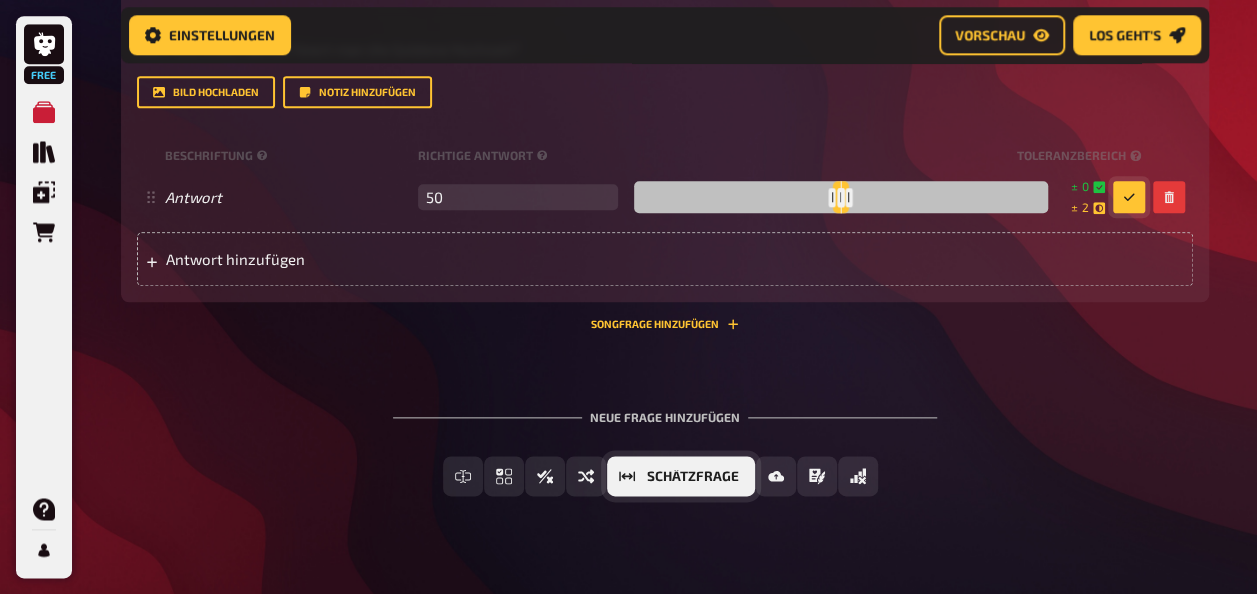 click on "Schätzfrage" at bounding box center [681, 476] 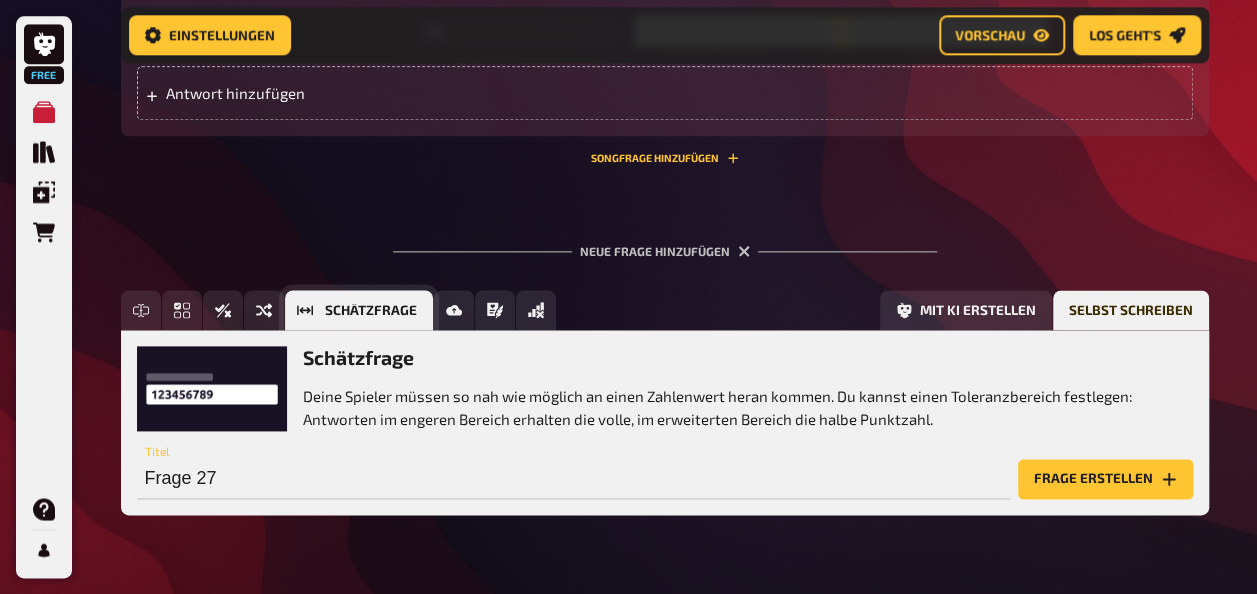 scroll, scrollTop: 4964, scrollLeft: 0, axis: vertical 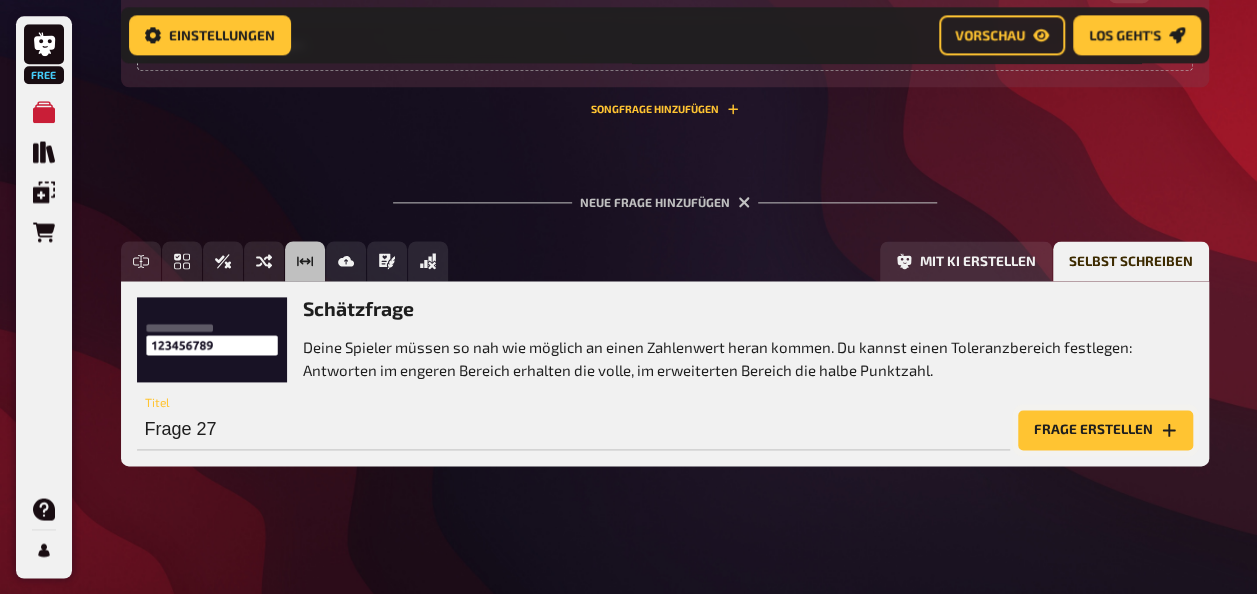 click on "Frage erstellen" at bounding box center (1105, 430) 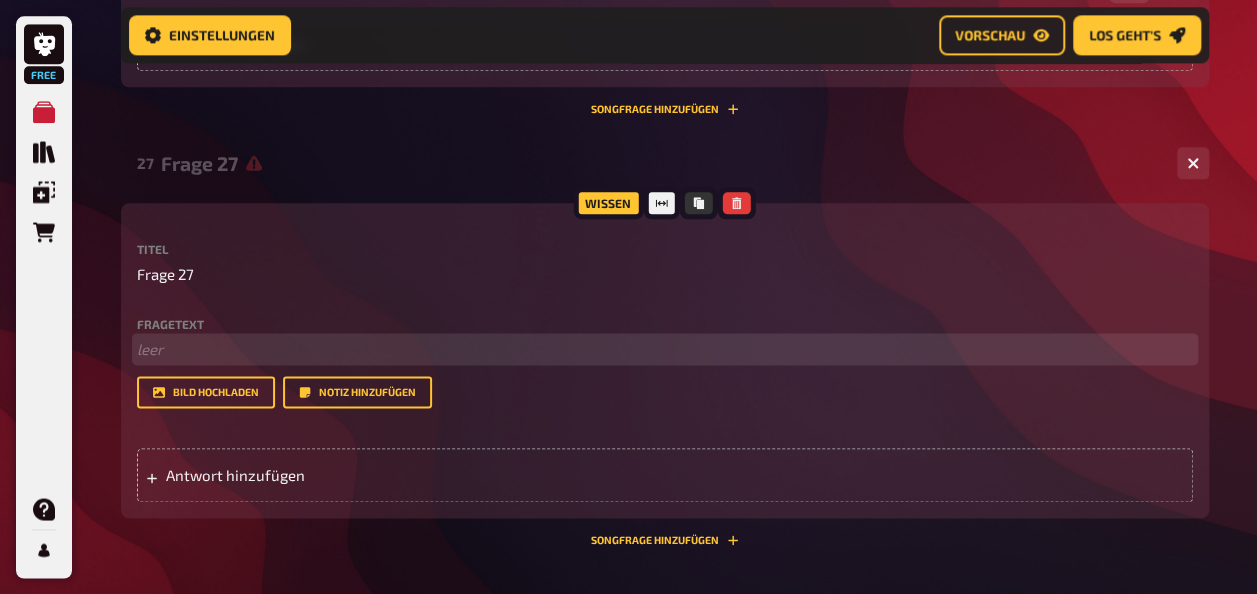 click on "﻿ leer" at bounding box center [665, 349] 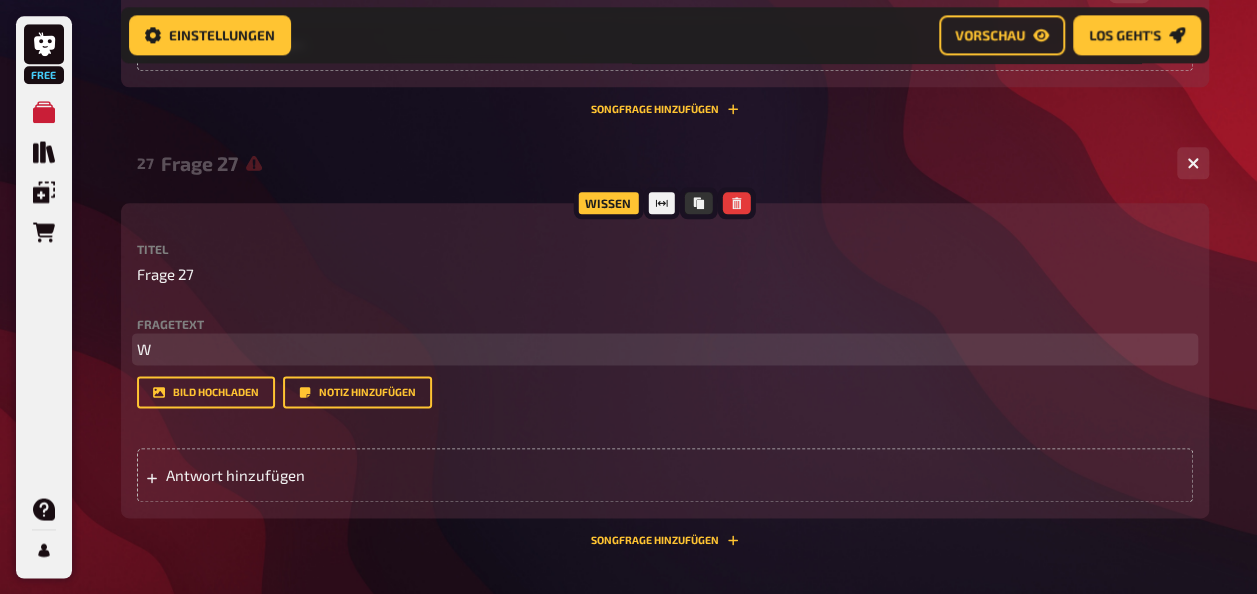 type 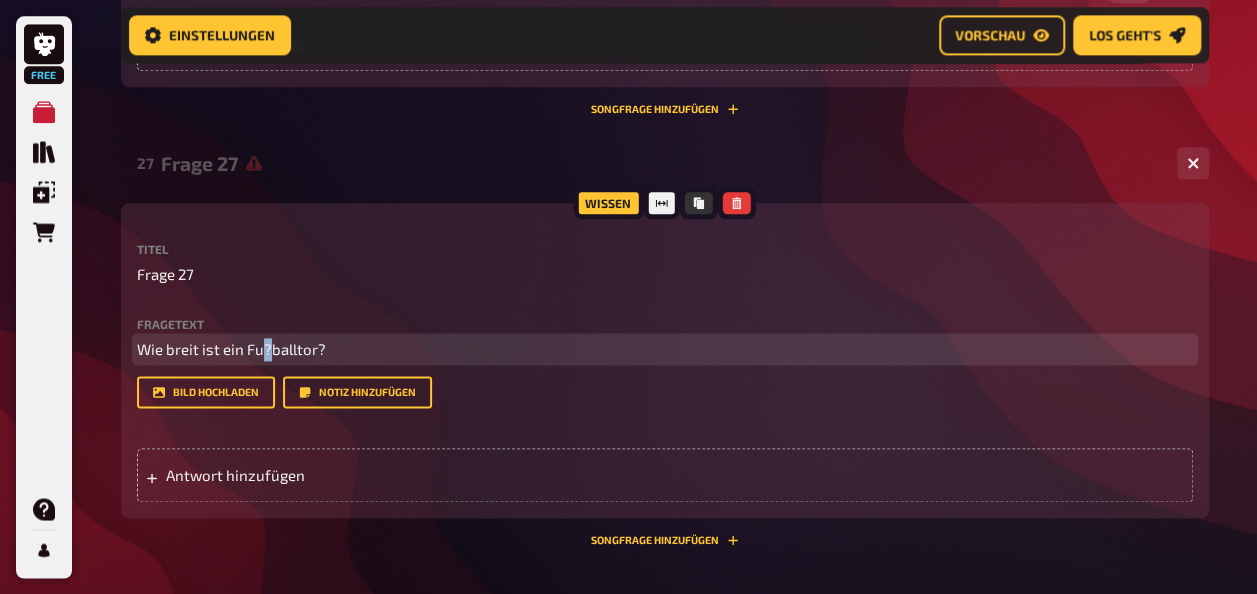 click on "Wie breit ist ein Fu?balltor?" at bounding box center [231, 349] 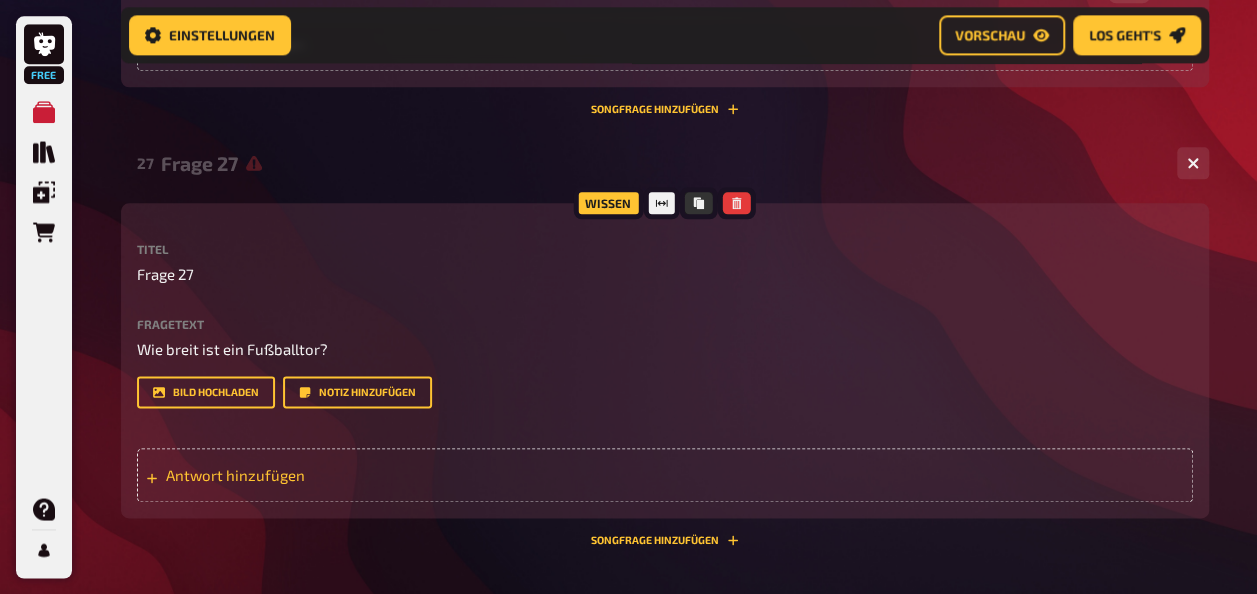 click on "Antwort hinzufügen" at bounding box center (321, 475) 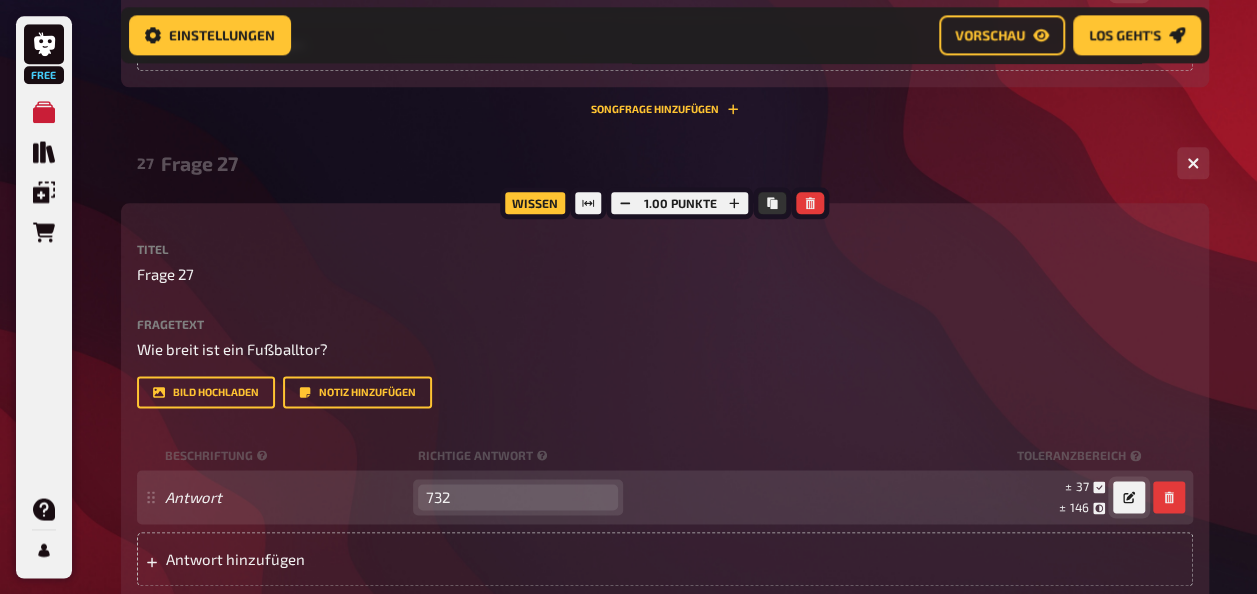 type on "732" 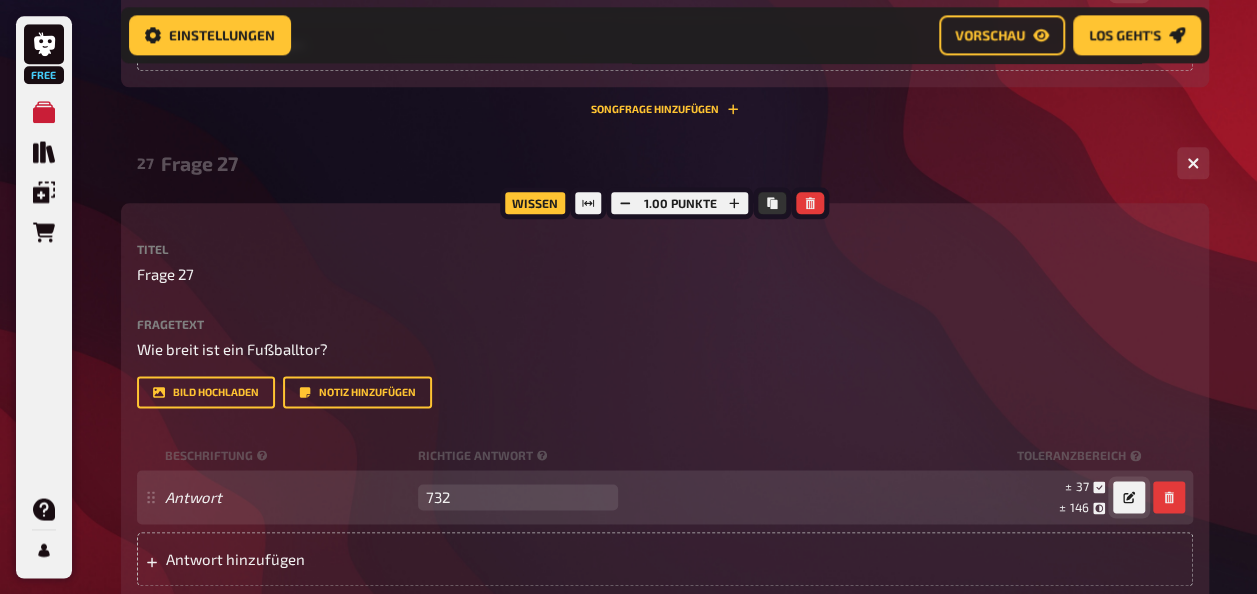 click at bounding box center [1129, 497] 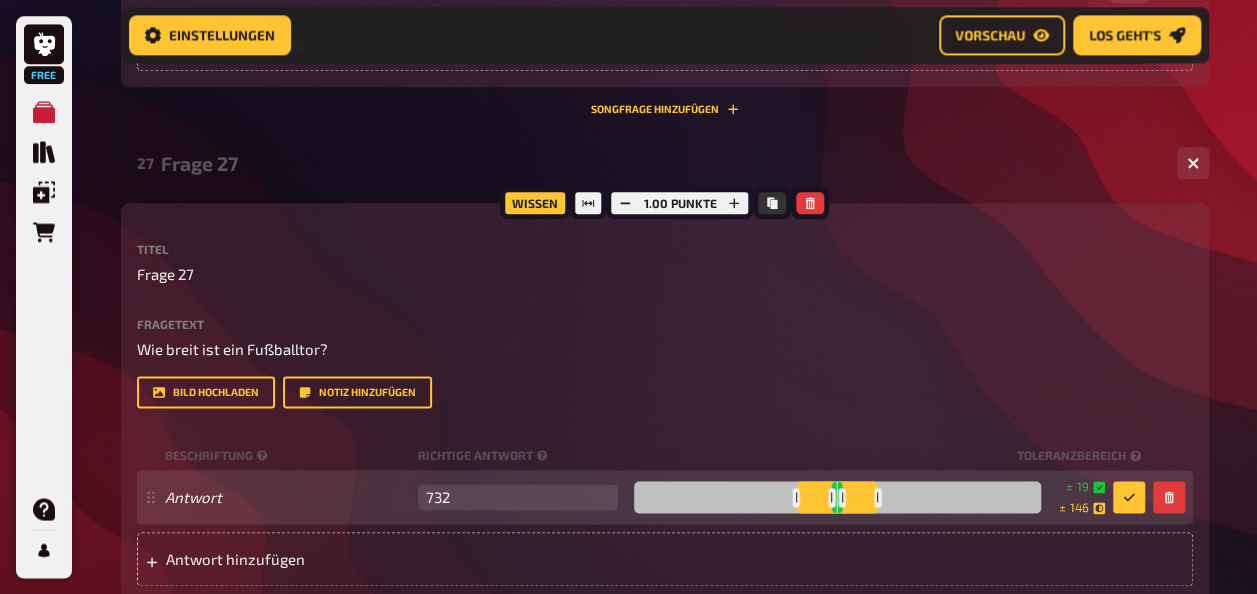 drag, startPoint x: 841, startPoint y: 490, endPoint x: 839, endPoint y: 510, distance: 20.09975 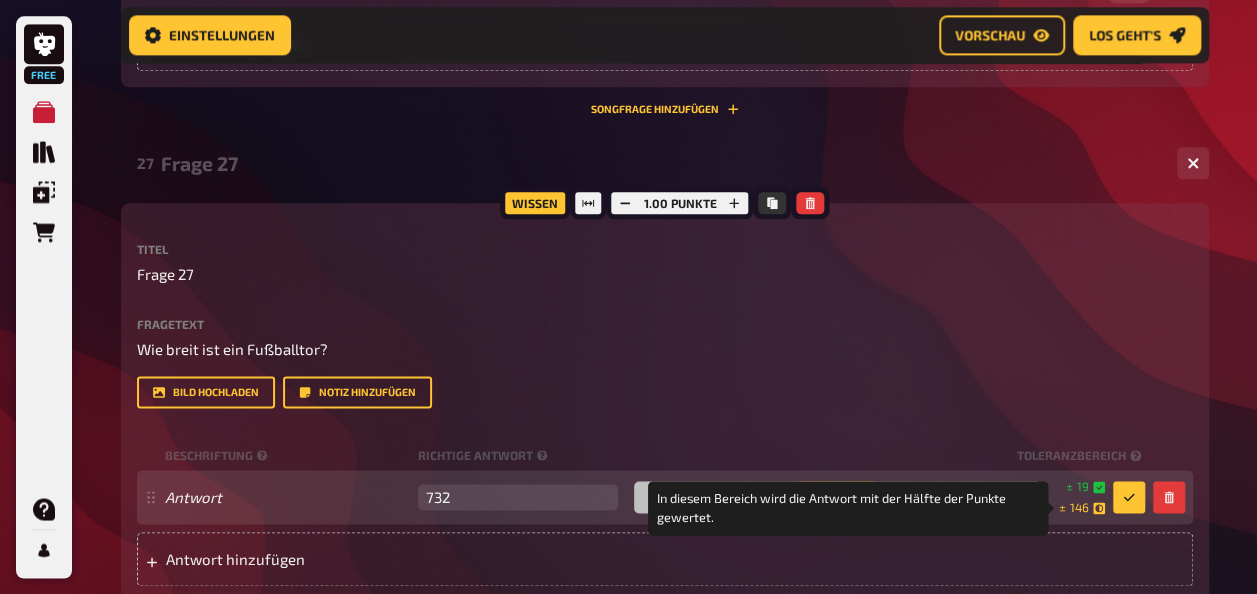click 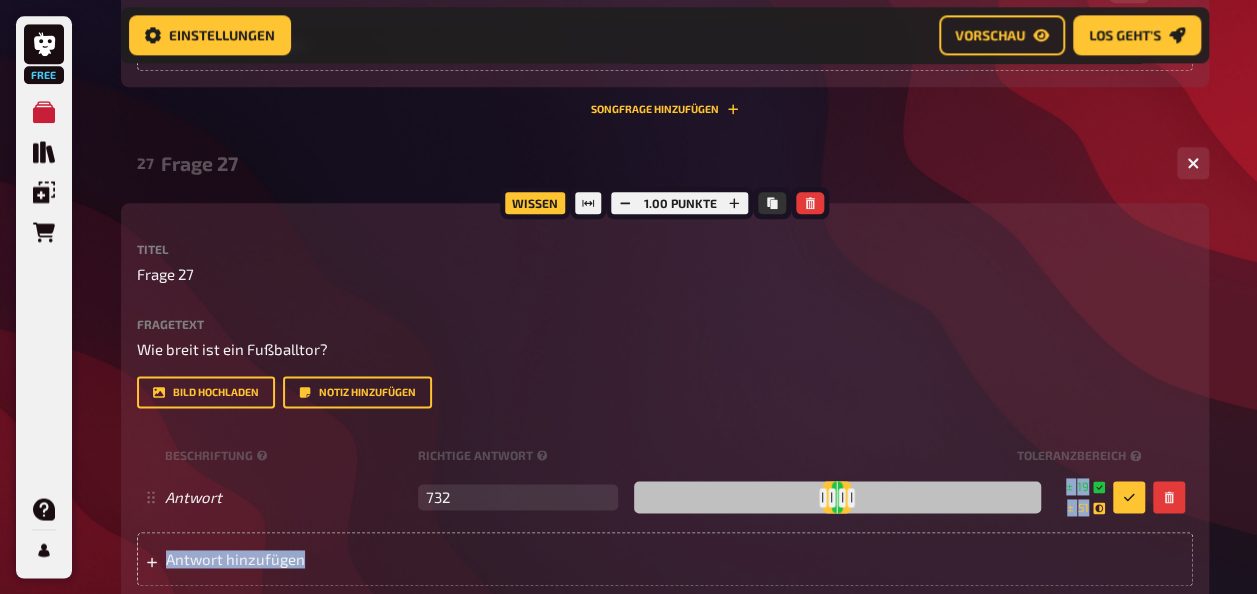 drag, startPoint x: 876, startPoint y: 497, endPoint x: 848, endPoint y: 524, distance: 38.8973 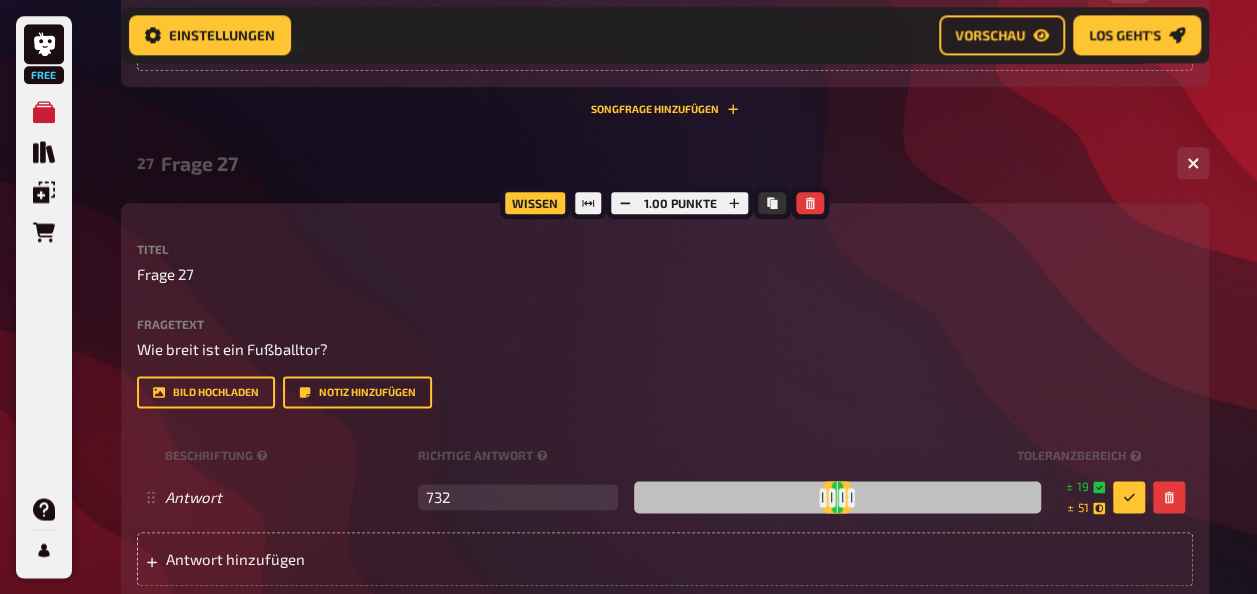 drag, startPoint x: 848, startPoint y: 524, endPoint x: 1052, endPoint y: 414, distance: 231.76712 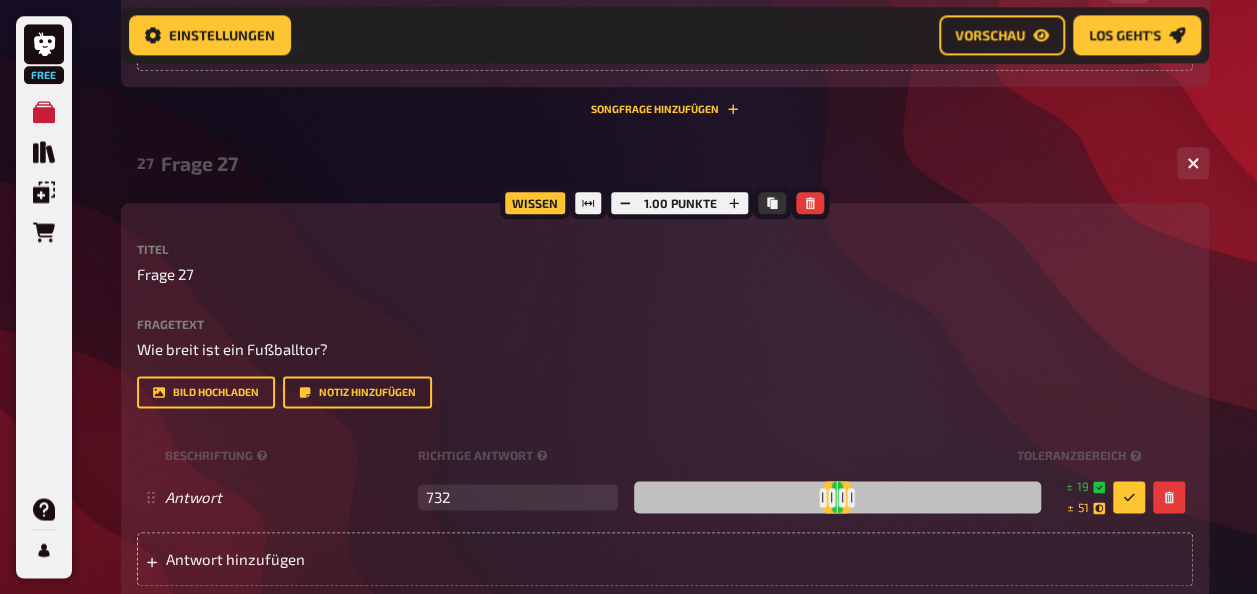 click on "Titel Frage 27 Fragetext Wie breit ist ein Fußballtor? Hier hinziehen für Dateiupload Bild hochladen   Notiz hinzufügen Beschriftung Richtige Antwort Toleranzbereich Antwort 732 leer ±   19 ±   51 ±   732
To pick up a draggable item, press the space bar.
While dragging, use the arrow keys to move the item.
Press space again to drop the item in its new position, or press escape to cancel.
Antwort hinzufügen" at bounding box center [665, 414] 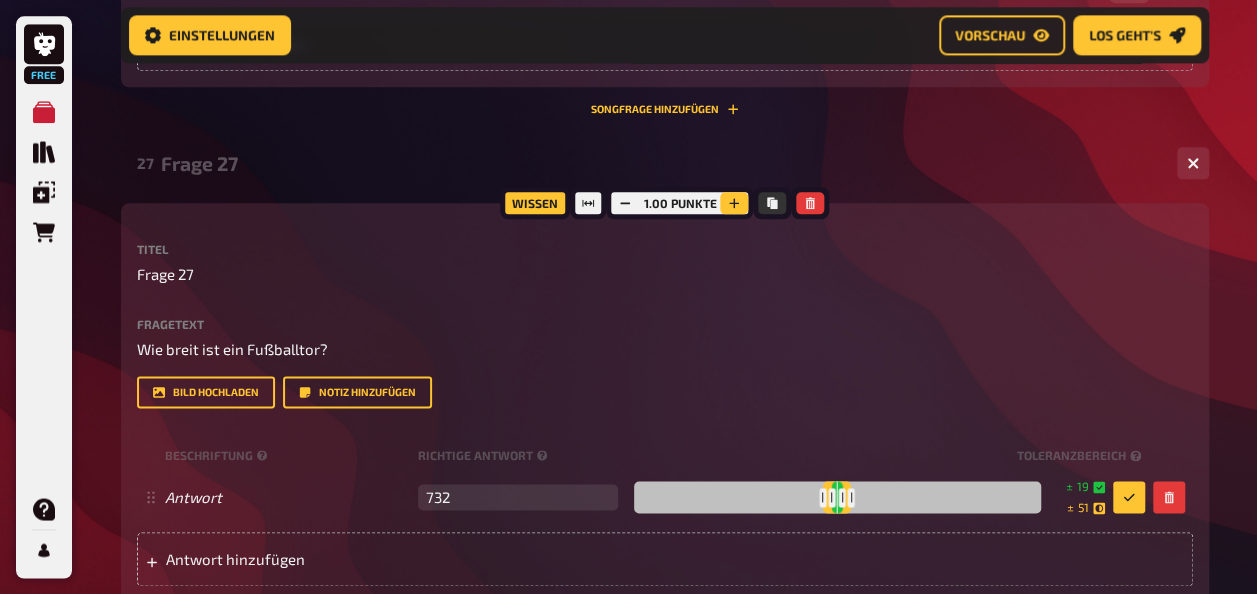 click at bounding box center [734, 203] 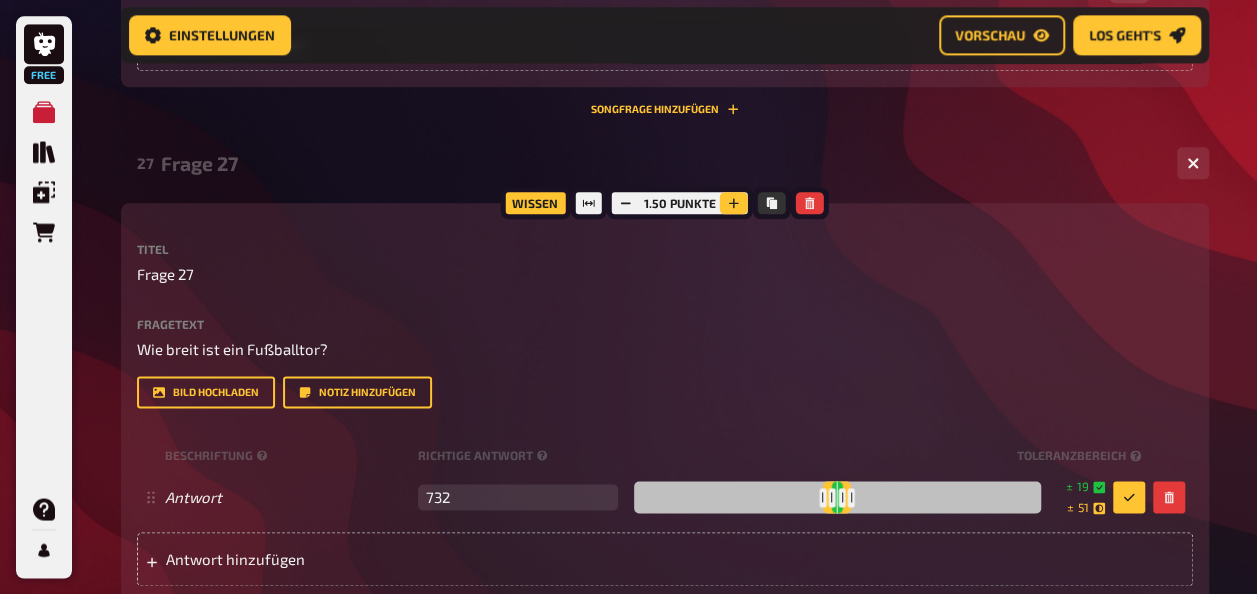 click at bounding box center [734, 203] 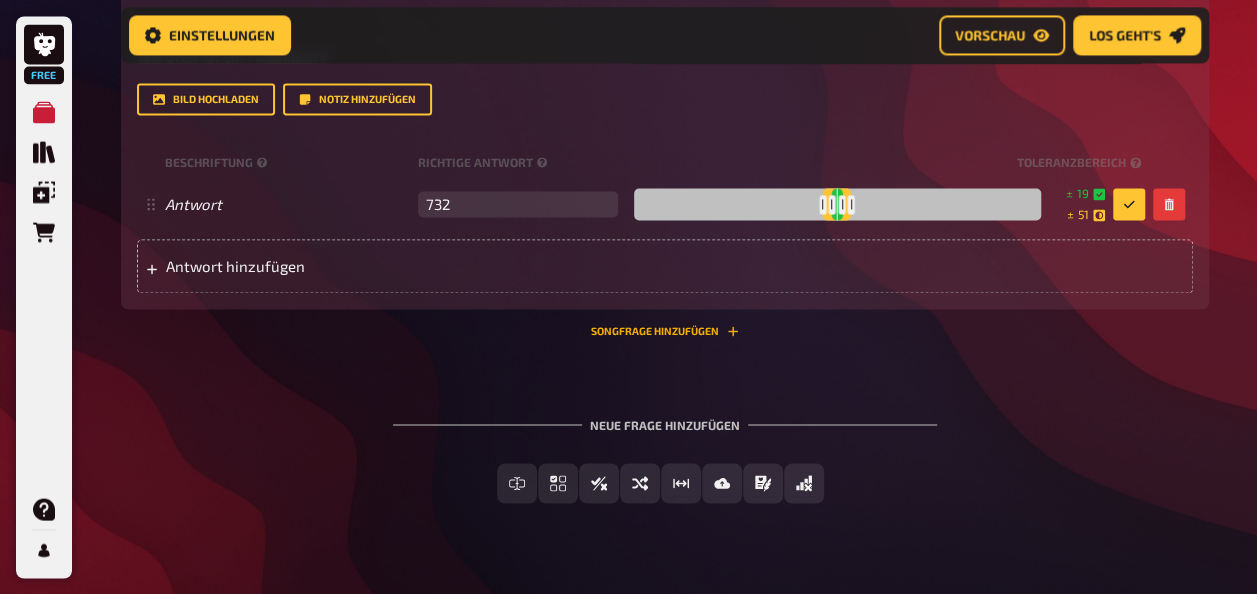 scroll, scrollTop: 5264, scrollLeft: 0, axis: vertical 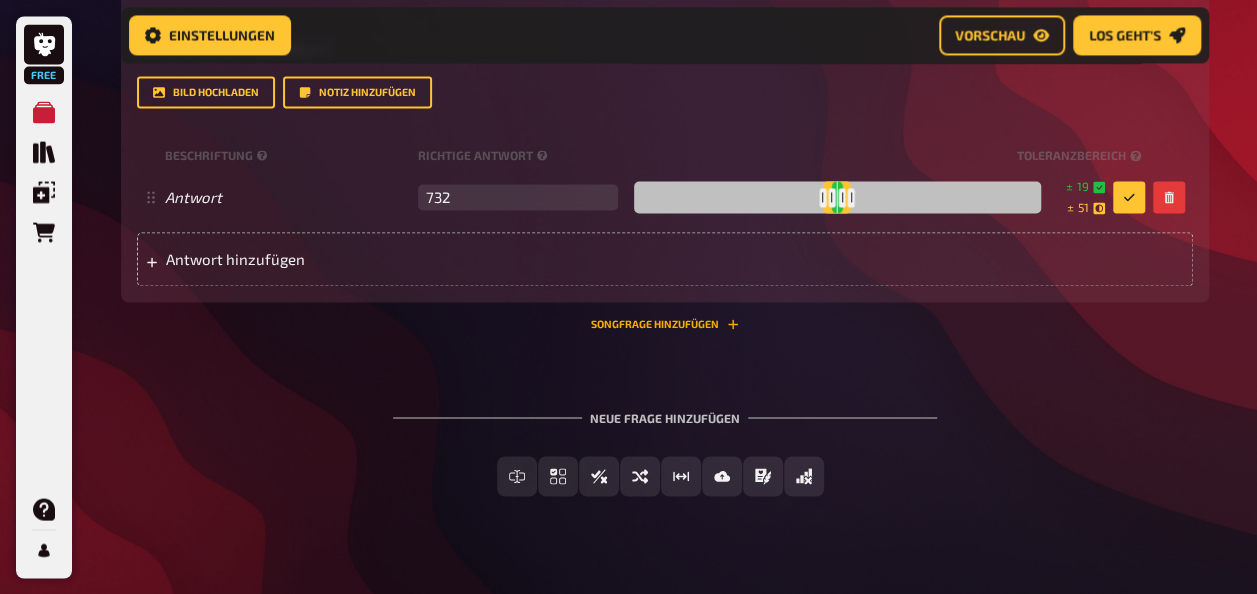 click on "Songfrage hinzufügen" at bounding box center [665, 324] 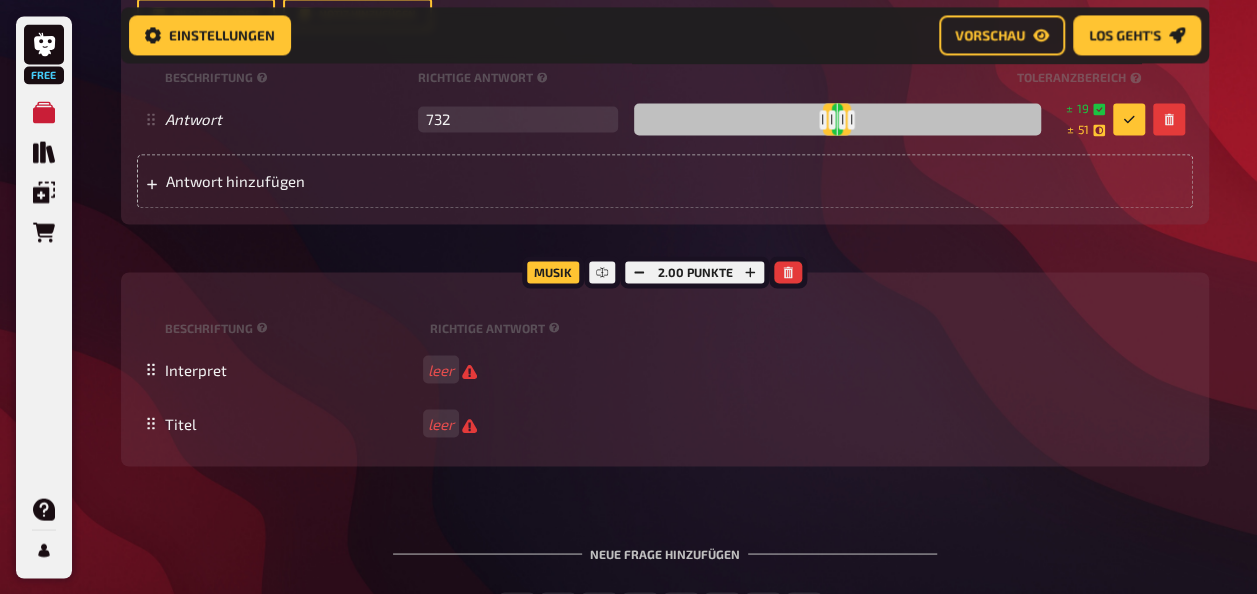 scroll, scrollTop: 5364, scrollLeft: 0, axis: vertical 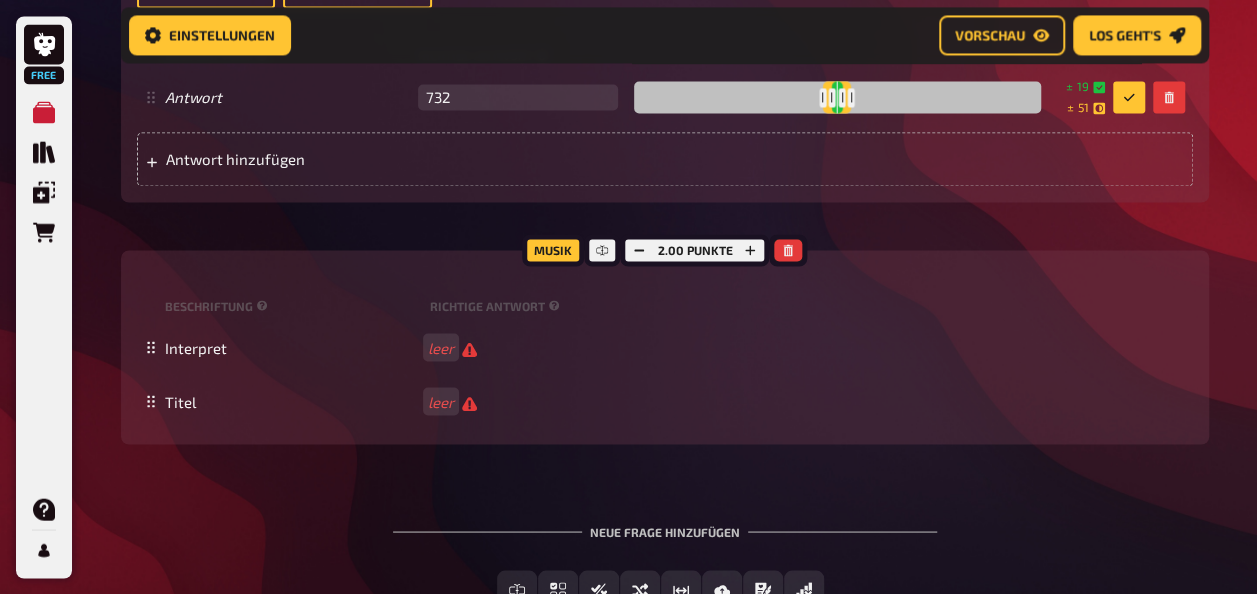 click on "01 Frage 1 4 02 Welcher bekannte Song wird hier dargestellt? 1 03 Frage 3 1 04 Frage 4 4 05 Frage 5 1 06 Frage 6 4 07 Frage 7 4 08 Frage 8 5 09 Frage 9 4 10 Frage 10 1 11 Frage 11 1 12 Frage 12 1 13 Frage 13 5 14 Frage 14 1 15 Frage 15 1 16 Frage 16 8 17 Frage 17 2 18 Frage 18 1 19 Frage 19 1 20 Frage 20 1 21 Frage 21 1 Wissen 1.00 Punkte Titel Frage 21 Fragetext ﻿ leer Hier hinziehen für Dateiupload Bild hochladen   Notiz hinzufügen Behauptung [PERSON_NAME] war Ehrenhäuptling eines Indianerstammes wahr falsch
To pick up a draggable item, press the space bar.
While dragging, use the arrow keys to move the item.
Press space again to drop the item in its new position, or press escape to cancel.
Behauptung hinzufügen Songfrage hinzufügen   22 Frage 22 6 Wissen 1.00 Punkte Titel Frage 22 Fragetext ﻿ leer Hier hinziehen für Dateiupload Bild hochladen   Notiz hinzufügen Auswahlmöglichkeiten [PERSON_NAME] [PERSON_NAME] [PERSON_NAME] The Beatles [PERSON_NAME] [PERSON_NAME]   23 1" at bounding box center (665, -2158) 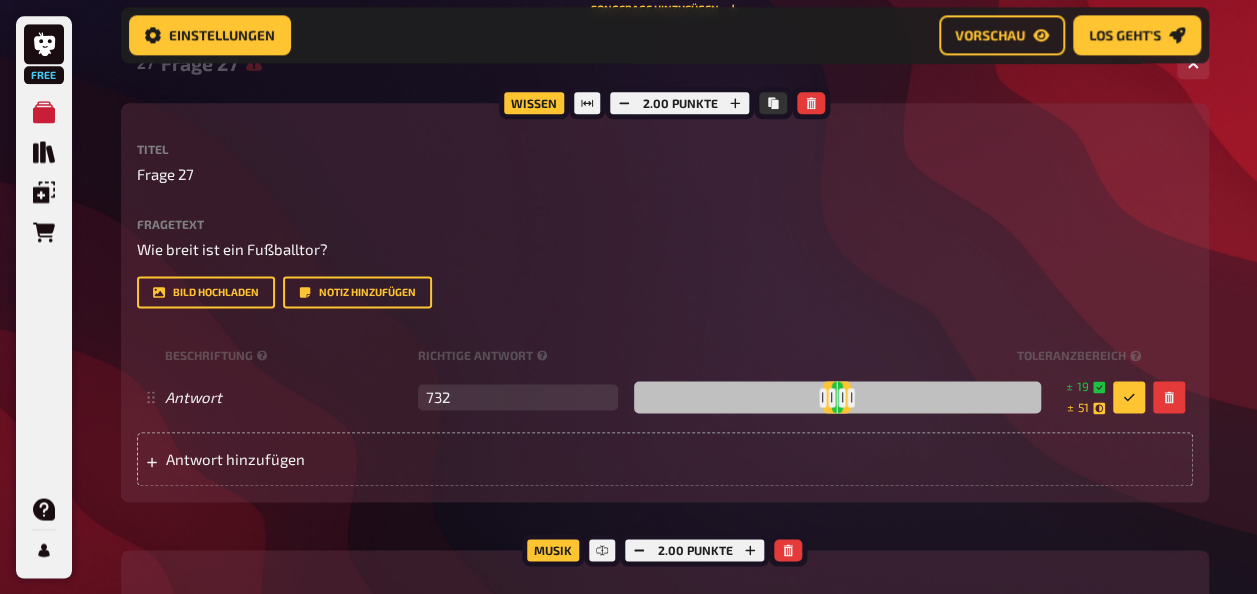 scroll, scrollTop: 4964, scrollLeft: 0, axis: vertical 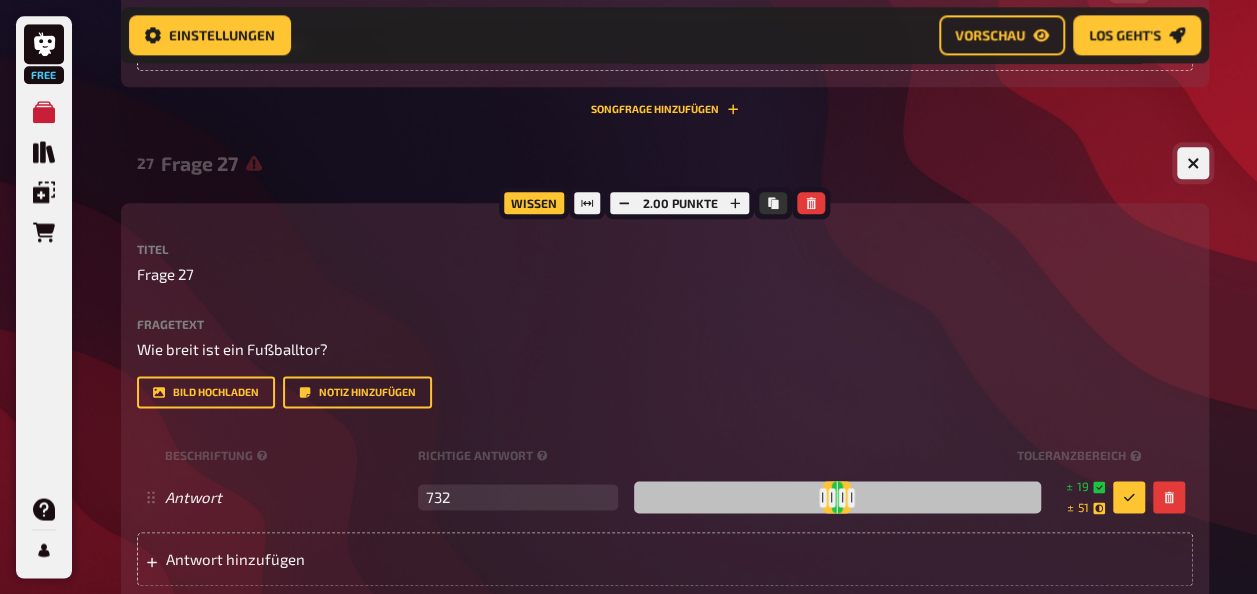 click 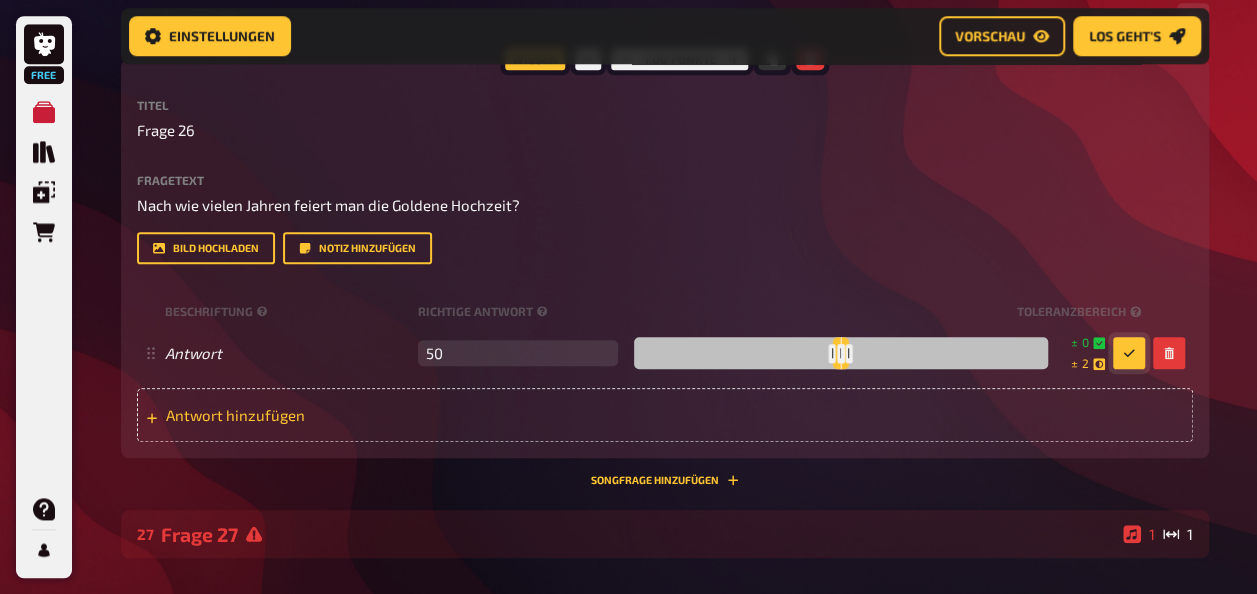 scroll, scrollTop: 4636, scrollLeft: 0, axis: vertical 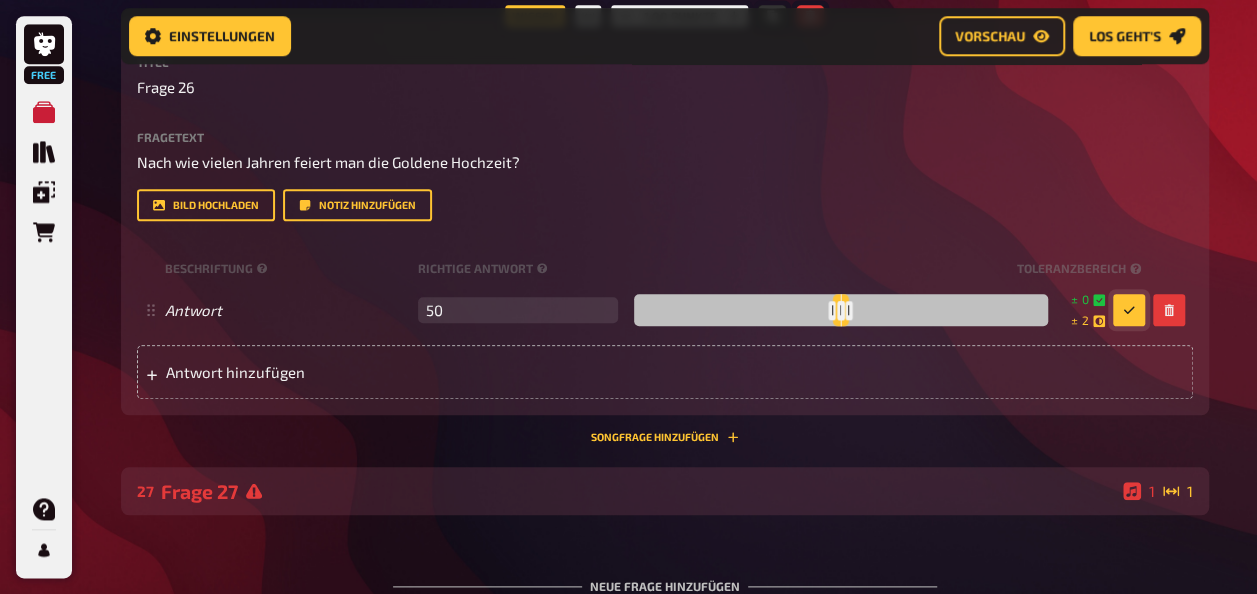 click on "Frage 27" at bounding box center (638, 491) 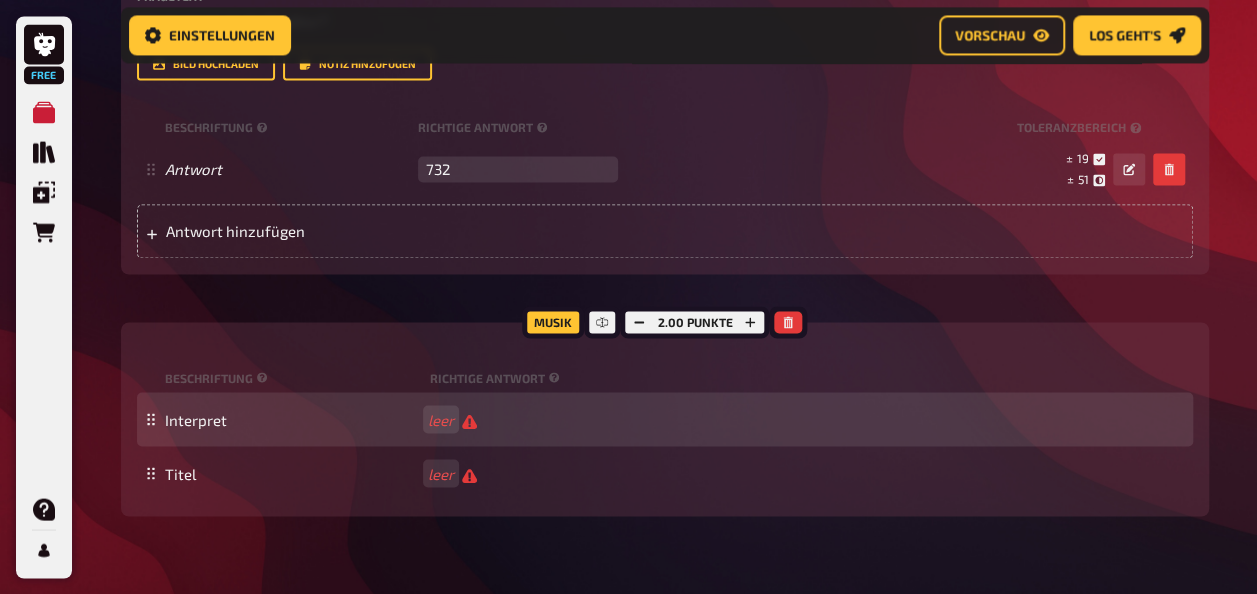 scroll, scrollTop: 5336, scrollLeft: 0, axis: vertical 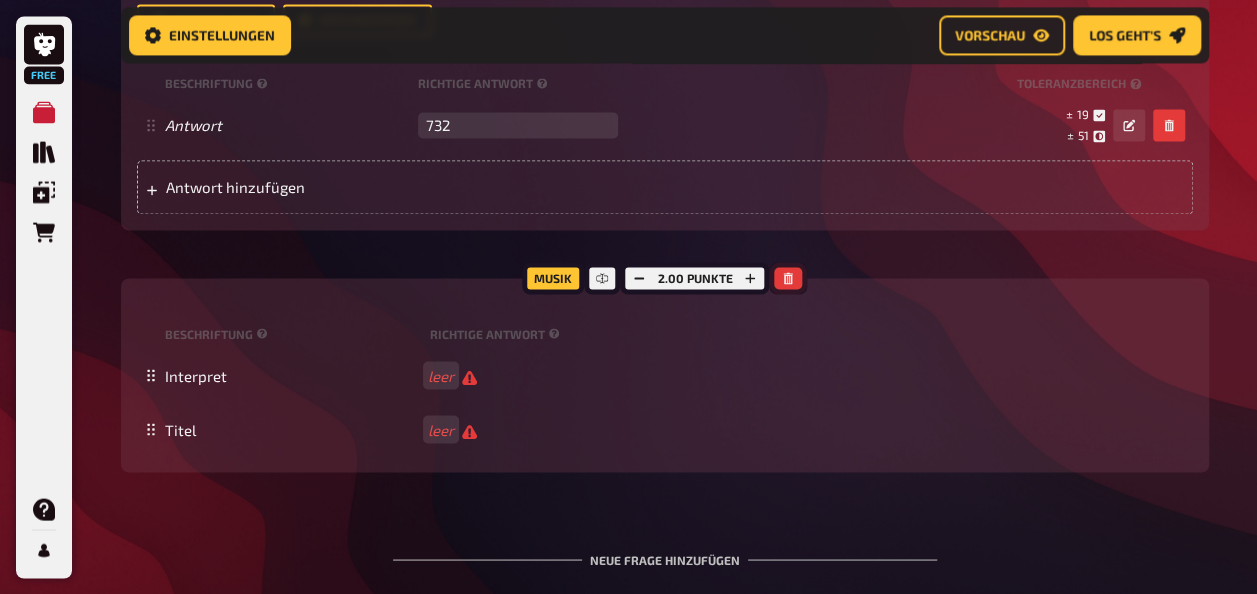 click at bounding box center (788, 278) 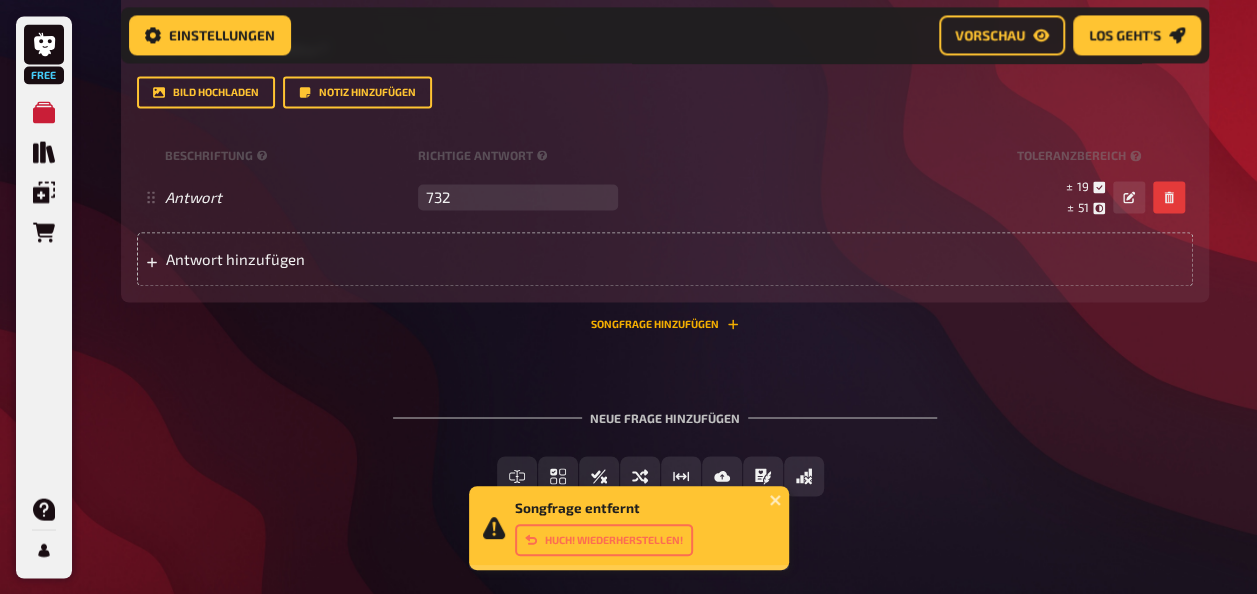 scroll, scrollTop: 5295, scrollLeft: 0, axis: vertical 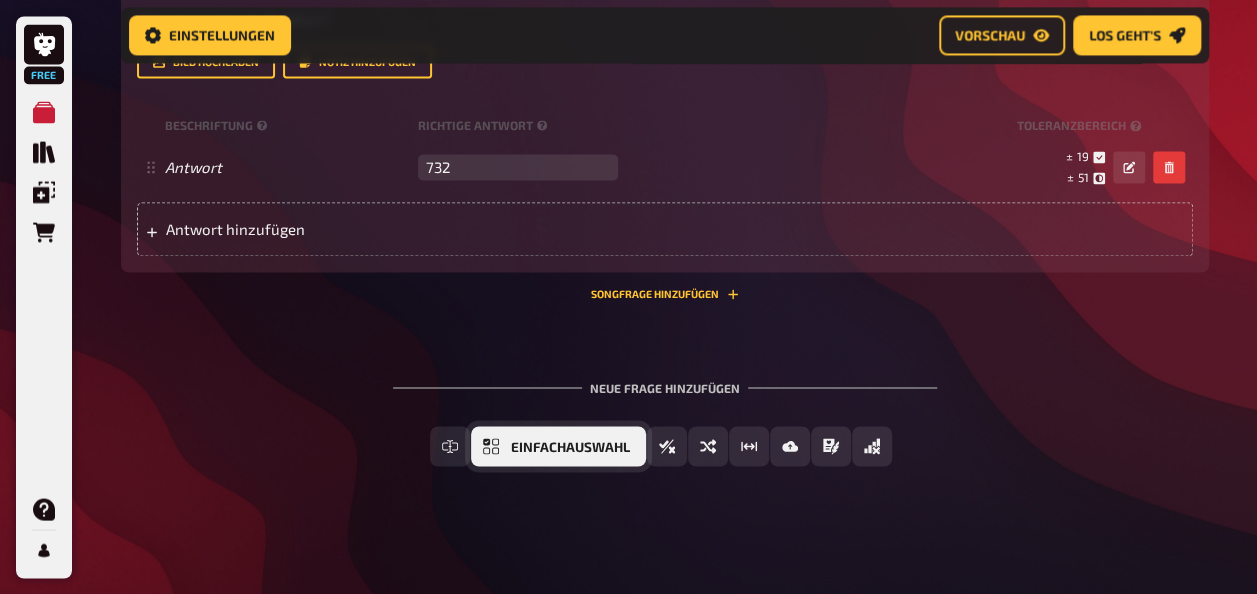 click on "Einfachauswahl" at bounding box center (570, 447) 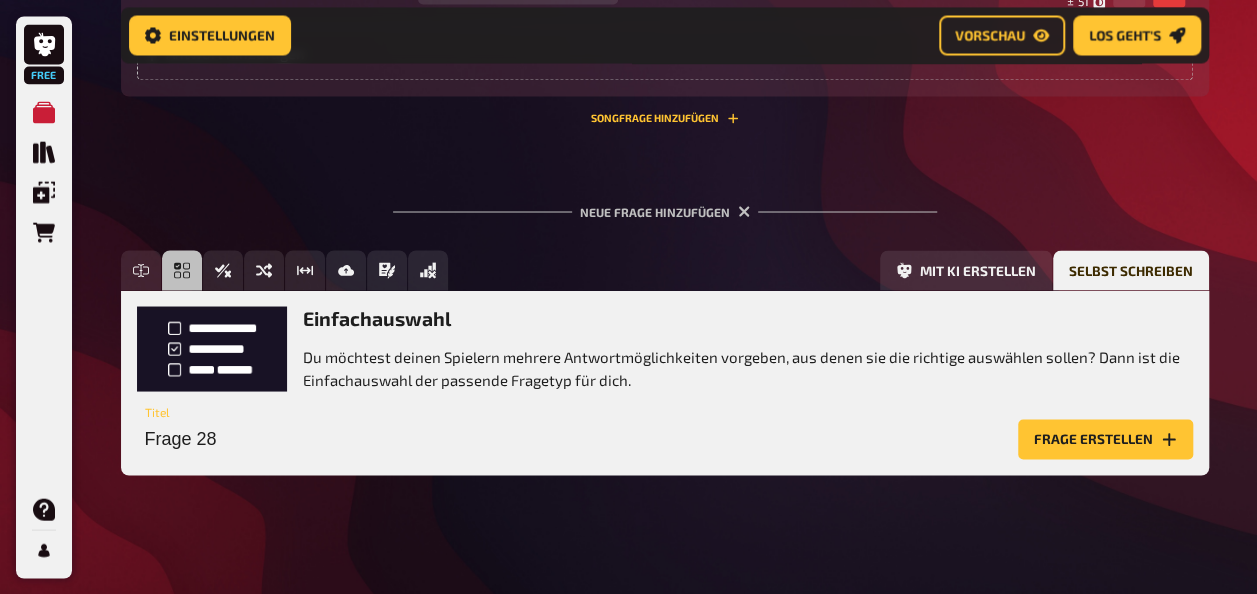 scroll, scrollTop: 5479, scrollLeft: 0, axis: vertical 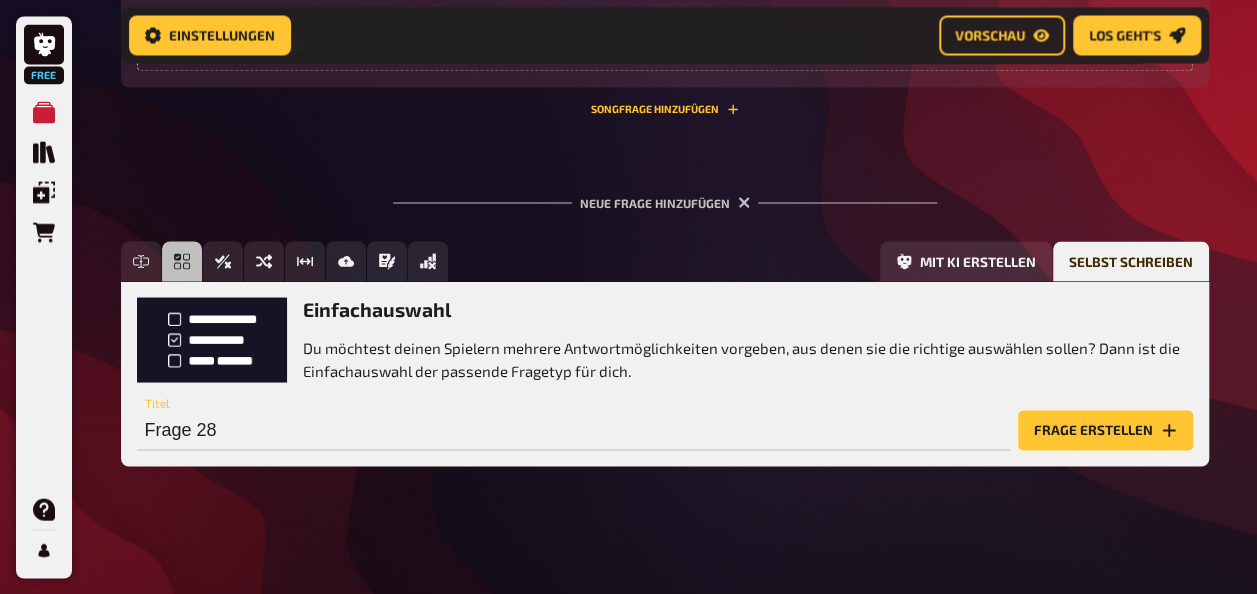 click on "Frage erstellen" at bounding box center [1105, 430] 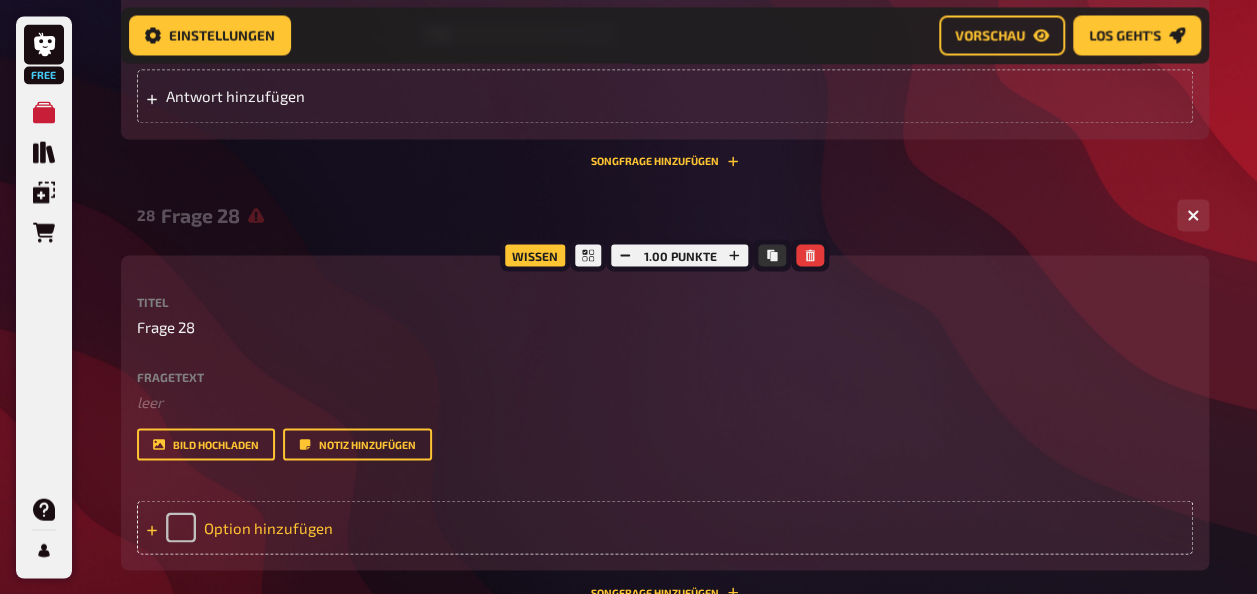 scroll, scrollTop: 5426, scrollLeft: 0, axis: vertical 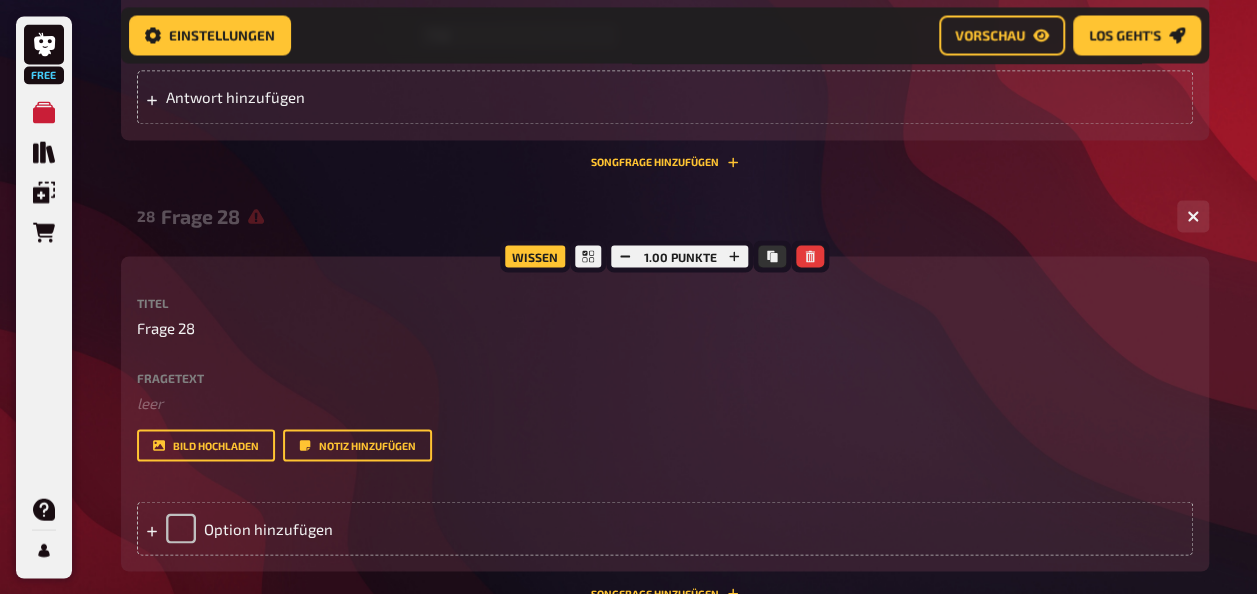 click on "Fragetext" at bounding box center (665, 377) 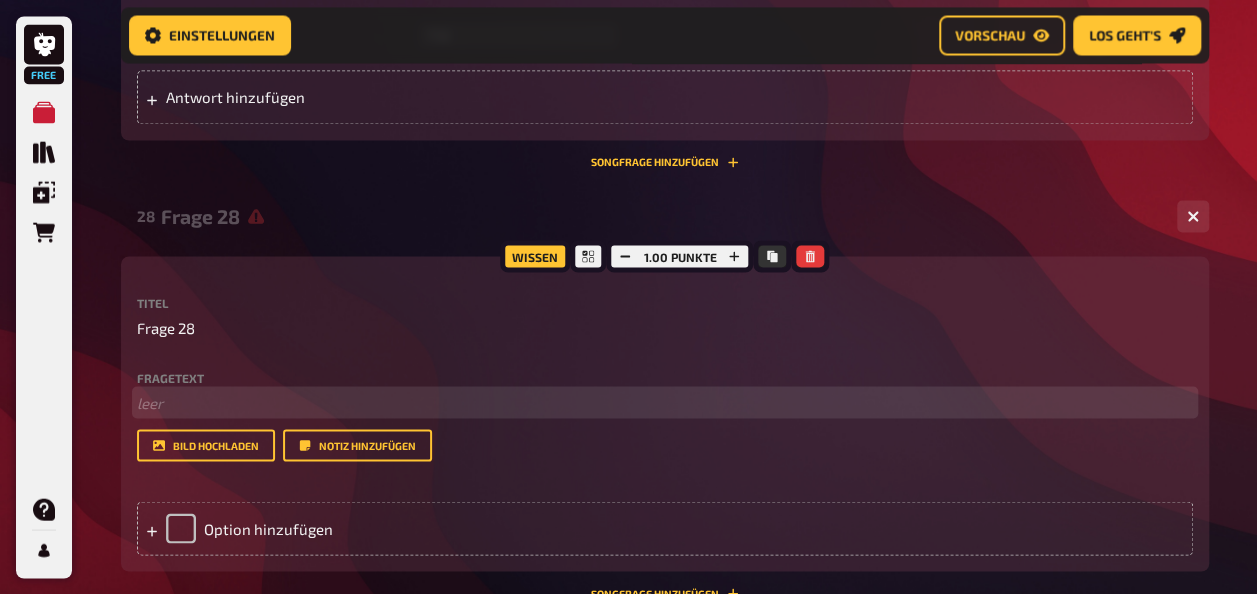 click on "﻿ leer" at bounding box center (665, 402) 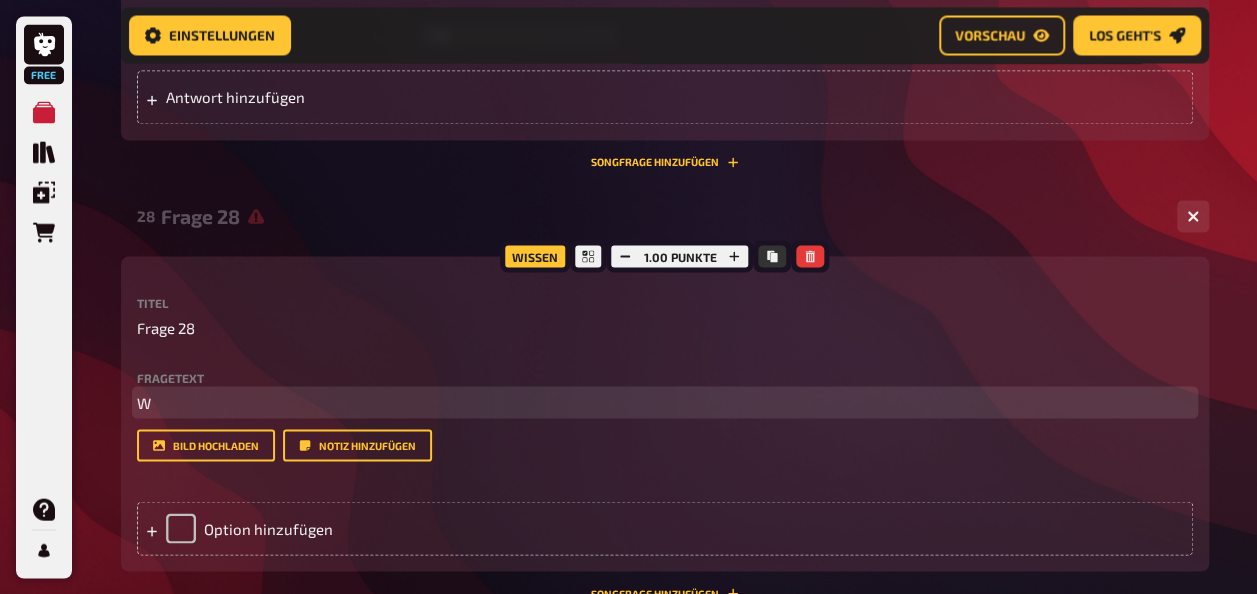 type 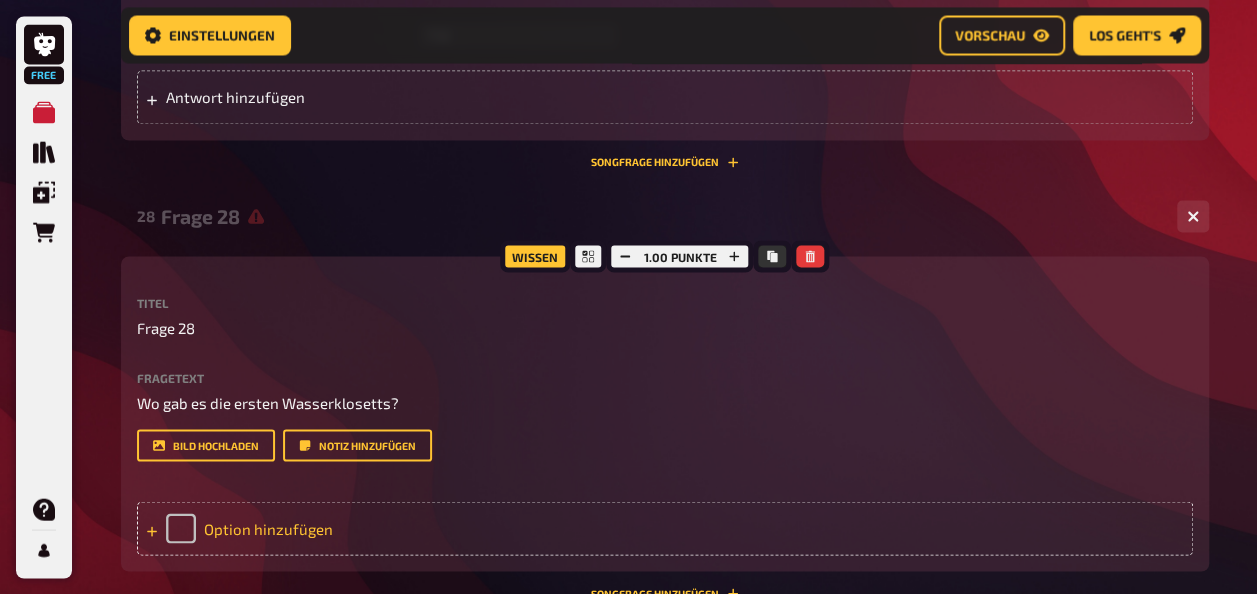 click on "Option hinzufügen" at bounding box center [665, 528] 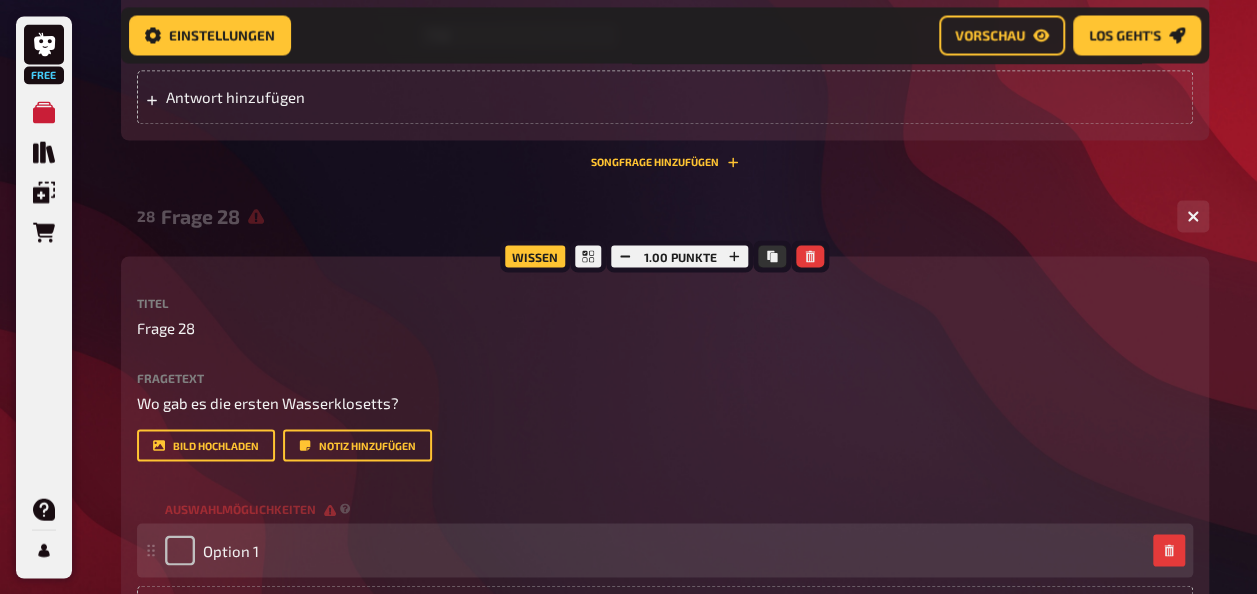 type 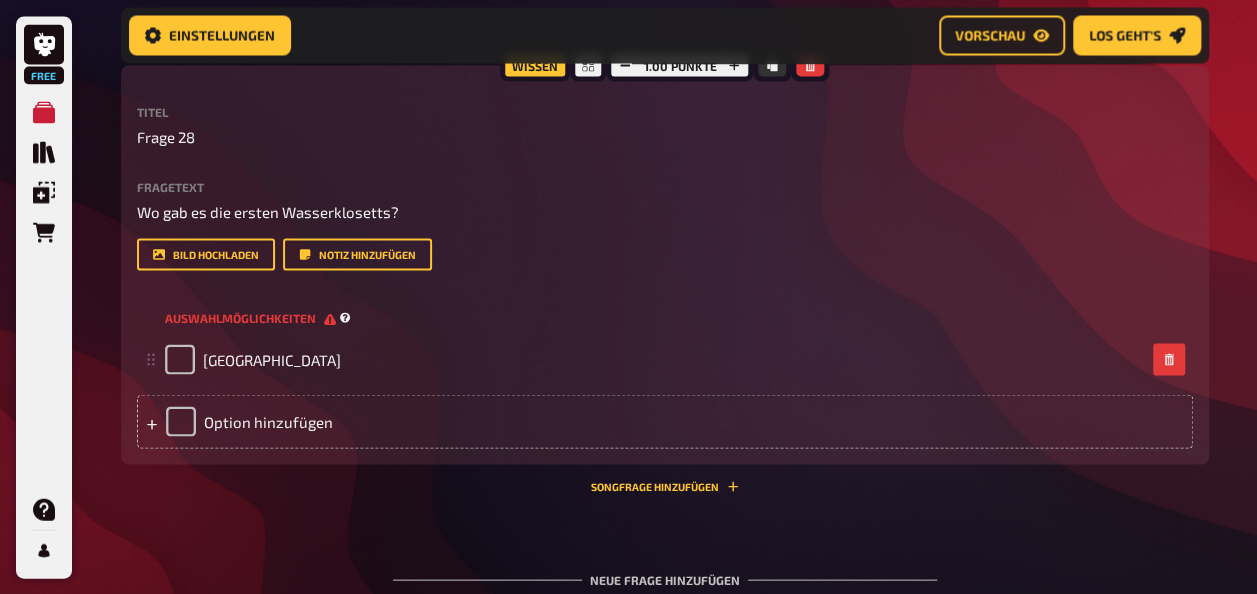 scroll, scrollTop: 5626, scrollLeft: 0, axis: vertical 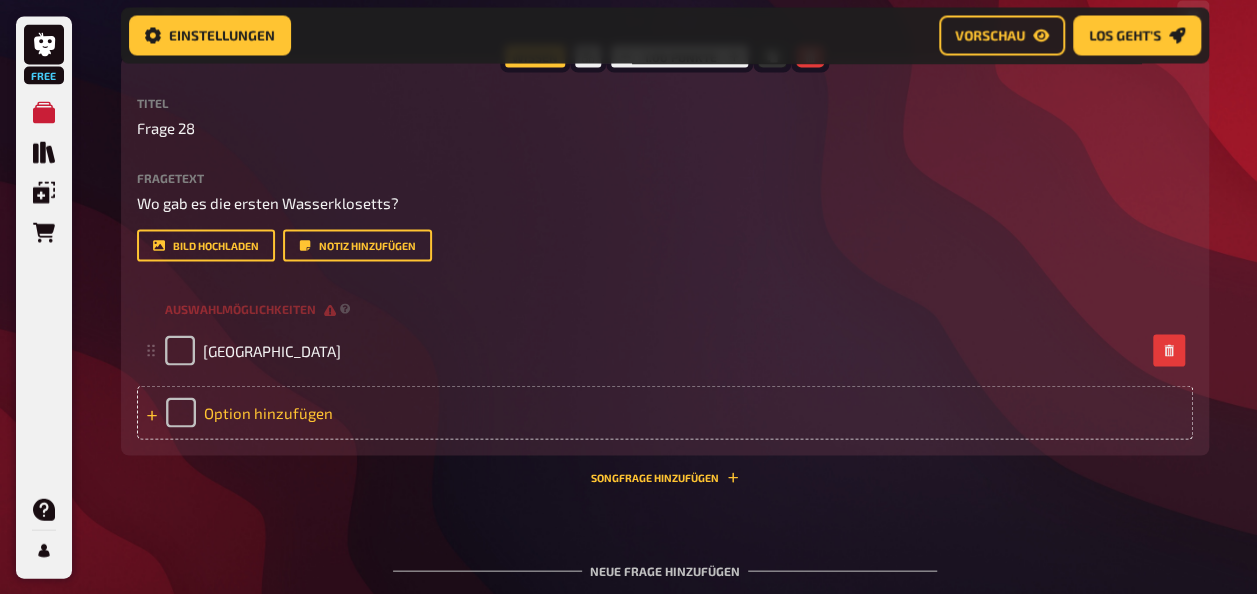 click on "Option hinzufügen" at bounding box center (665, 412) 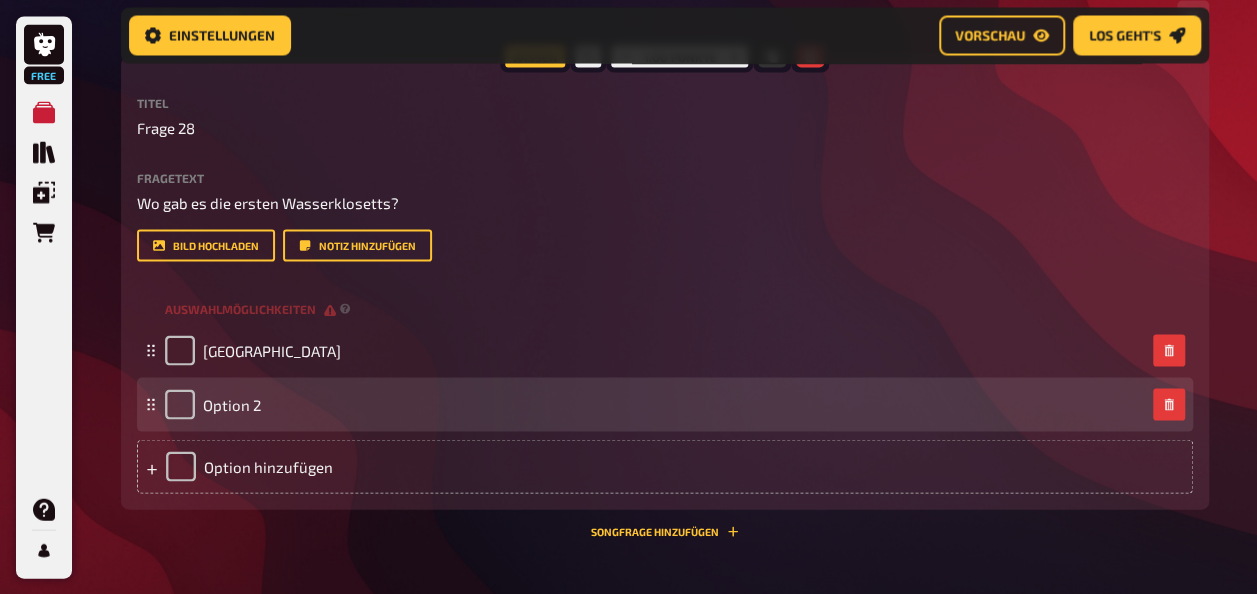 type 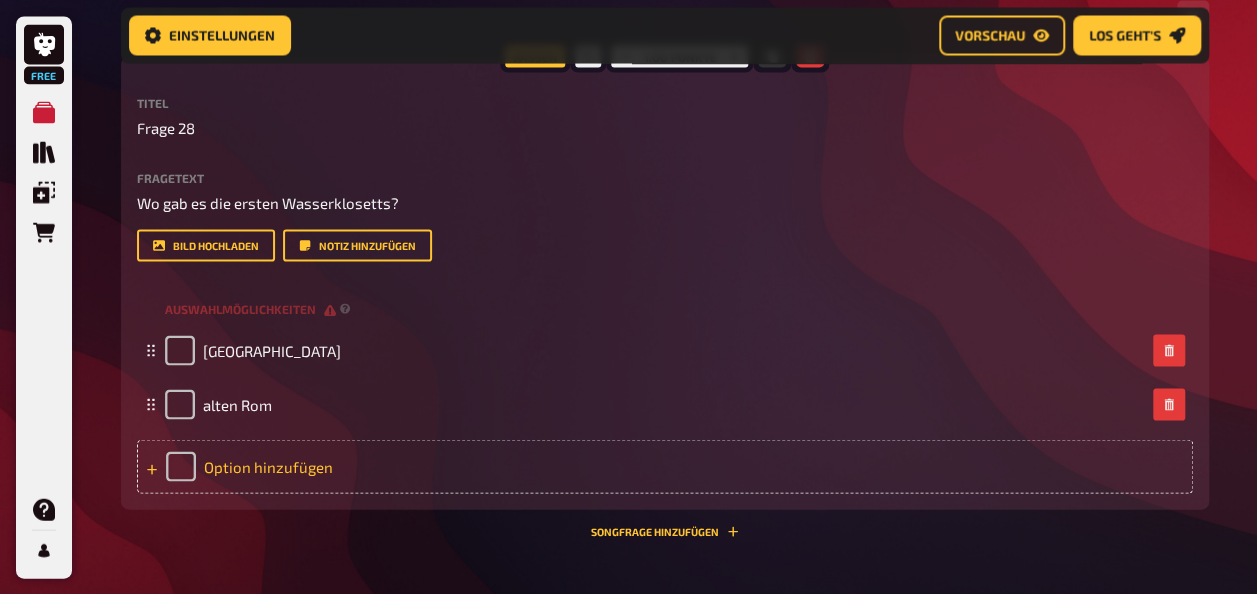 click on "Option hinzufügen" at bounding box center [665, 466] 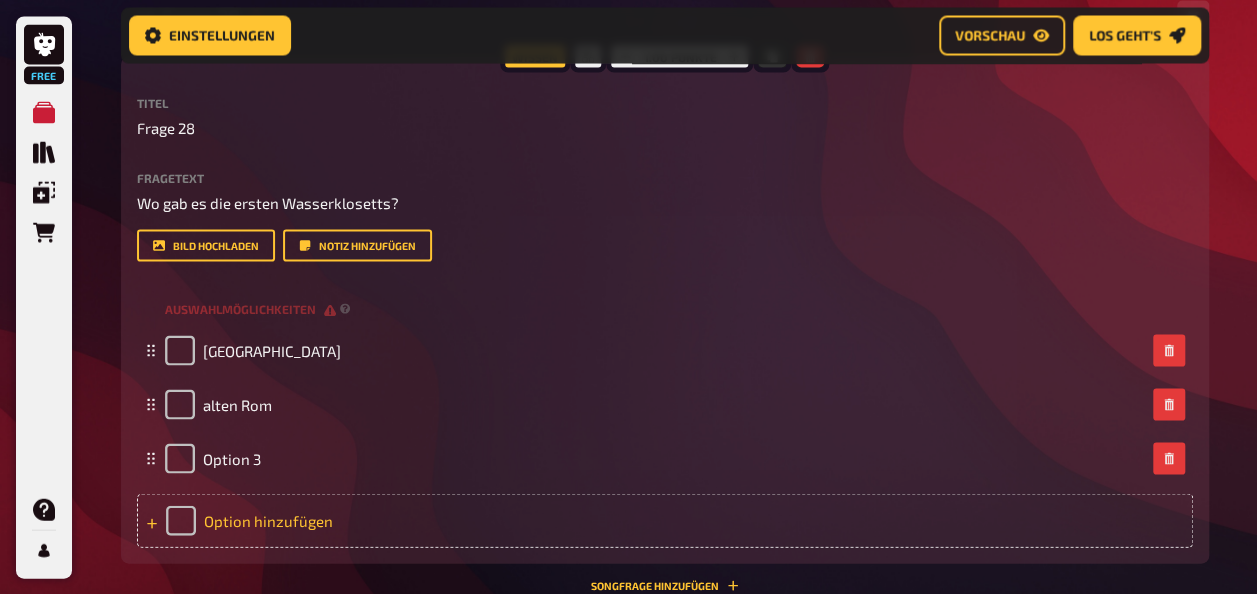 type 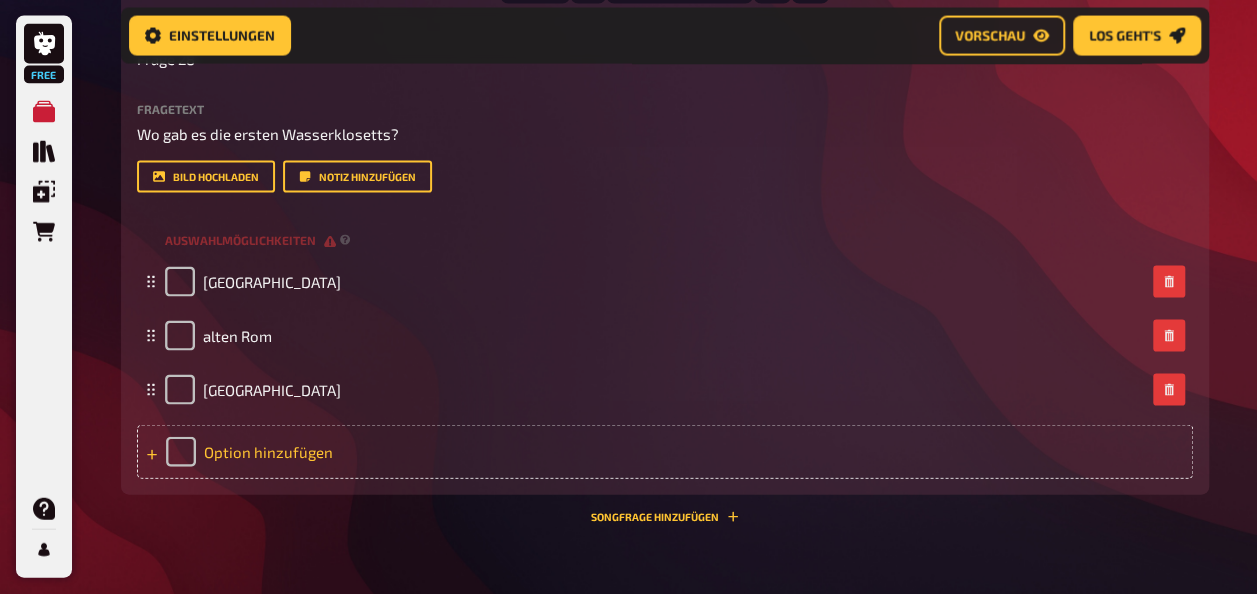 scroll, scrollTop: 5726, scrollLeft: 0, axis: vertical 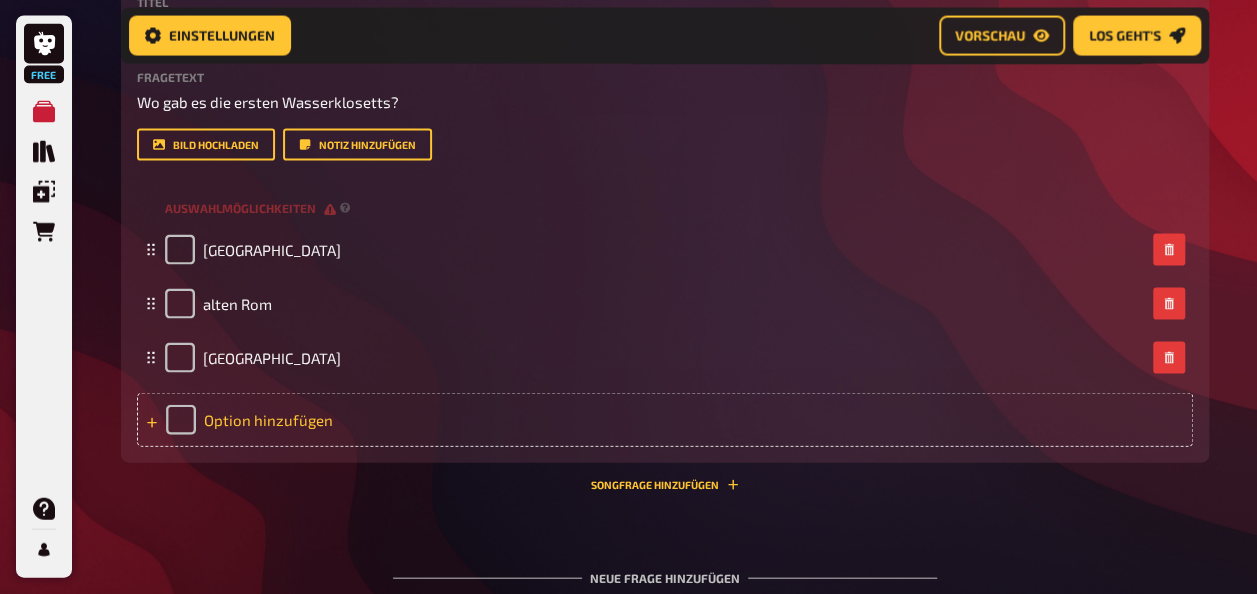 click on "Option hinzufügen" at bounding box center [665, 420] 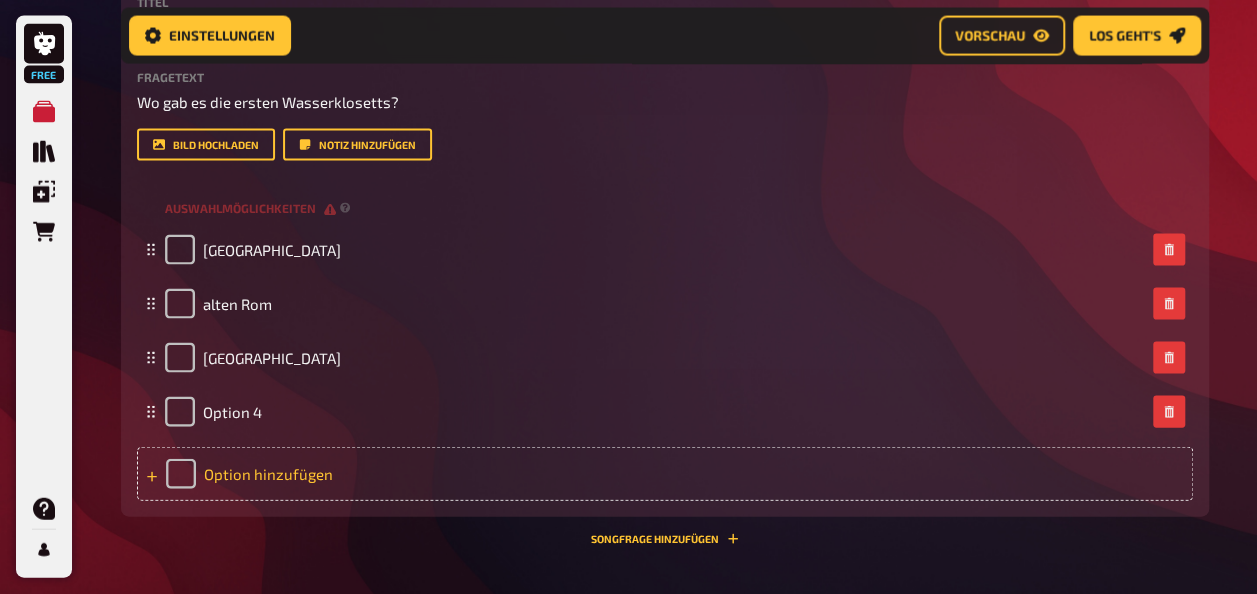 type 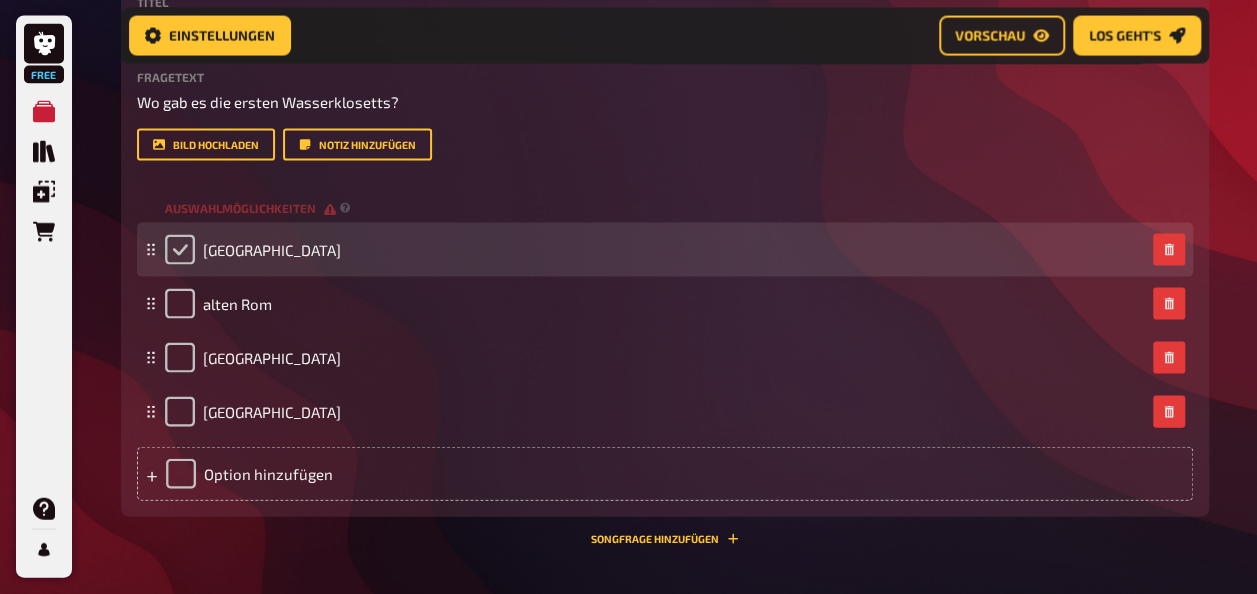 click at bounding box center [180, 250] 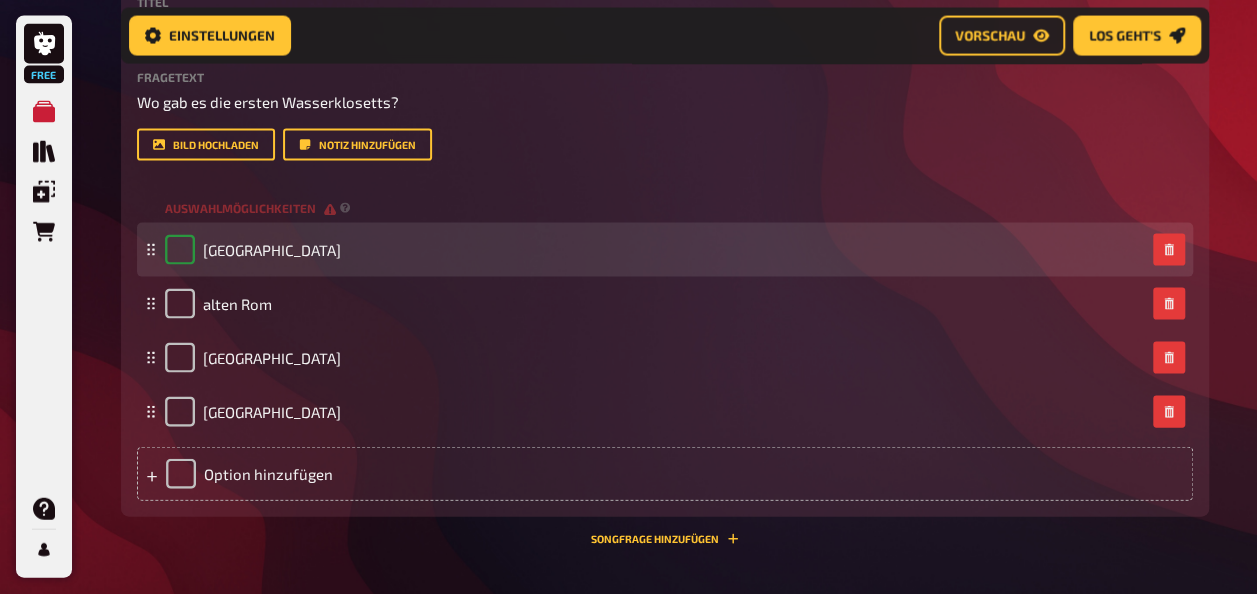 checkbox on "true" 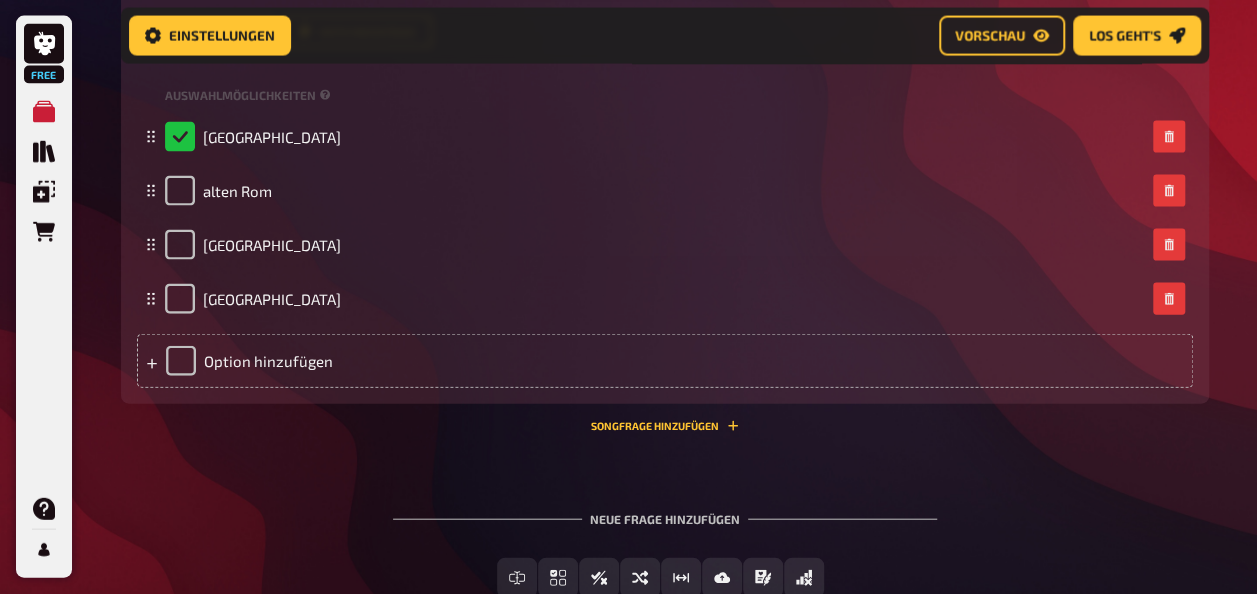 scroll, scrollTop: 5872, scrollLeft: 0, axis: vertical 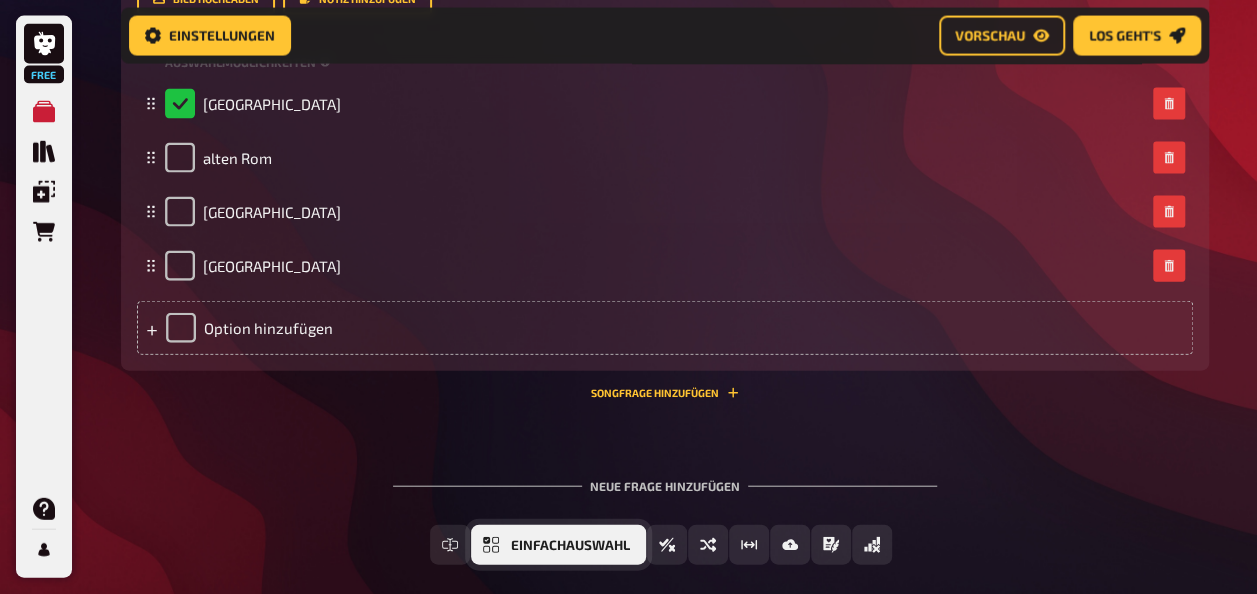 click on "Einfachauswahl" at bounding box center [570, 546] 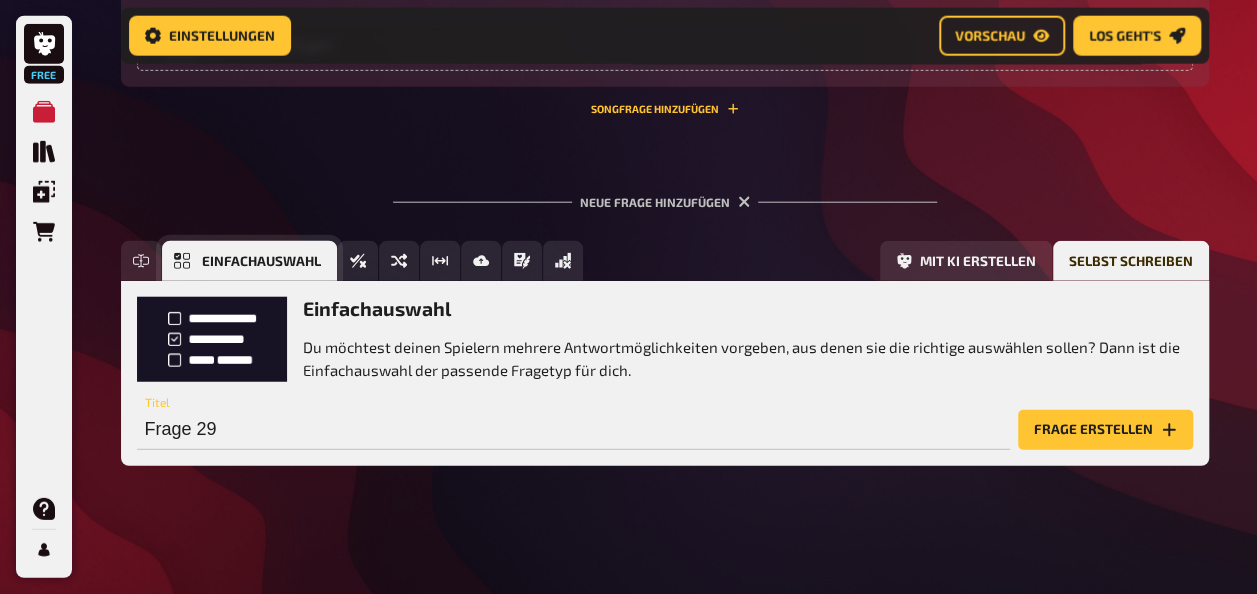 scroll, scrollTop: 6156, scrollLeft: 0, axis: vertical 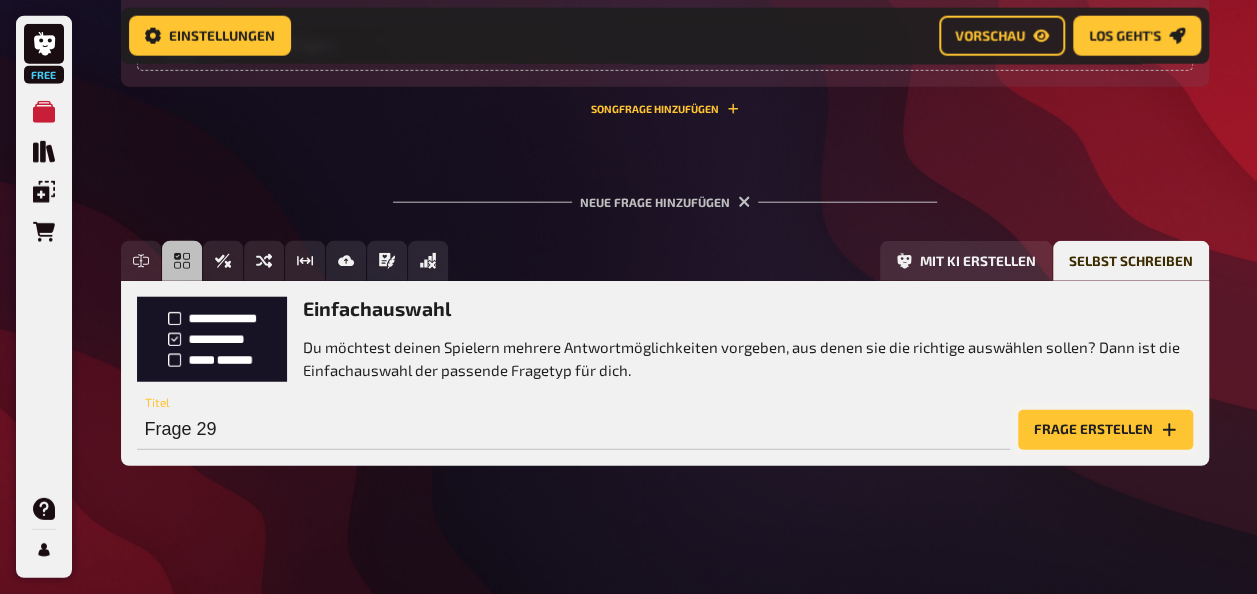 click on "Frage erstellen" at bounding box center [1105, 430] 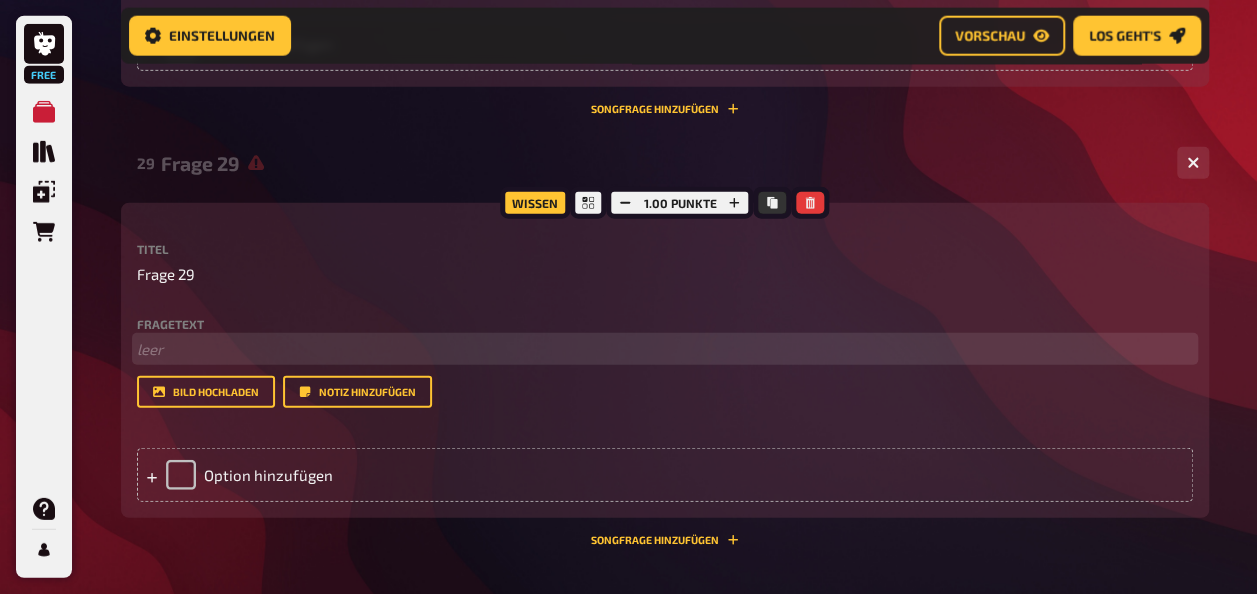 click on "﻿ leer" at bounding box center (665, 349) 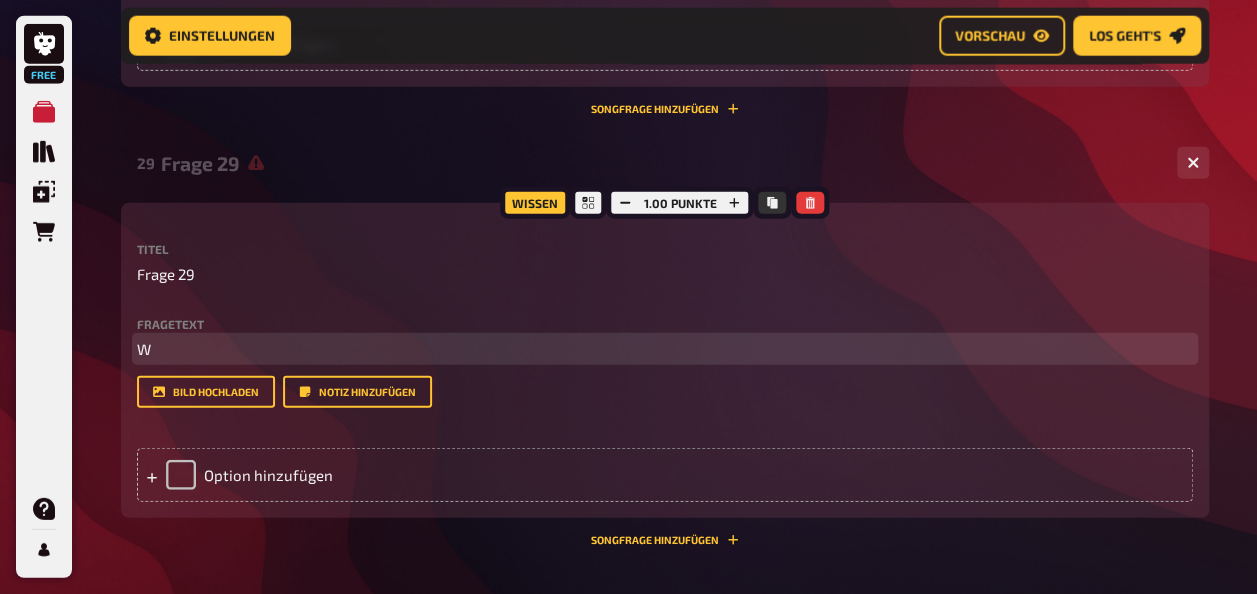 type 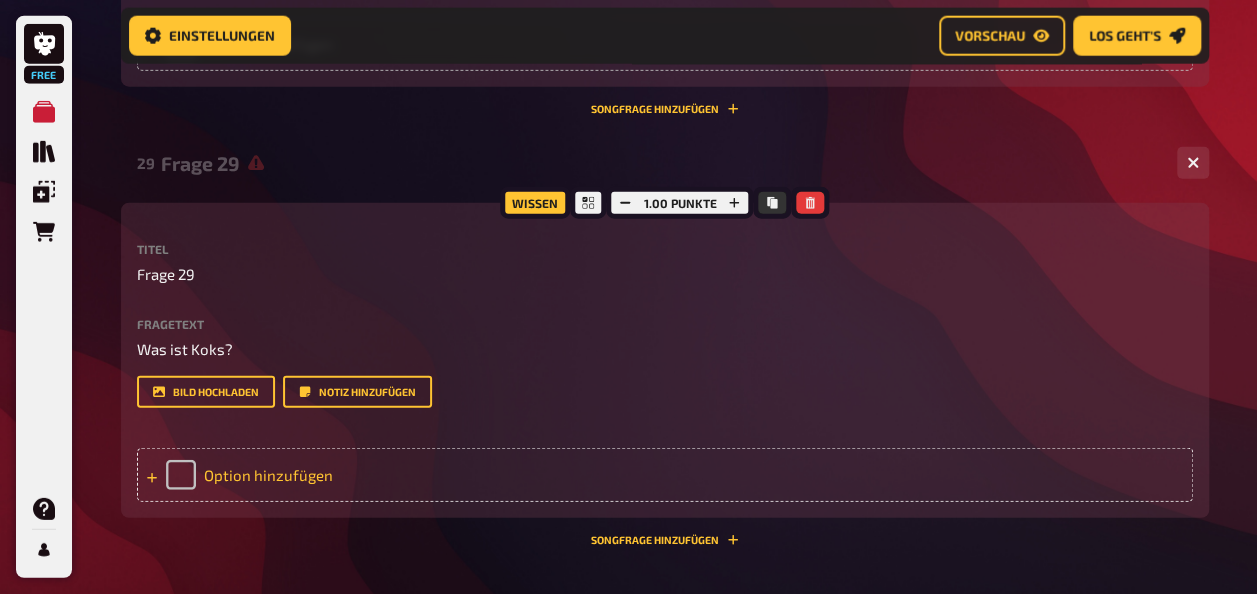 click on "Option hinzufügen" at bounding box center (665, 475) 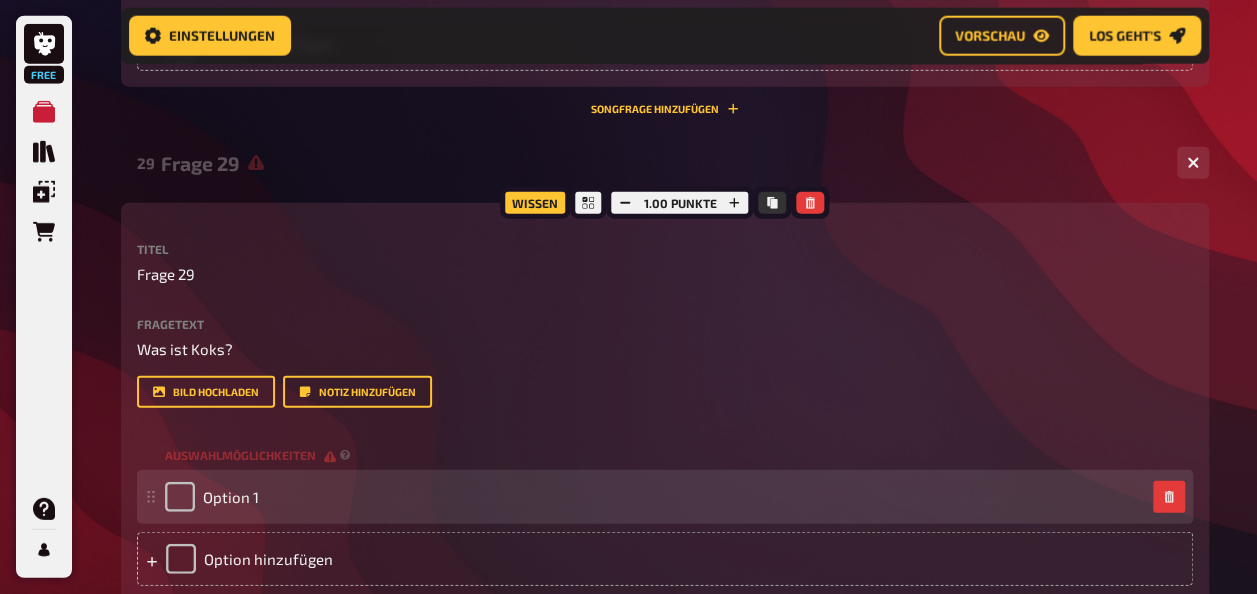 type 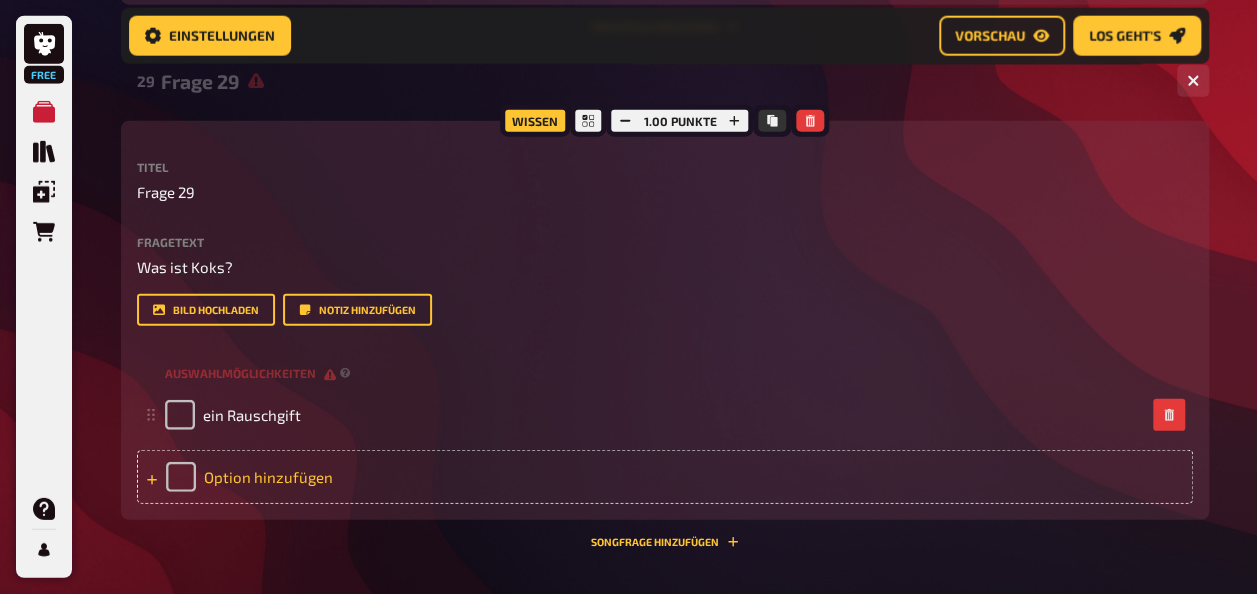 scroll, scrollTop: 6256, scrollLeft: 0, axis: vertical 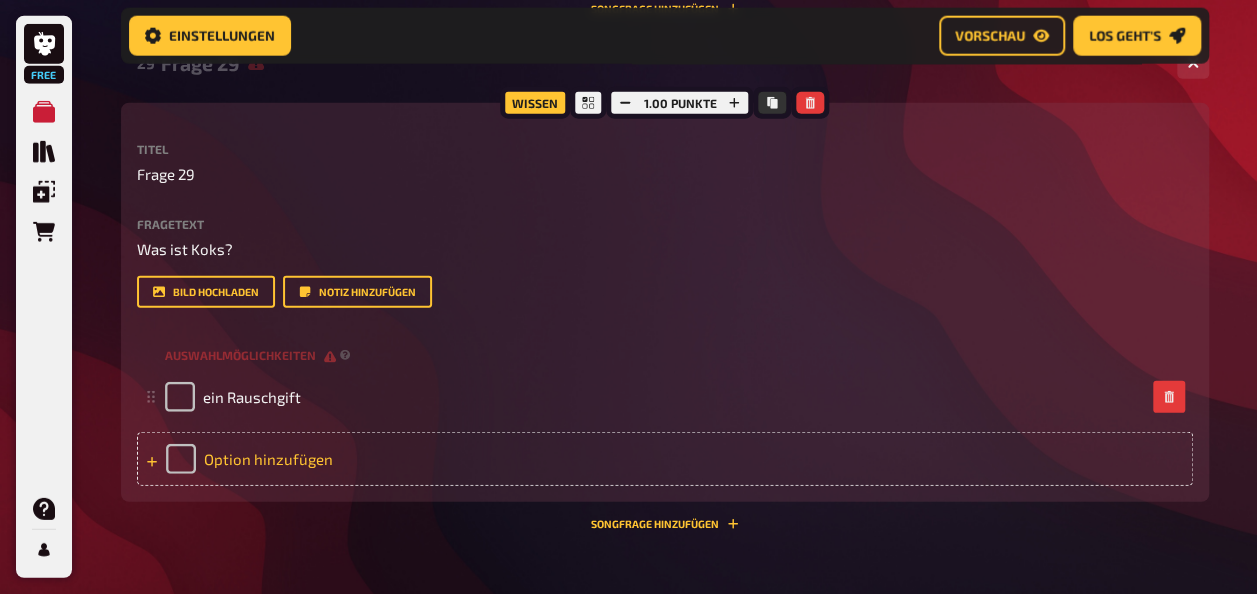 click on "Option hinzufügen" at bounding box center (665, 459) 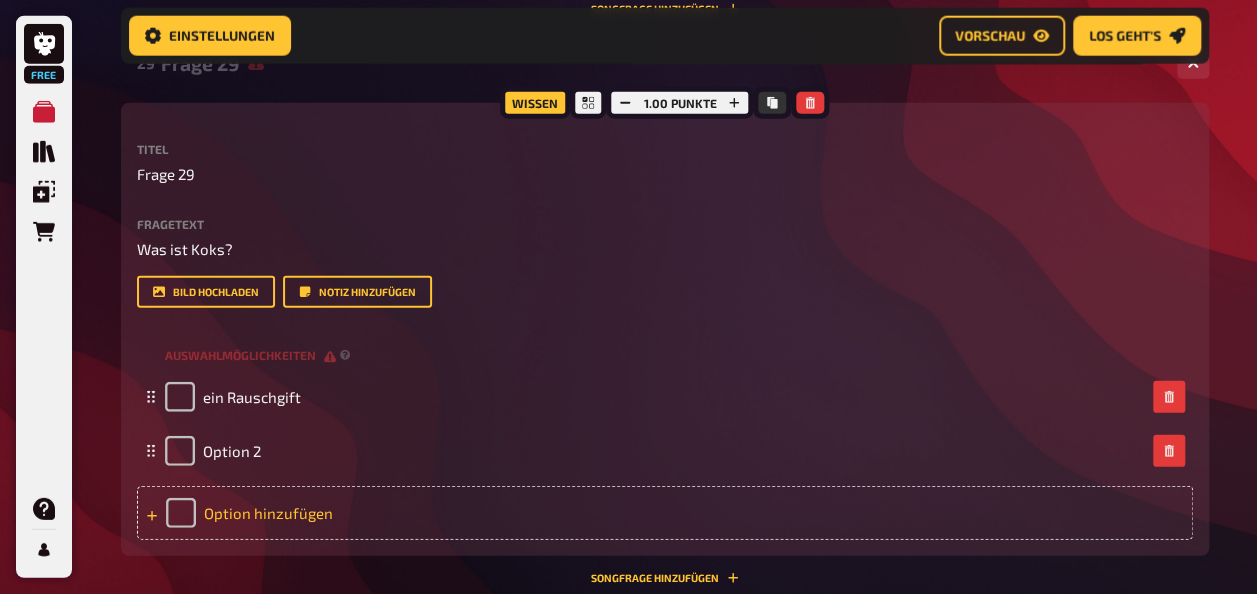 type 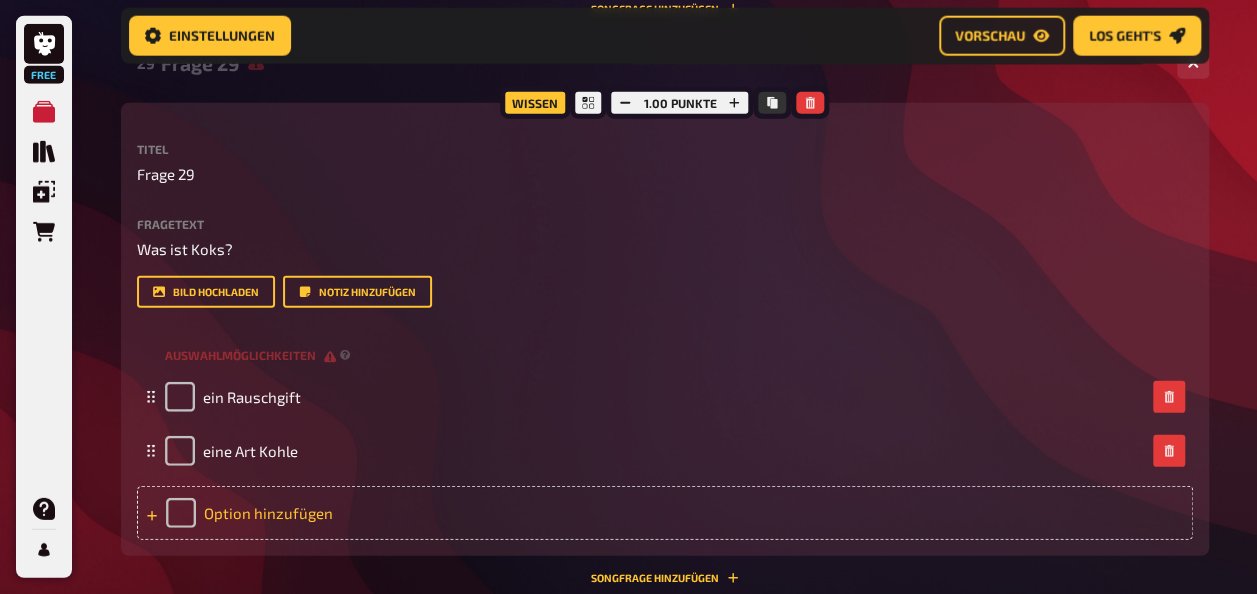 click on "Option hinzufügen" at bounding box center (665, 513) 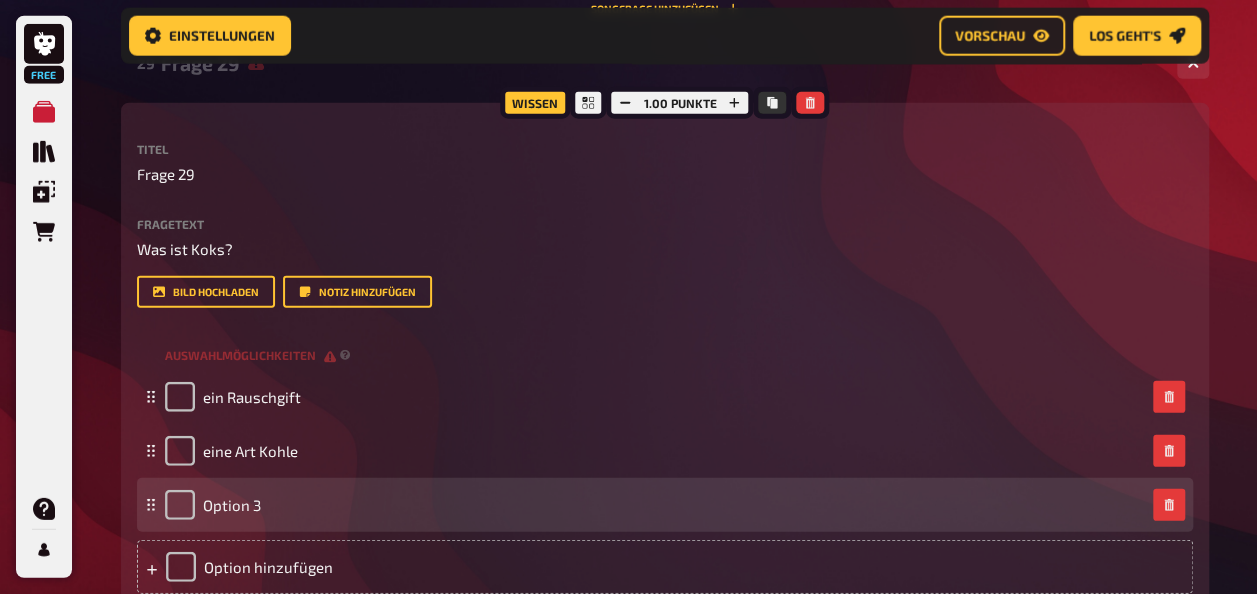 type 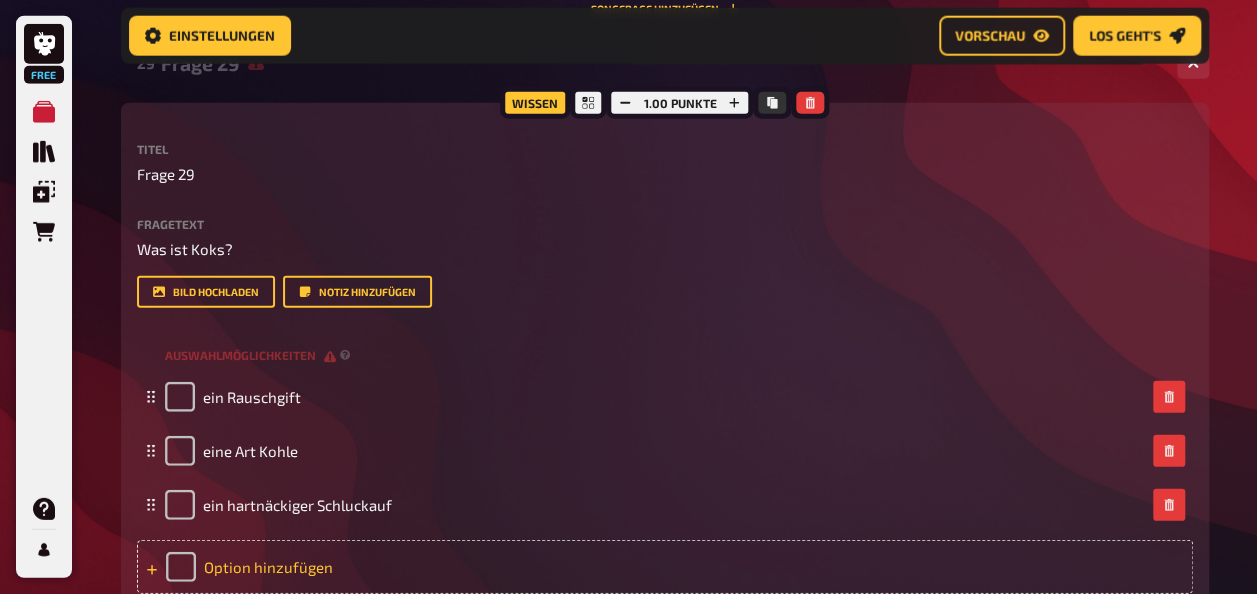 click on "Option hinzufügen" at bounding box center (665, 567) 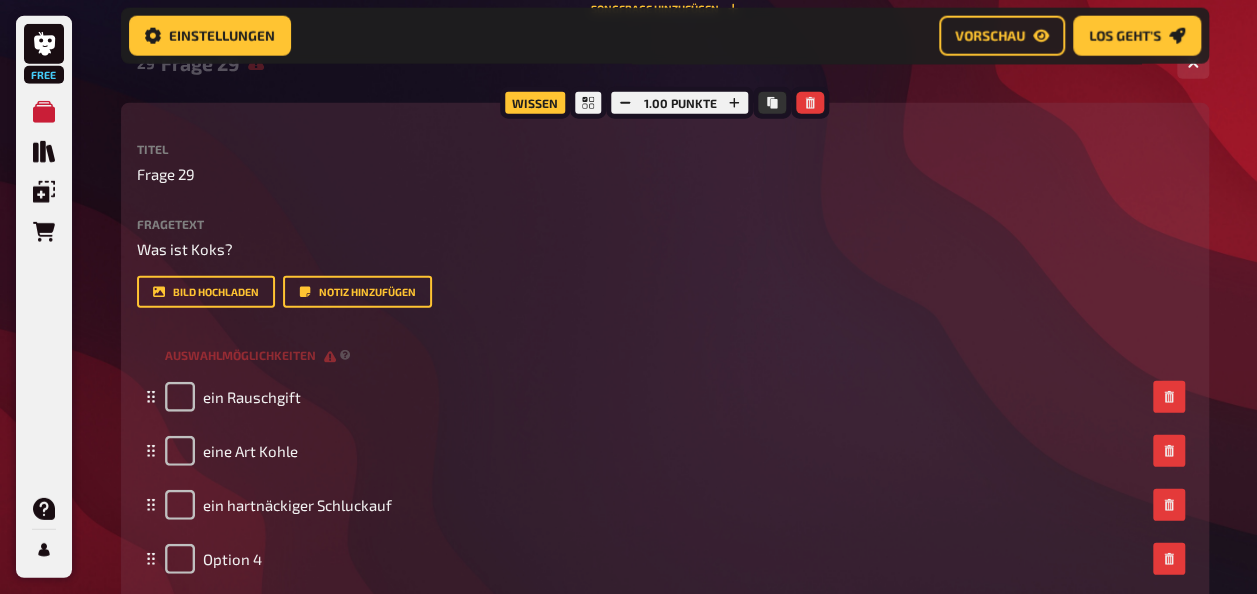 type 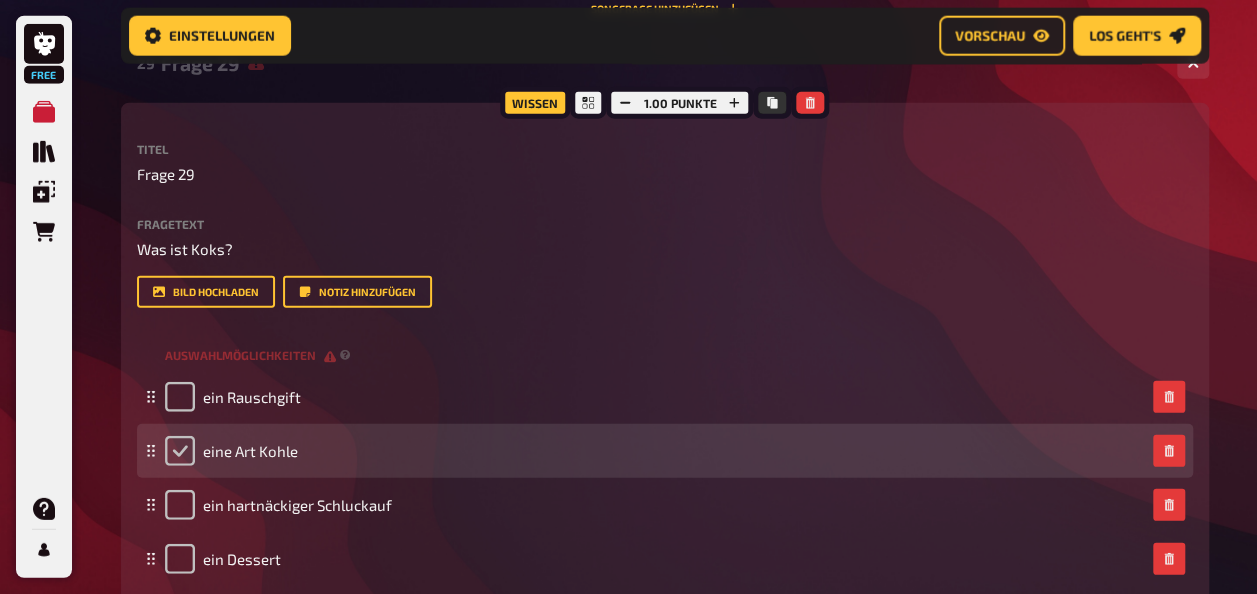 click at bounding box center [180, 451] 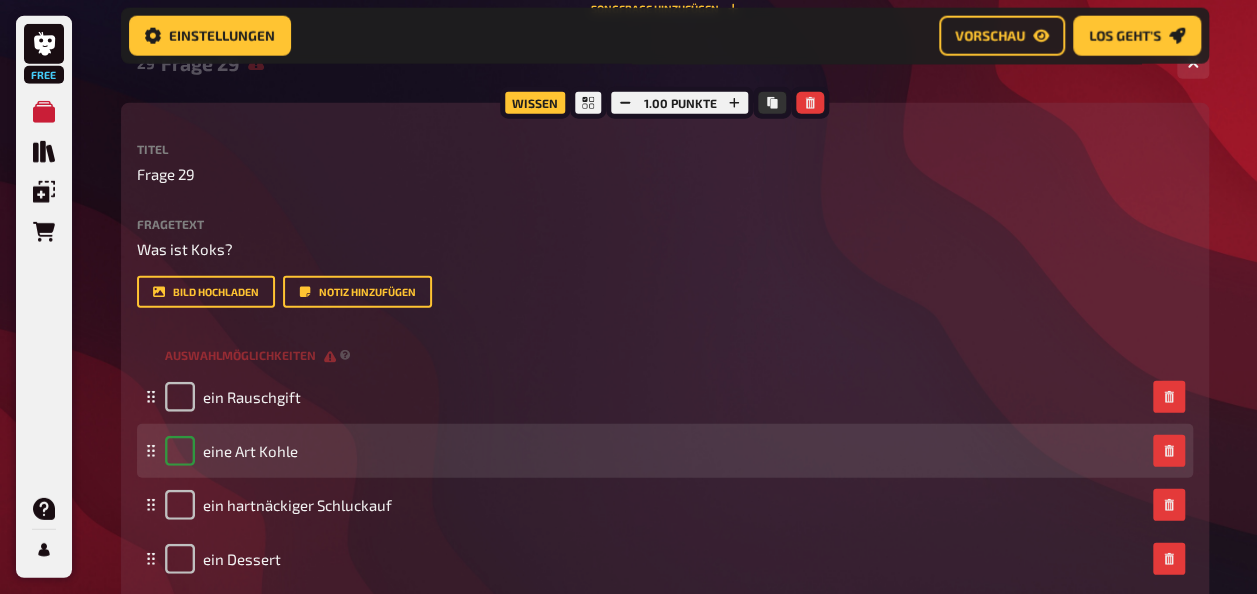 checkbox on "true" 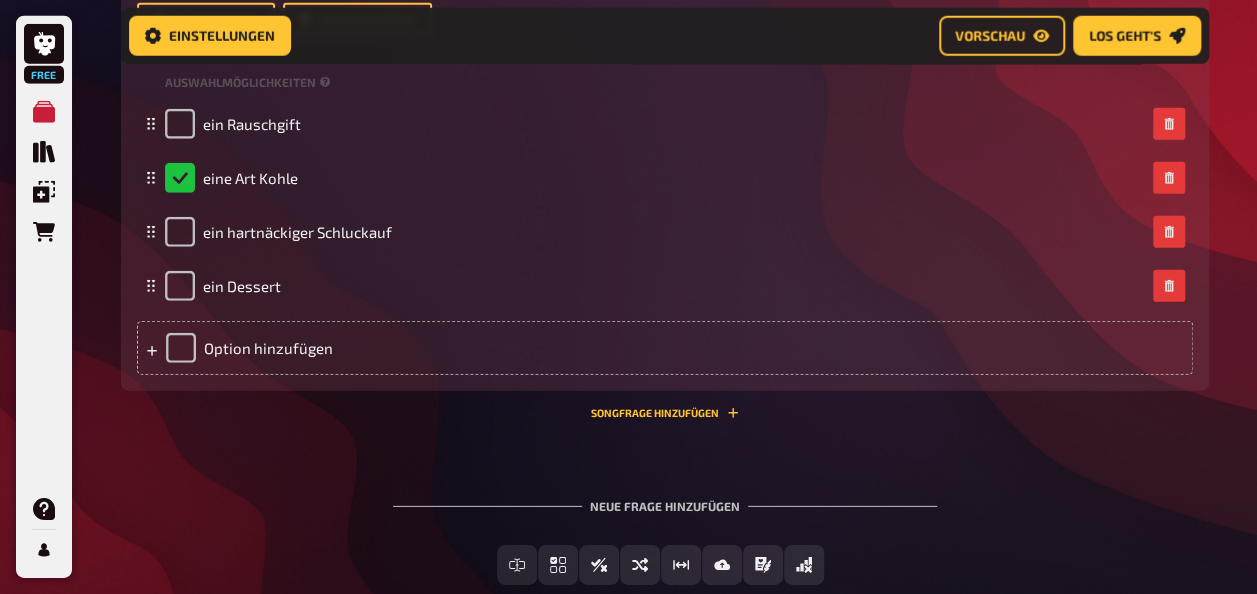 scroll, scrollTop: 6556, scrollLeft: 0, axis: vertical 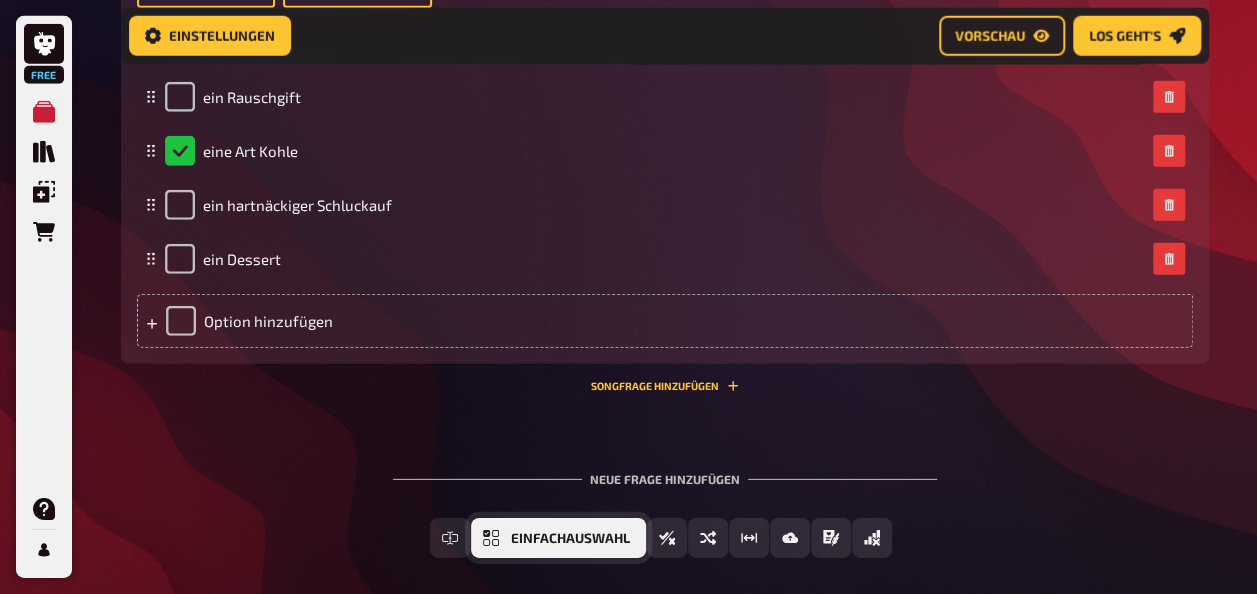 click on "Einfachauswahl" at bounding box center (558, 538) 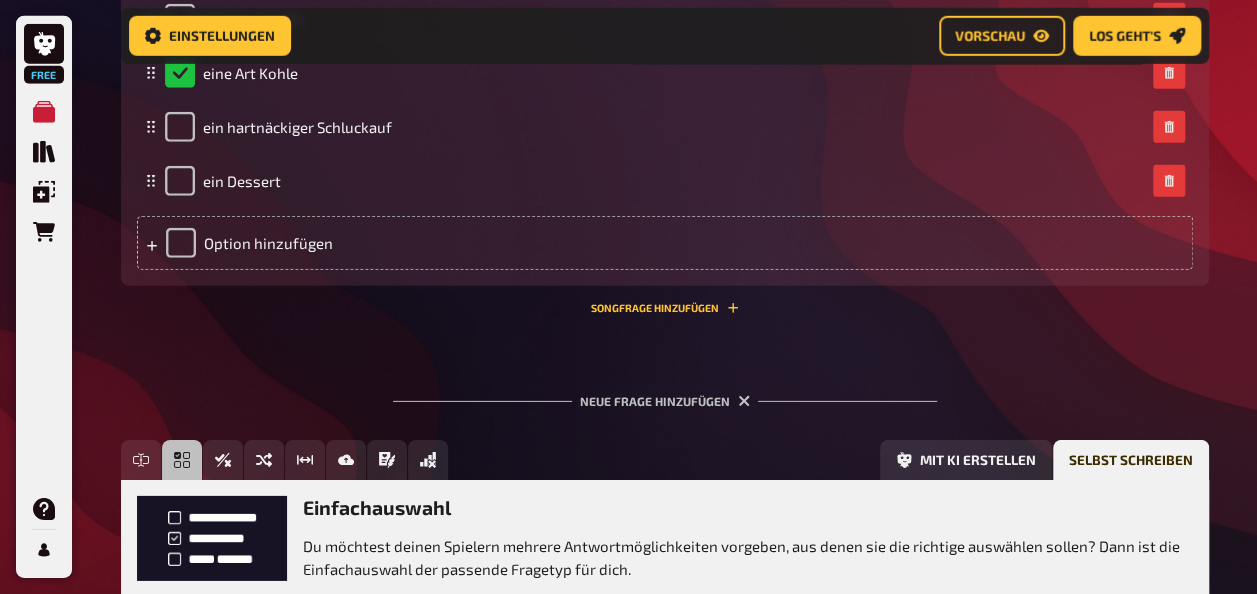 scroll, scrollTop: 6633, scrollLeft: 0, axis: vertical 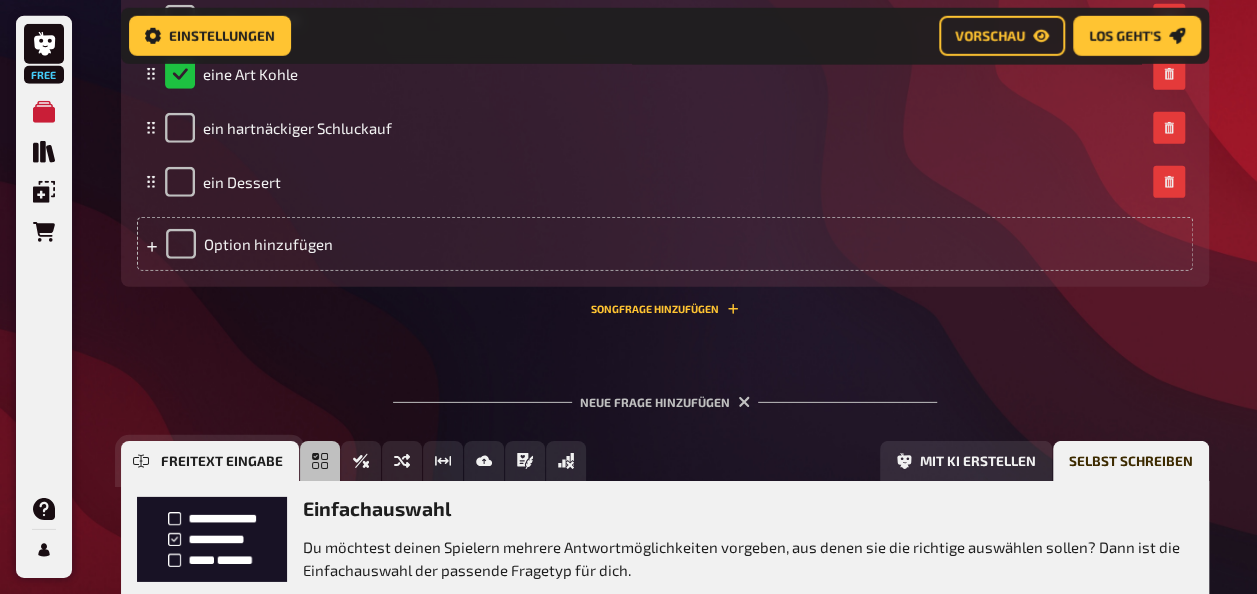 click on "Freitext Eingabe" at bounding box center [210, 461] 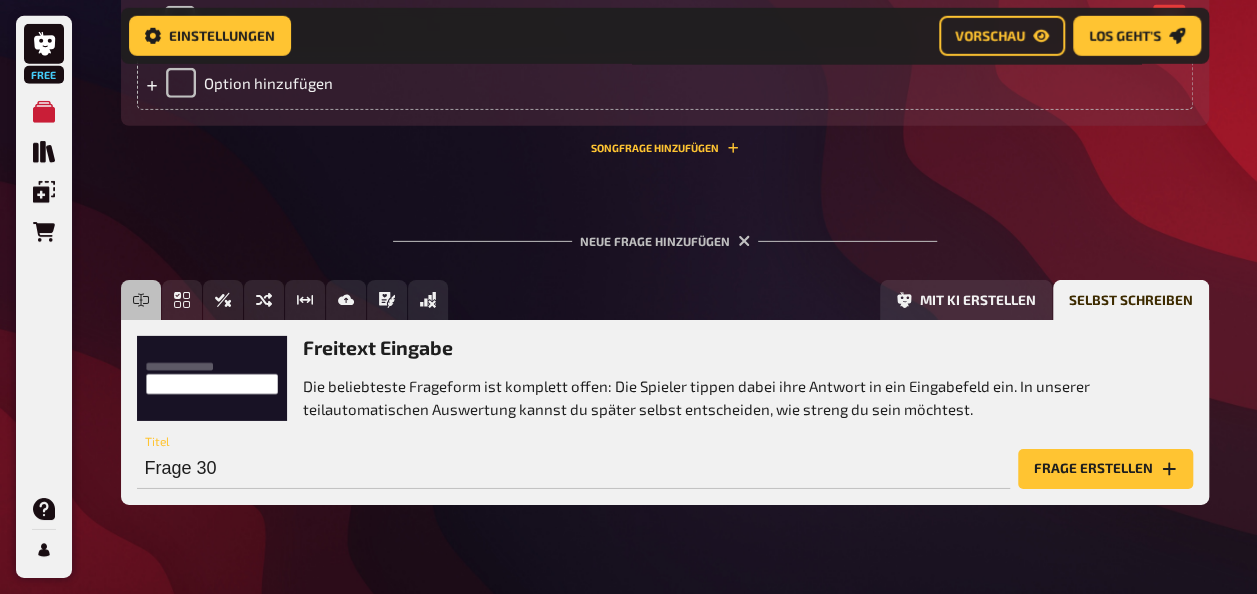 scroll, scrollTop: 6833, scrollLeft: 0, axis: vertical 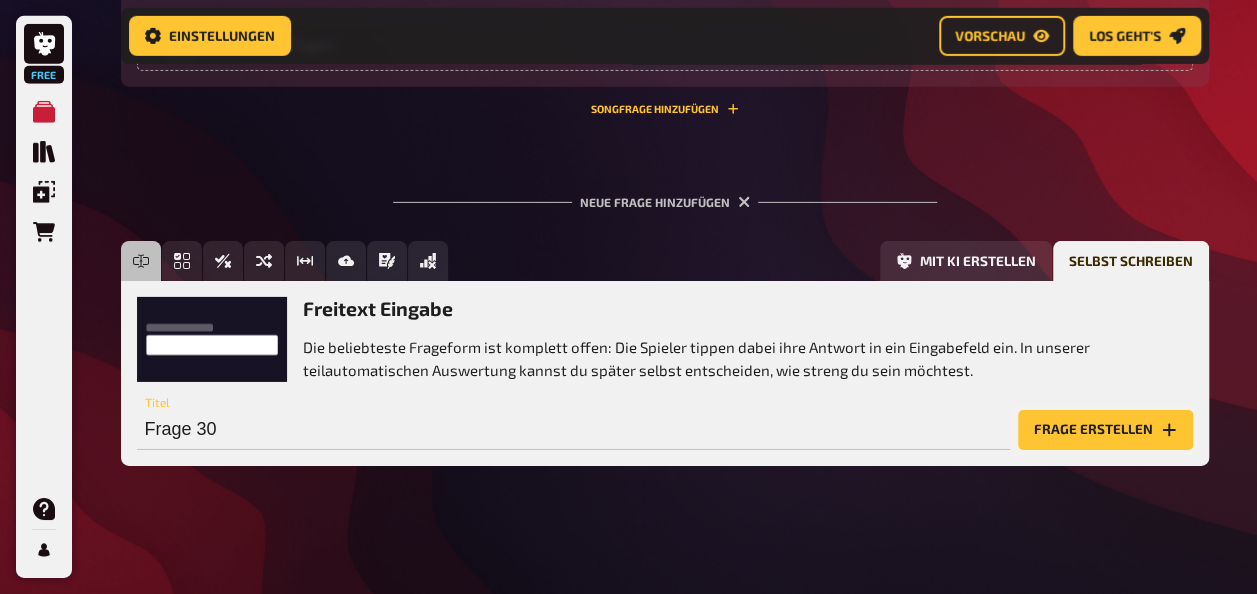 click on "Frage erstellen" at bounding box center [1105, 430] 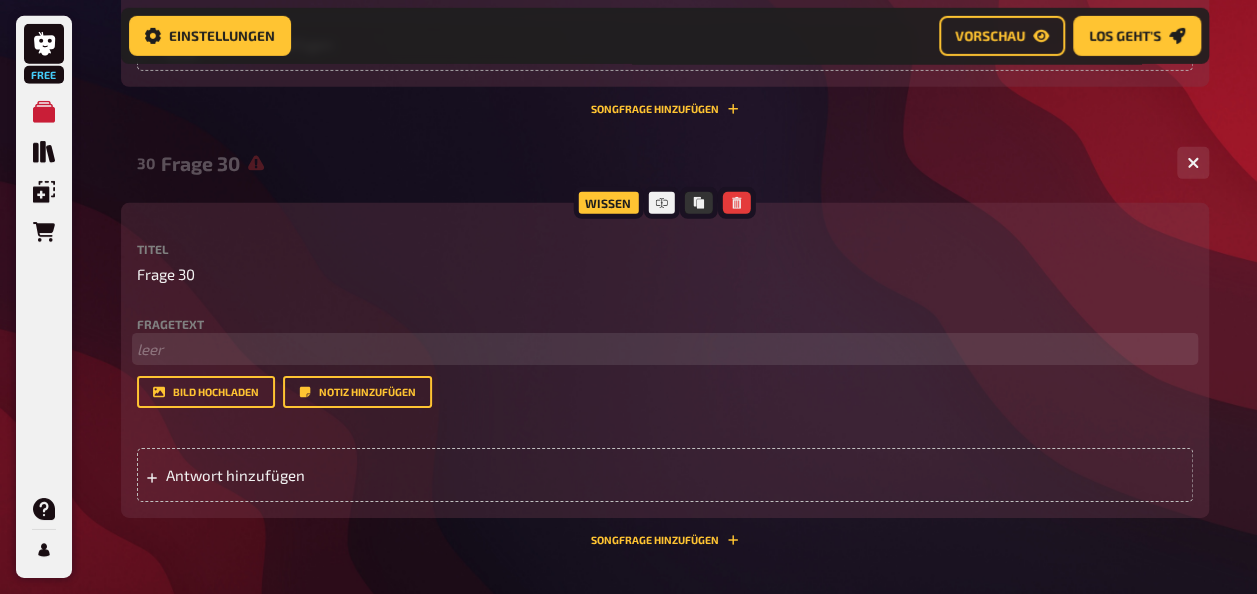 click on "﻿ leer" at bounding box center (665, 349) 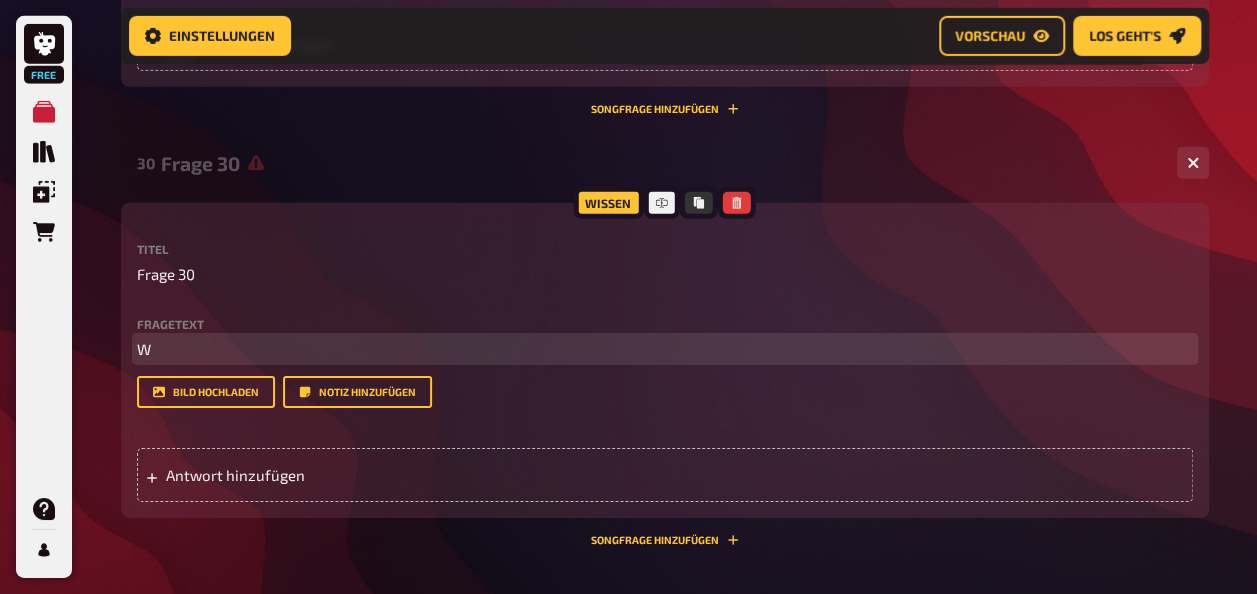 type 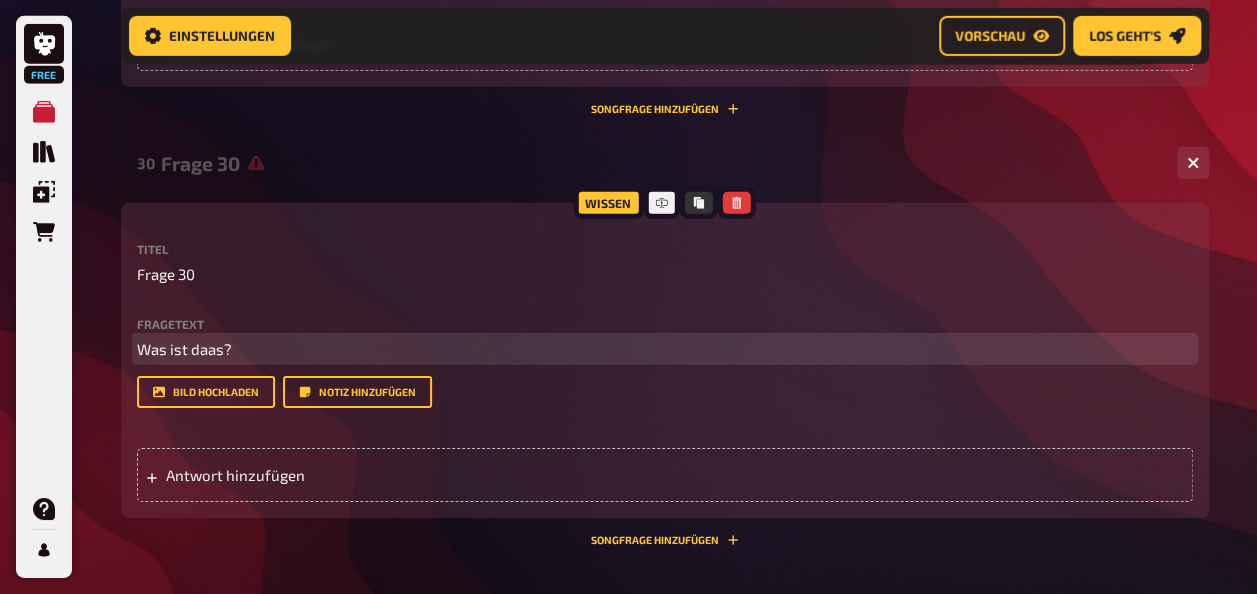 click on "Was ist daas?" at bounding box center (184, 349) 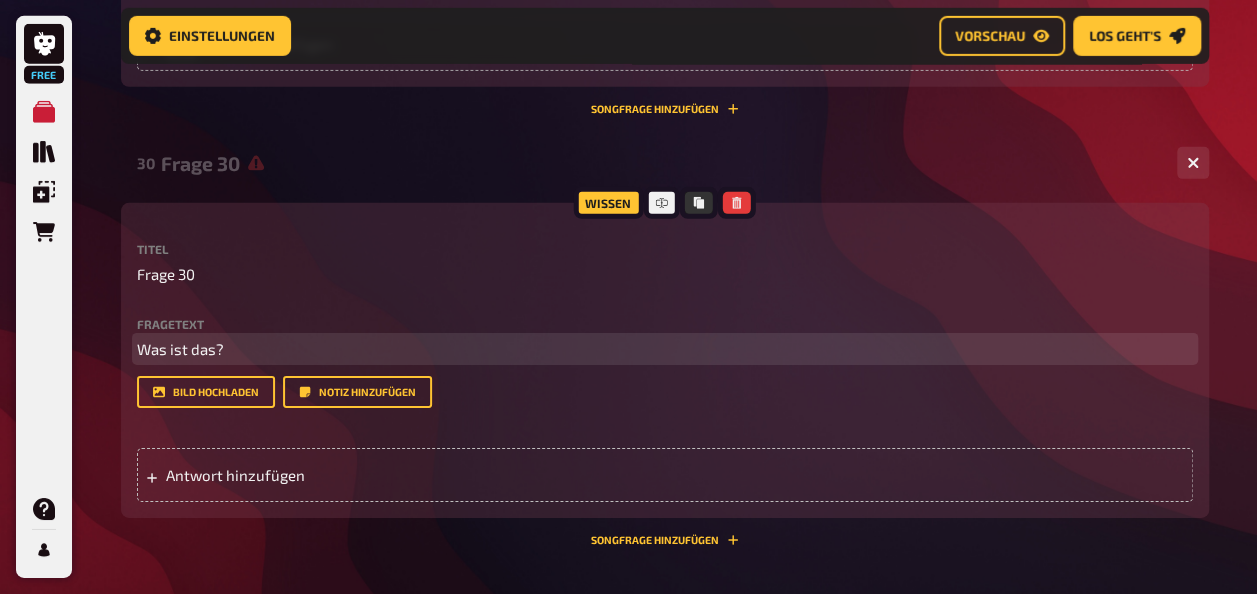 click on "Was ist das?" at bounding box center [665, 349] 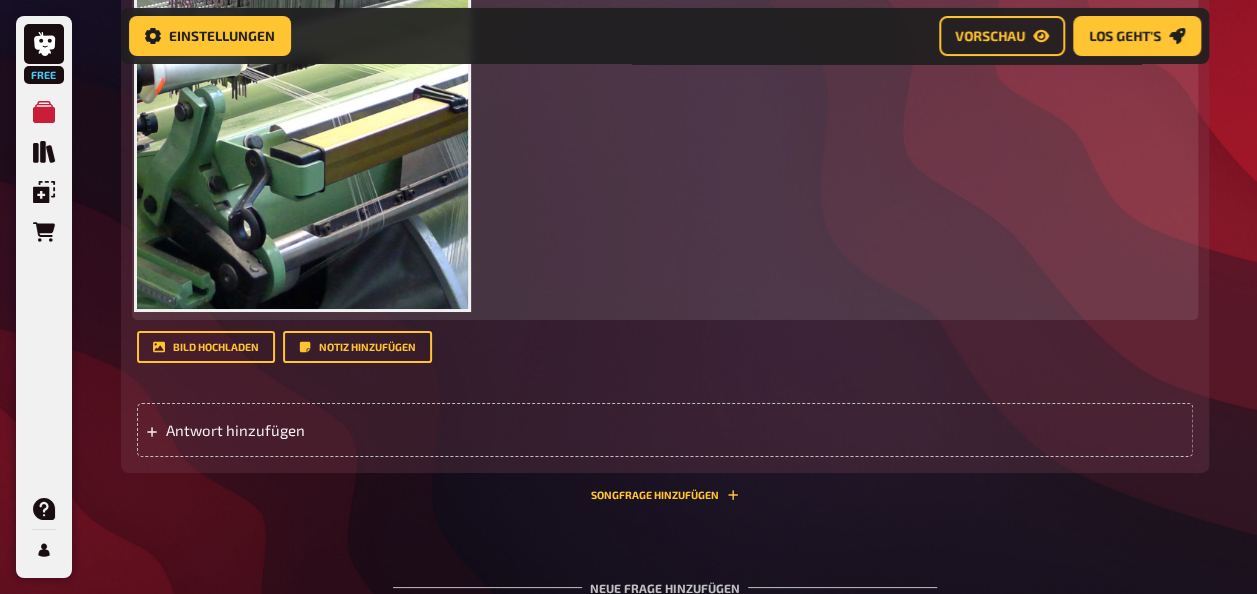 scroll, scrollTop: 7333, scrollLeft: 0, axis: vertical 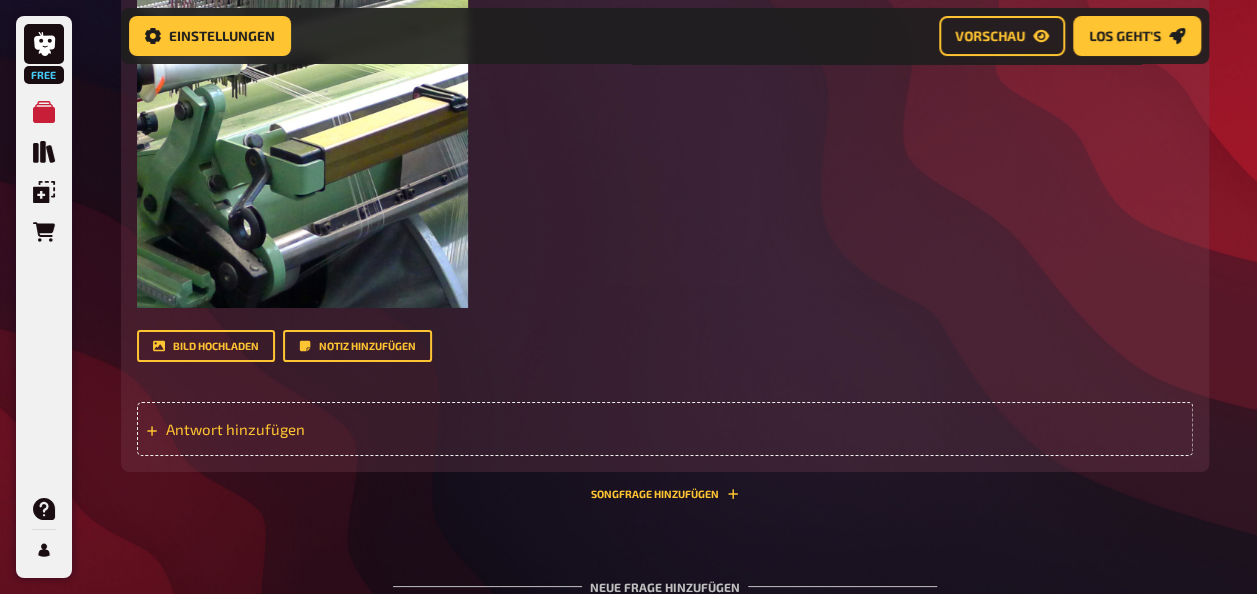 click on "Antwort hinzufügen" at bounding box center [321, 429] 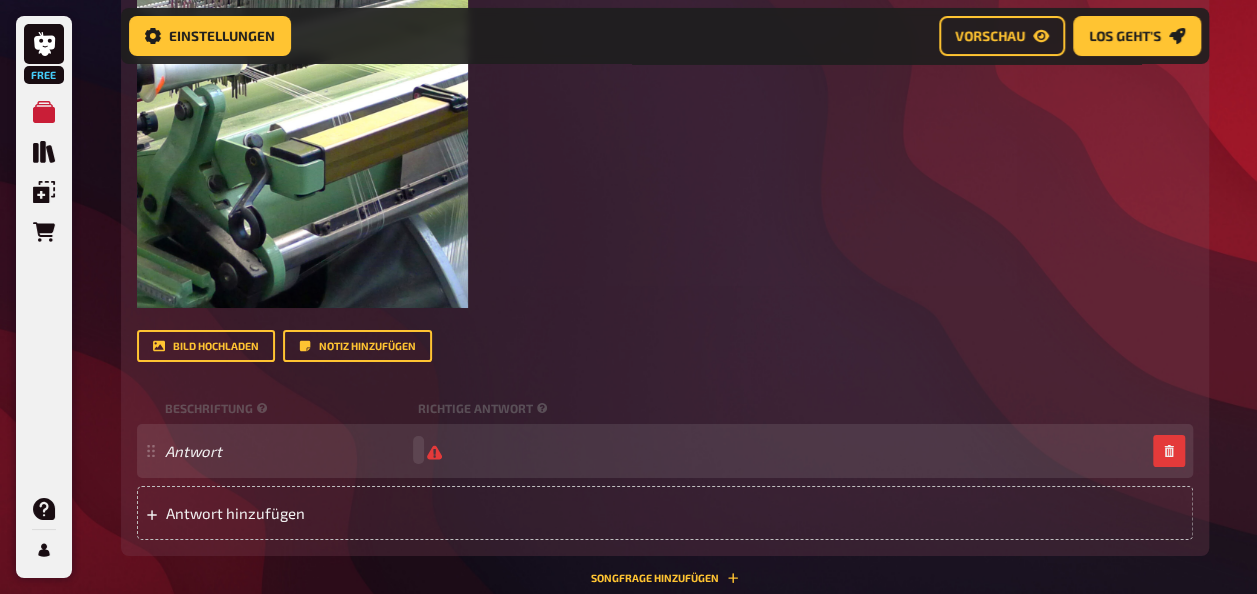 type 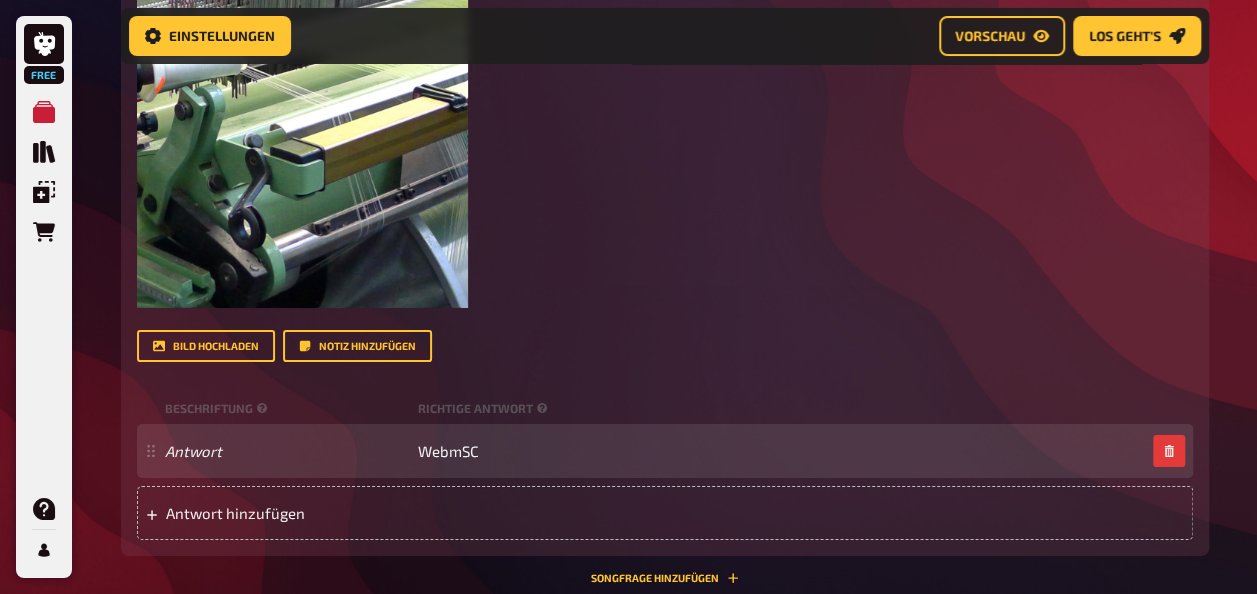 click on "Antwort WebmSC" at bounding box center [655, 451] 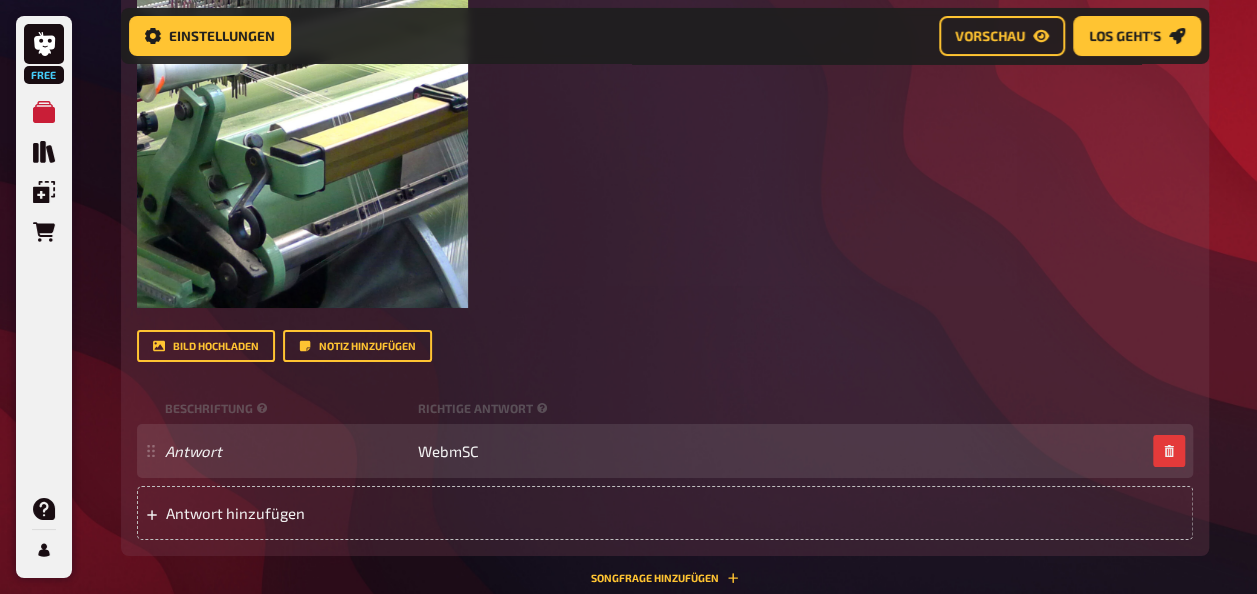 click on "Antwort WebmSC" at bounding box center [655, 451] 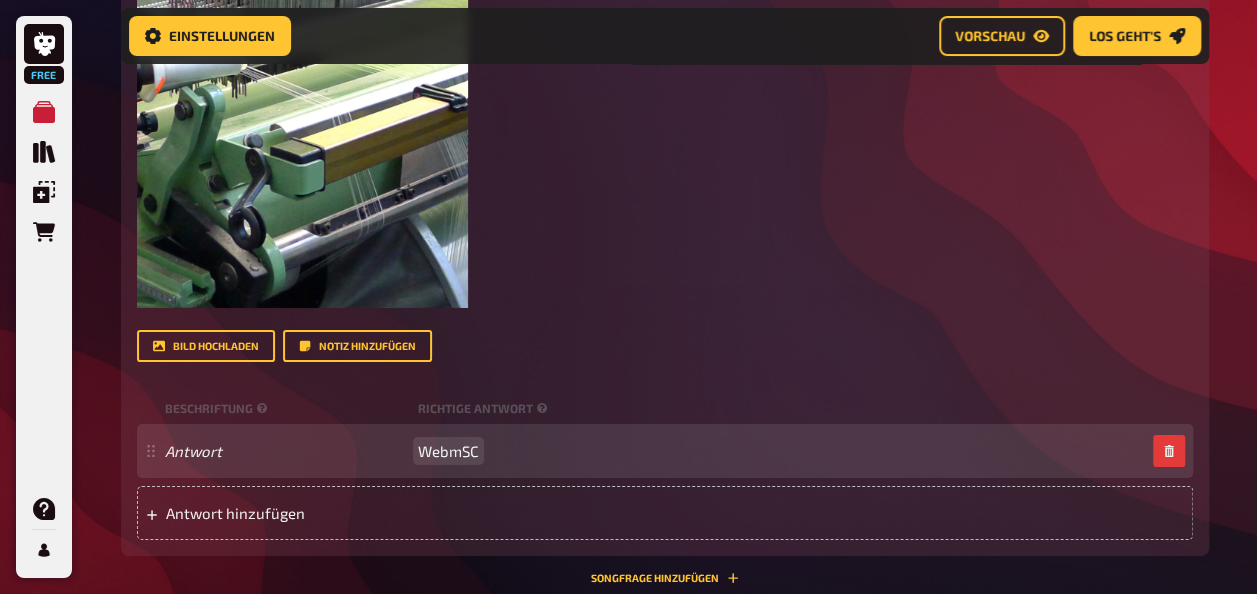 click on "WebmSC" at bounding box center [448, 451] 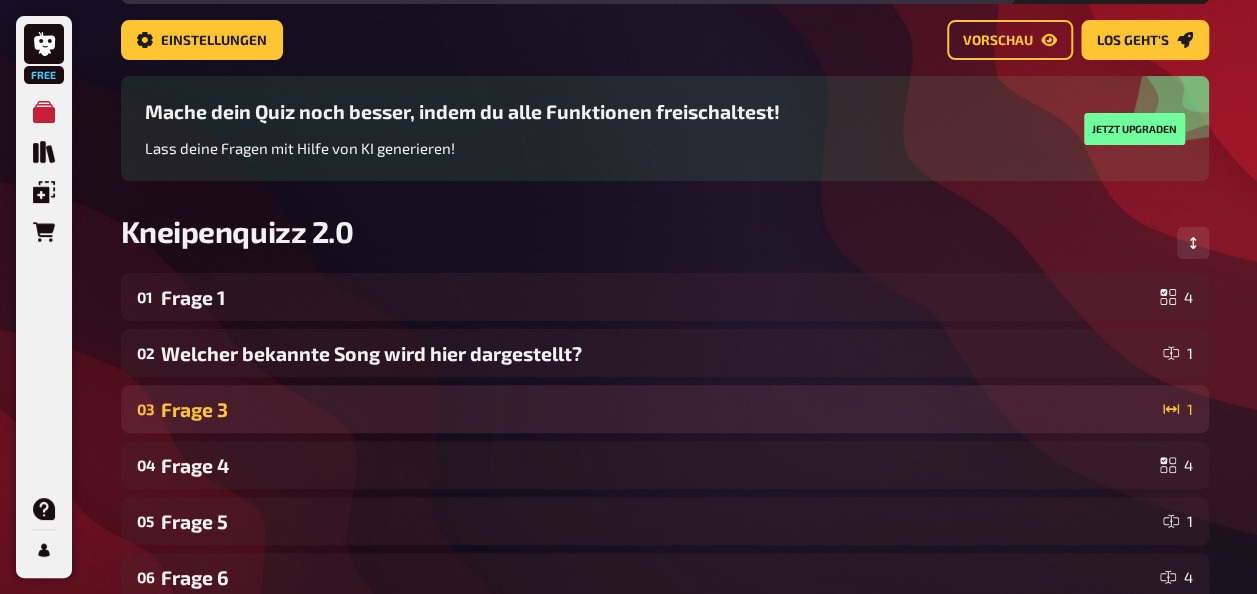 scroll, scrollTop: 0, scrollLeft: 0, axis: both 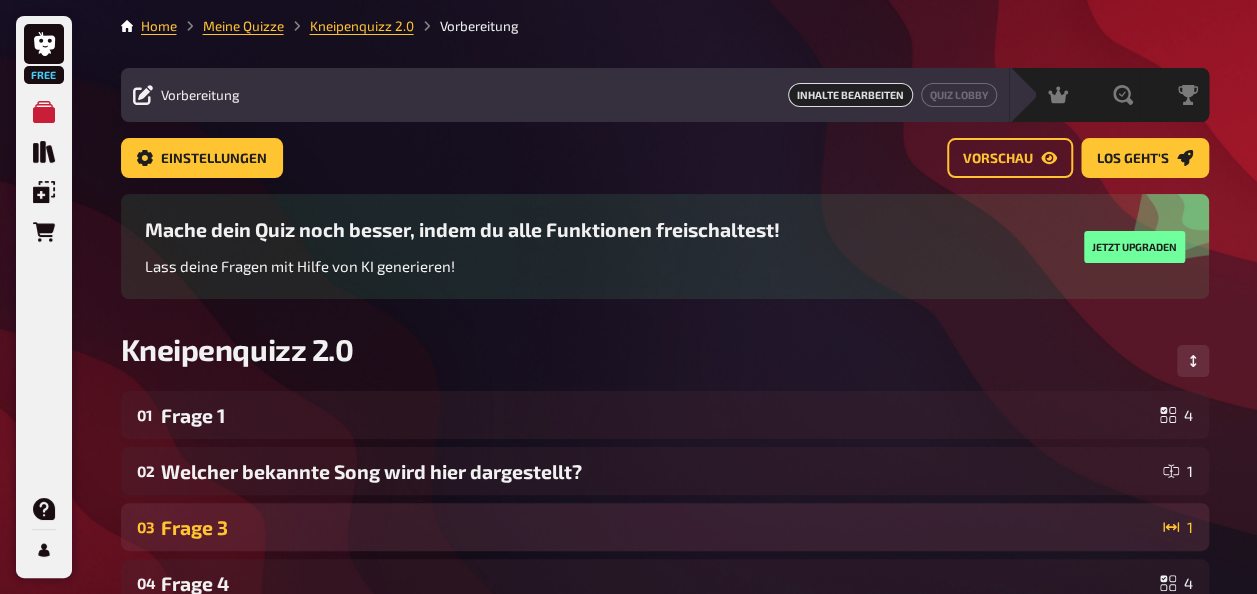 click on "Home Meine Quizze Kneipenquizz 2.0 Vorbereitung" at bounding box center (665, 26) 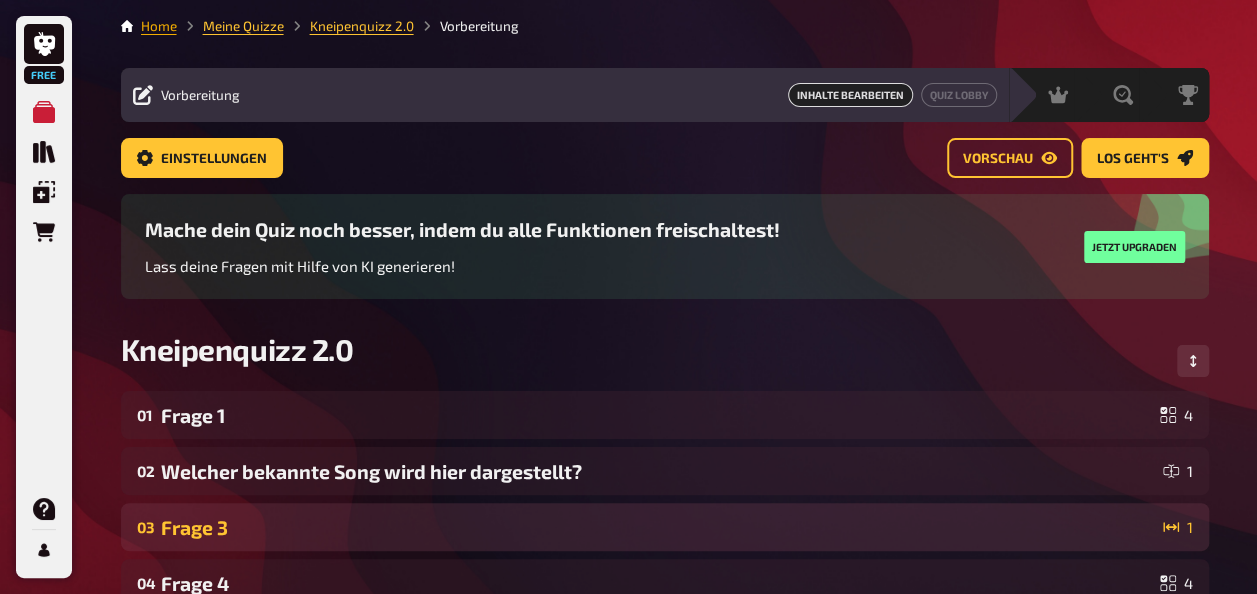 click on "Home" at bounding box center [159, 26] 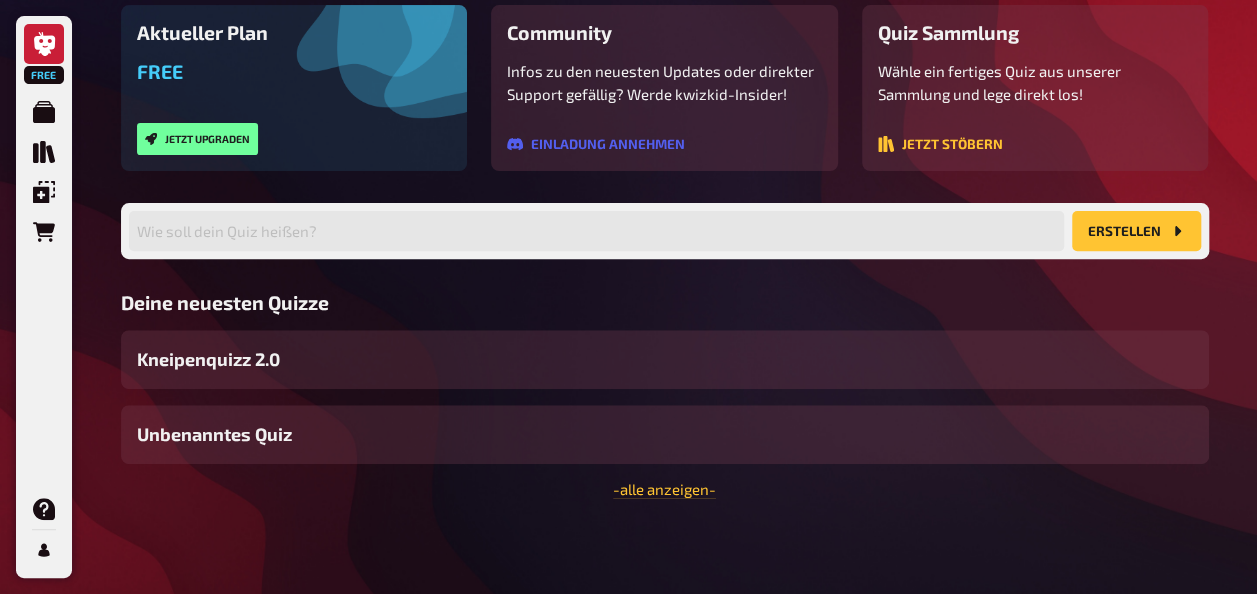 scroll, scrollTop: 238, scrollLeft: 0, axis: vertical 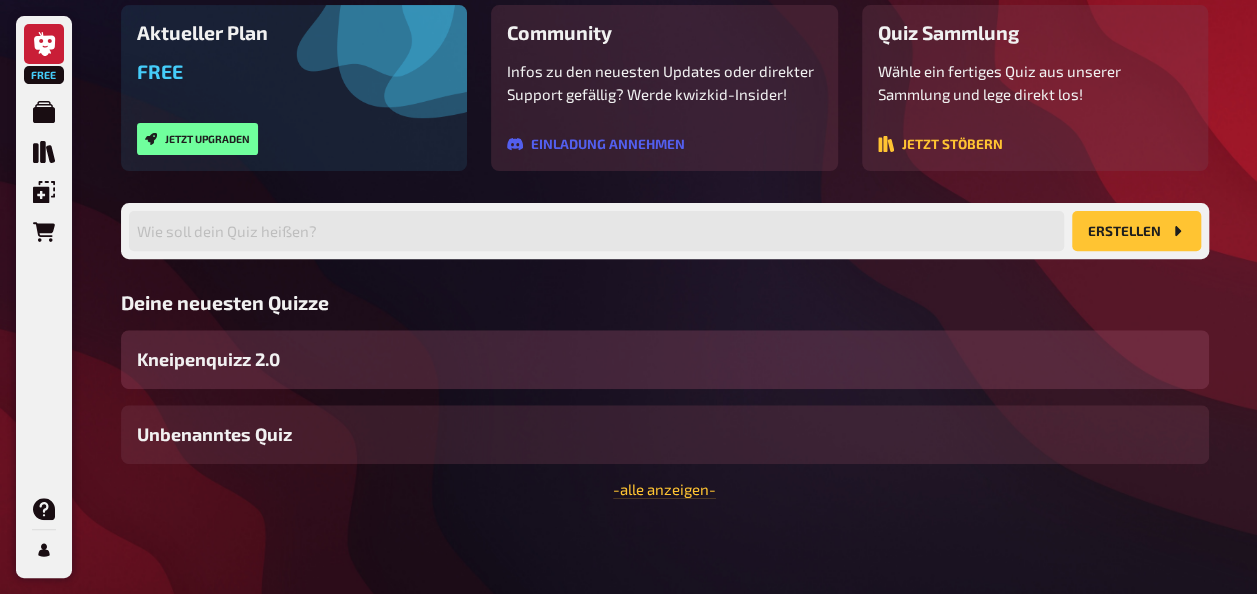 click on "Kneipenquizz 2.0" at bounding box center (665, 359) 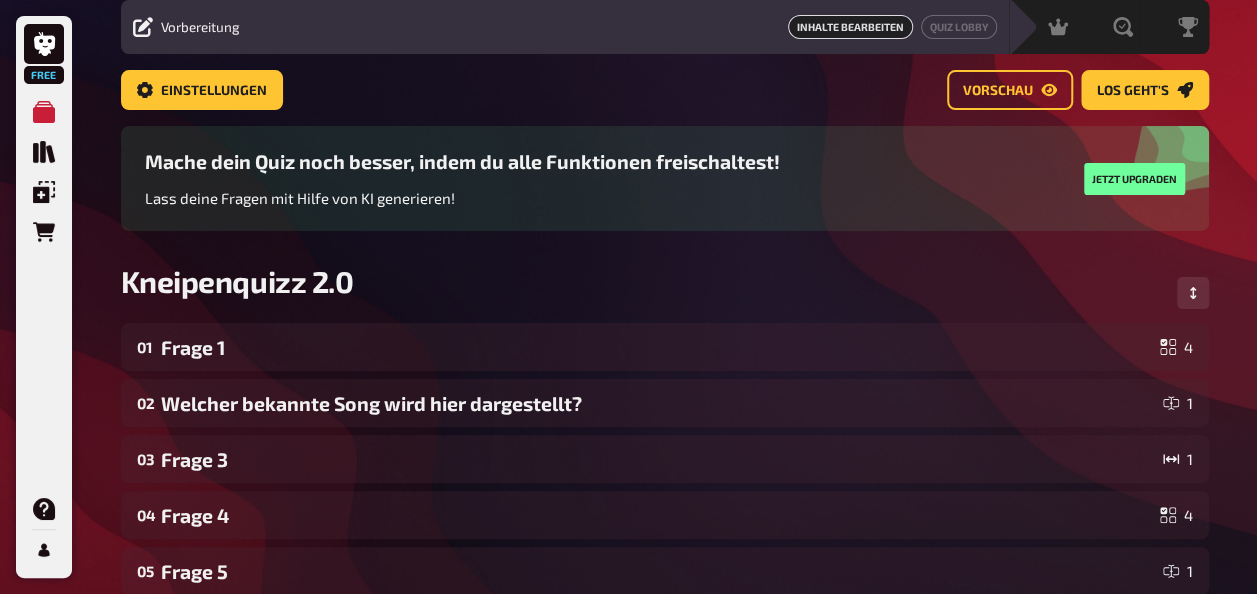 scroll, scrollTop: 64, scrollLeft: 0, axis: vertical 